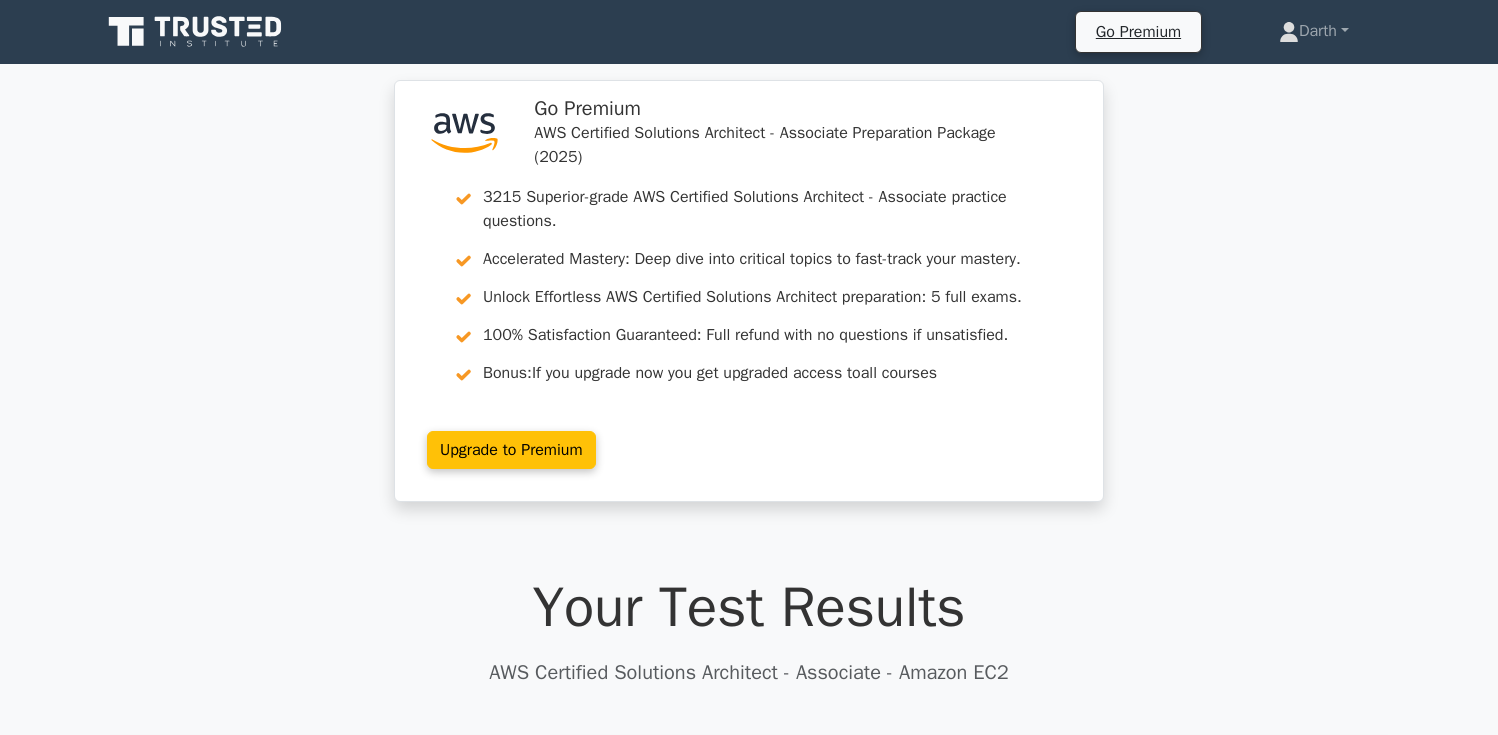 scroll, scrollTop: 491, scrollLeft: 0, axis: vertical 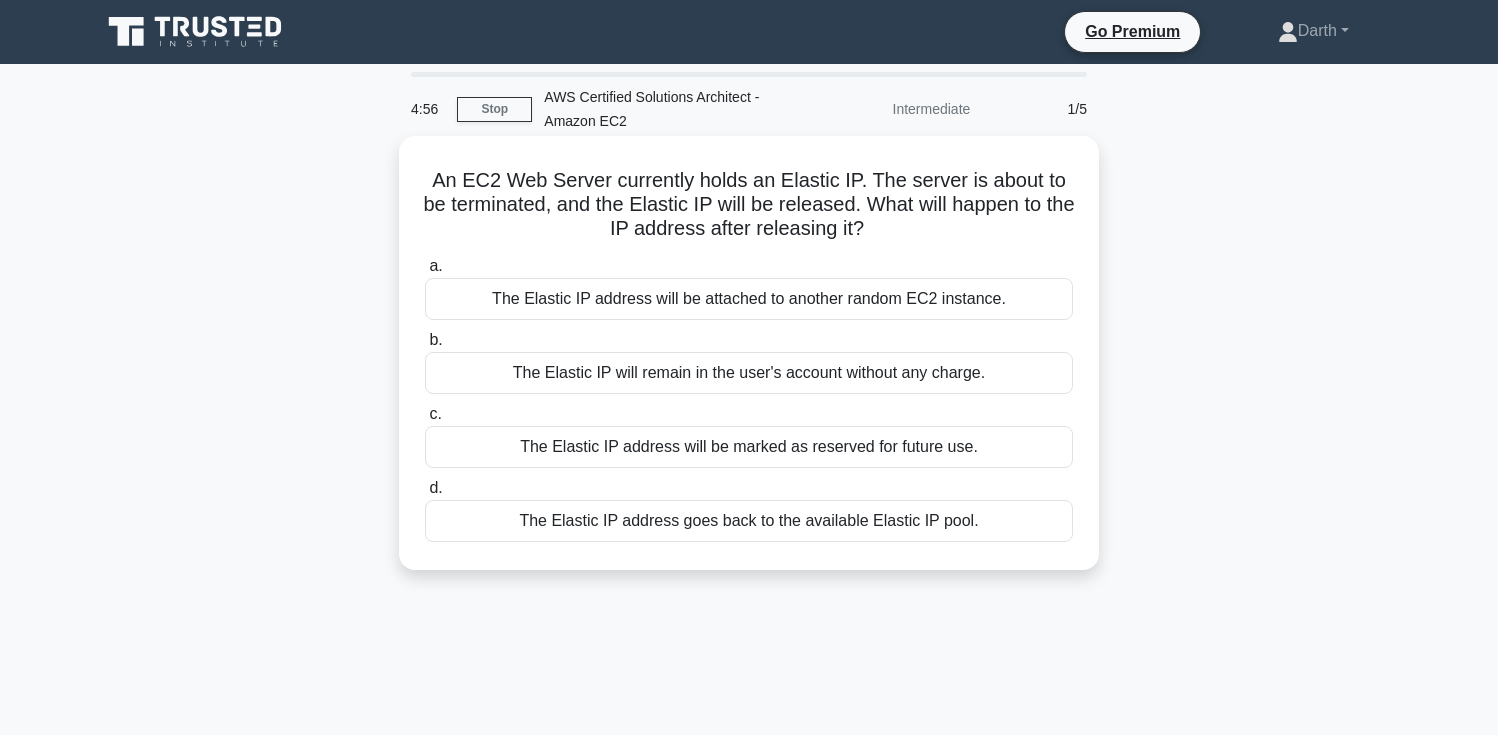 click on "An EC2 Web Server currently holds an Elastic IP. The server is about to be terminated, and the Elastic IP will be released. What will happen to the IP address after releasing it?
.spinner_0XTQ{transform-origin:center;animation:spinner_y6GP .75s linear infinite}@keyframes spinner_y6GP{100%{transform:rotate(360deg)}}" at bounding box center [749, 205] 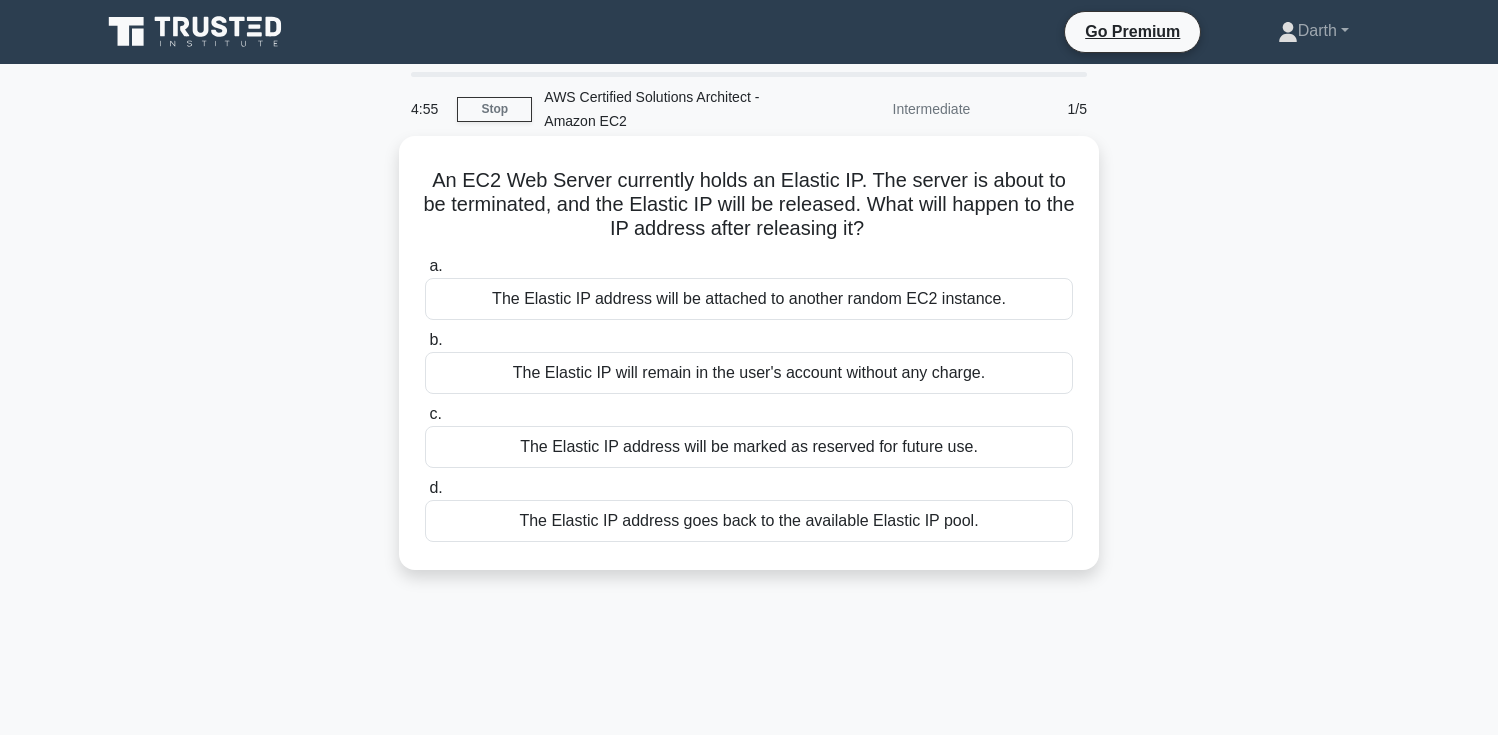 click on "An EC2 Web Server currently holds an Elastic IP. The server is about to be terminated, and the Elastic IP will be released. What will happen to the IP address after releasing it?
.spinner_0XTQ{transform-origin:center;animation:spinner_y6GP .75s linear infinite}@keyframes spinner_y6GP{100%{transform:rotate(360deg)}}" at bounding box center [749, 205] 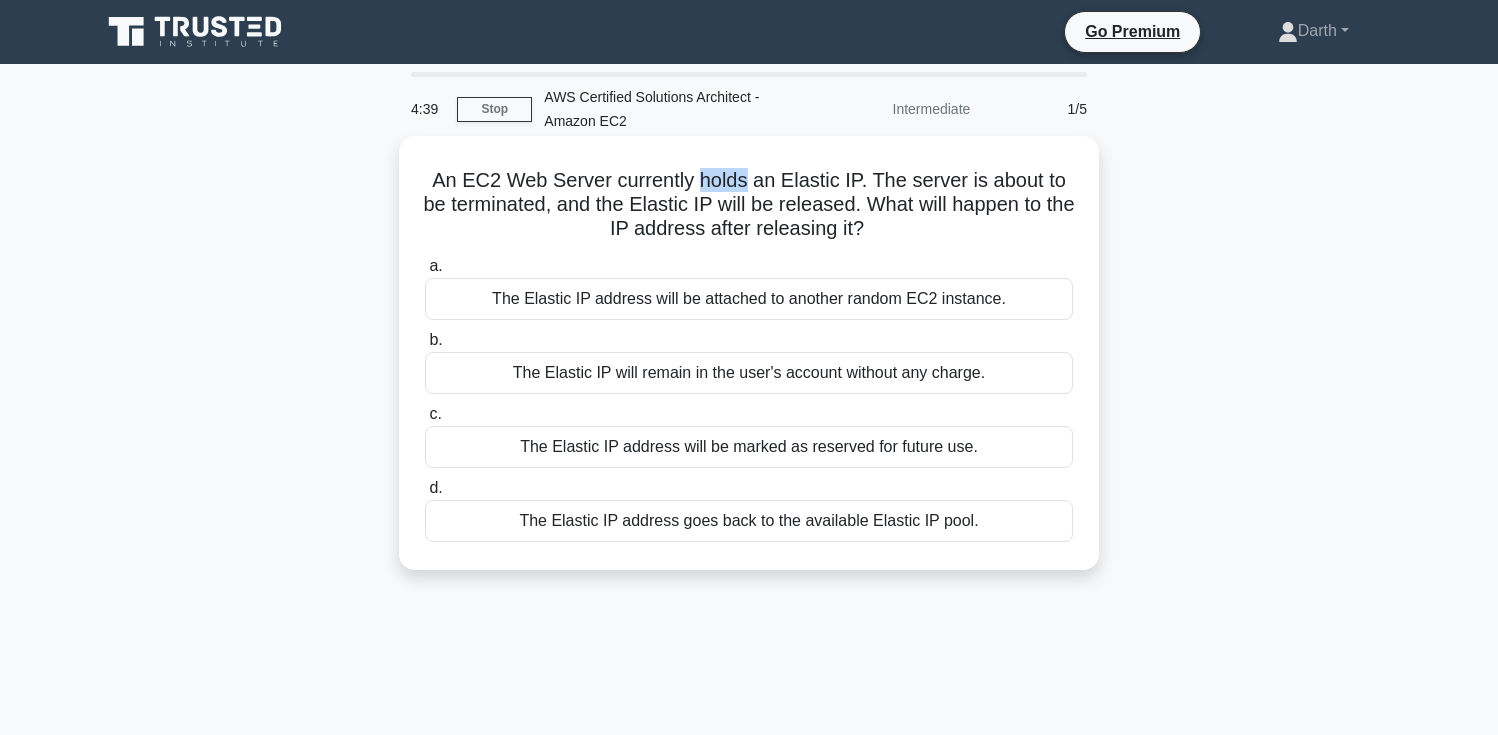 click on "The Elastic IP address goes back to the available Elastic IP pool." at bounding box center [749, 521] 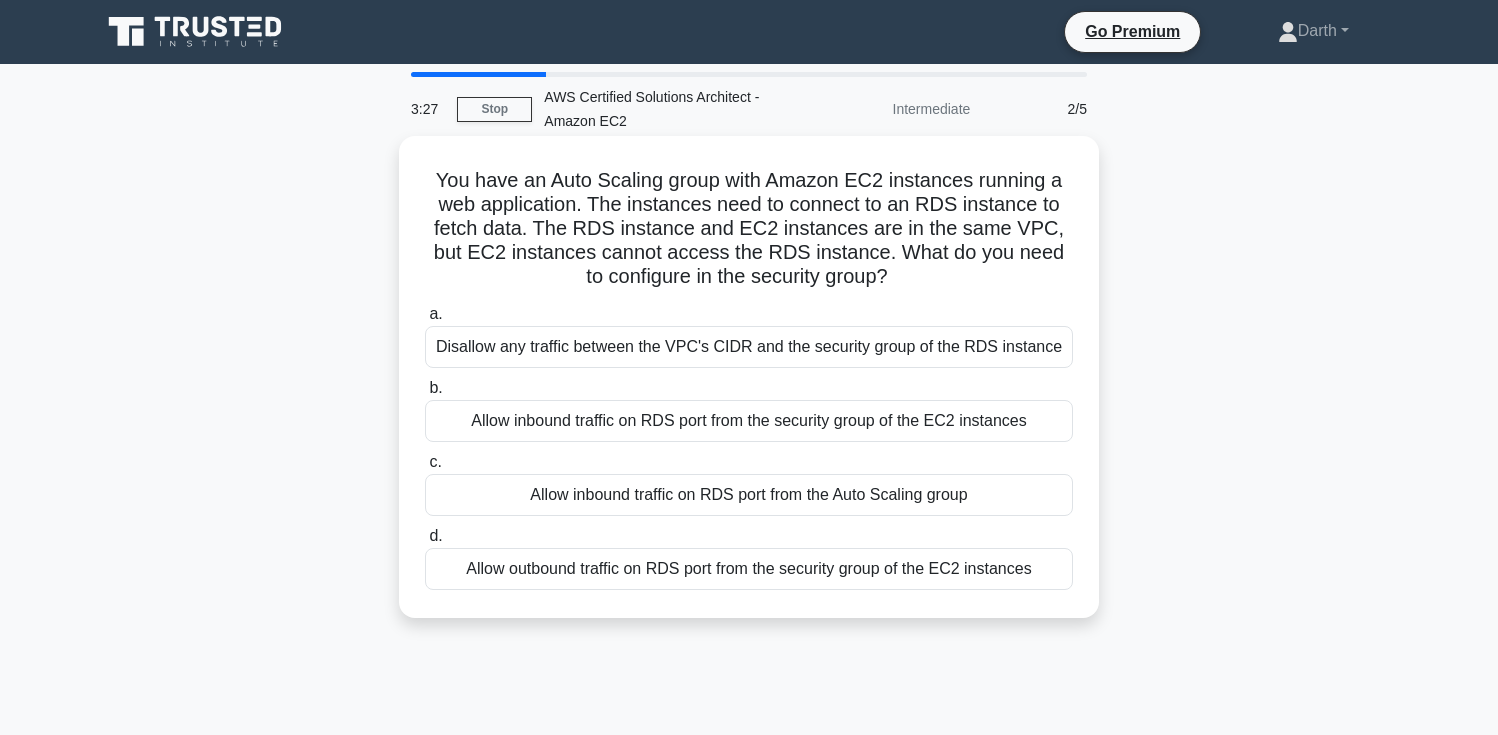 click on "Allow inbound traffic on RDS port from the Auto Scaling group" at bounding box center (749, 495) 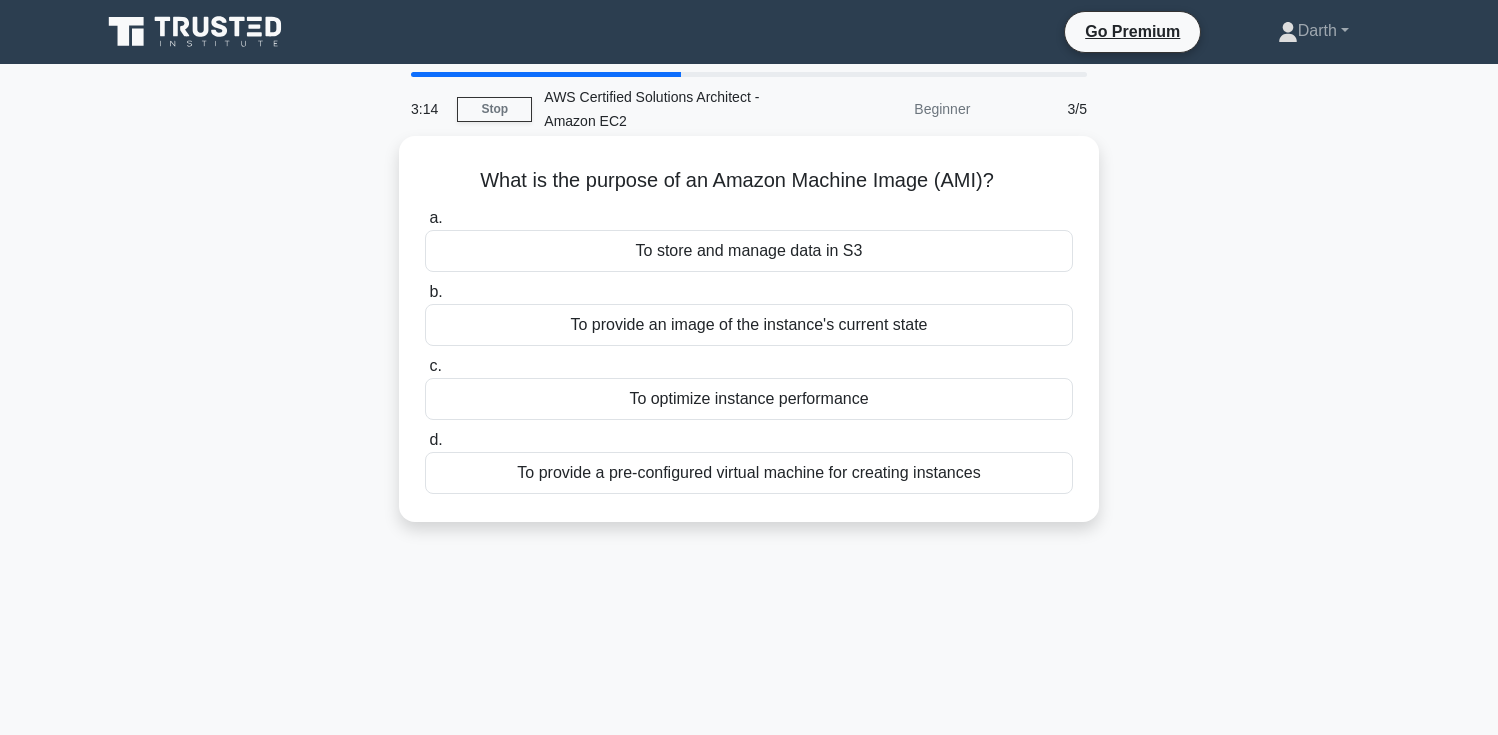 click on "To provide an image of the instance's current state" at bounding box center (749, 325) 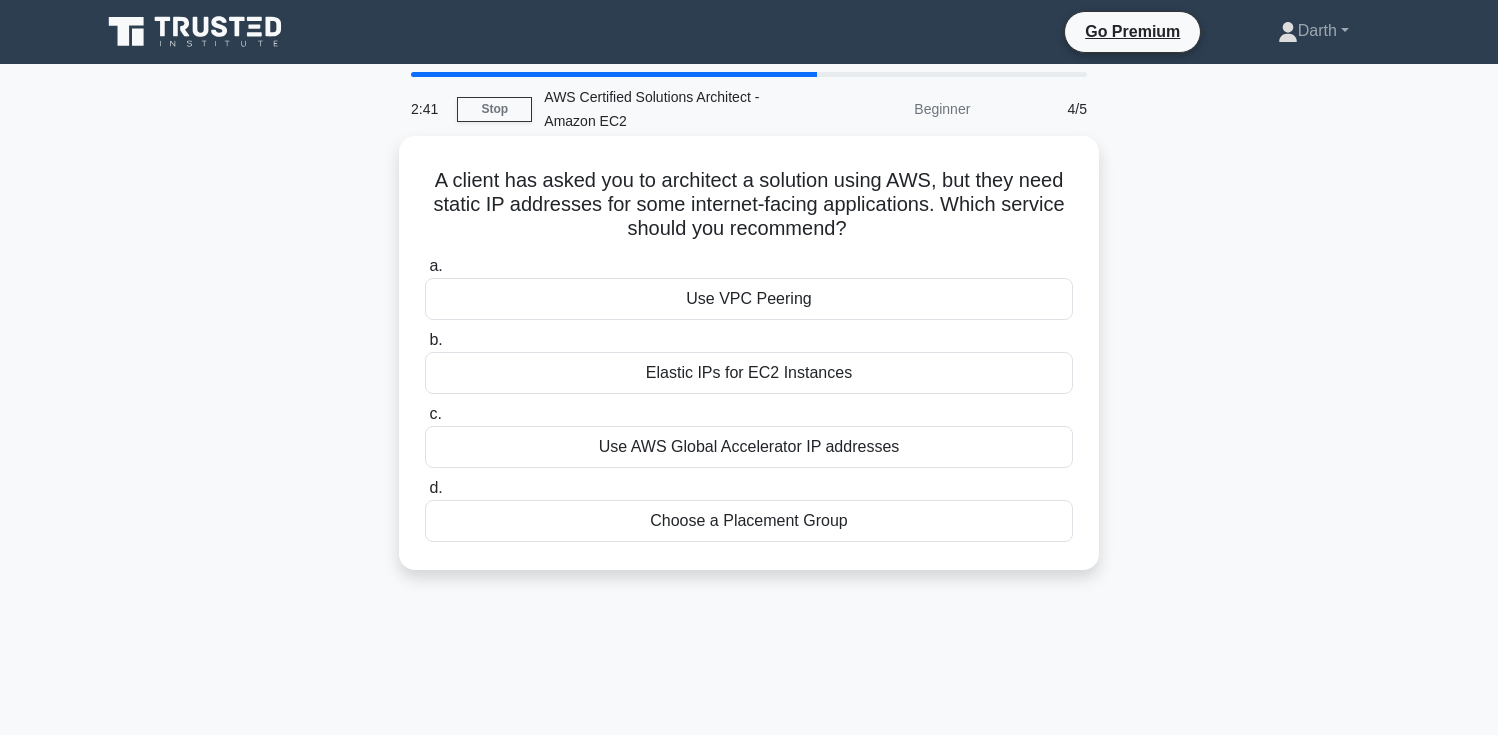 click on "Elastic IPs for EC2 Instances" at bounding box center (749, 373) 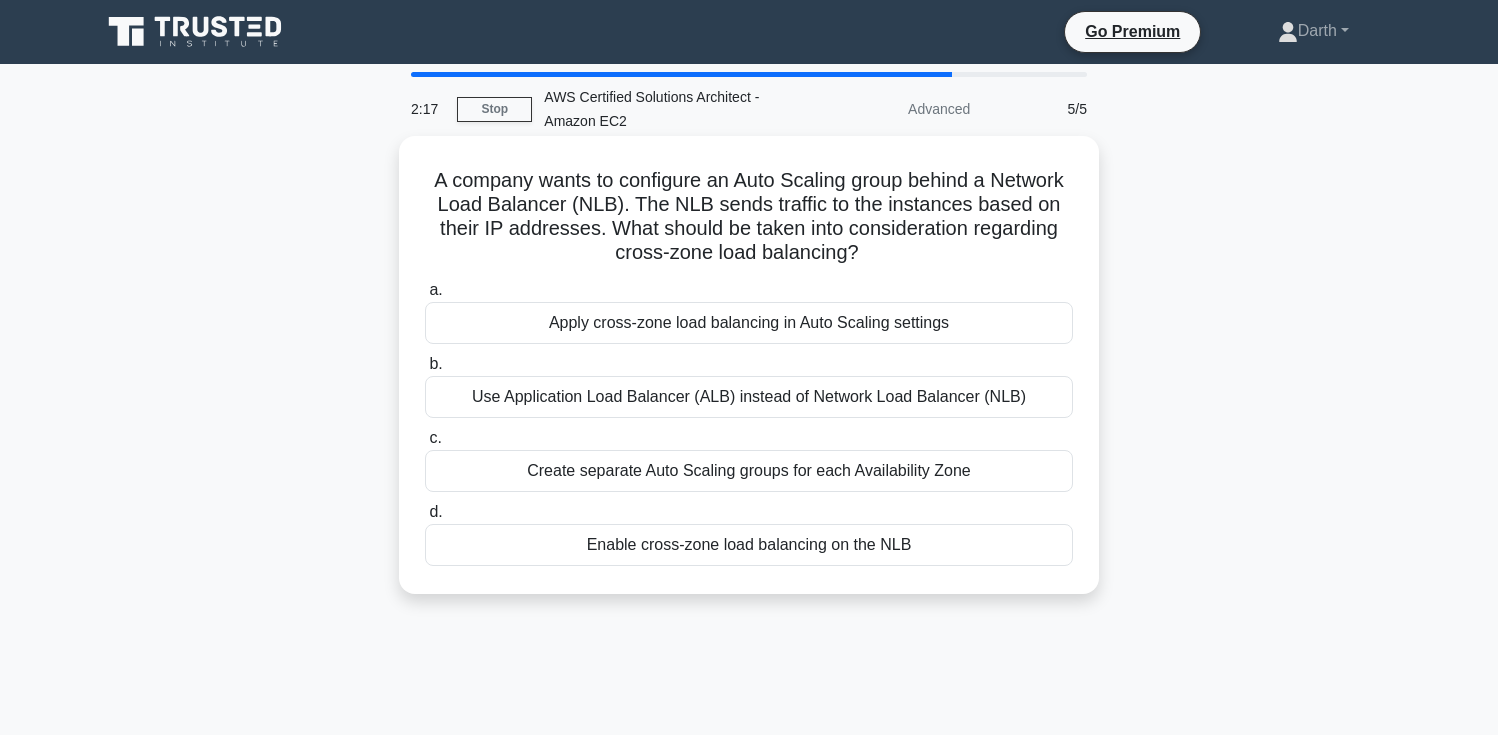 click on "Enable cross-zone load balancing on the NLB" at bounding box center [749, 545] 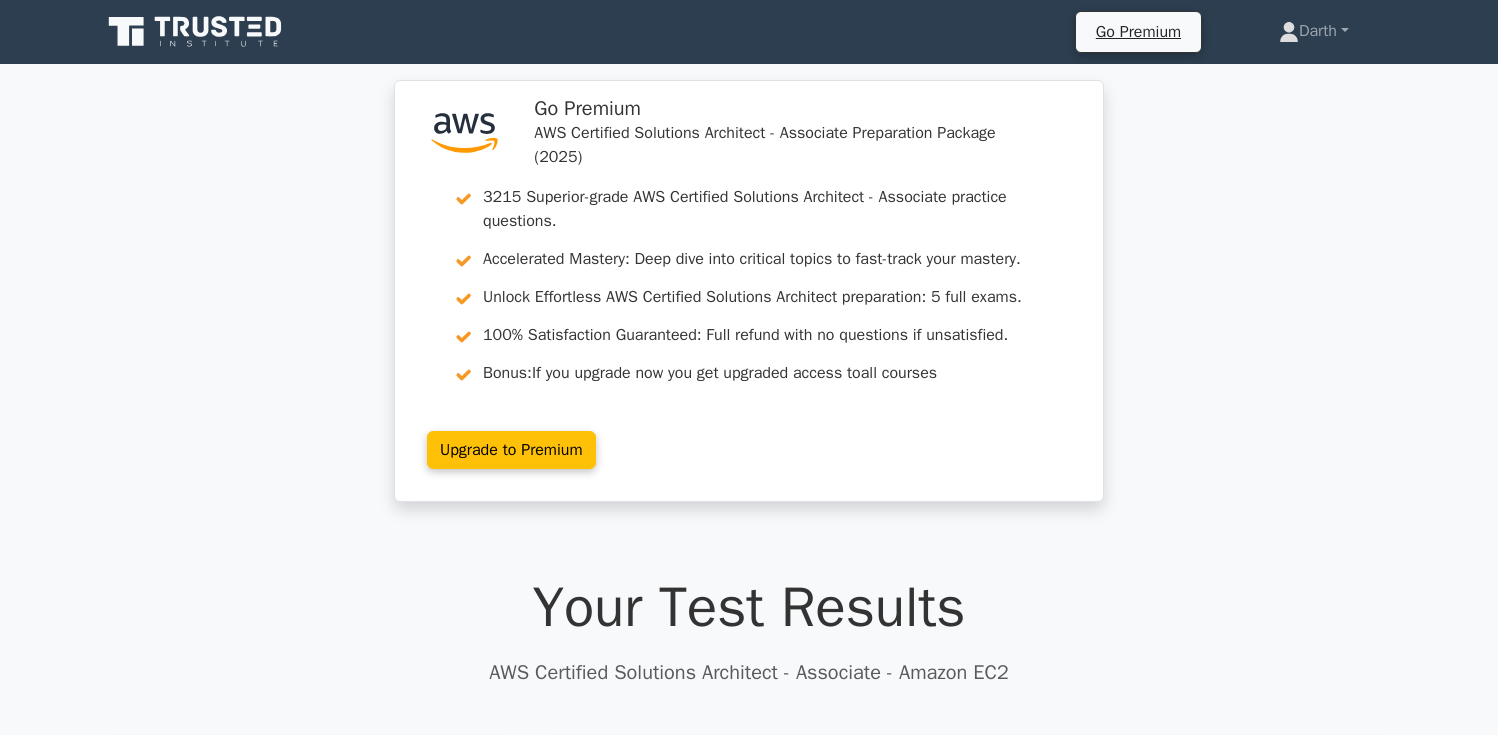 scroll, scrollTop: 0, scrollLeft: 0, axis: both 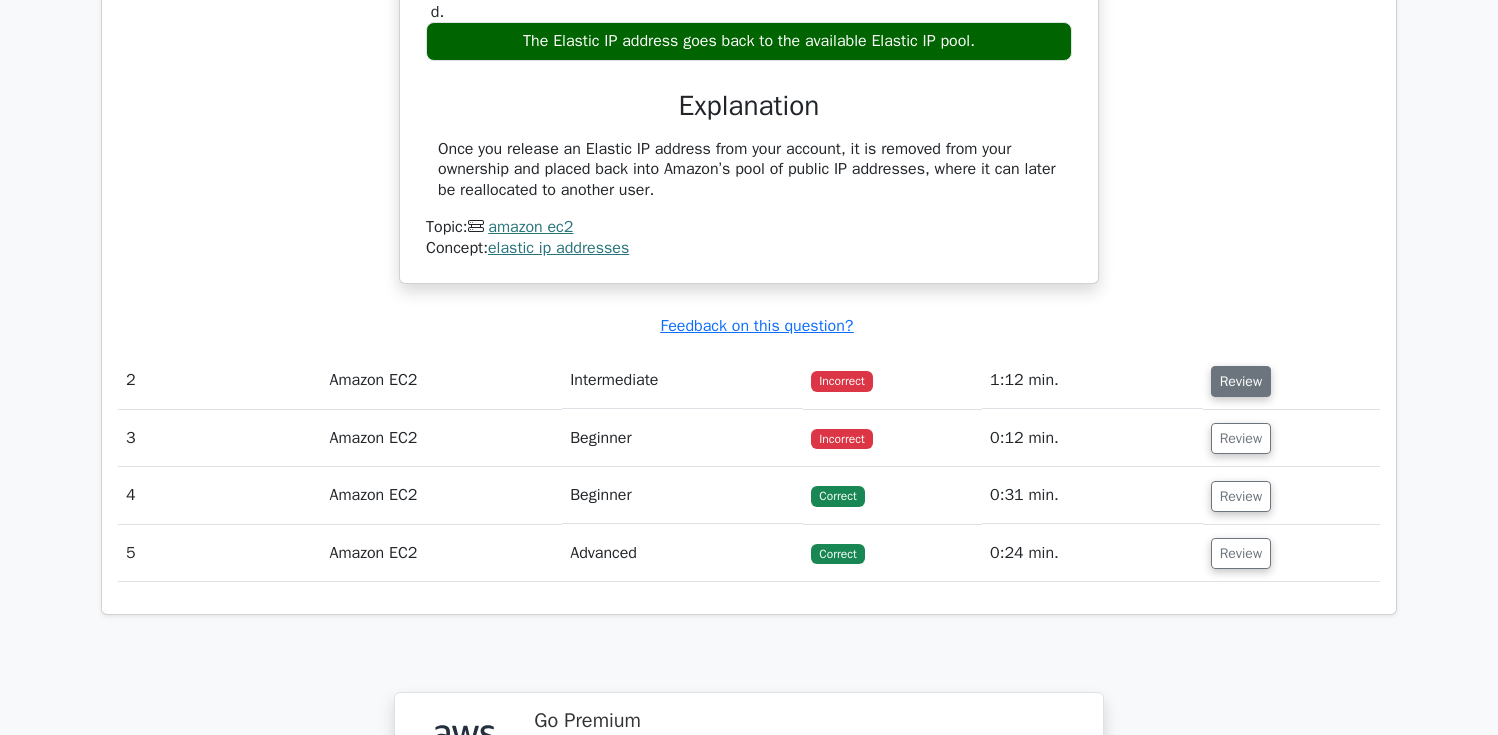click on "Review" at bounding box center [1241, 381] 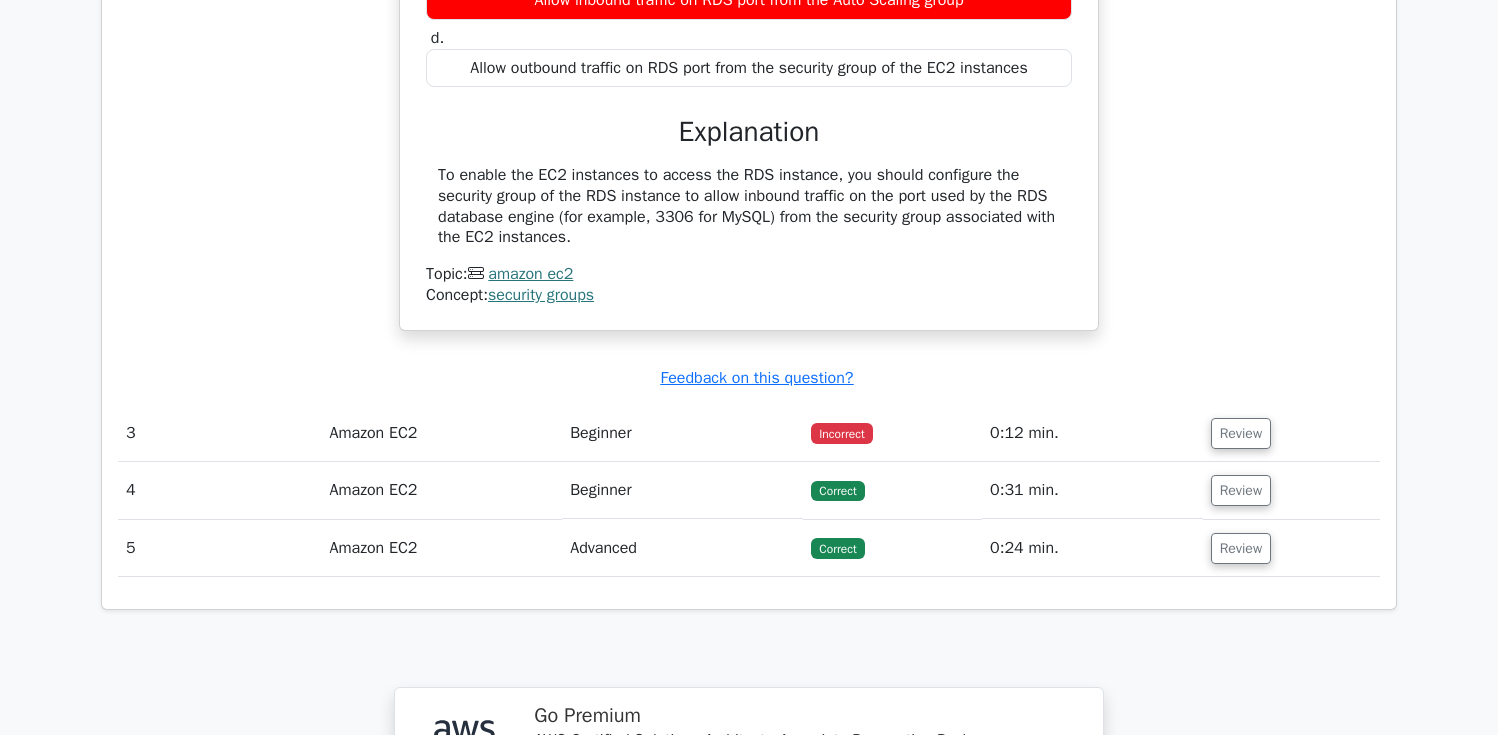 scroll, scrollTop: 2590, scrollLeft: 0, axis: vertical 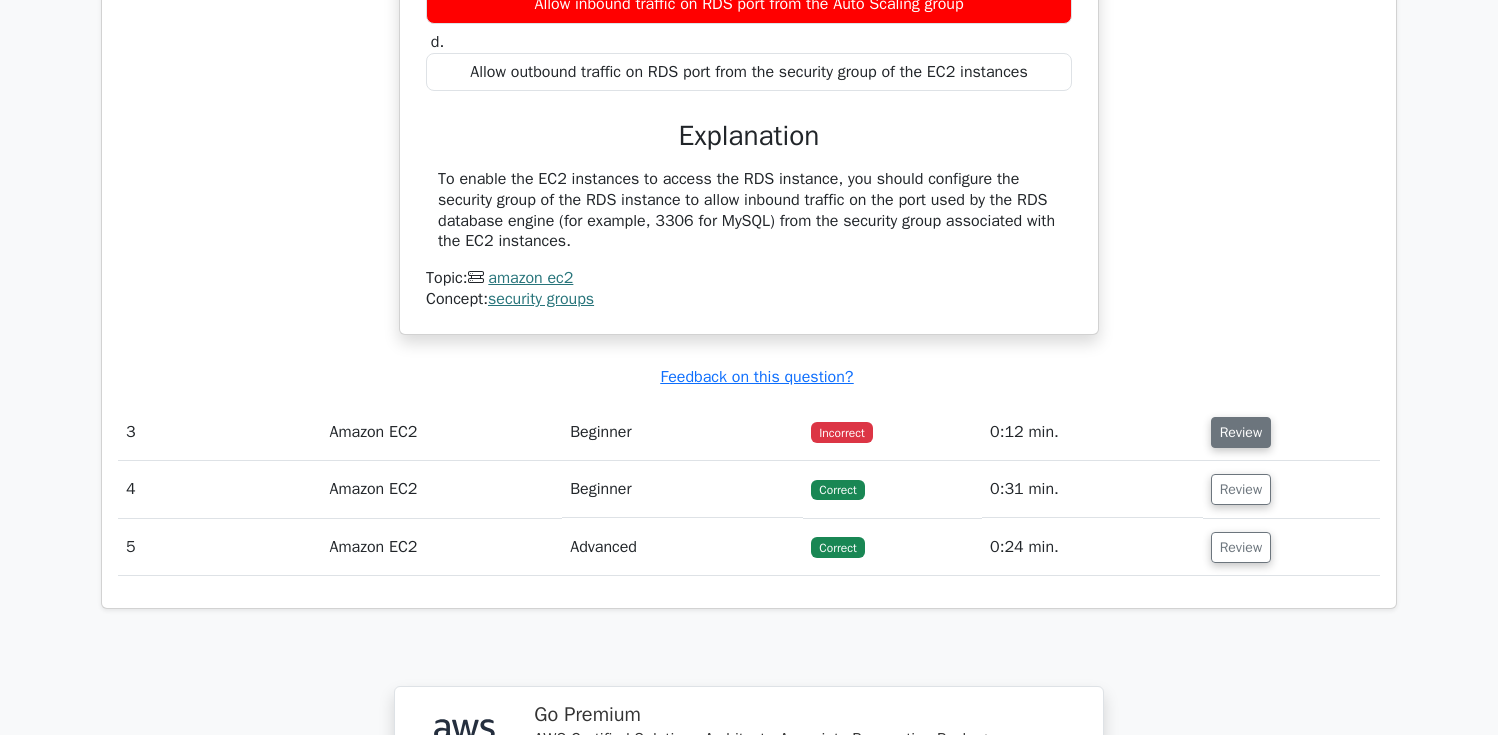 click on "Review" at bounding box center (1241, 432) 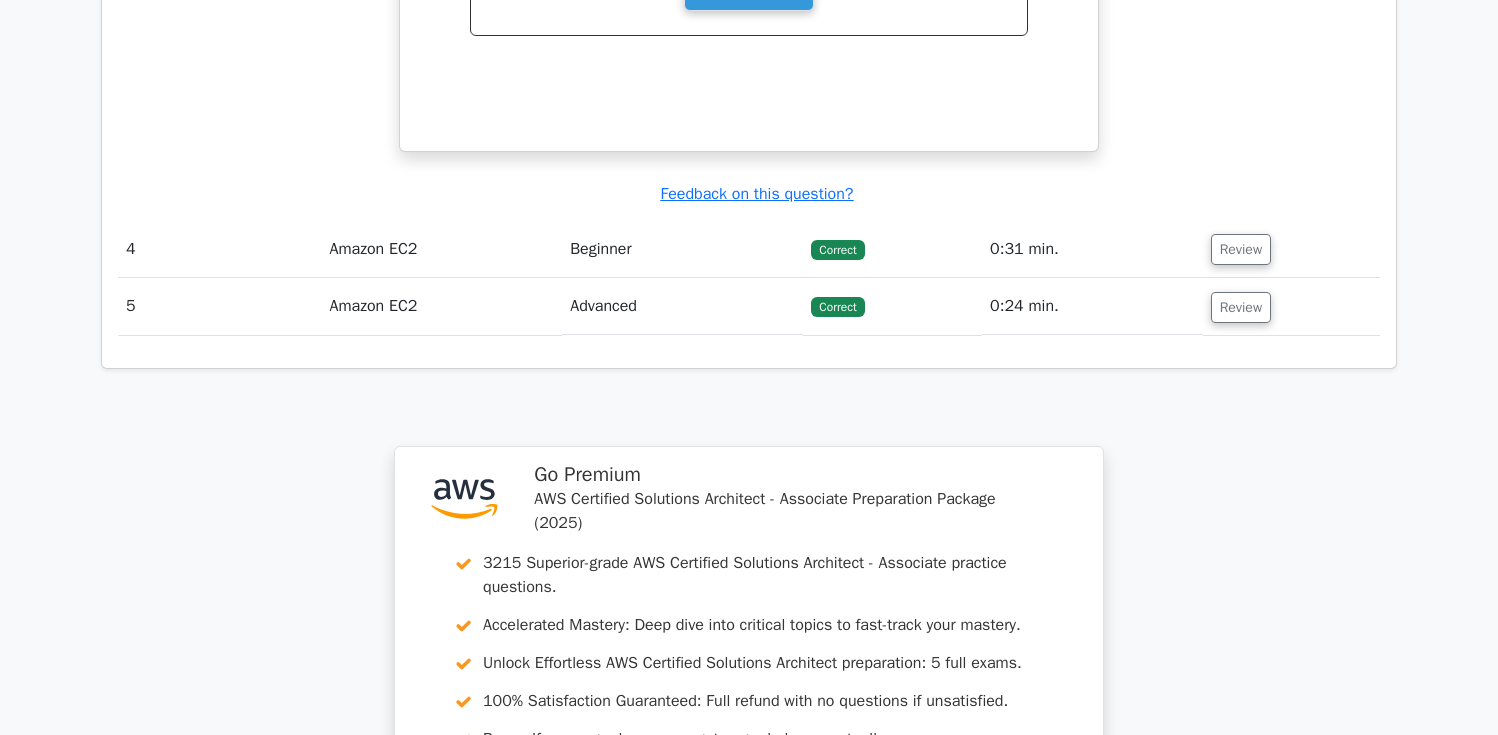 scroll, scrollTop: 3615, scrollLeft: 0, axis: vertical 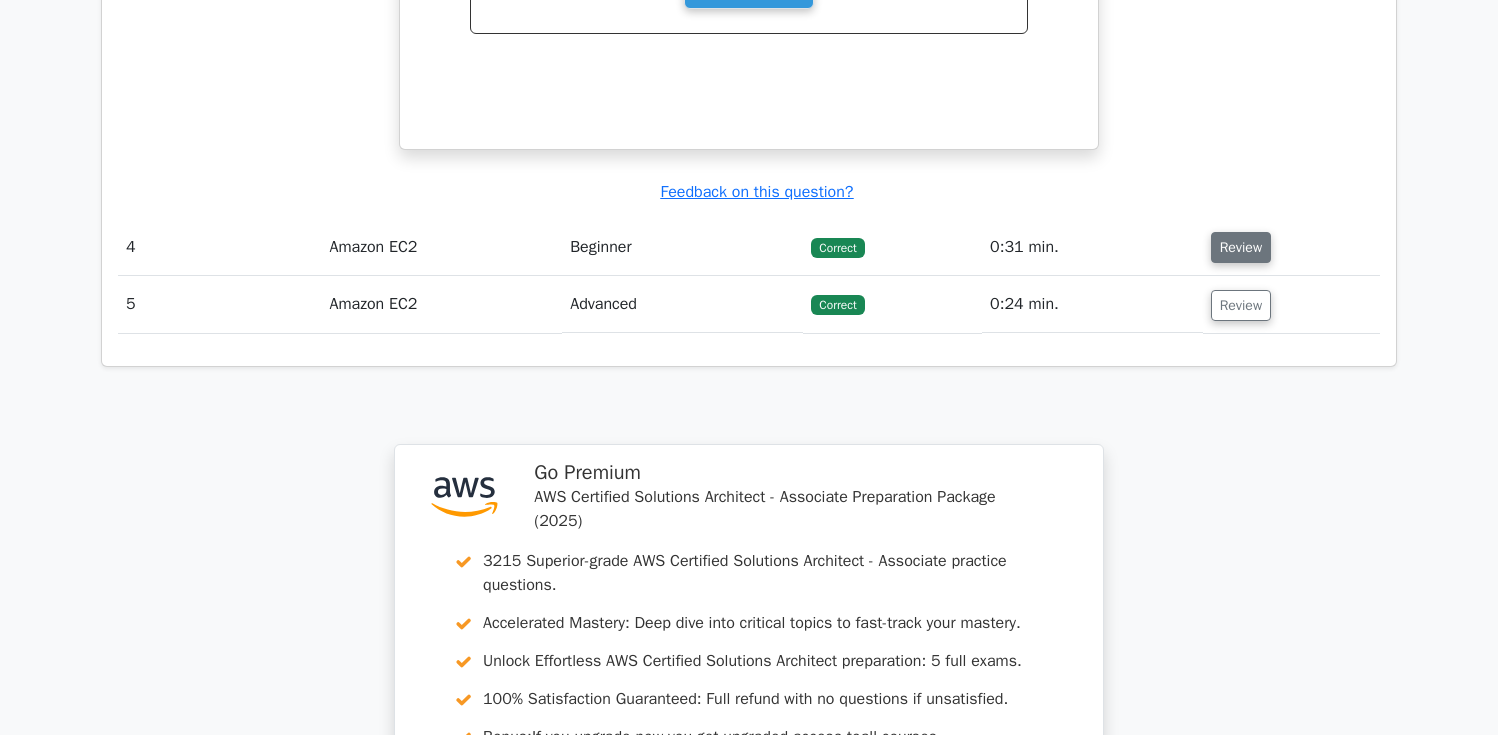 click on "Review" at bounding box center (1241, 247) 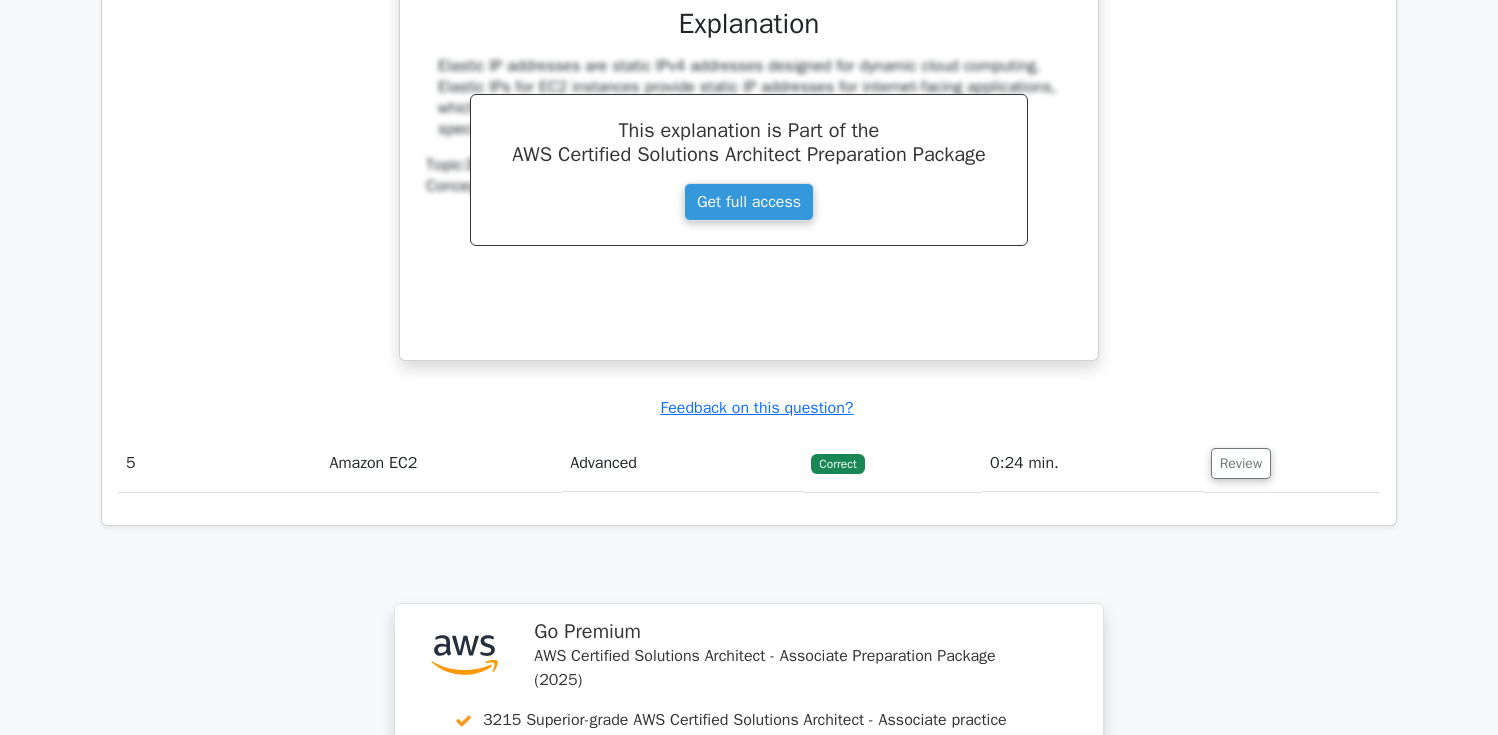 scroll, scrollTop: 4332, scrollLeft: 0, axis: vertical 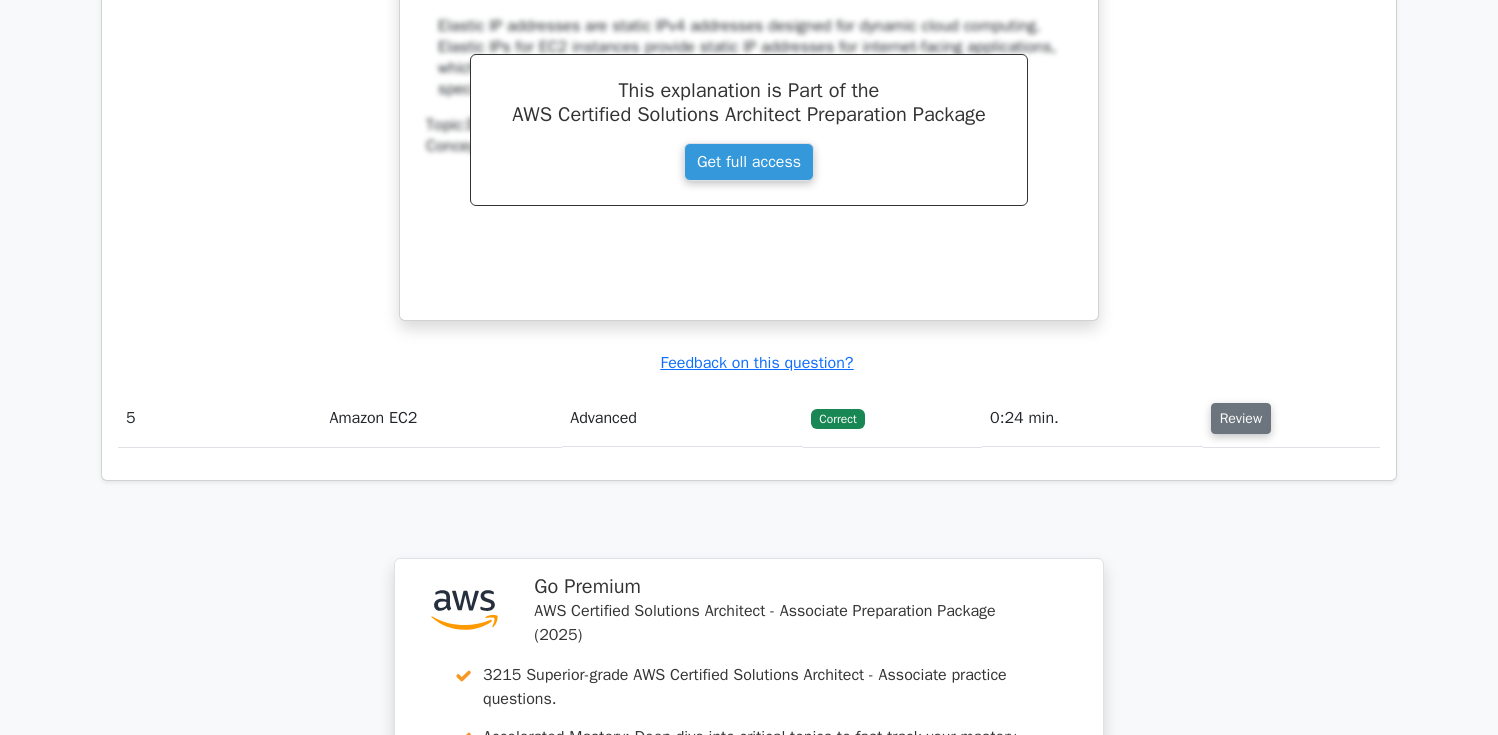click on "Review" at bounding box center (1241, 418) 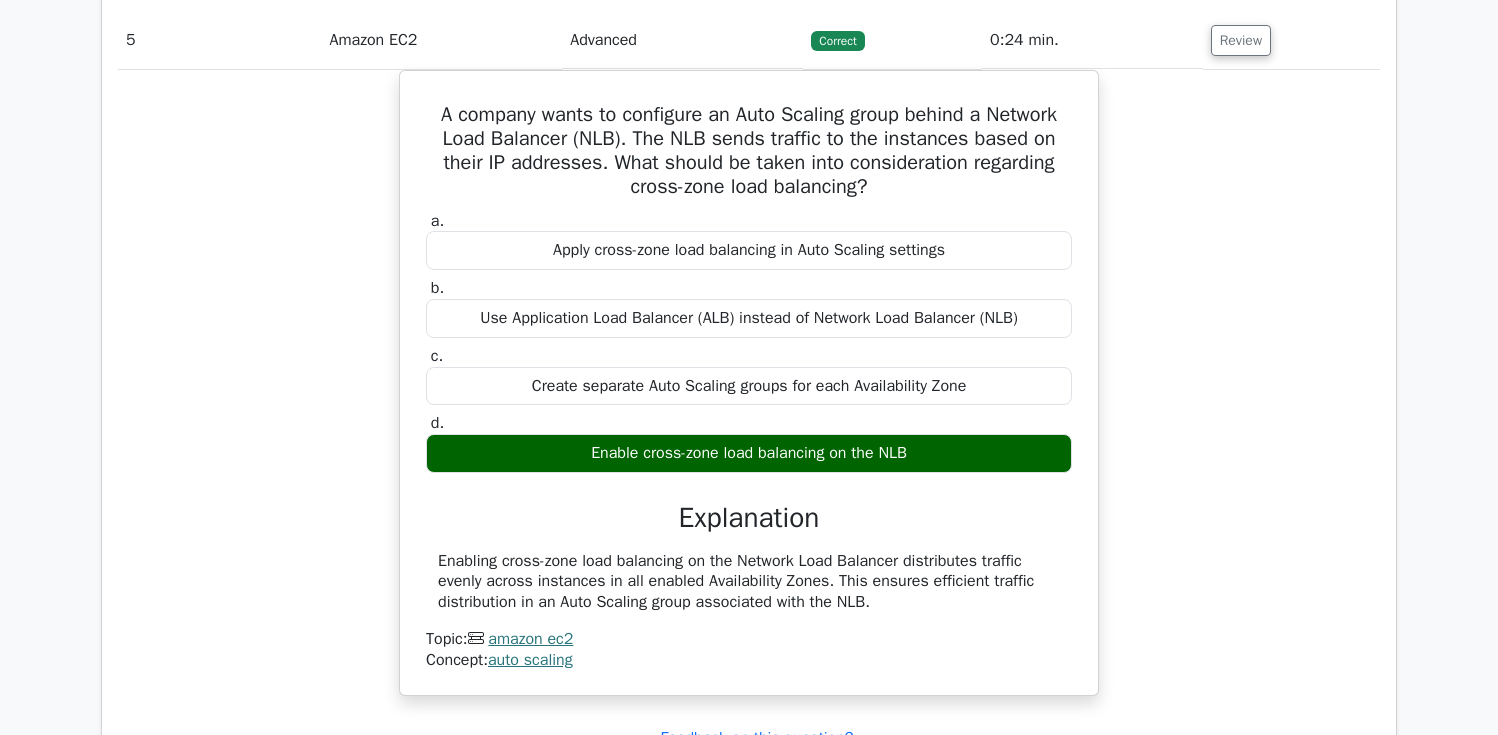 scroll, scrollTop: 4713, scrollLeft: 0, axis: vertical 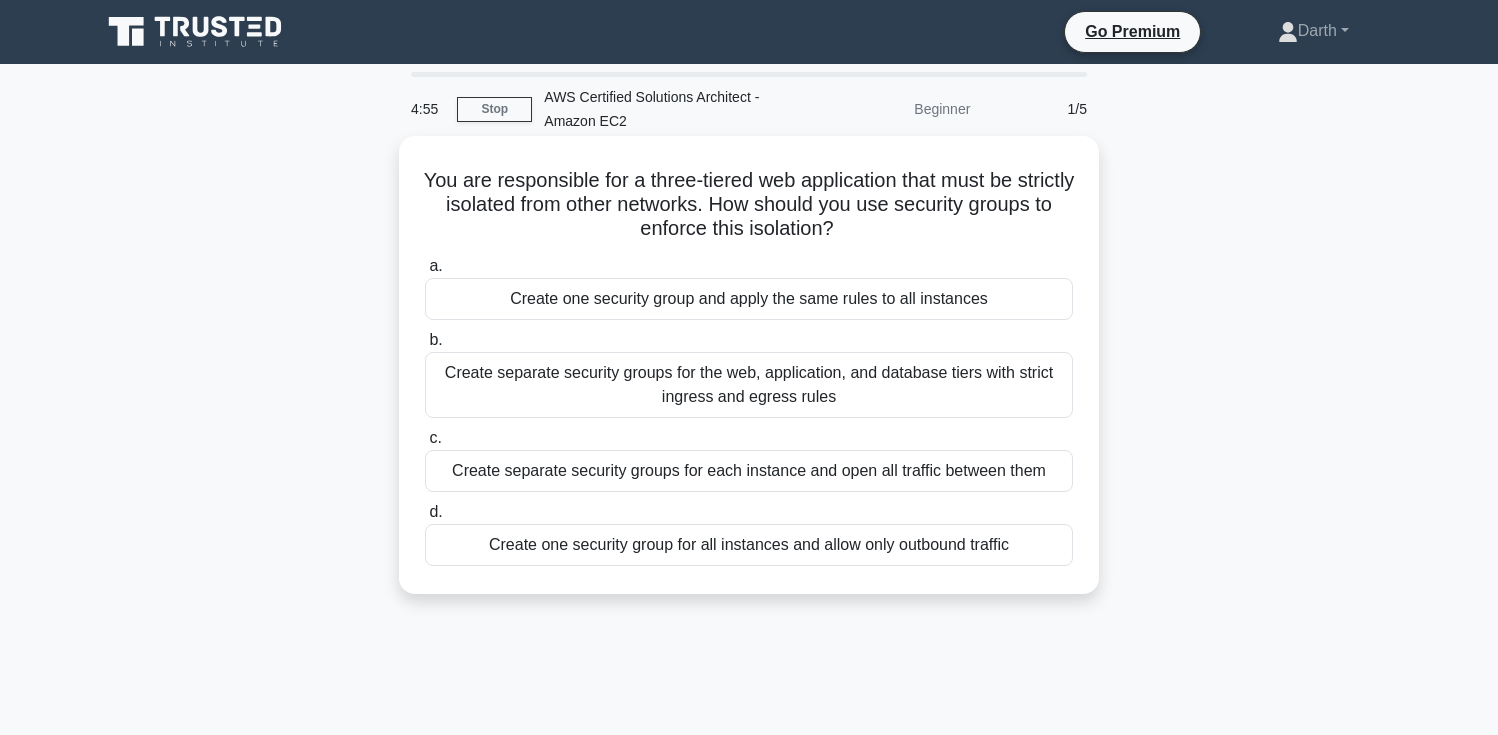 click on "You are responsible for a three-tiered web application that must be strictly isolated from other networks. How should you use security groups to enforce this isolation?
.spinner_0XTQ{transform-origin:center;animation:spinner_y6GP .75s linear infinite}@keyframes spinner_y6GP{100%{transform:rotate(360deg)}}" at bounding box center [749, 205] 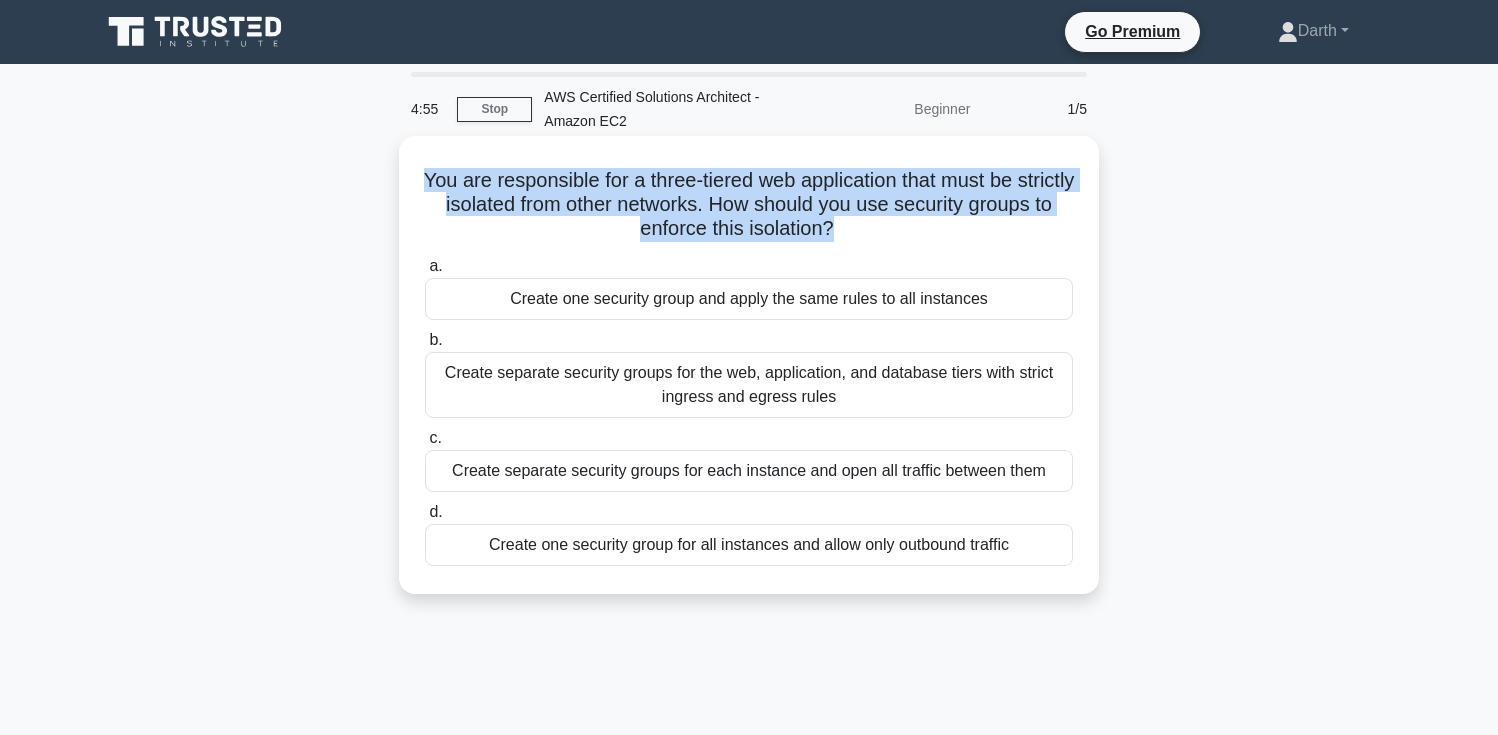 click on "You are responsible for a three-tiered web application that must be strictly isolated from other networks. How should you use security groups to enforce this isolation?
.spinner_0XTQ{transform-origin:center;animation:spinner_y6GP .75s linear infinite}@keyframes spinner_y6GP{100%{transform:rotate(360deg)}}" at bounding box center [749, 205] 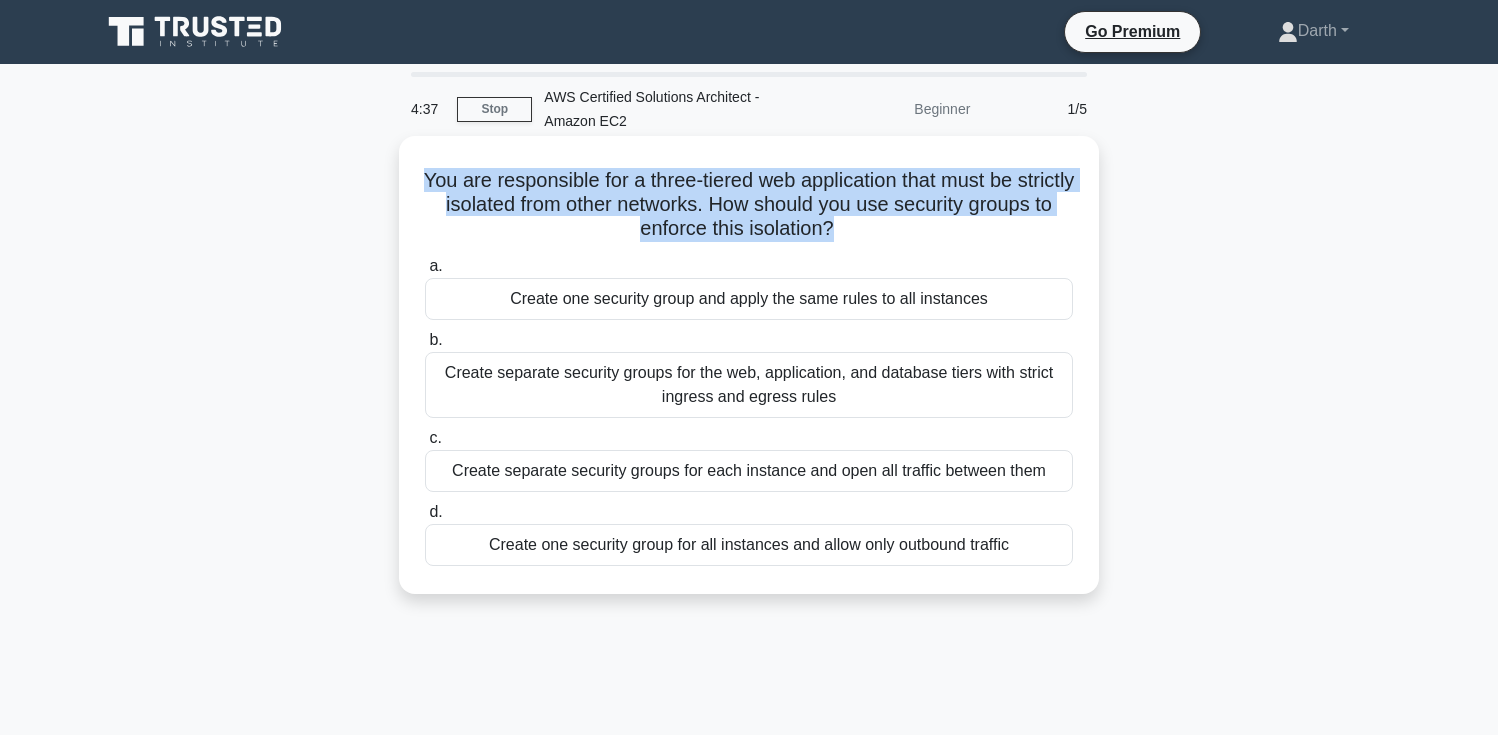 click on ".spinner_0XTQ{transform-origin:center;animation:spinner_y6GP .75s linear infinite}@keyframes spinner_y6GP{100%{transform:rotate(360deg)}}" 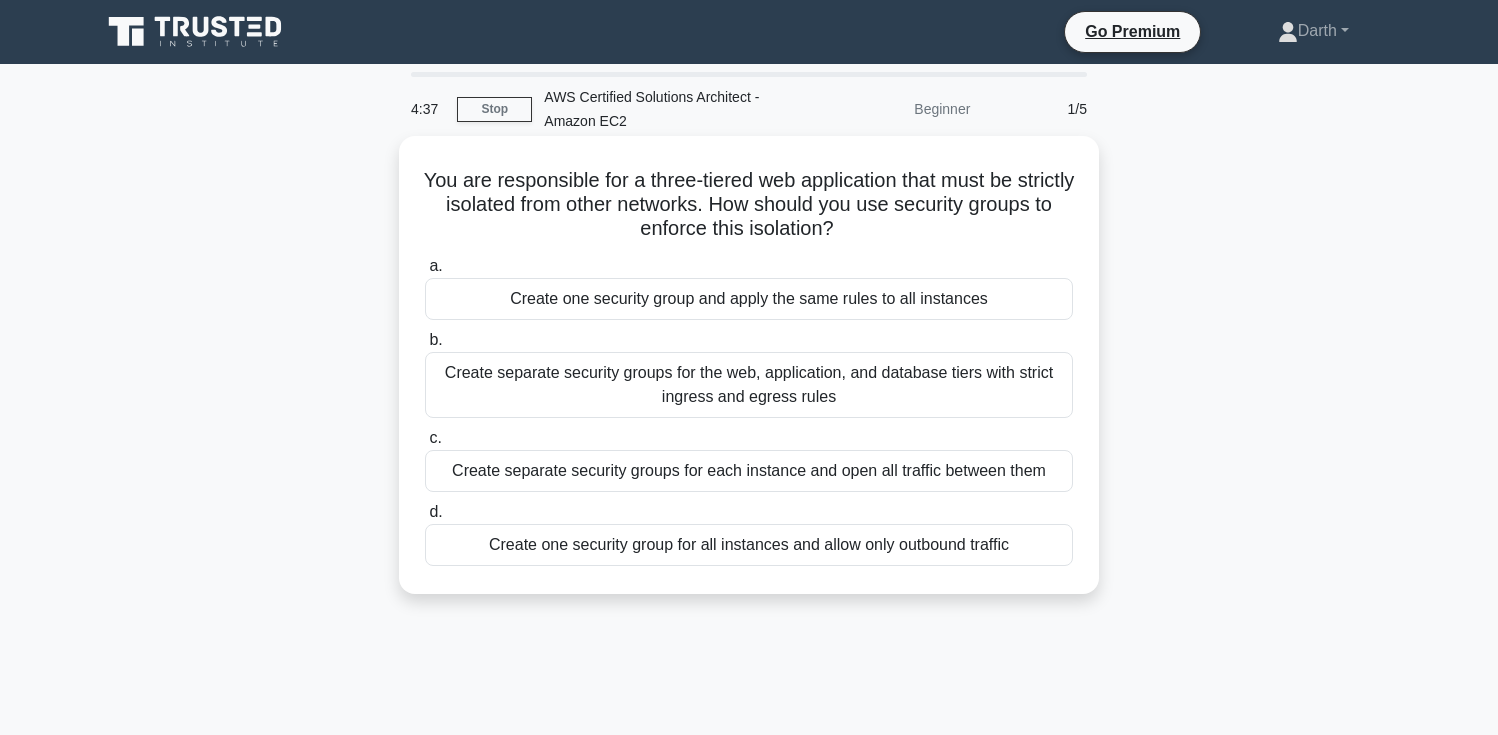 click on ".spinner_0XTQ{transform-origin:center;animation:spinner_y6GP .75s linear infinite}@keyframes spinner_y6GP{100%{transform:rotate(360deg)}}" 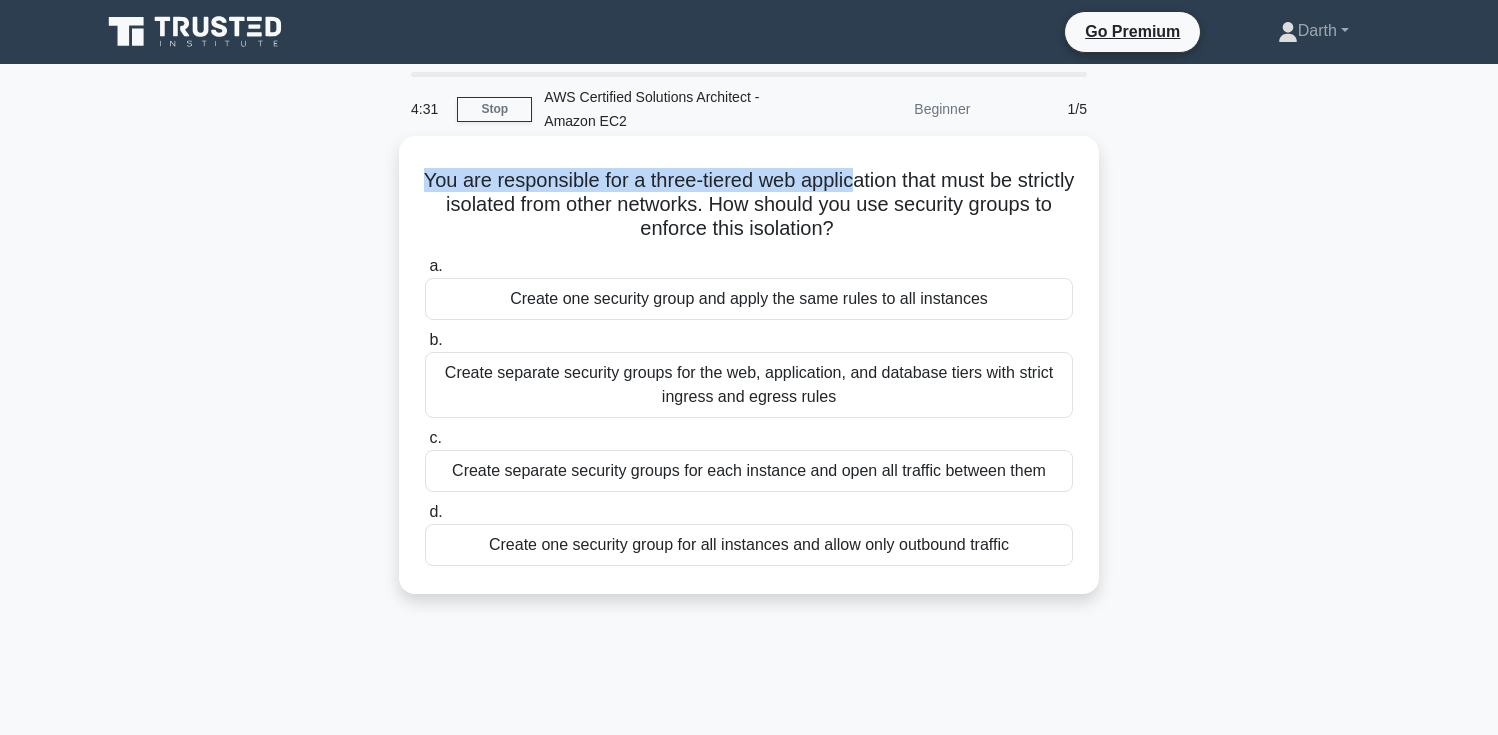 drag, startPoint x: 452, startPoint y: 180, endPoint x: 887, endPoint y: 172, distance: 435.07355 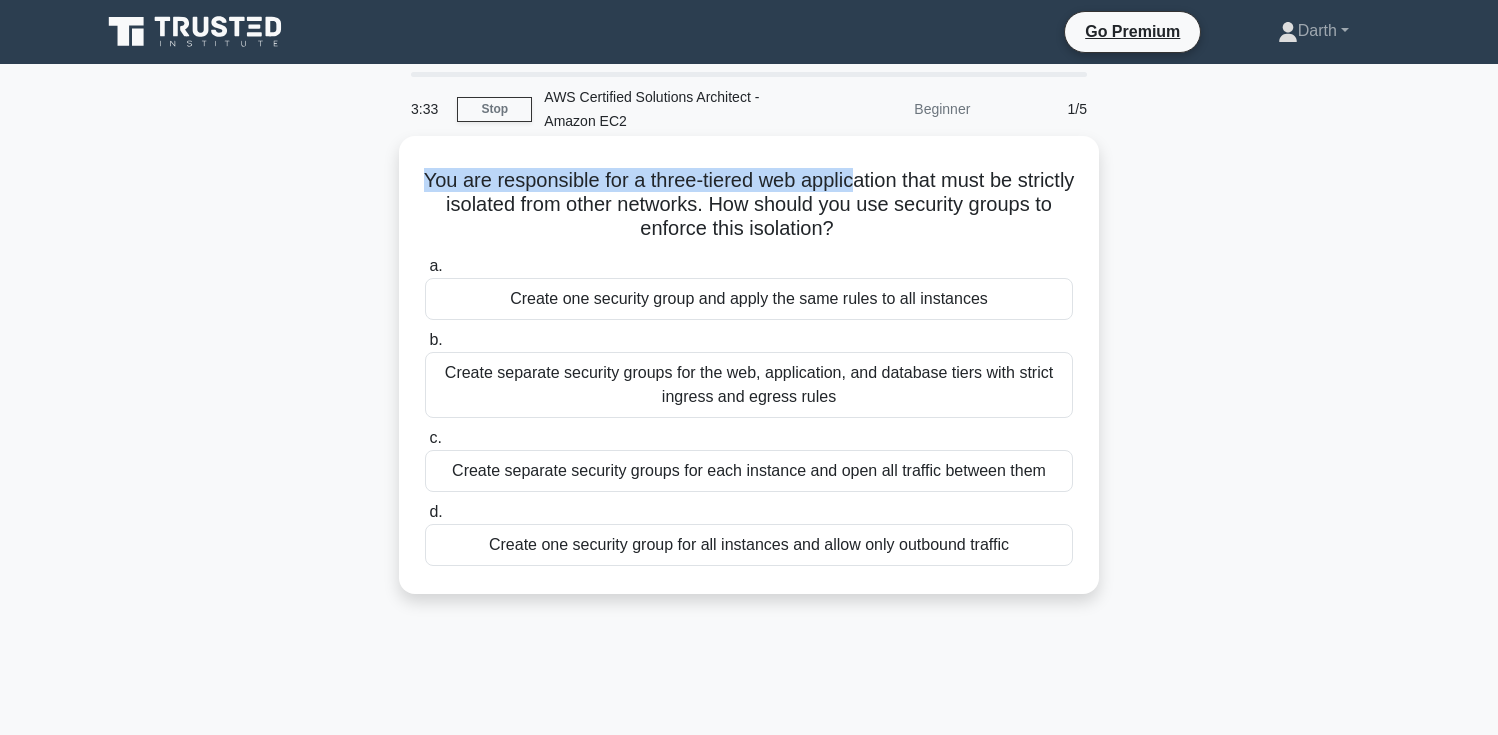click on "Create separate security groups for the web, application, and database tiers with strict ingress and egress rules" at bounding box center (749, 385) 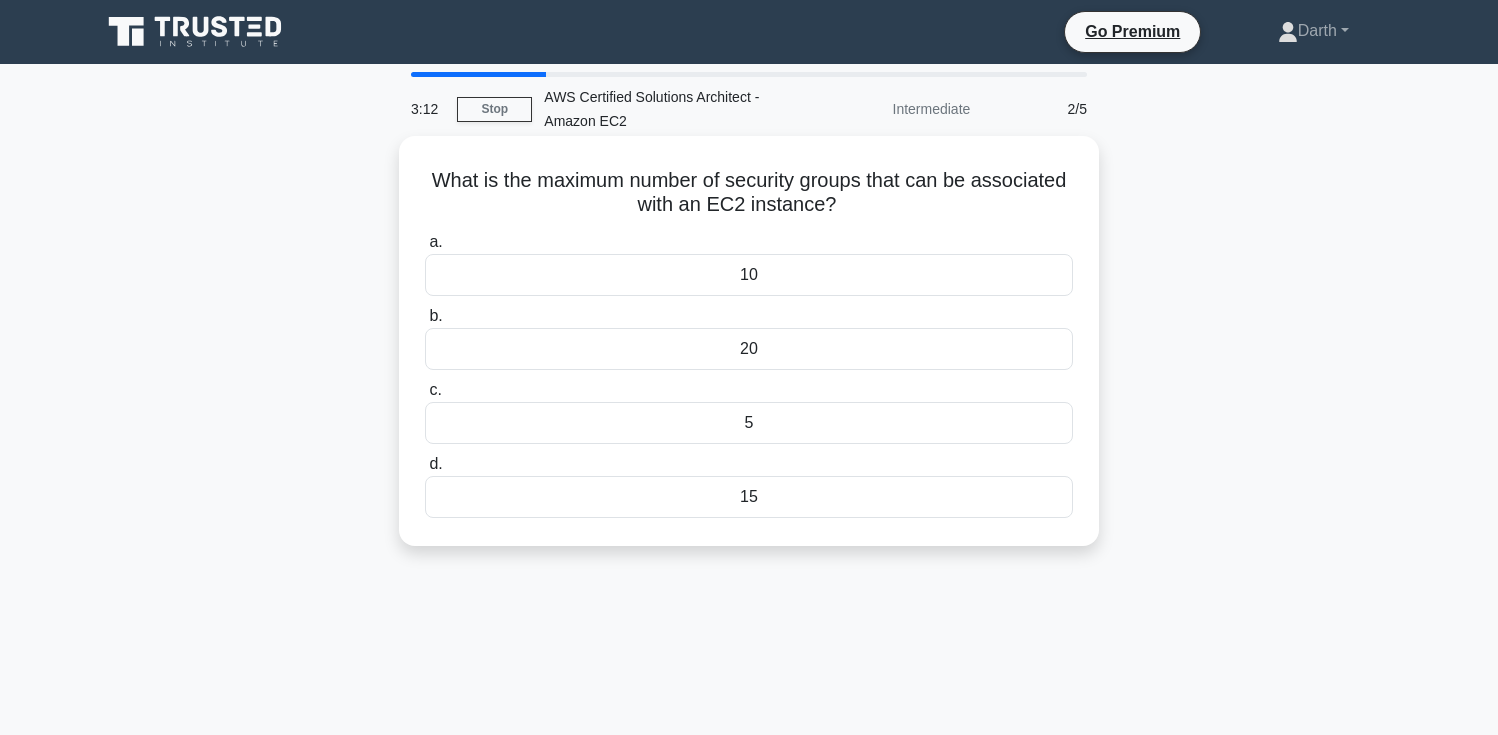 click on "10" at bounding box center [749, 275] 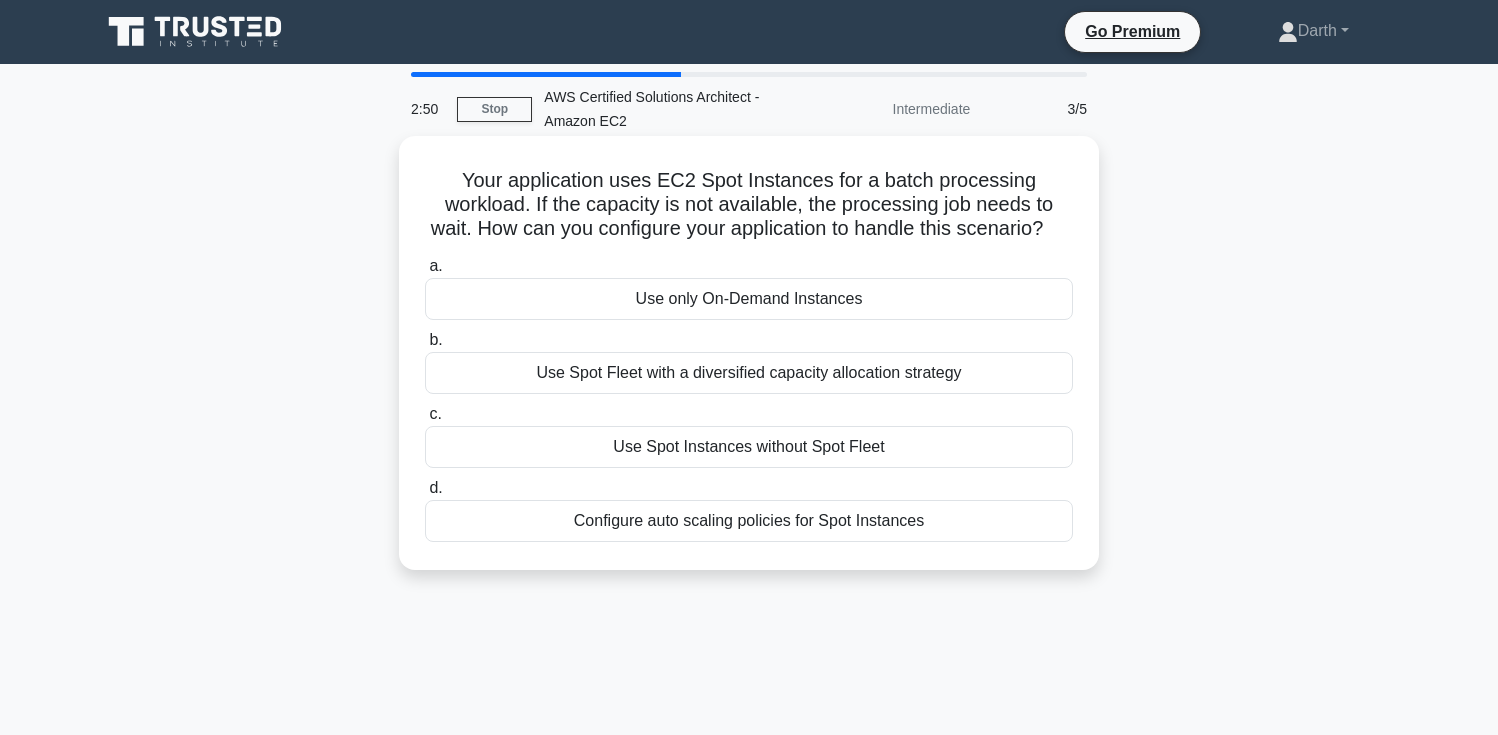 click on "Configure auto scaling policies for Spot Instances" at bounding box center [749, 521] 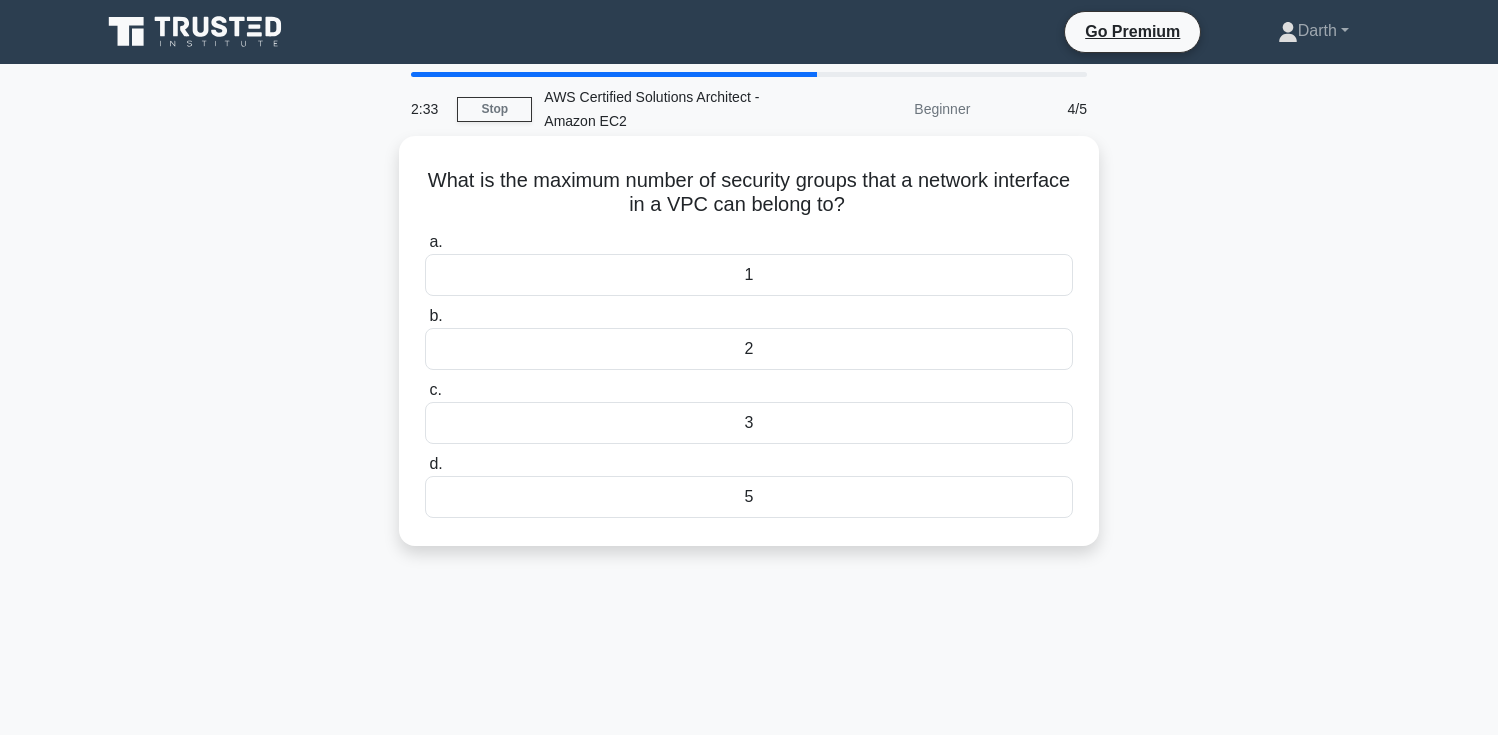 click on "1" at bounding box center (749, 275) 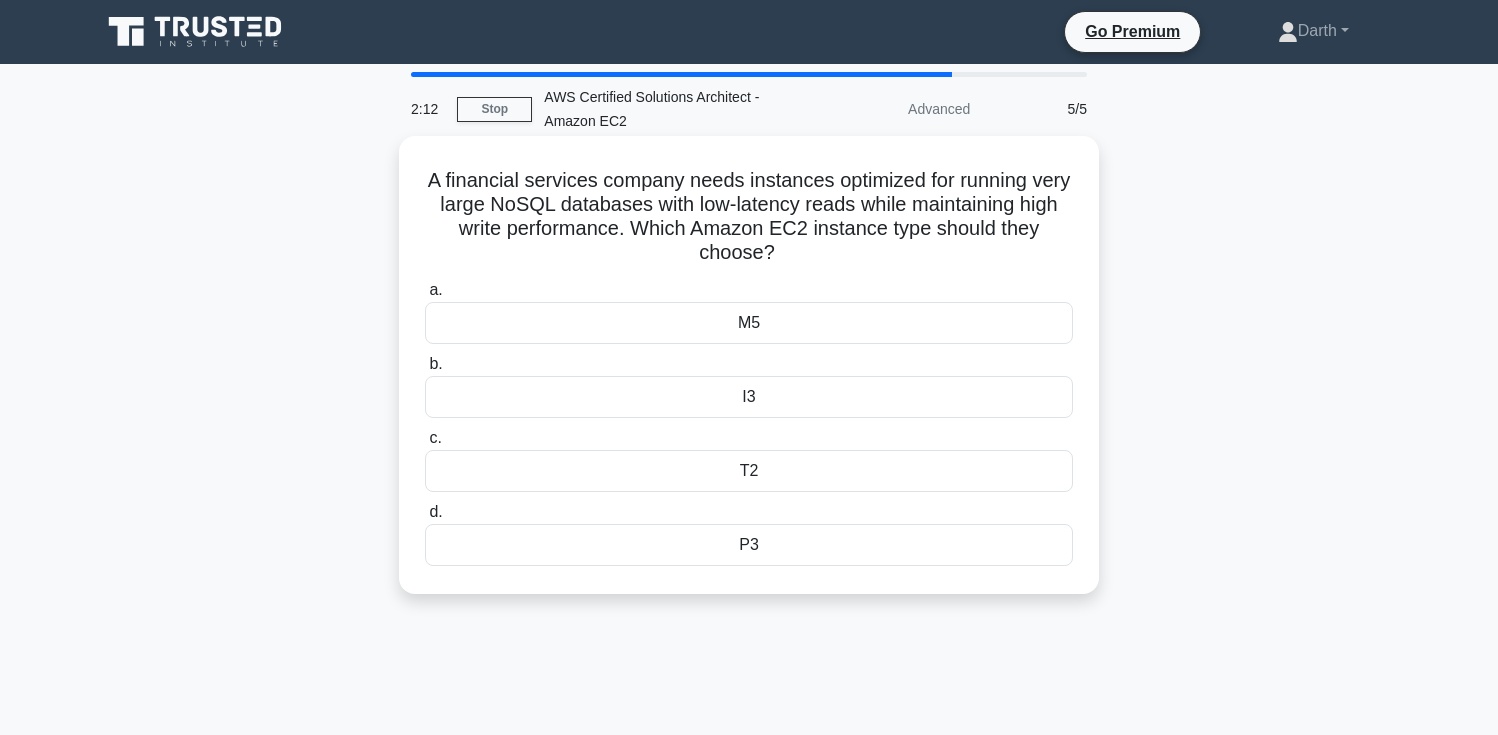click on "M5" at bounding box center (749, 323) 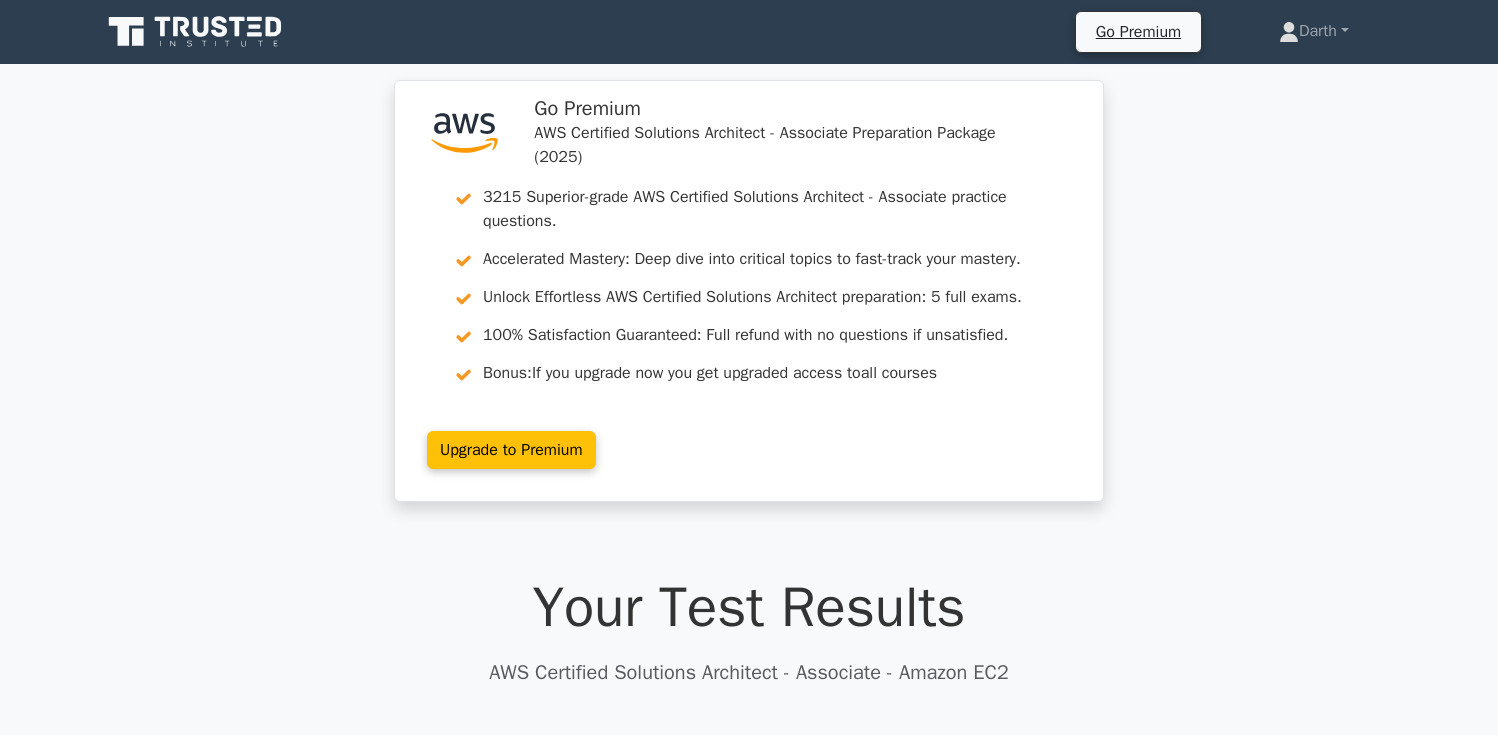 scroll, scrollTop: 0, scrollLeft: 0, axis: both 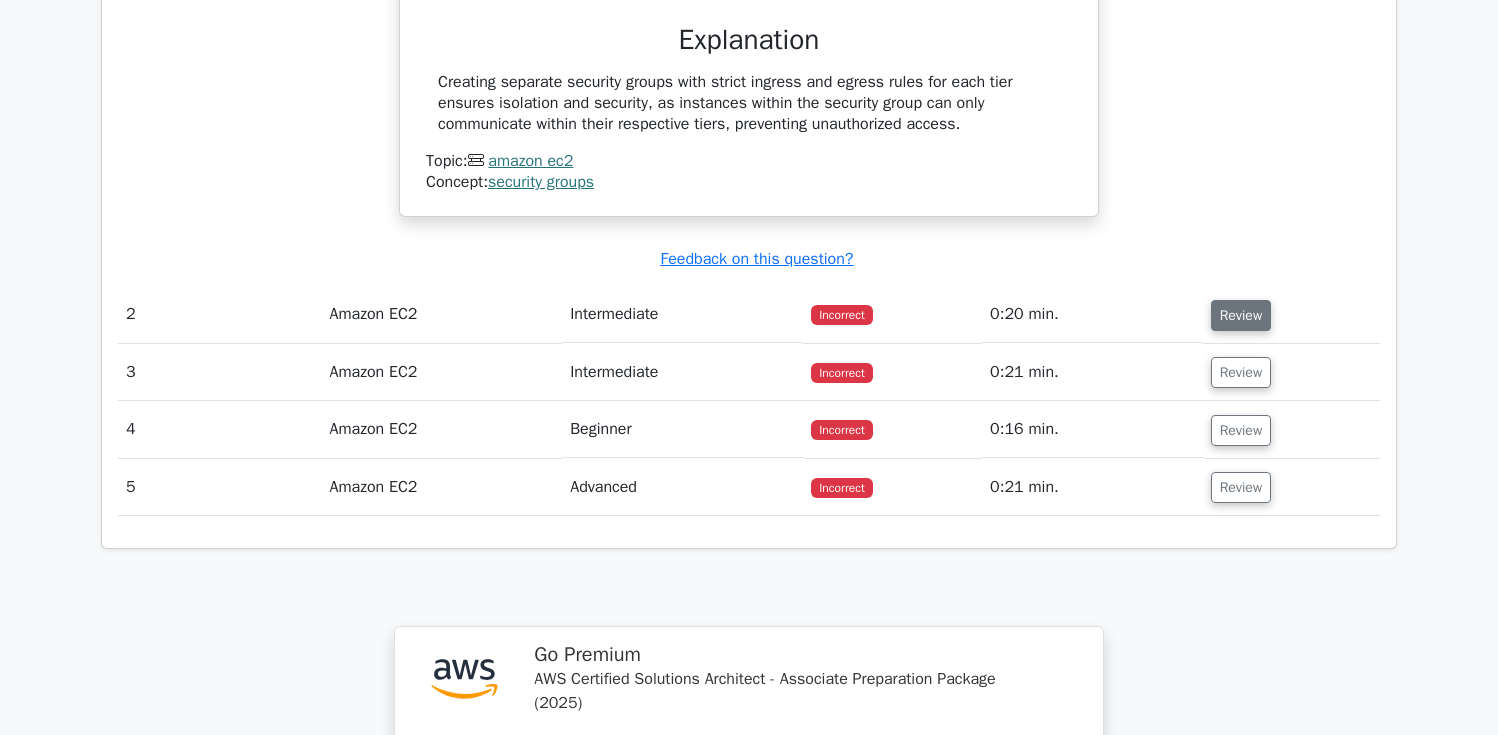 click on "Review" at bounding box center [1241, 315] 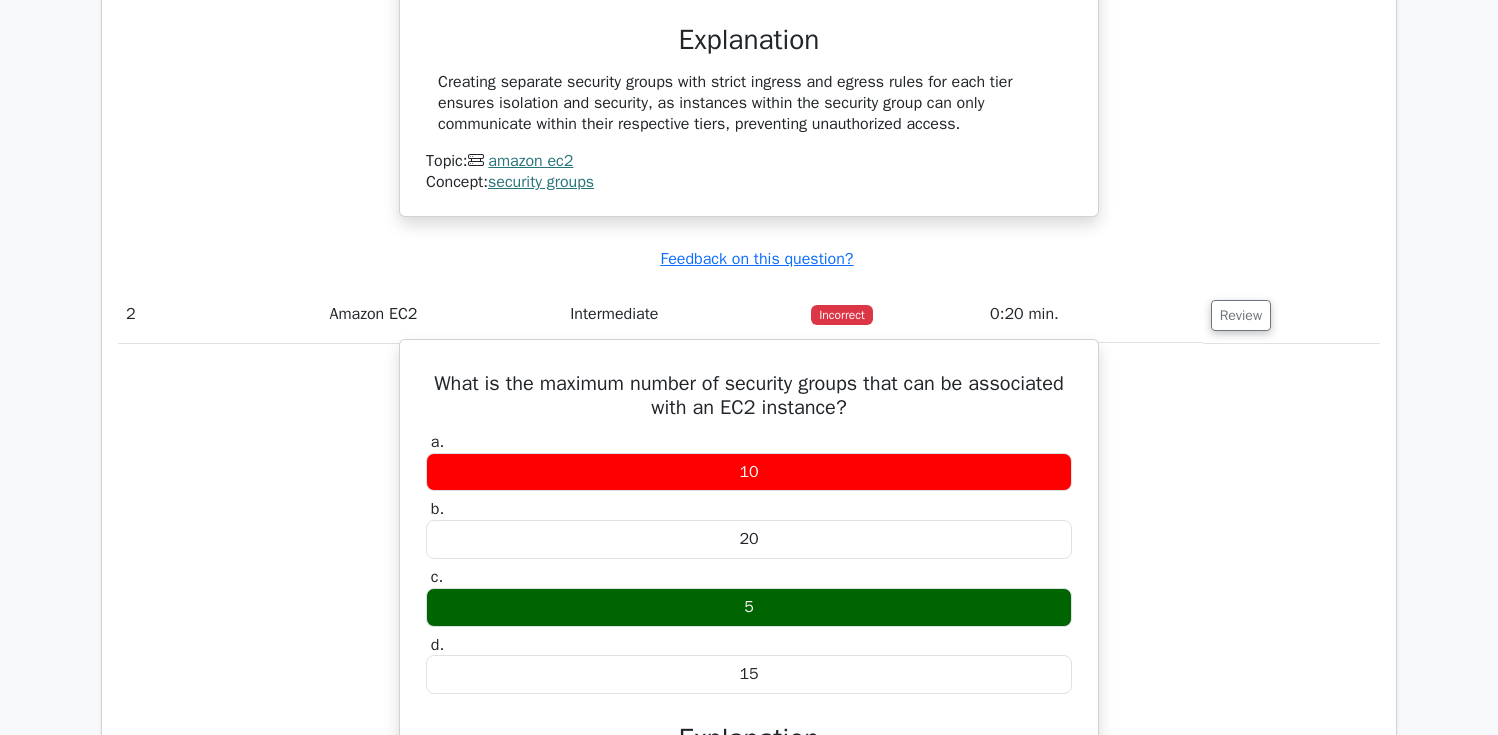 click on "What is the maximum number of security groups that can be associated with an EC2 instance?" at bounding box center (749, 396) 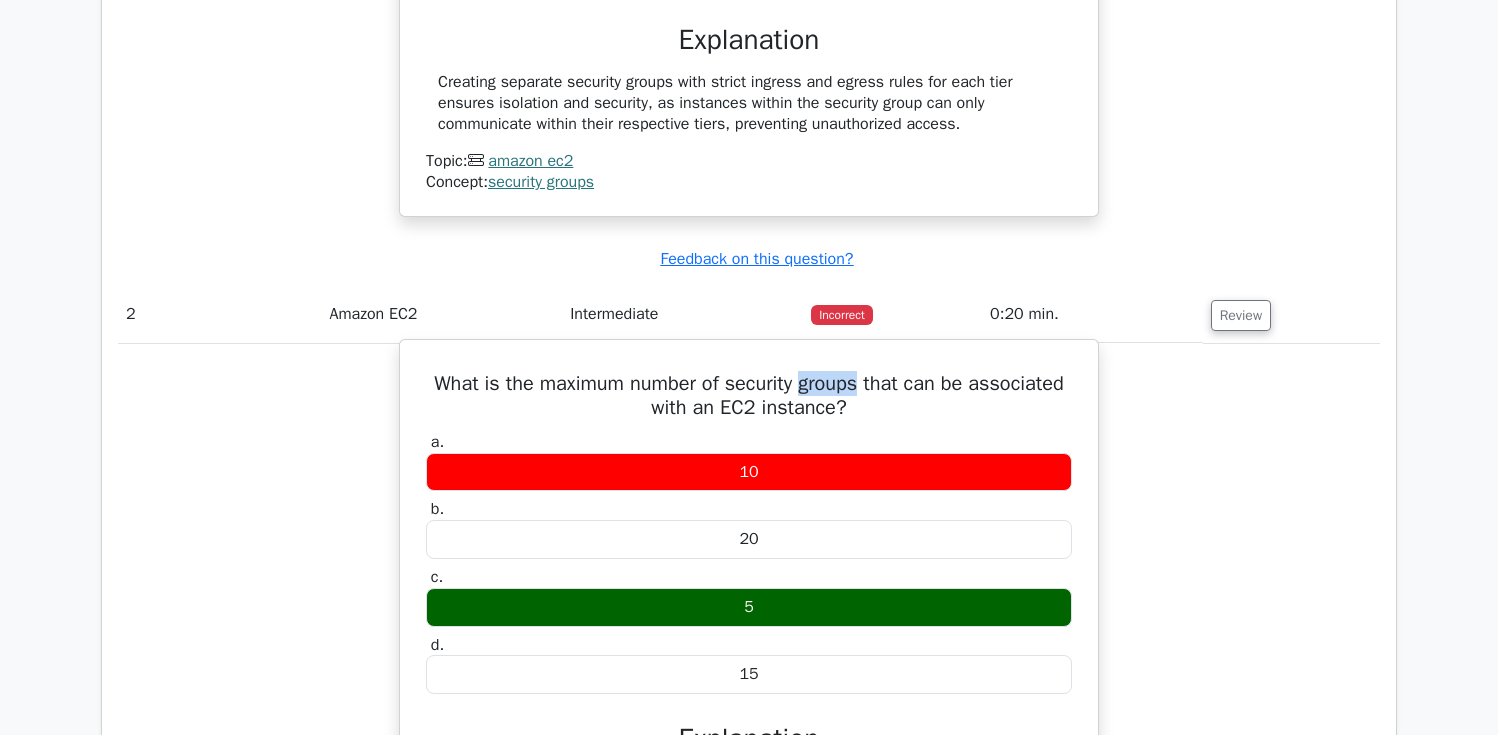click on "What is the maximum number of security groups that can be associated with an EC2 instance?" at bounding box center [749, 396] 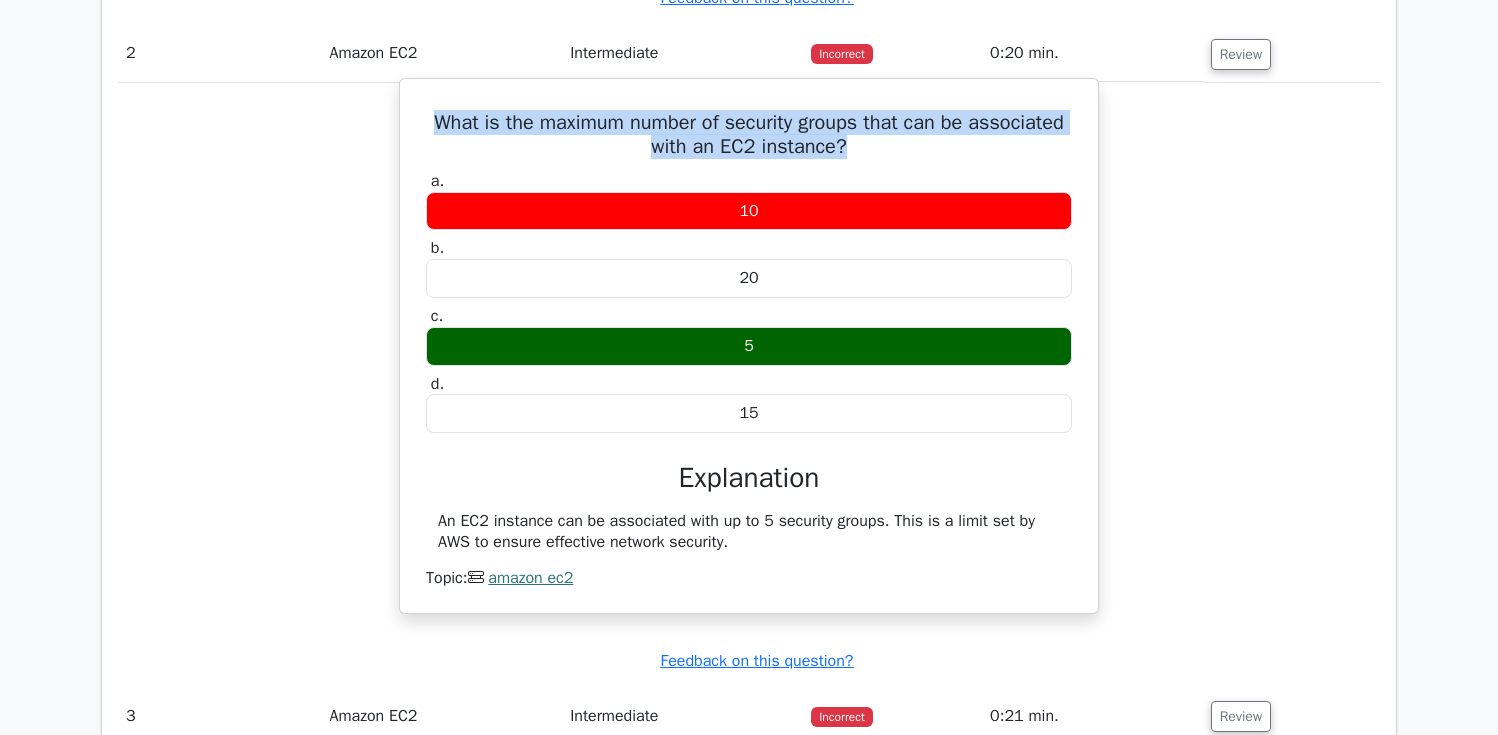 scroll, scrollTop: 2381, scrollLeft: 0, axis: vertical 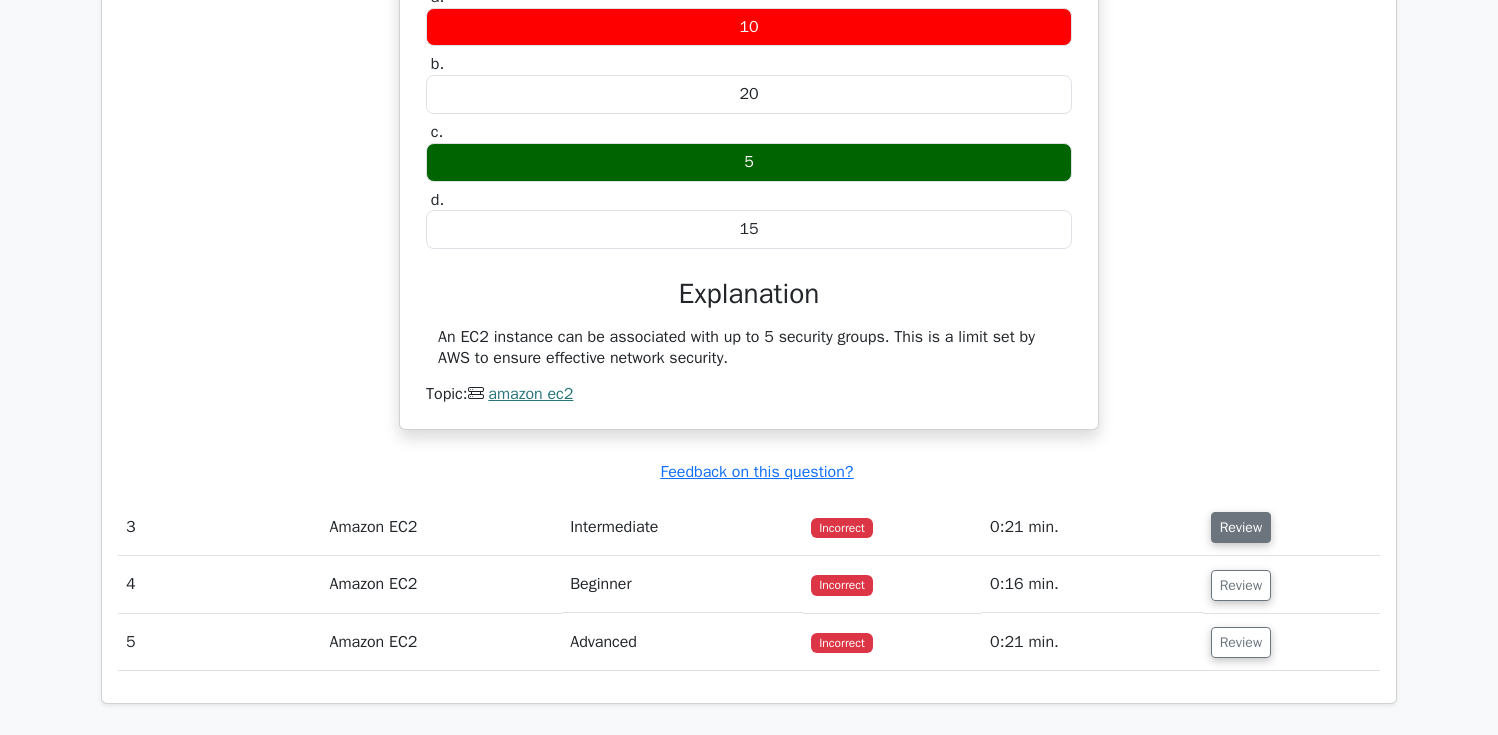 click on "Review" at bounding box center (1241, 527) 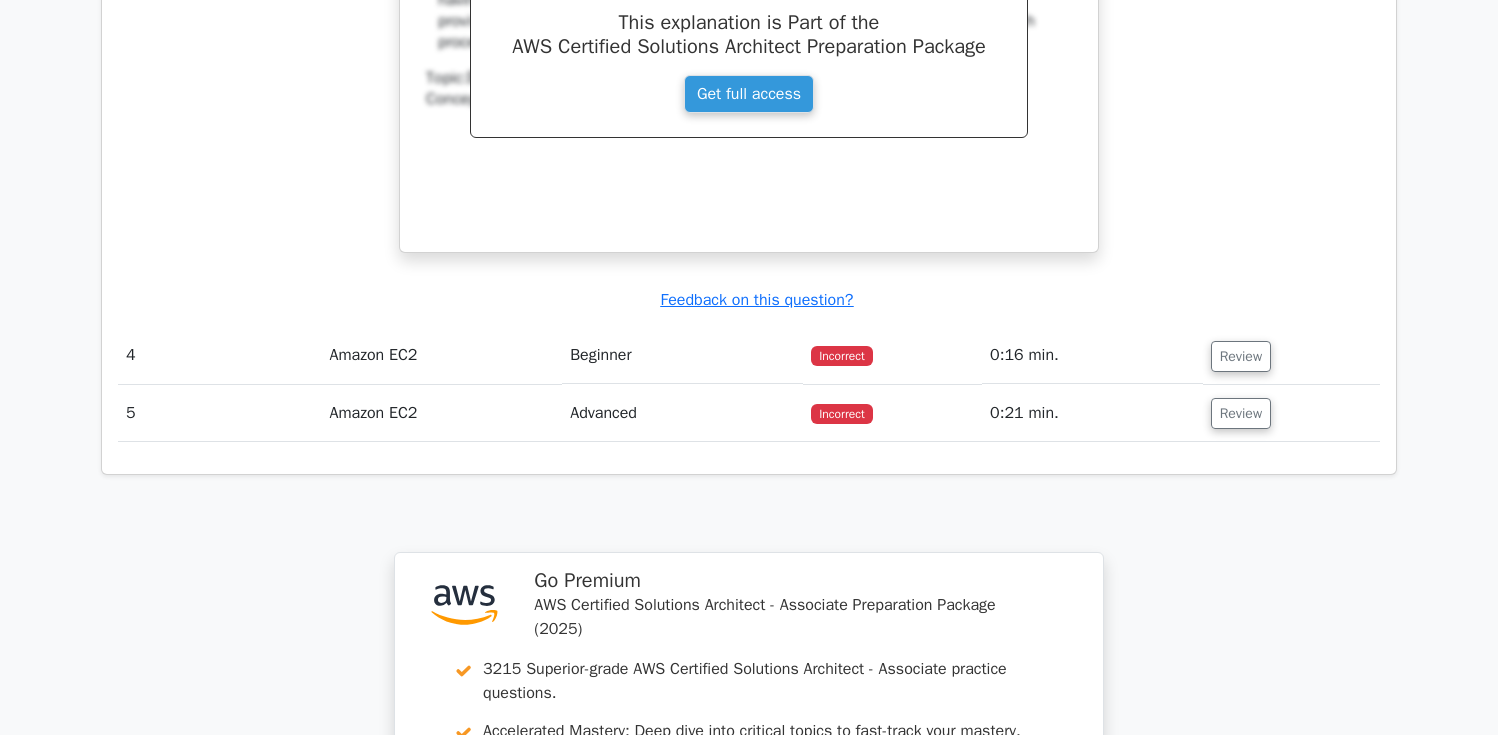 scroll, scrollTop: 3456, scrollLeft: 0, axis: vertical 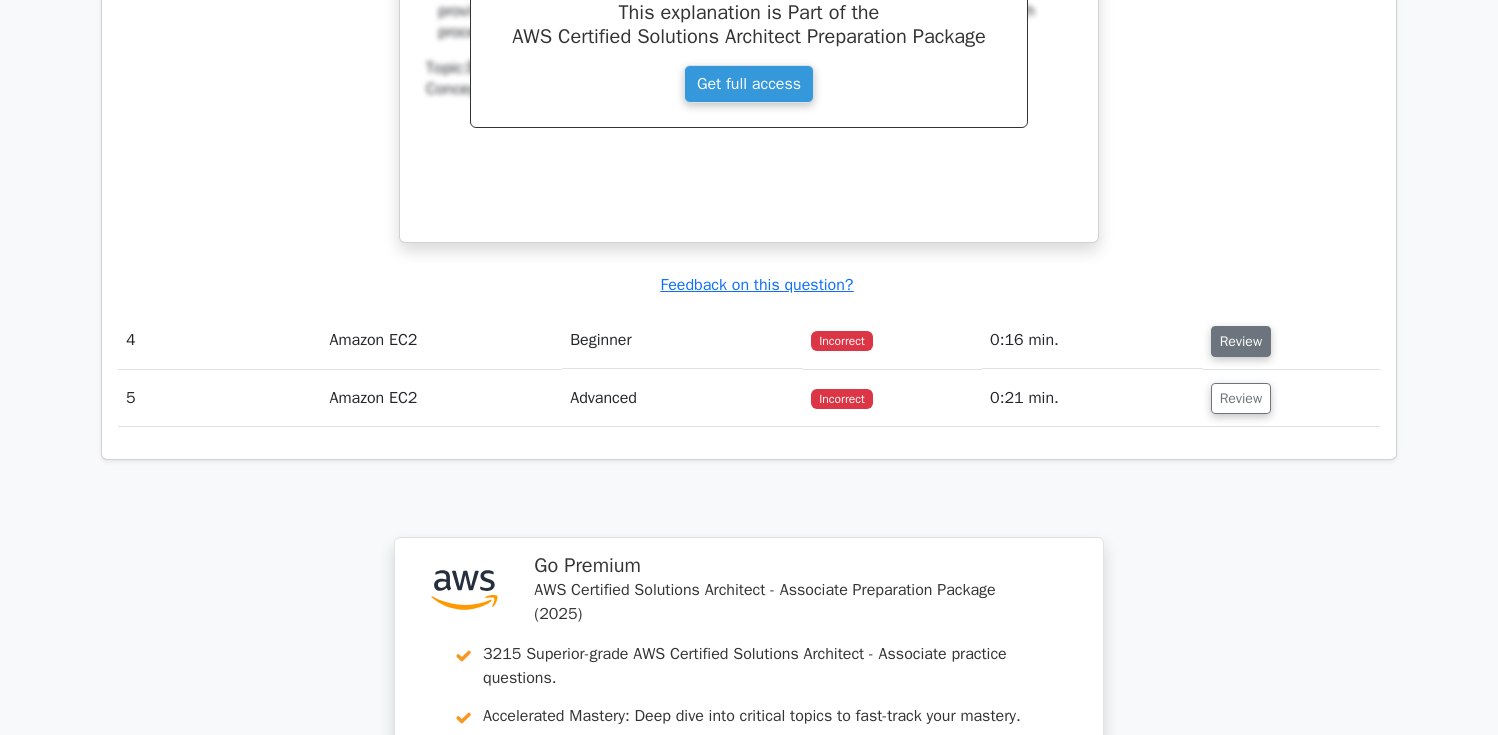 click on "Review" at bounding box center (1241, 341) 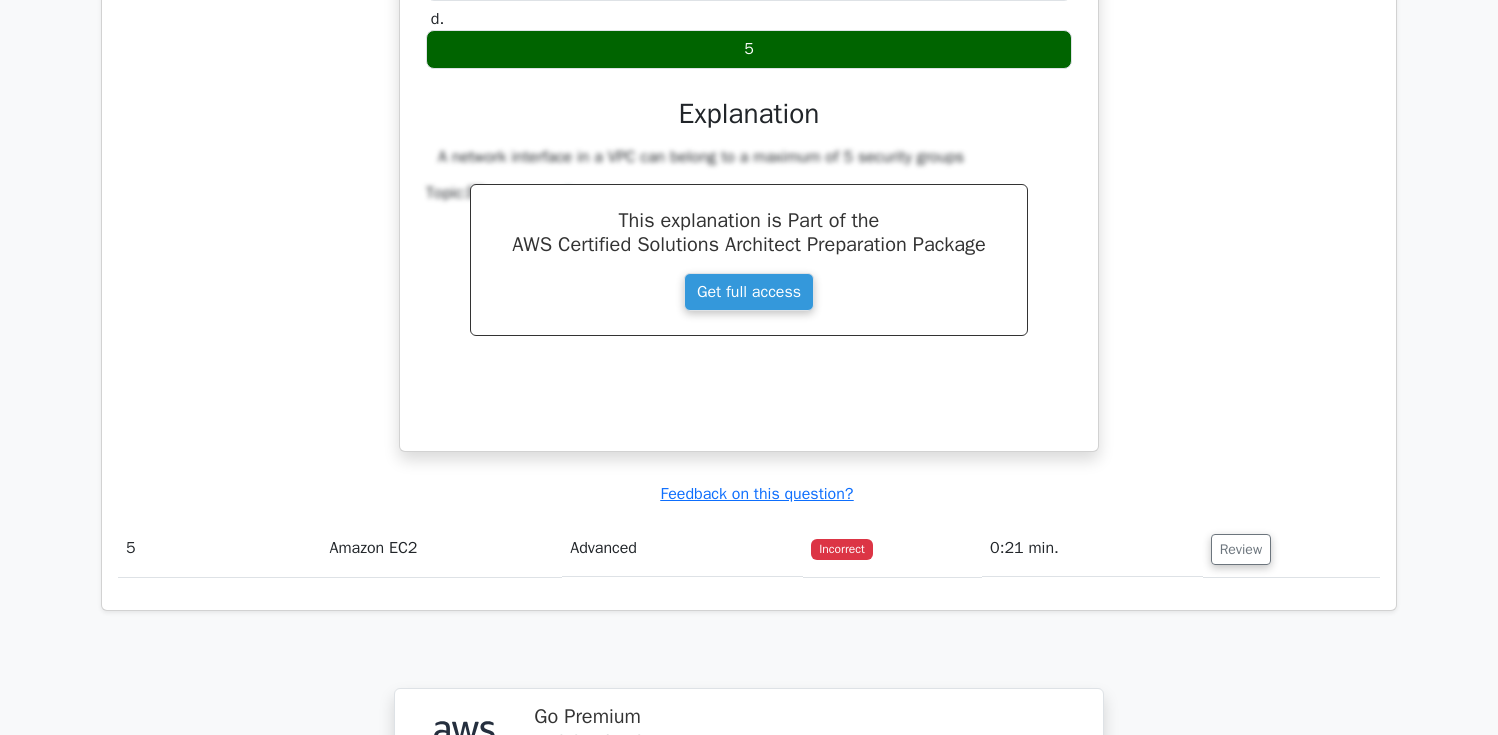 scroll, scrollTop: 4160, scrollLeft: 0, axis: vertical 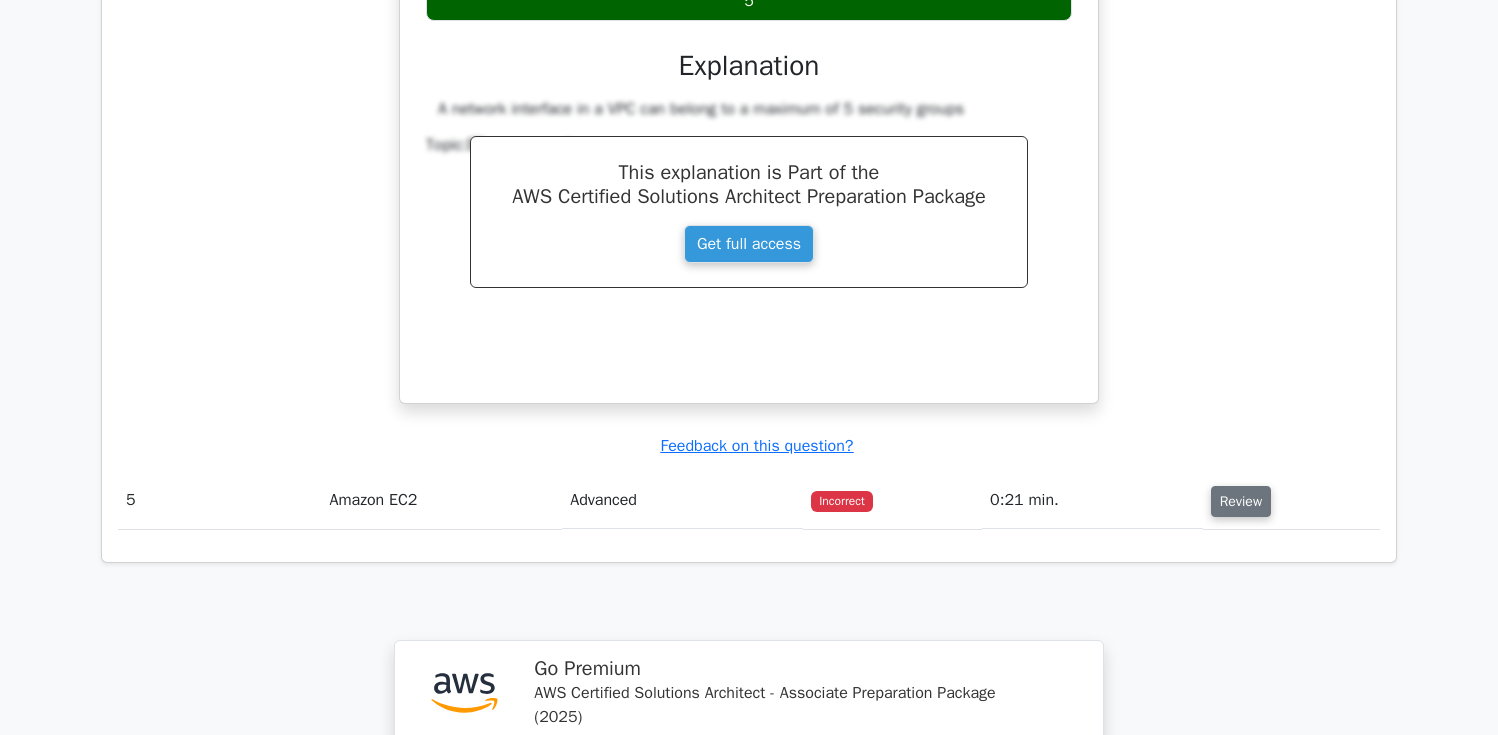 click on "Review" at bounding box center (1241, 501) 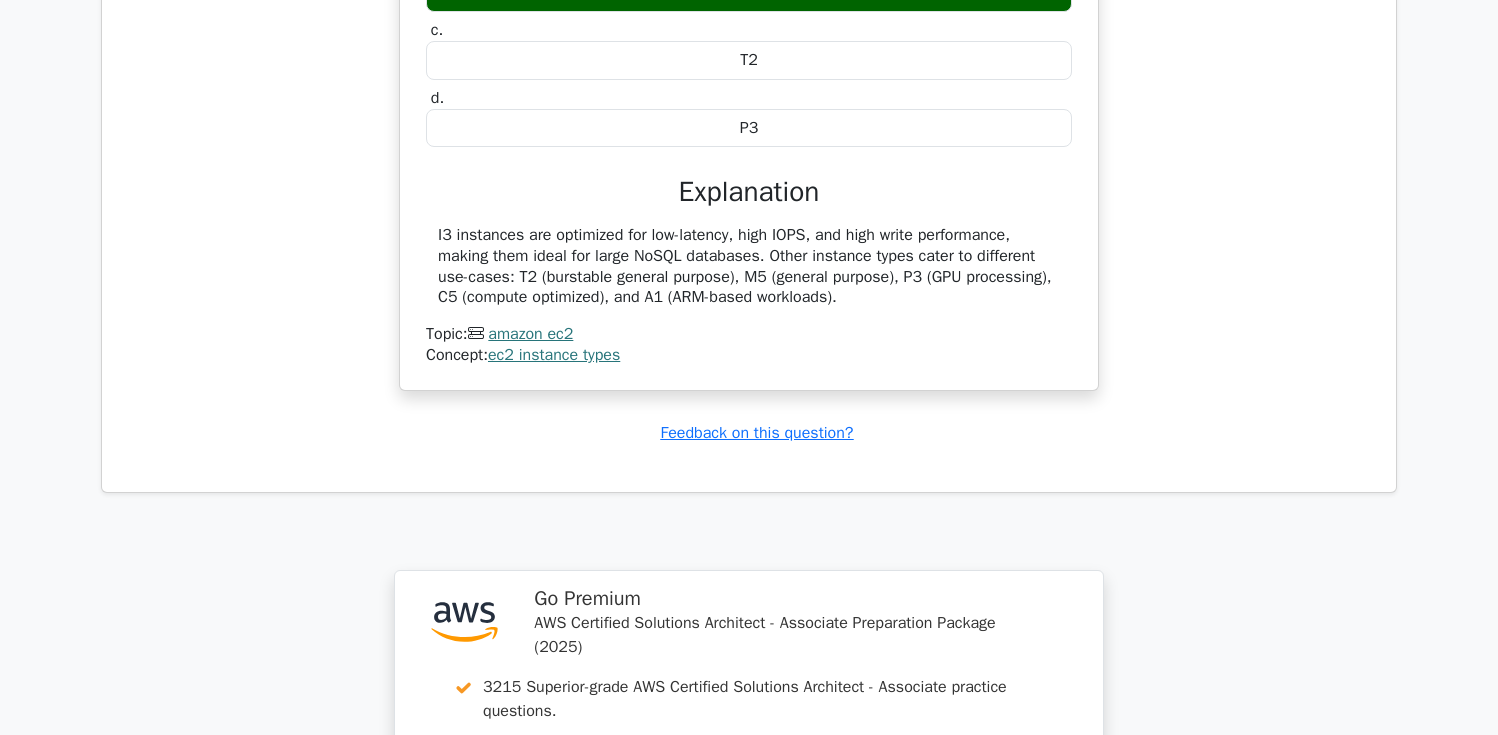 scroll, scrollTop: 4933, scrollLeft: 0, axis: vertical 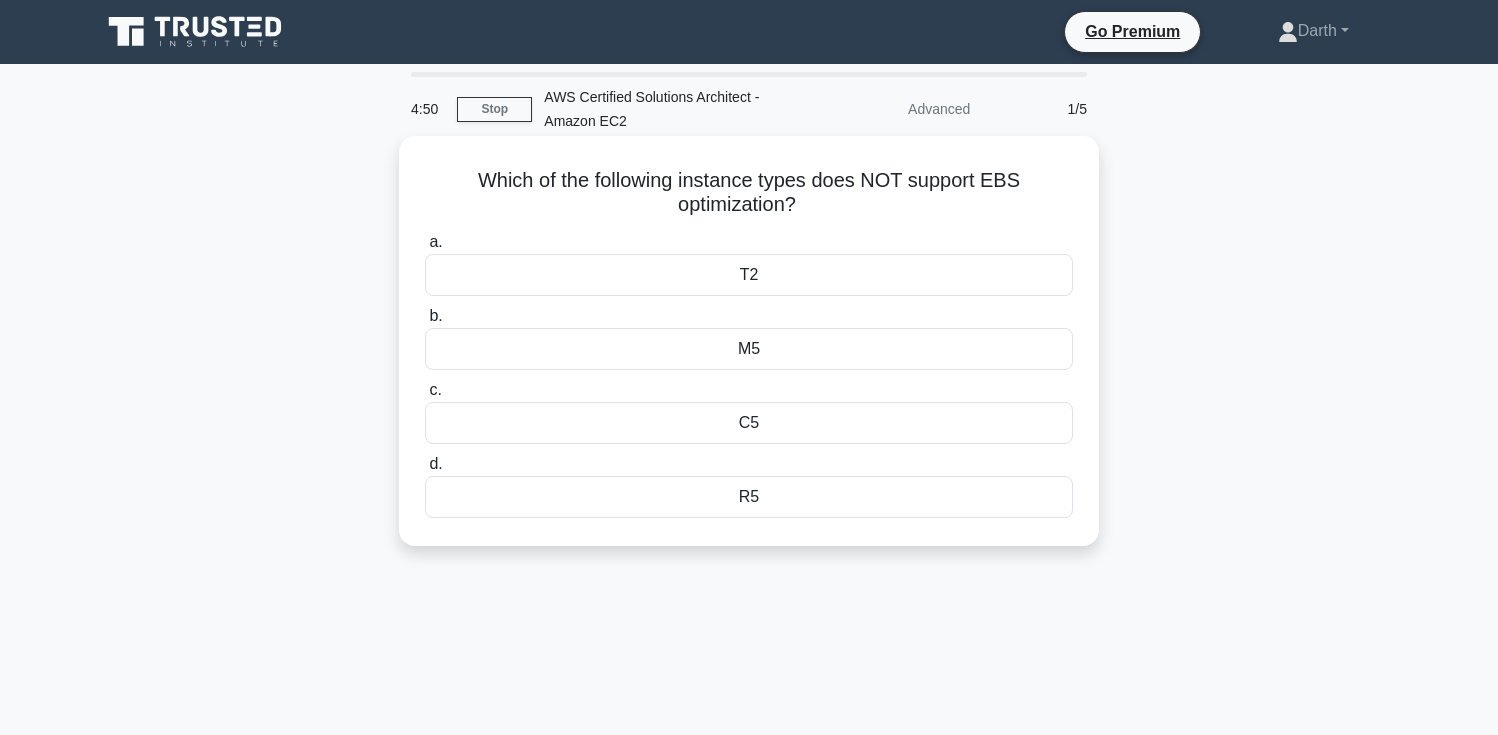click on "T2" at bounding box center [749, 275] 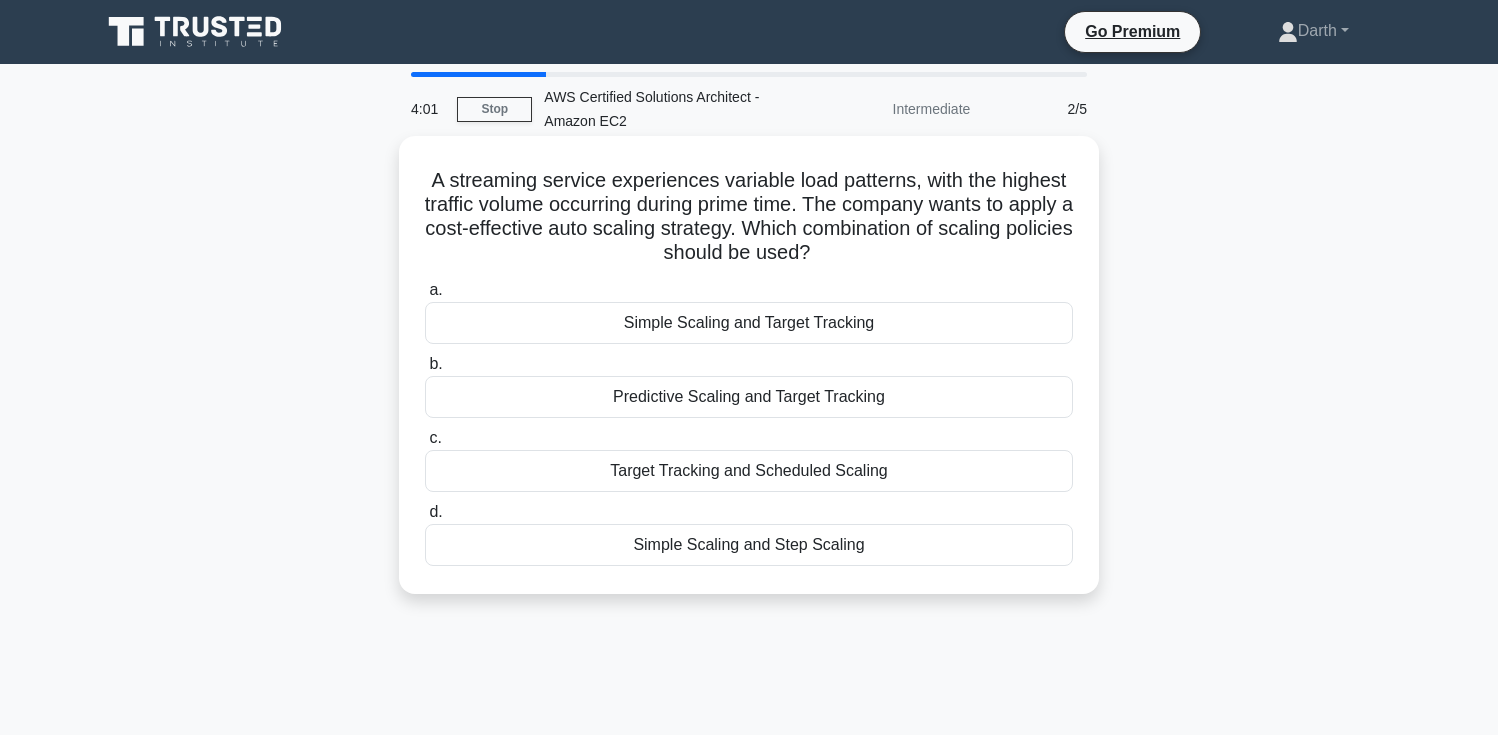 click on "Predictive Scaling and Target Tracking" at bounding box center (749, 397) 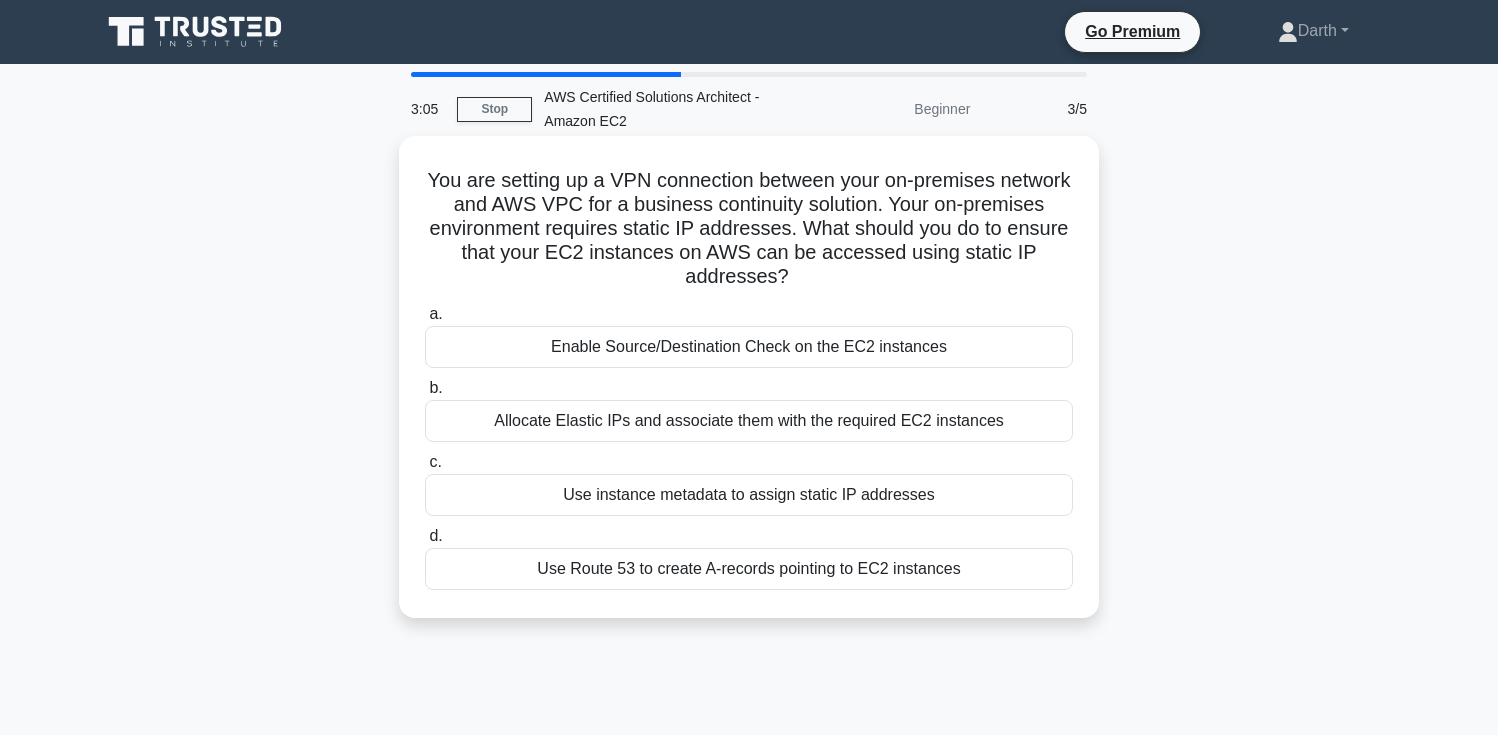 click on "Allocate Elastic IPs and associate them with the required EC2 instances" at bounding box center [749, 421] 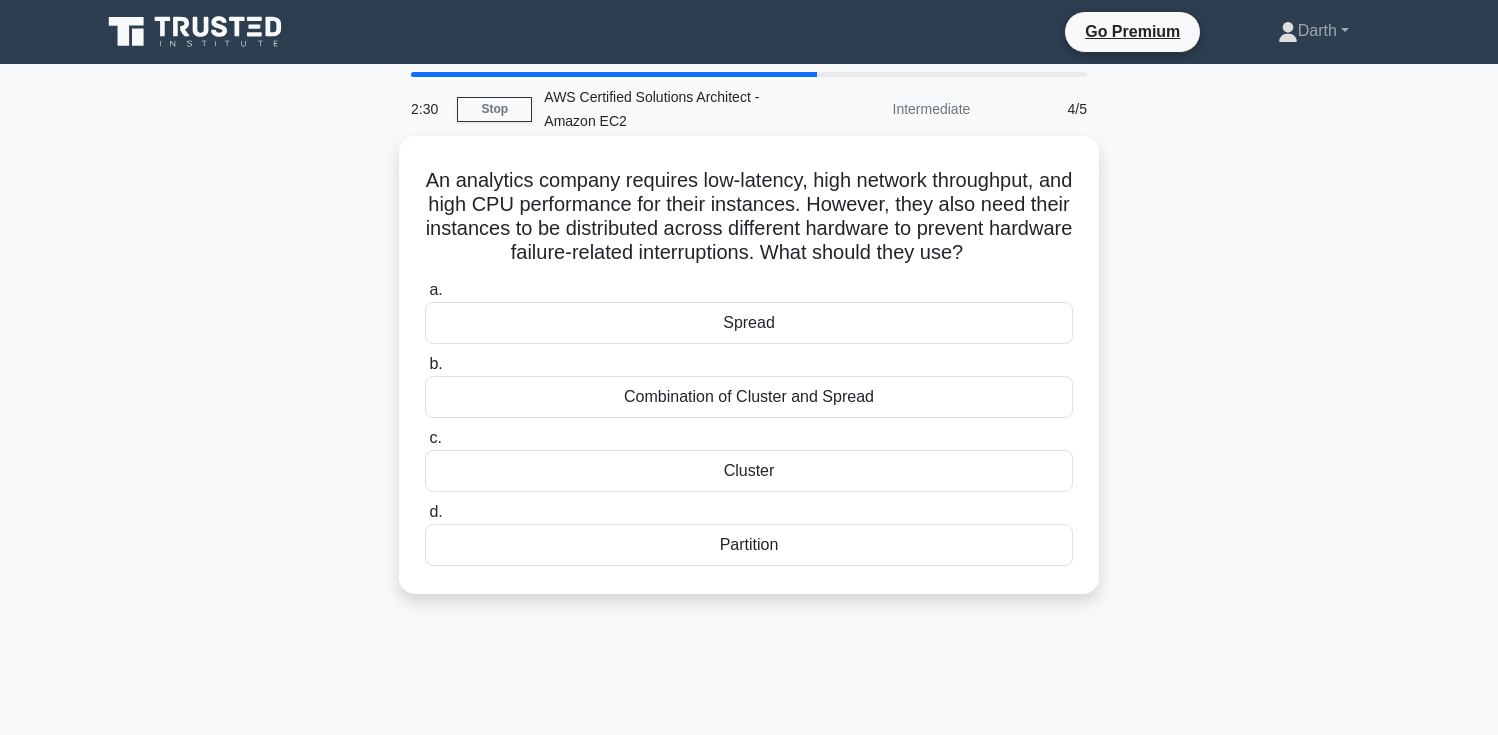 click on "Combination of Cluster and Spread" at bounding box center [749, 397] 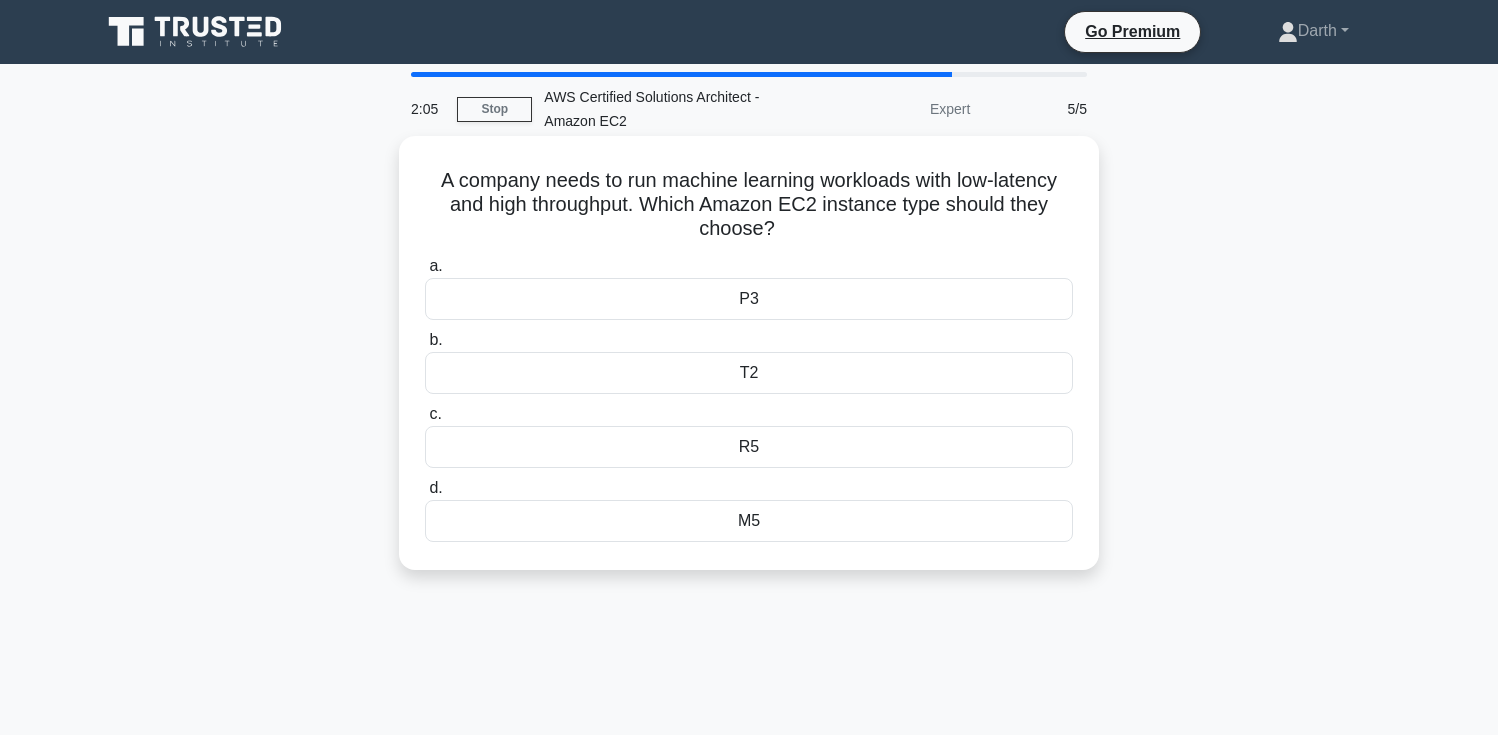 click on "M5" at bounding box center [749, 521] 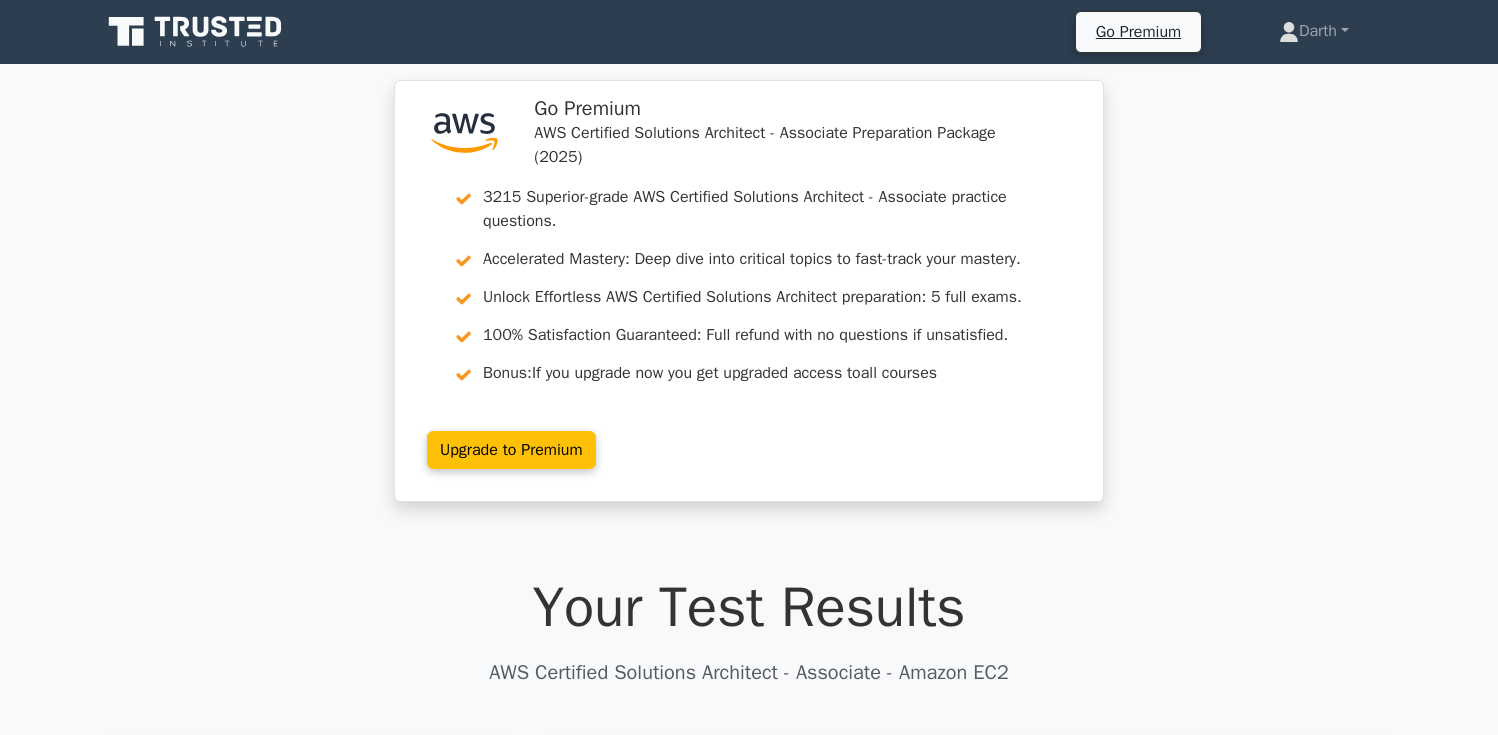 scroll, scrollTop: 253, scrollLeft: 0, axis: vertical 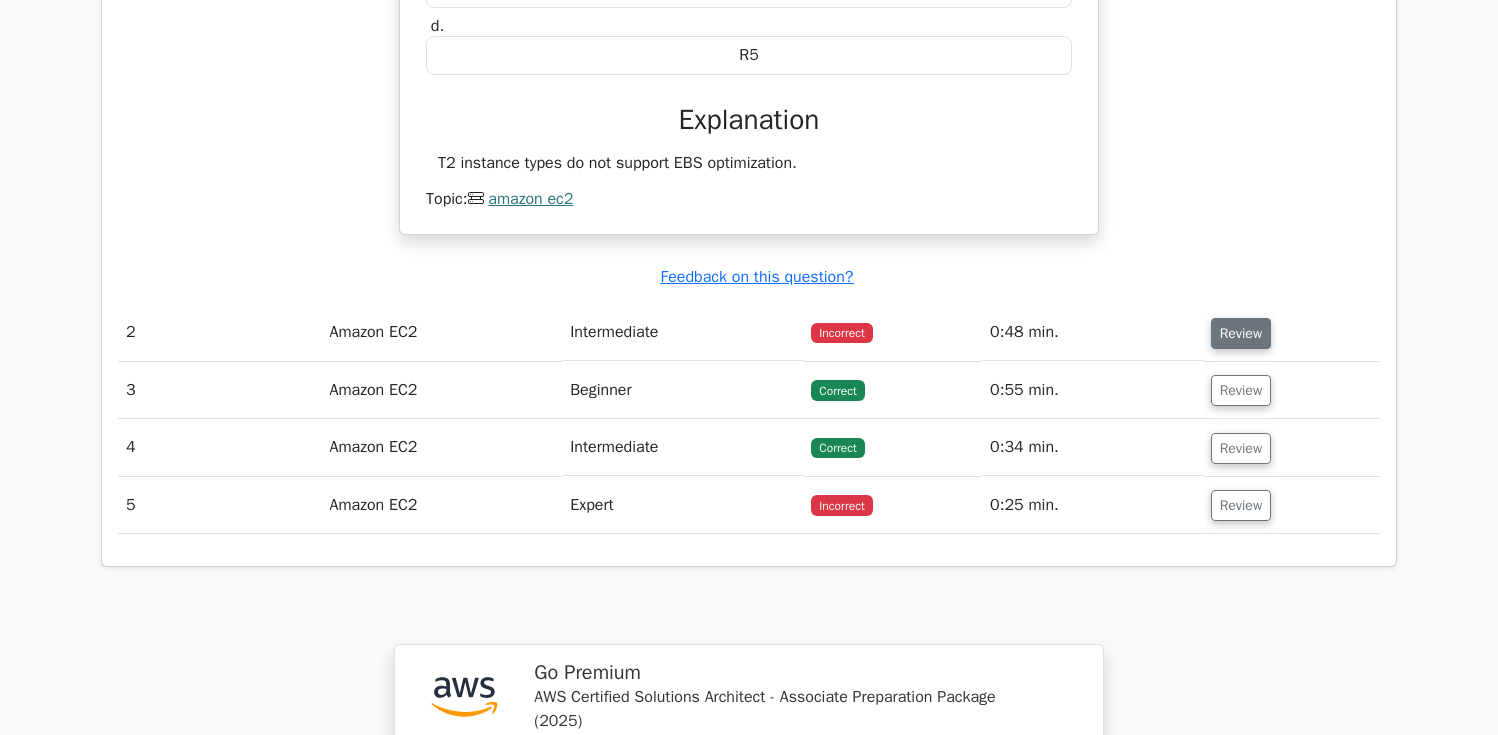 click on "Review" at bounding box center (1241, 333) 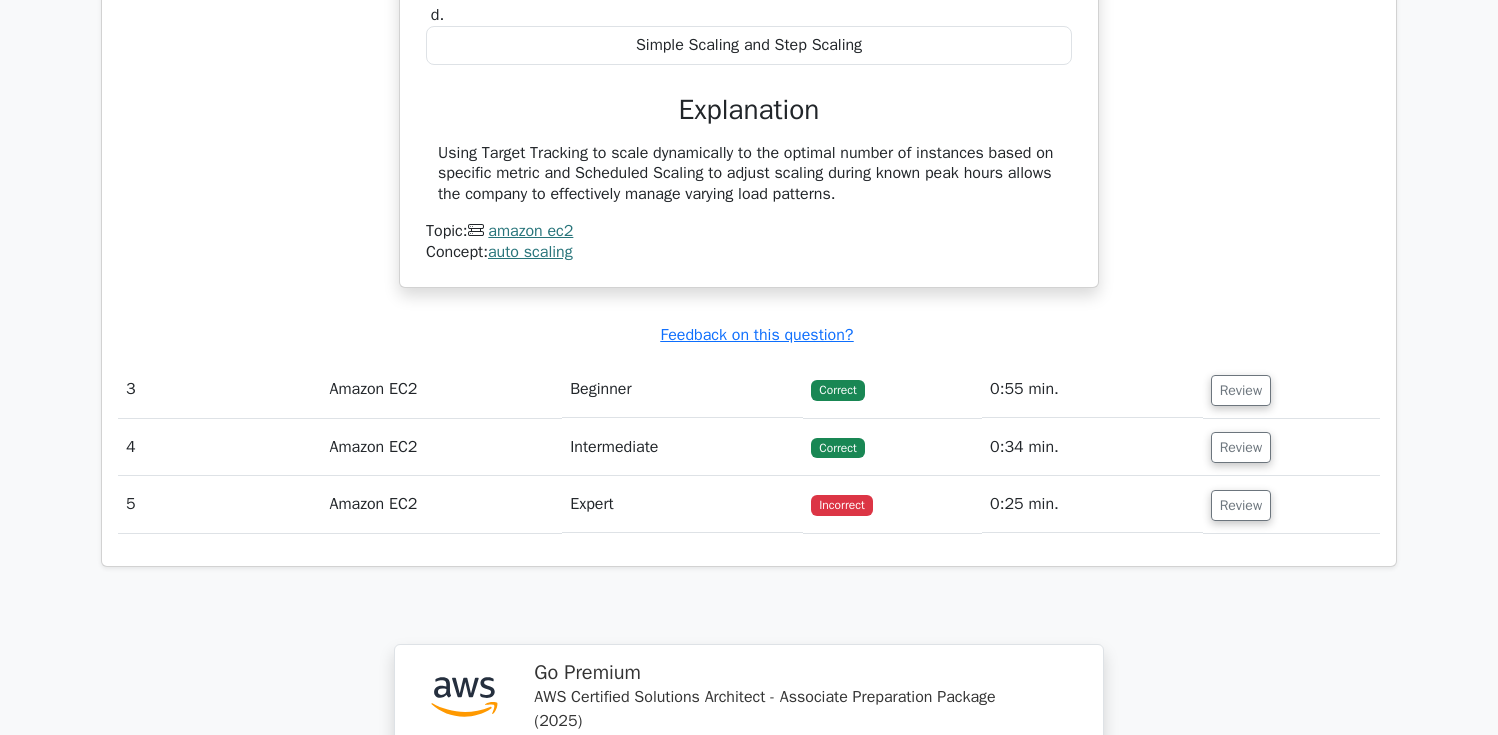 scroll, scrollTop: 2512, scrollLeft: 0, axis: vertical 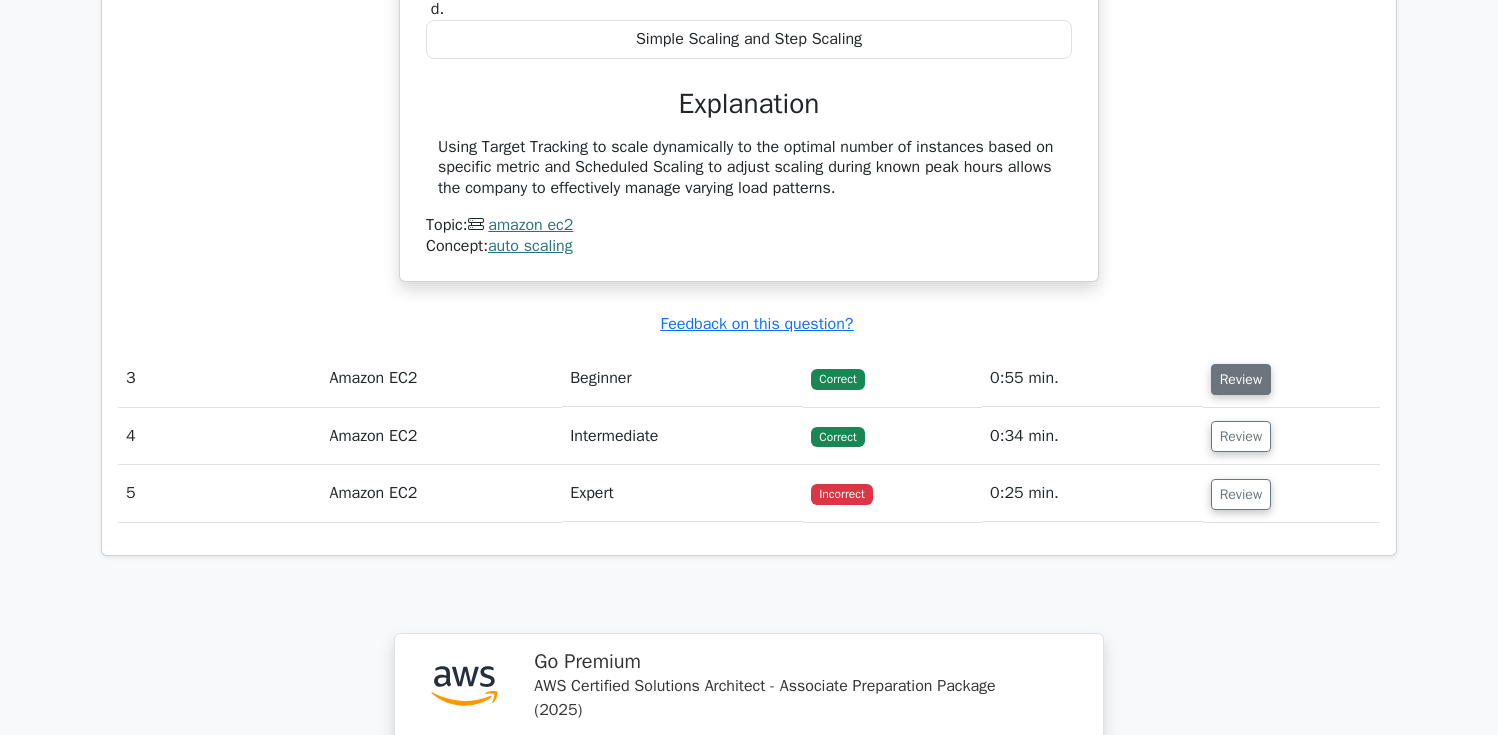 click on "Review" at bounding box center (1241, 379) 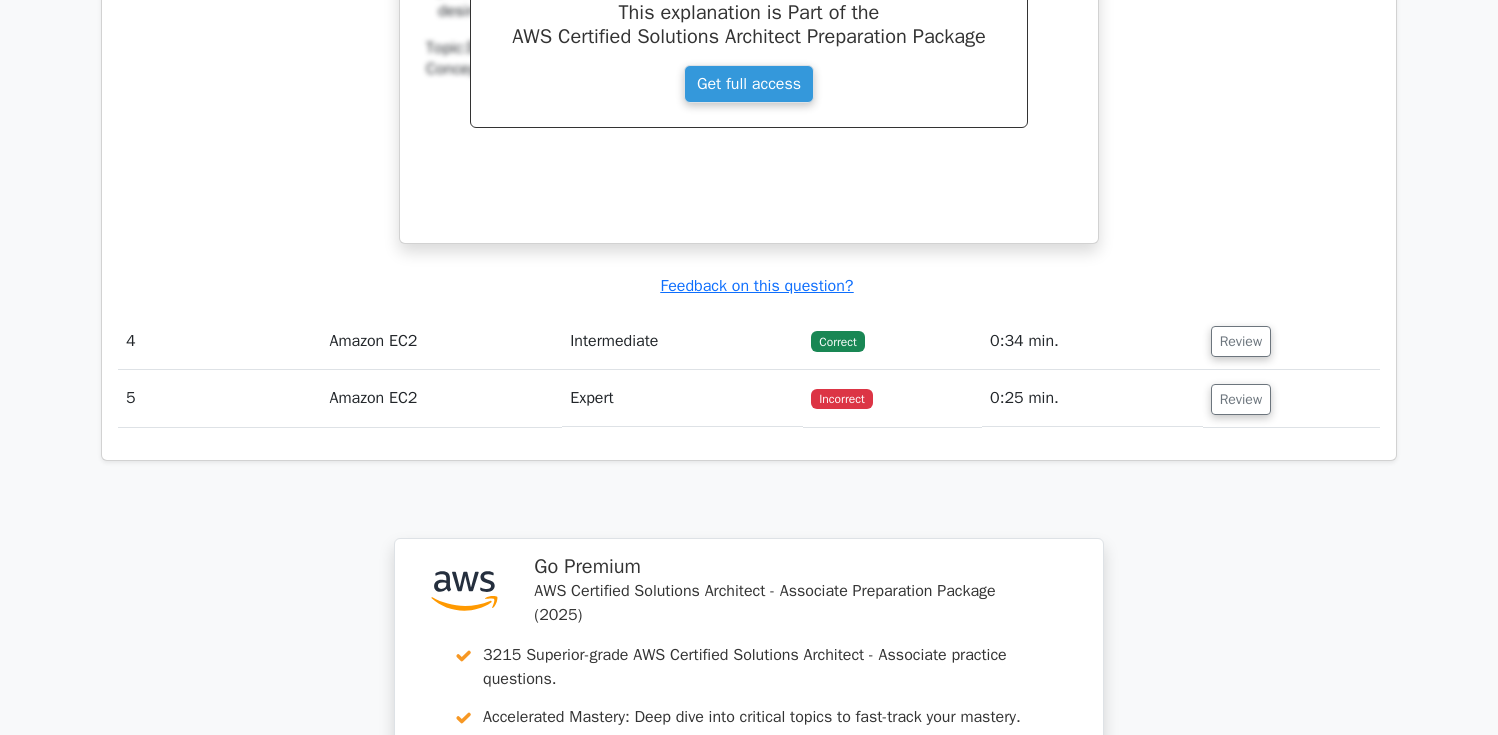 scroll, scrollTop: 3573, scrollLeft: 0, axis: vertical 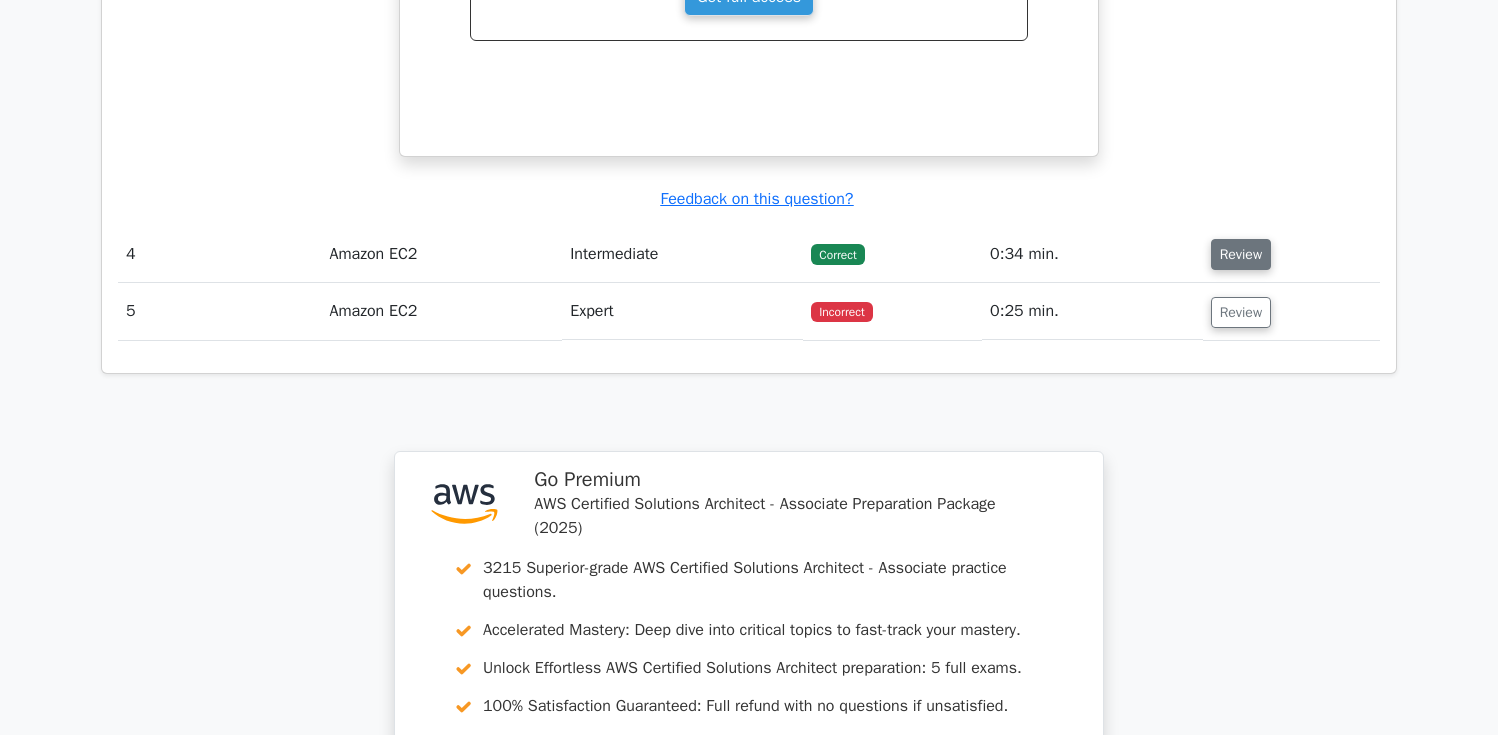 click on "Review" at bounding box center (1241, 254) 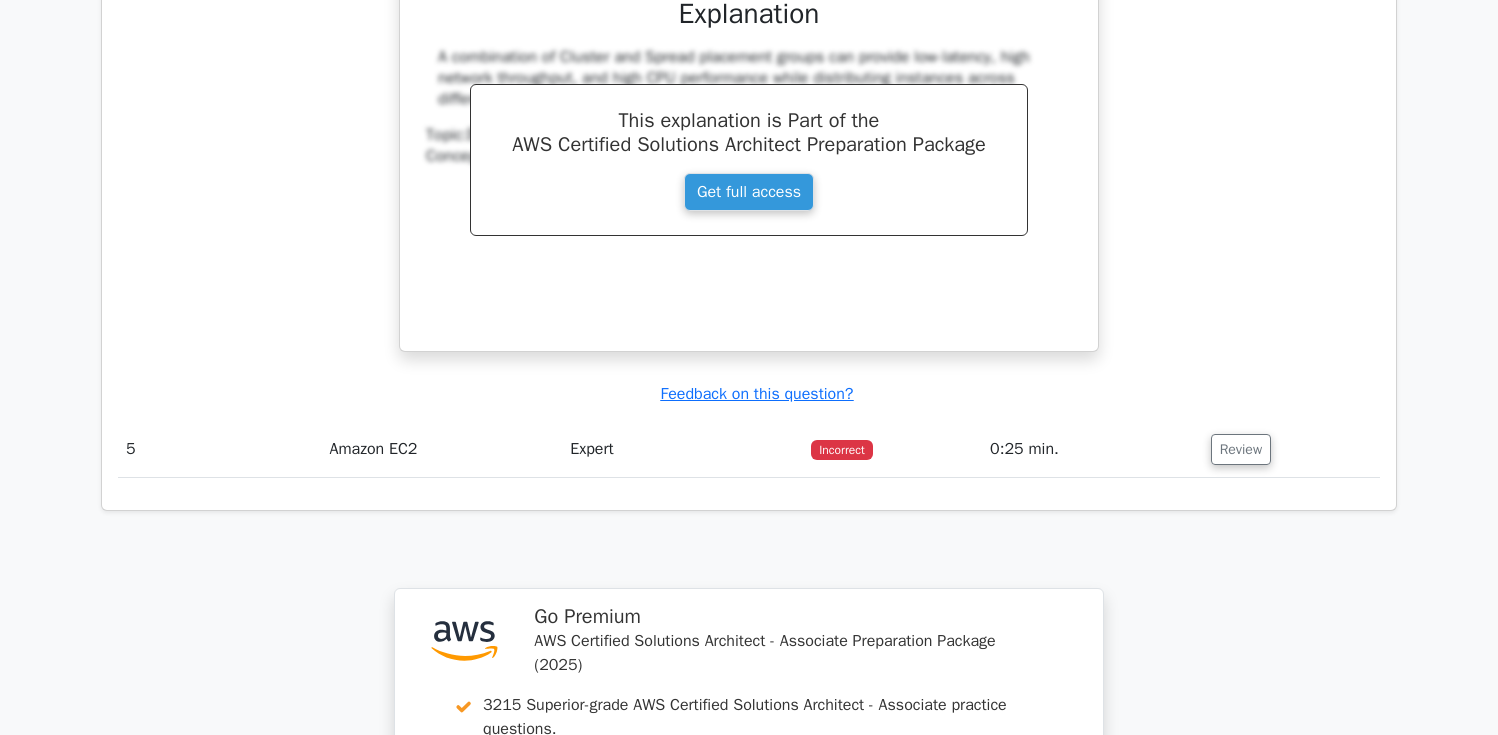 scroll, scrollTop: 4419, scrollLeft: 0, axis: vertical 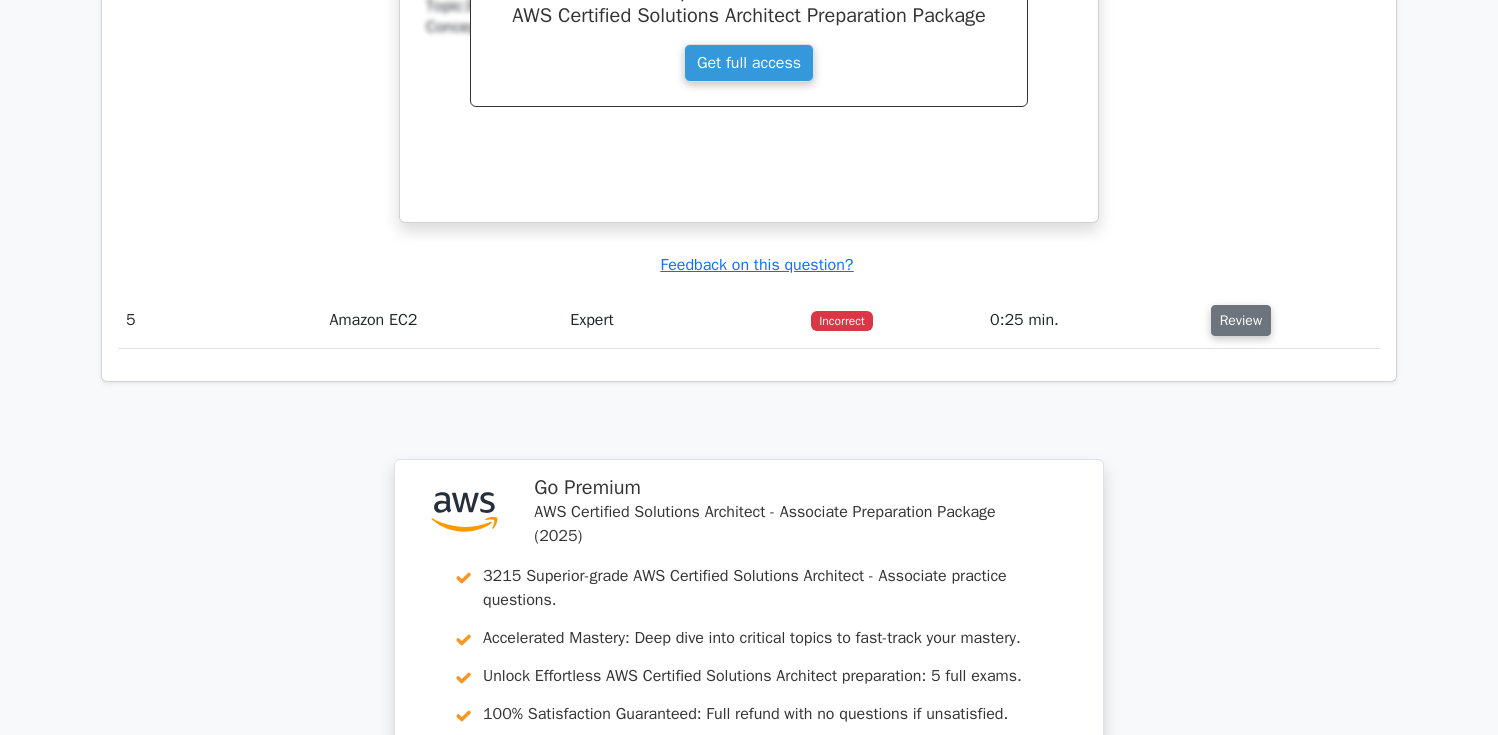 click on "Review" at bounding box center [1241, 320] 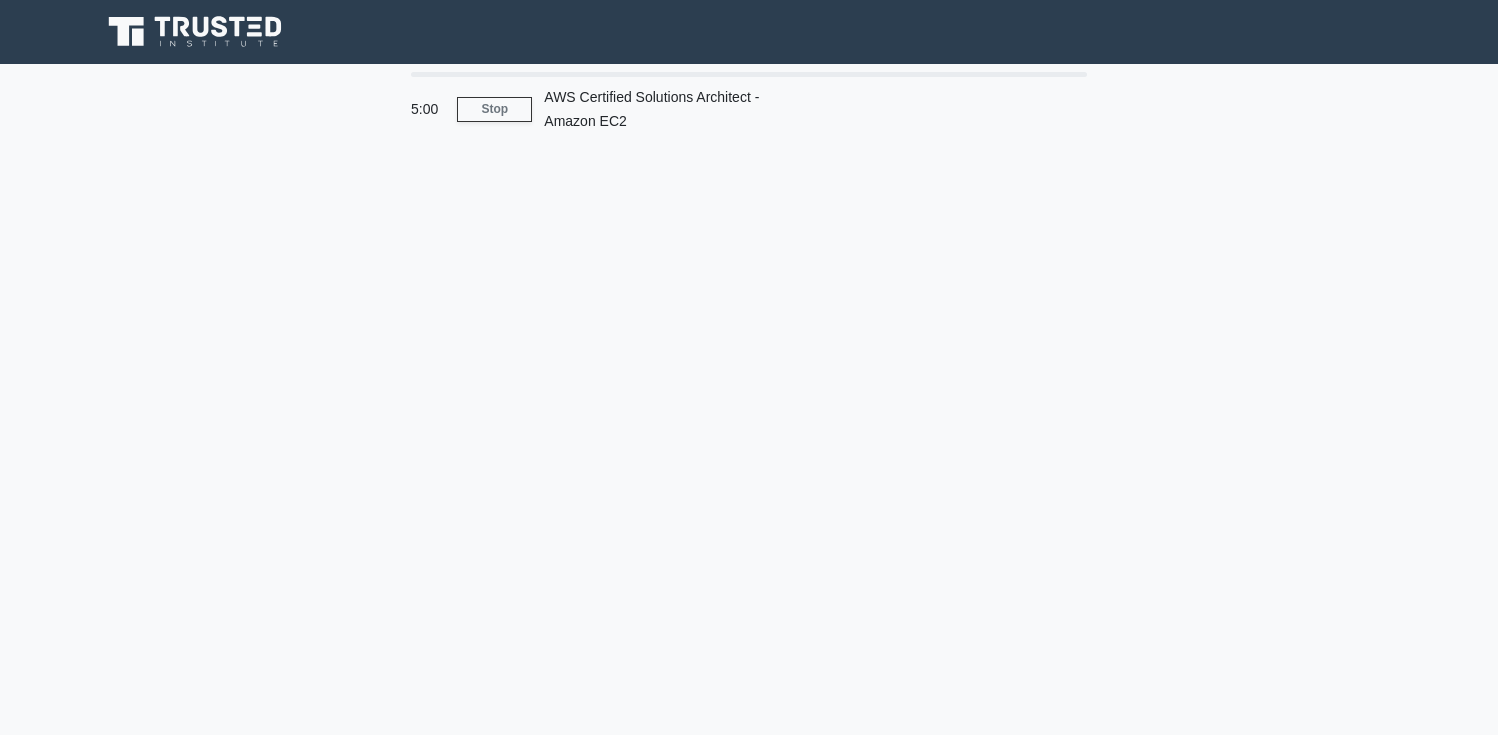 scroll, scrollTop: 0, scrollLeft: 0, axis: both 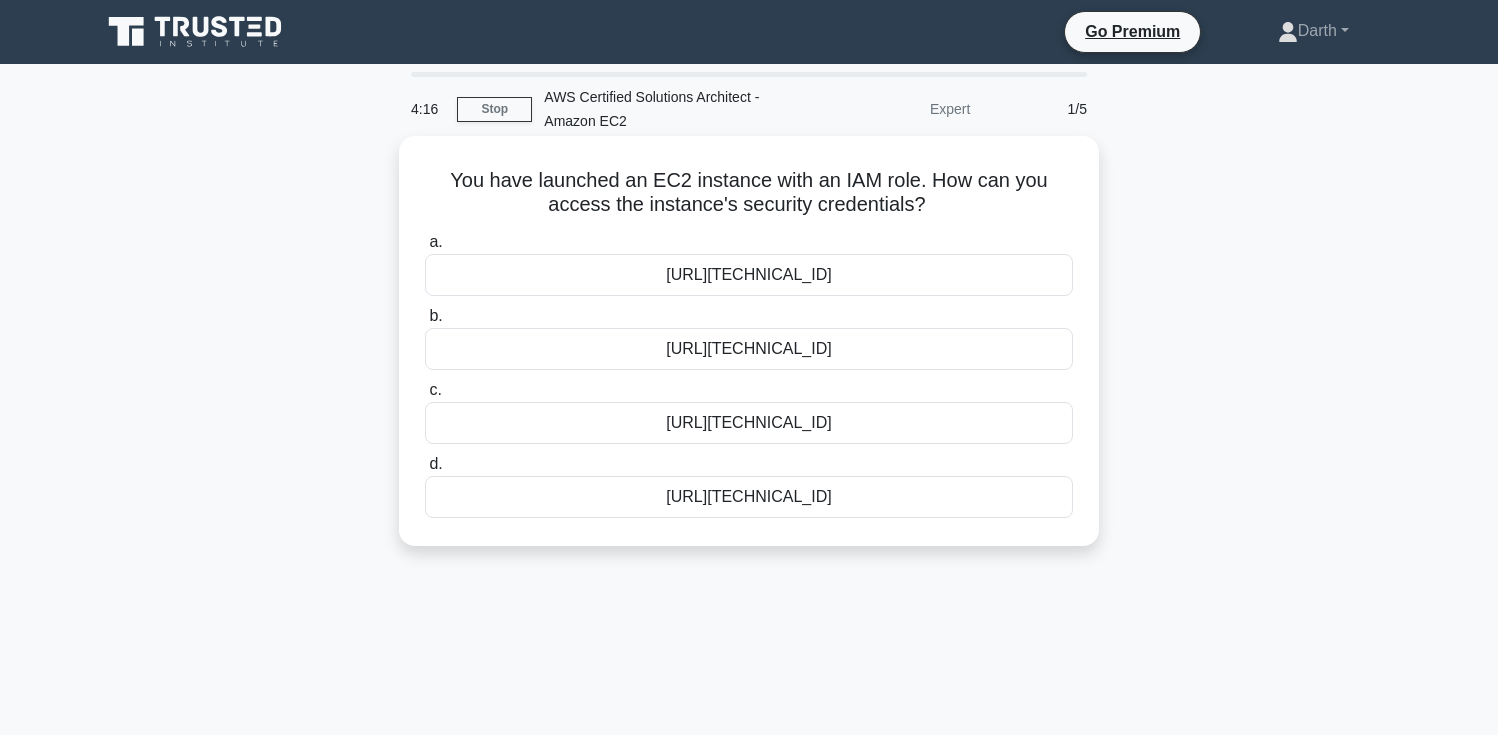 click on "[URL][TECHNICAL_ID]" at bounding box center (749, 349) 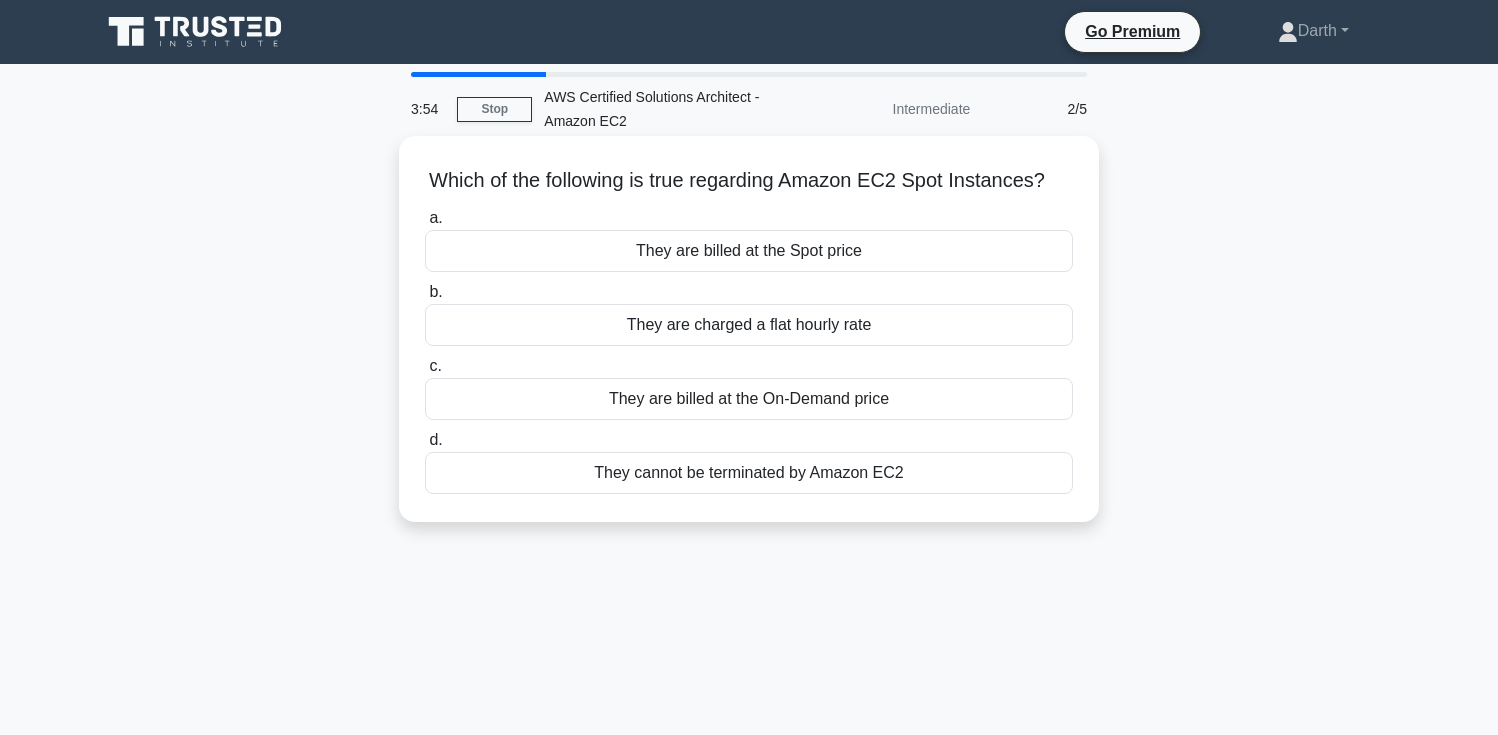 click on "They are billed at the Spot price" at bounding box center [749, 251] 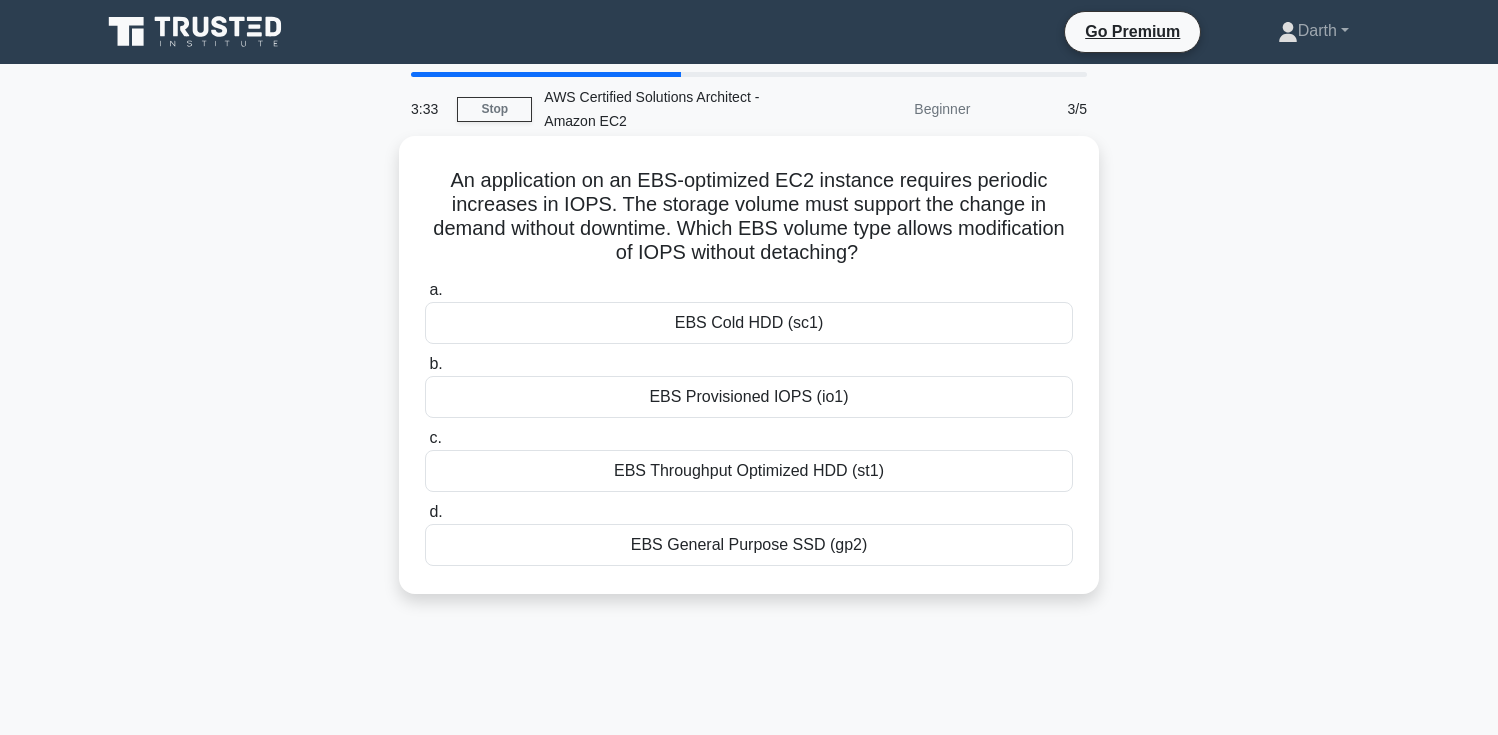 click on "EBS Provisioned IOPS (io1)" at bounding box center (749, 397) 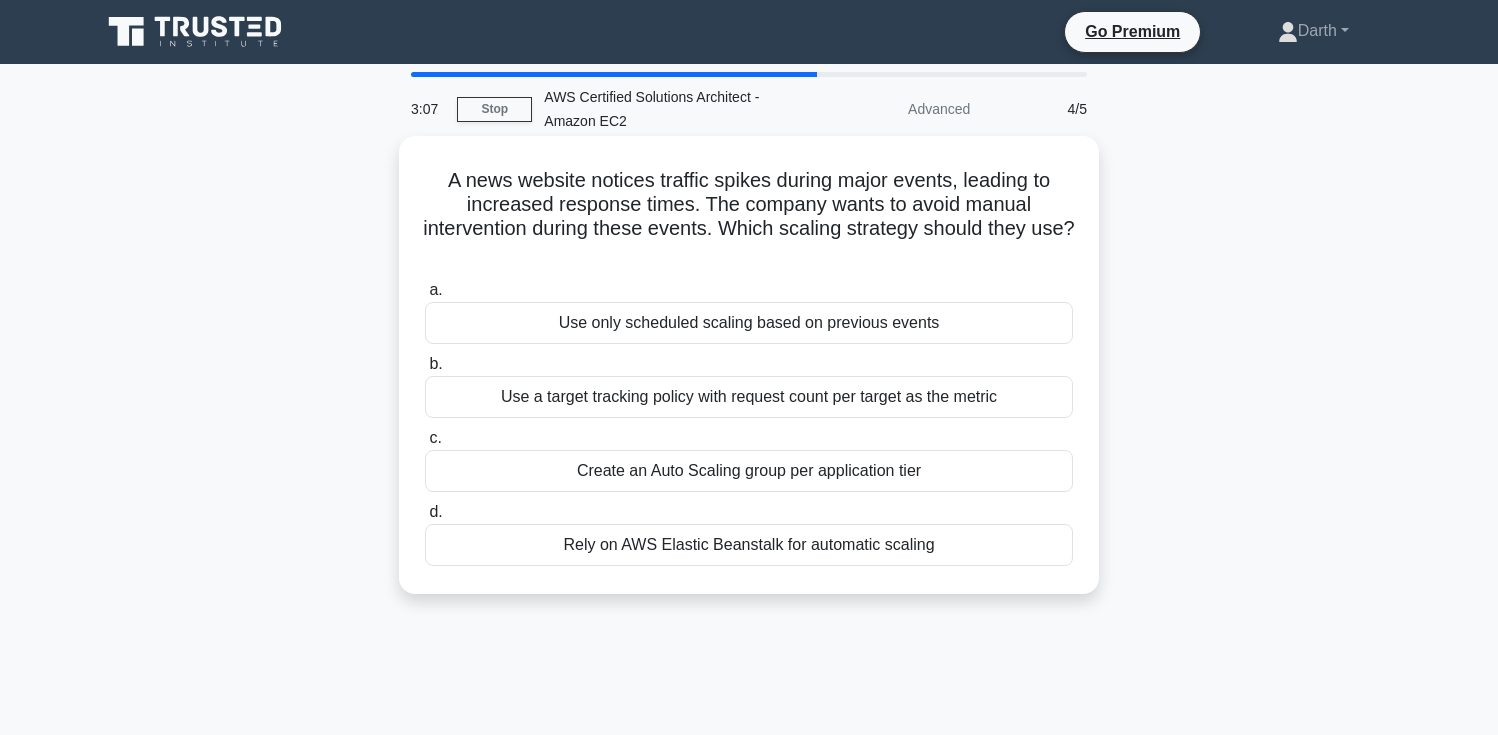 click on "Use a target tracking policy with request count per target as the metric" at bounding box center [749, 397] 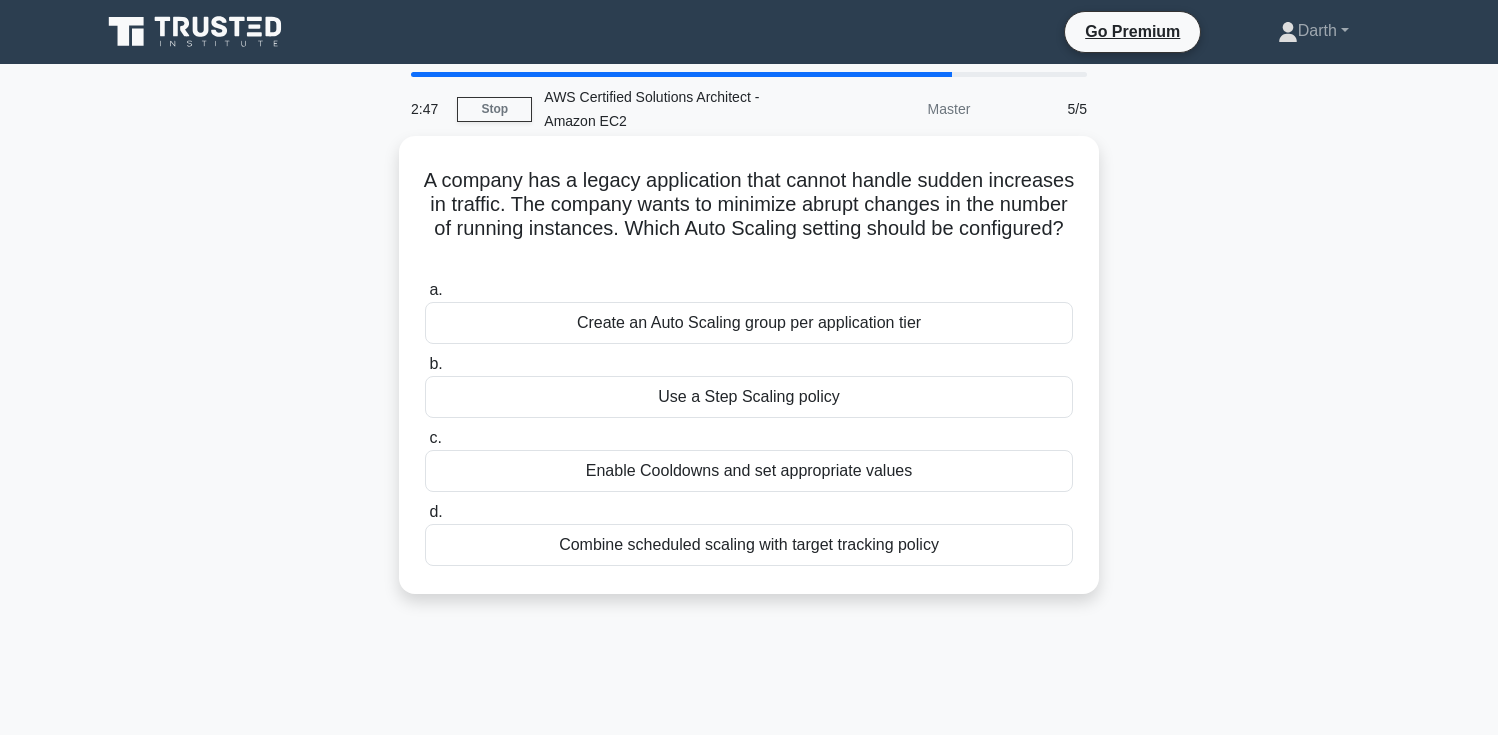 click on "Combine scheduled scaling with target tracking policy" at bounding box center (749, 545) 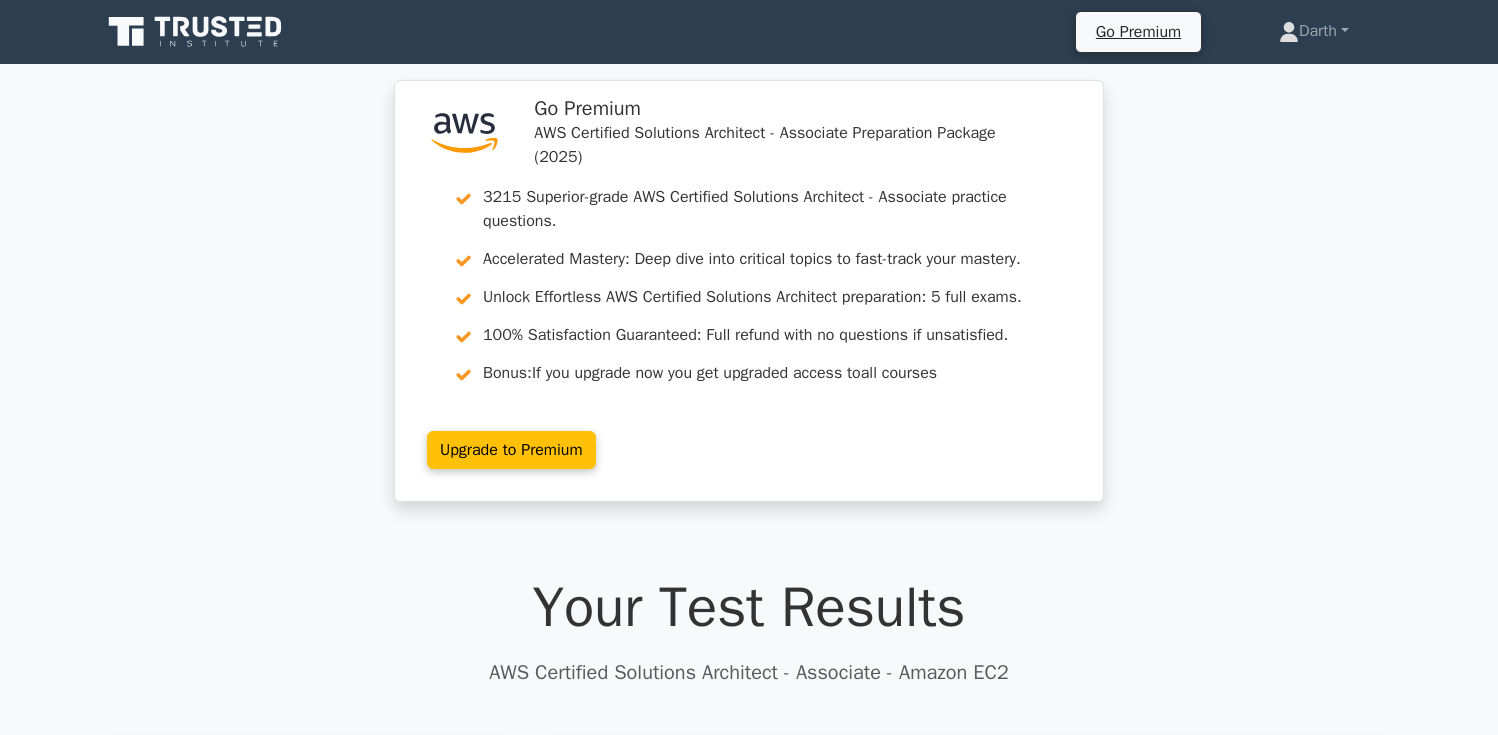 scroll, scrollTop: 0, scrollLeft: 0, axis: both 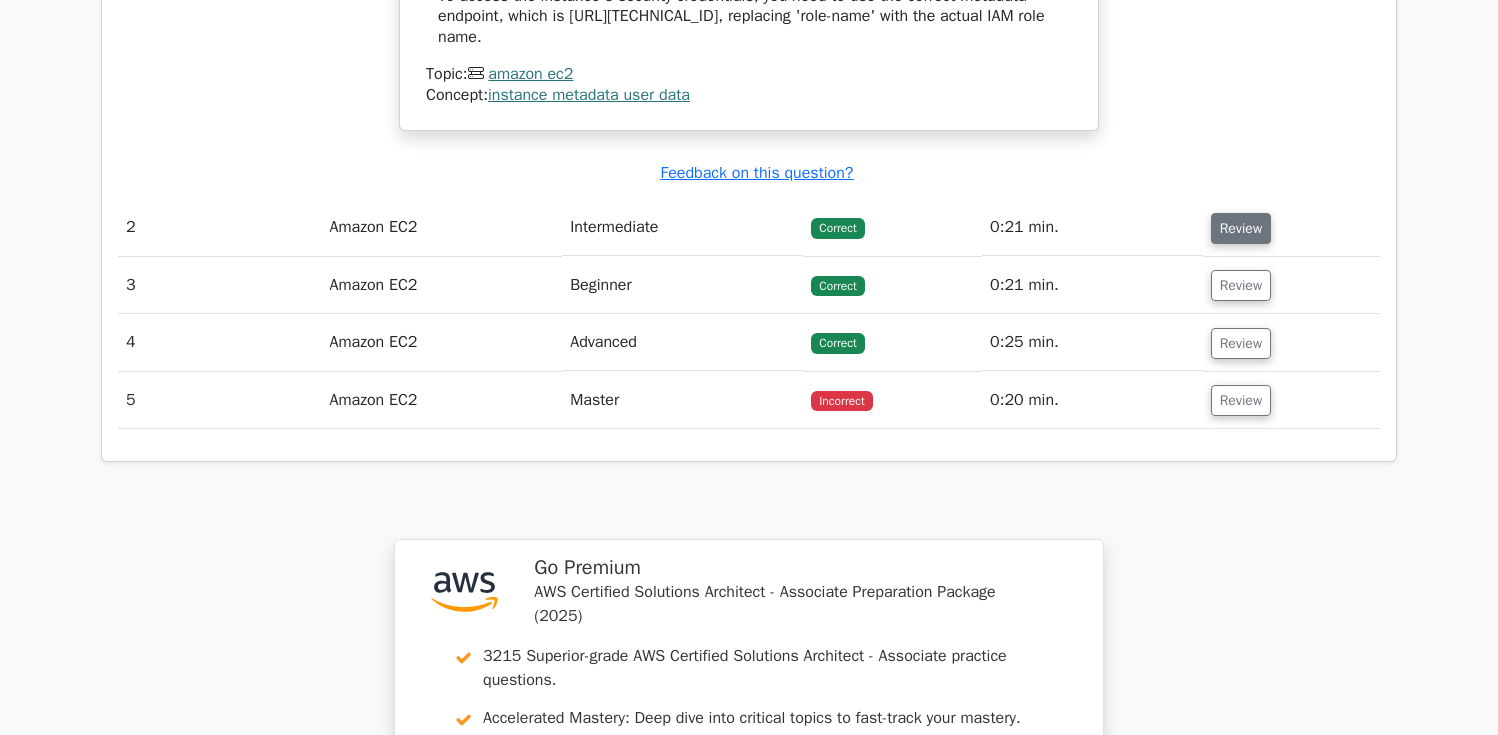click on "Review" at bounding box center [1241, 228] 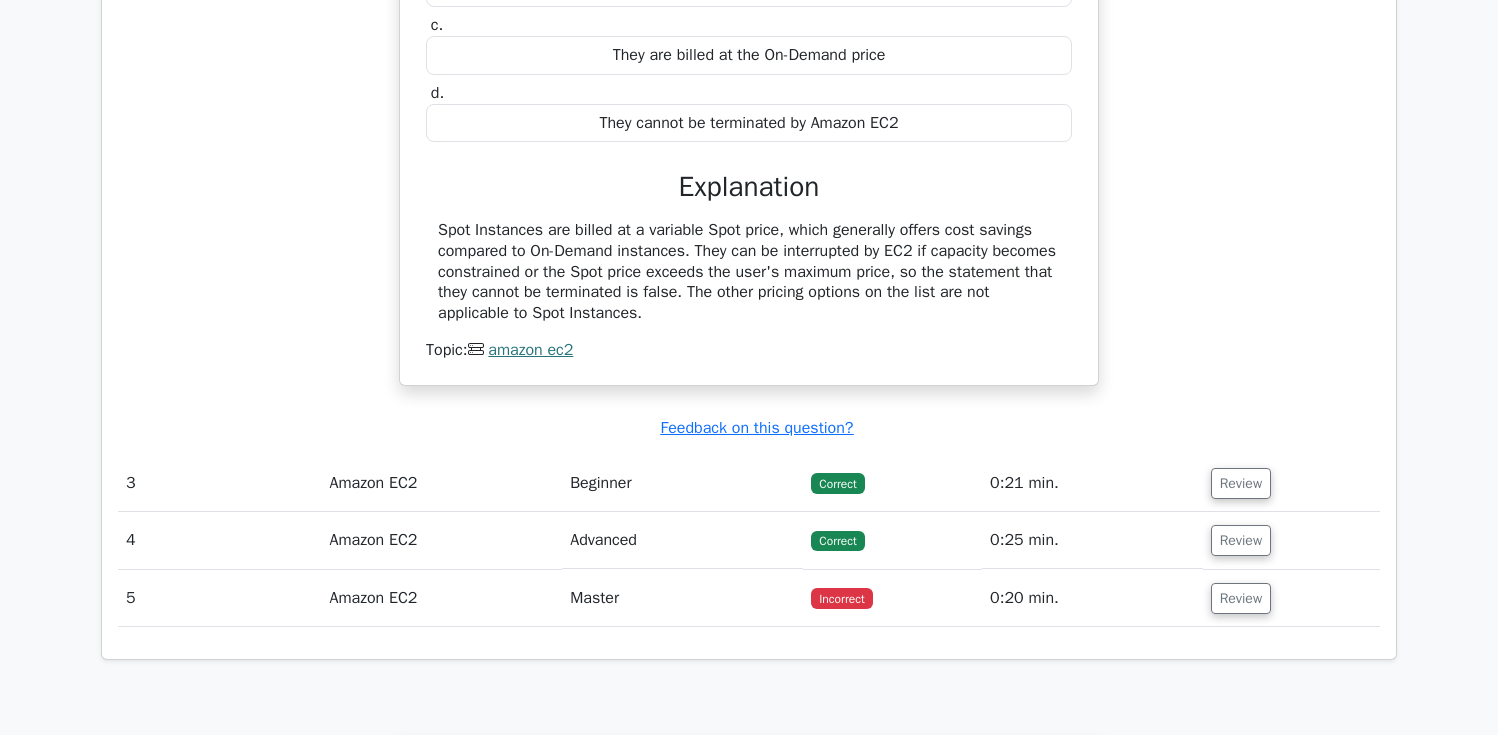 scroll, scrollTop: 2573, scrollLeft: 0, axis: vertical 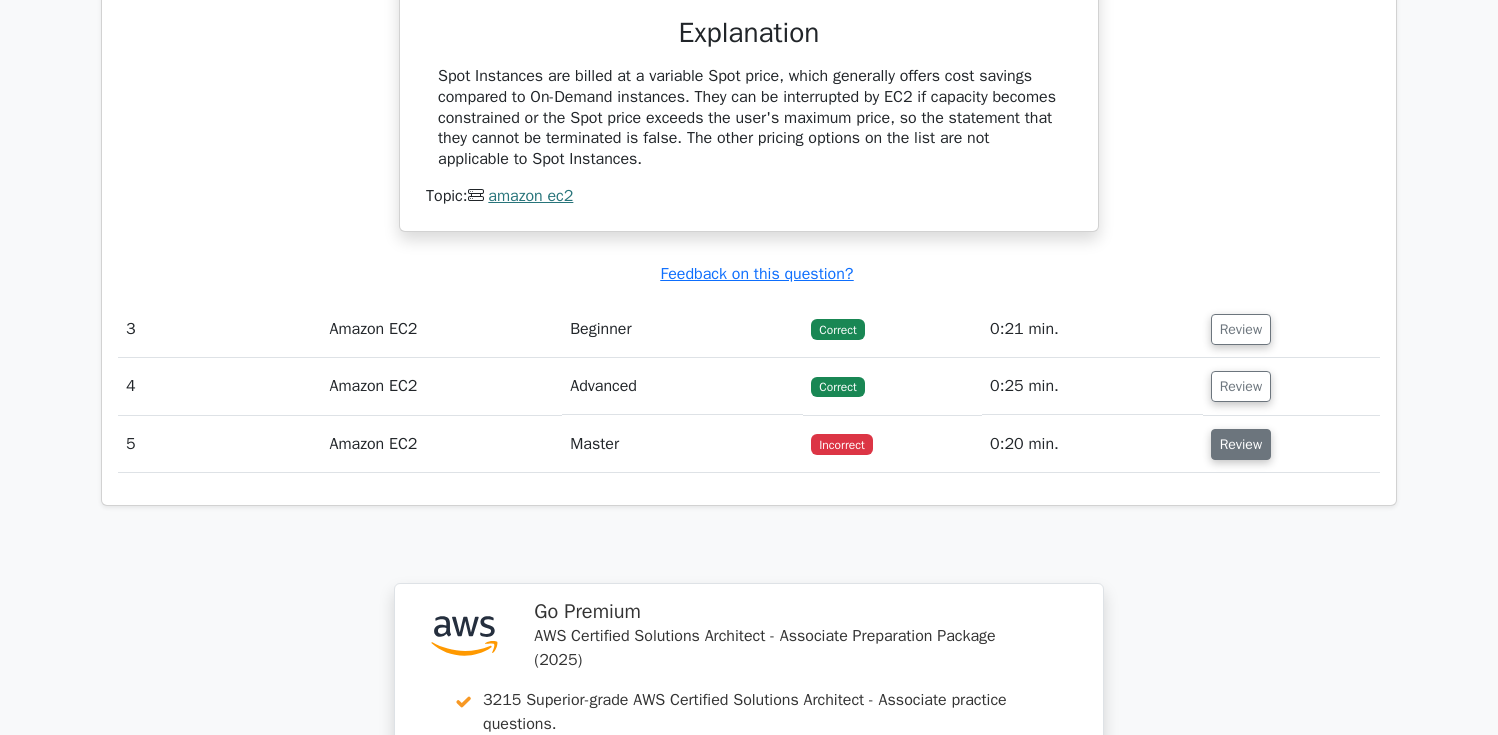 click on "Review" at bounding box center [1241, 444] 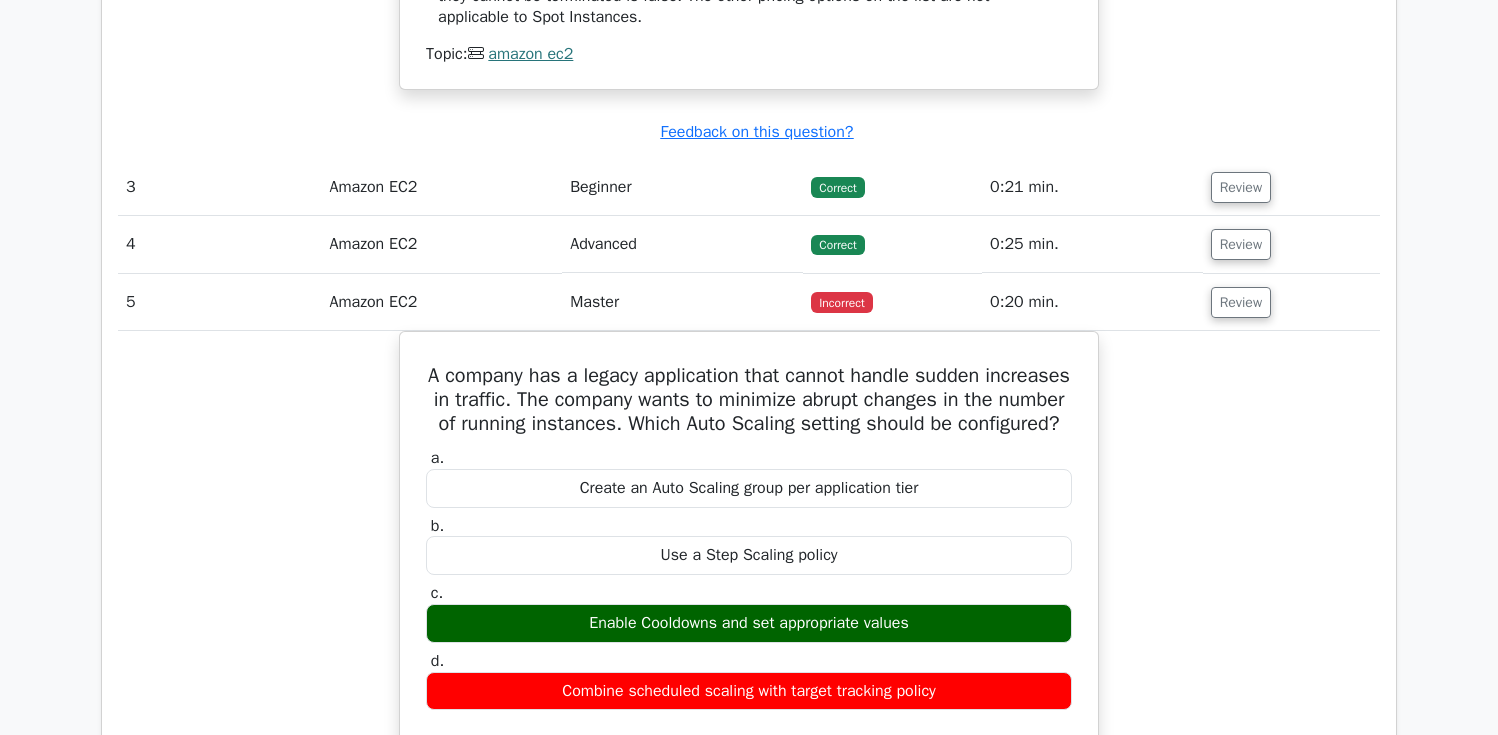 scroll, scrollTop: 2875, scrollLeft: 0, axis: vertical 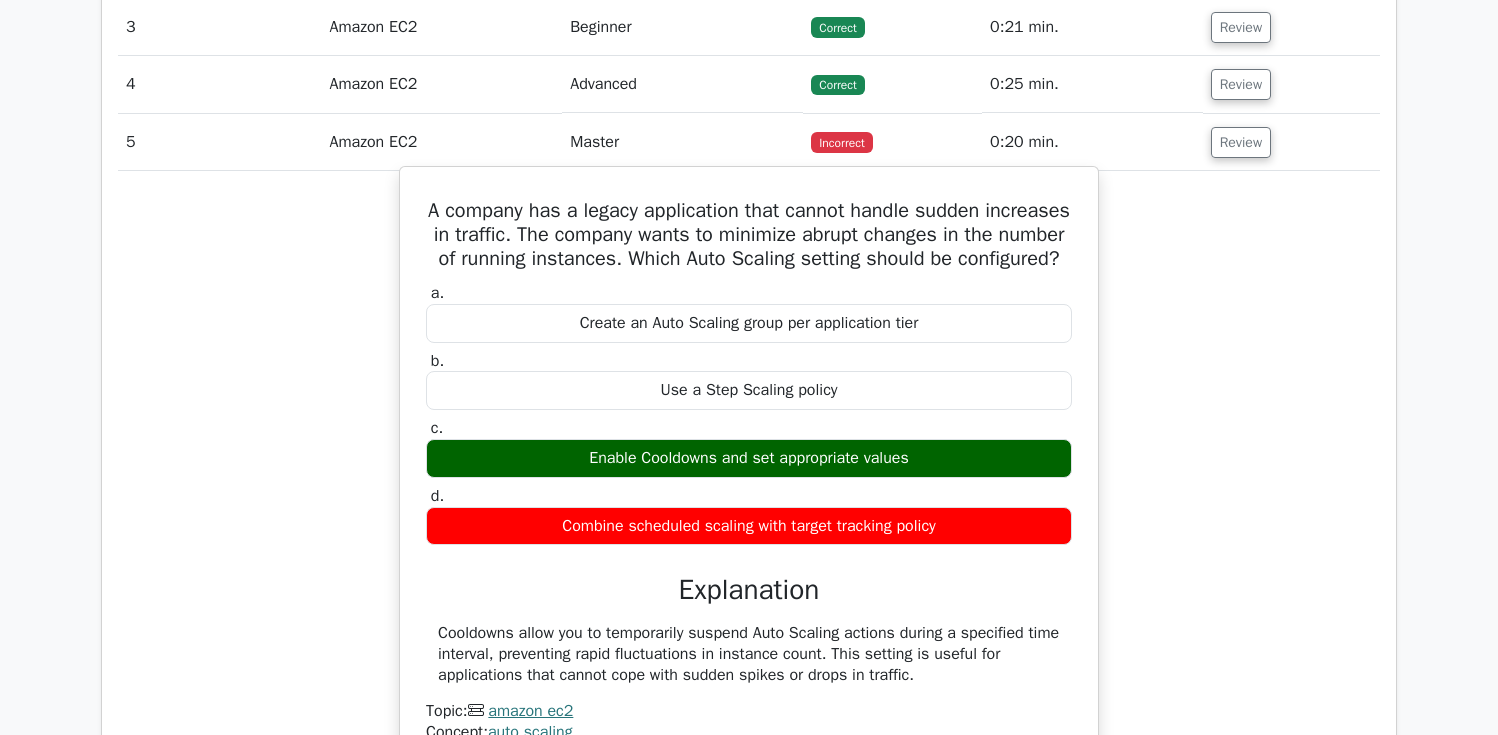 click on "A company has a legacy application that cannot handle sudden increases in traffic. The company wants to minimize abrupt changes in the number of running instances. Which Auto Scaling setting should be configured?" at bounding box center [749, 235] 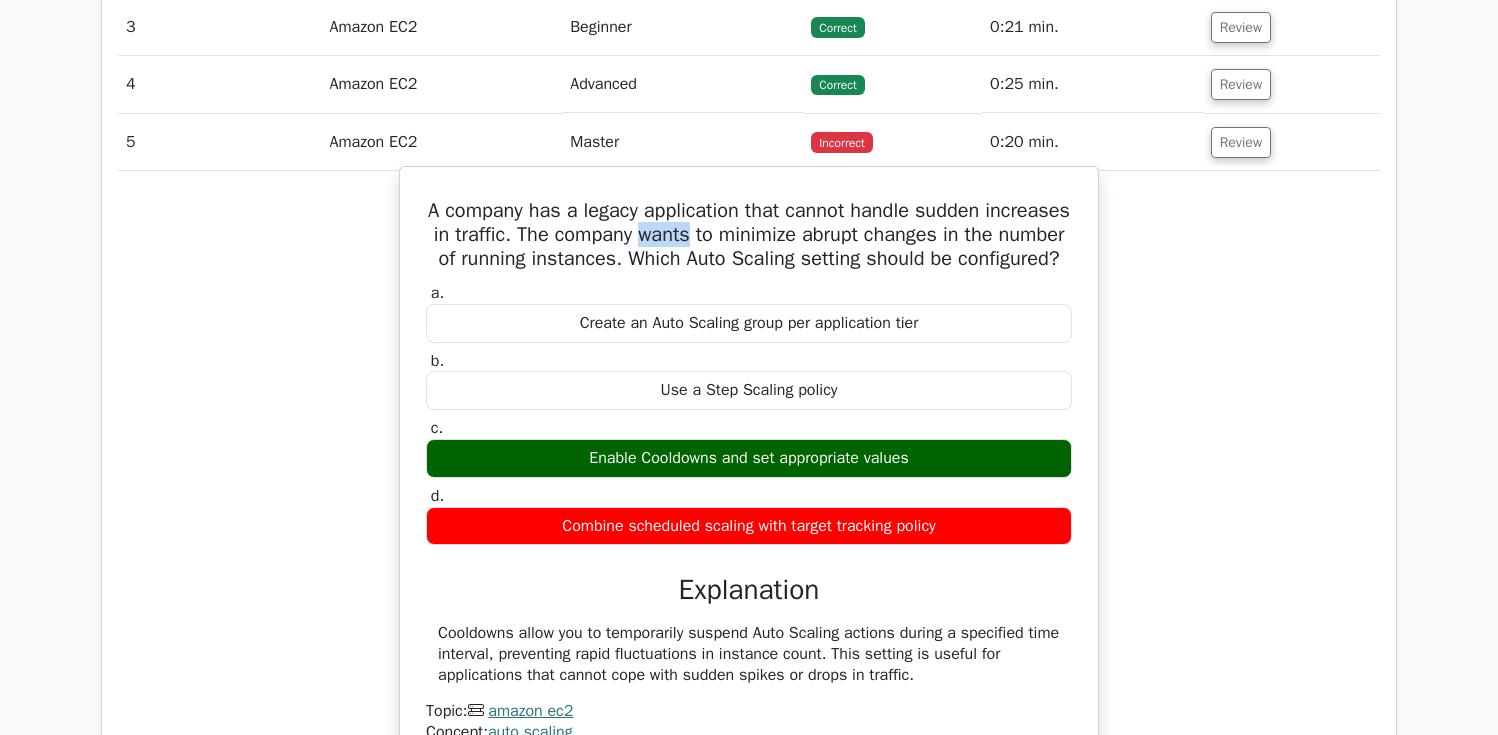 click on "A company has a legacy application that cannot handle sudden increases in traffic. The company wants to minimize abrupt changes in the number of running instances. Which Auto Scaling setting should be configured?" at bounding box center [749, 235] 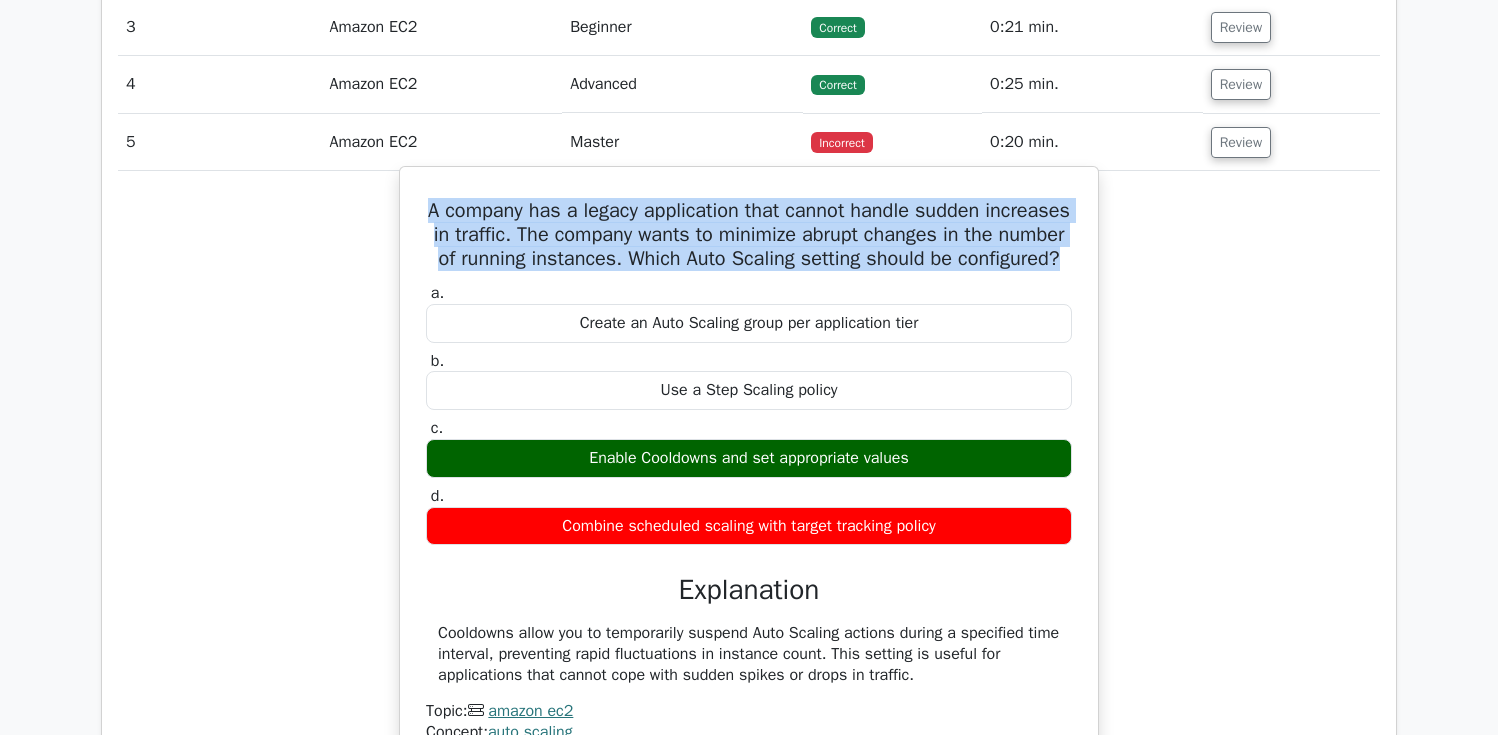 click on "A company has a legacy application that cannot handle sudden increases in traffic. The company wants to minimize abrupt changes in the number of running instances. Which Auto Scaling setting should be configured?" at bounding box center [749, 235] 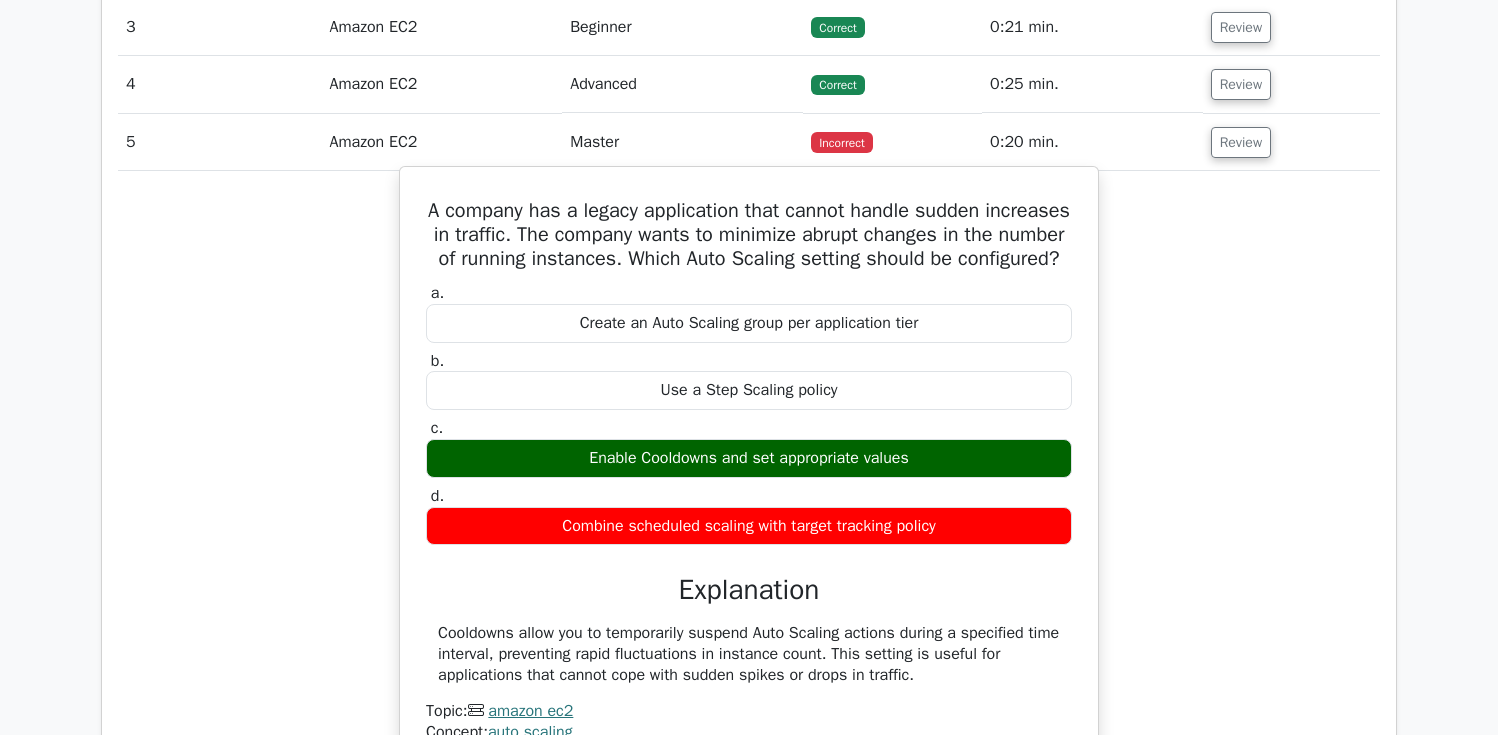 click on "A company has a legacy application that cannot handle sudden increases in traffic. The company wants to minimize abrupt changes in the number of running instances. Which Auto Scaling setting should be configured?" at bounding box center [749, 235] 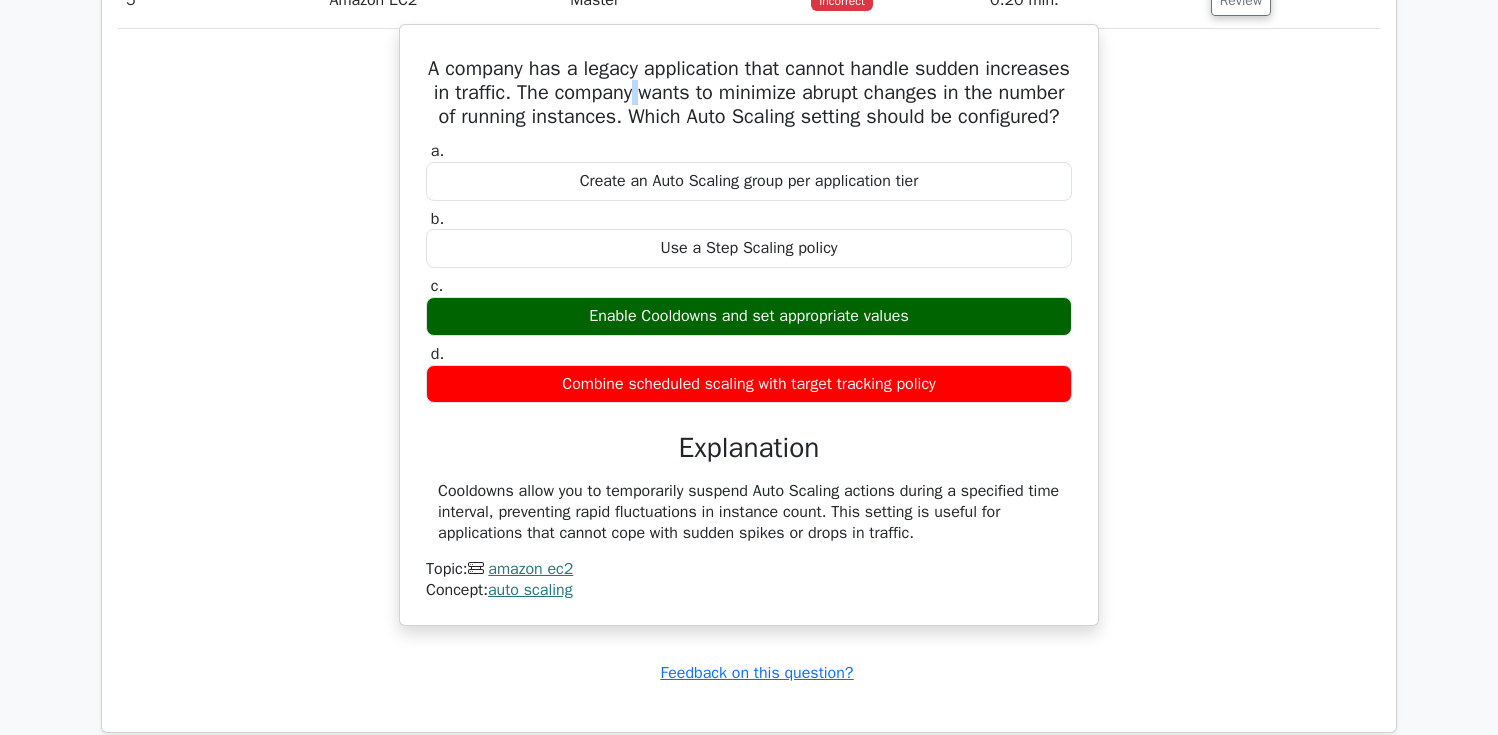 scroll, scrollTop: 3045, scrollLeft: 0, axis: vertical 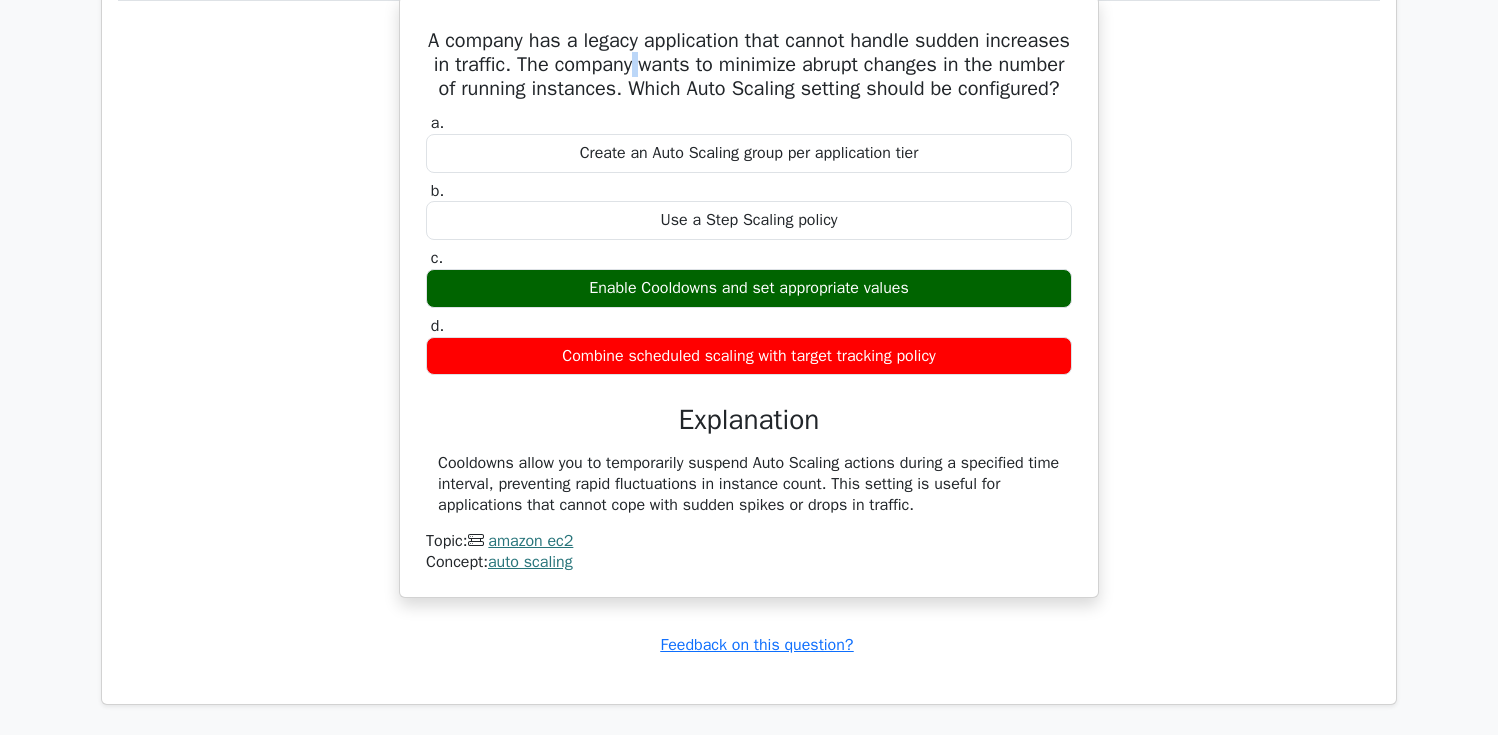 click on "Cooldowns allow you to temporarily suspend Auto Scaling actions during a specified time interval, preventing rapid fluctuations in instance count. This setting is useful for applications that cannot cope with sudden spikes or drops in traffic." at bounding box center (749, 484) 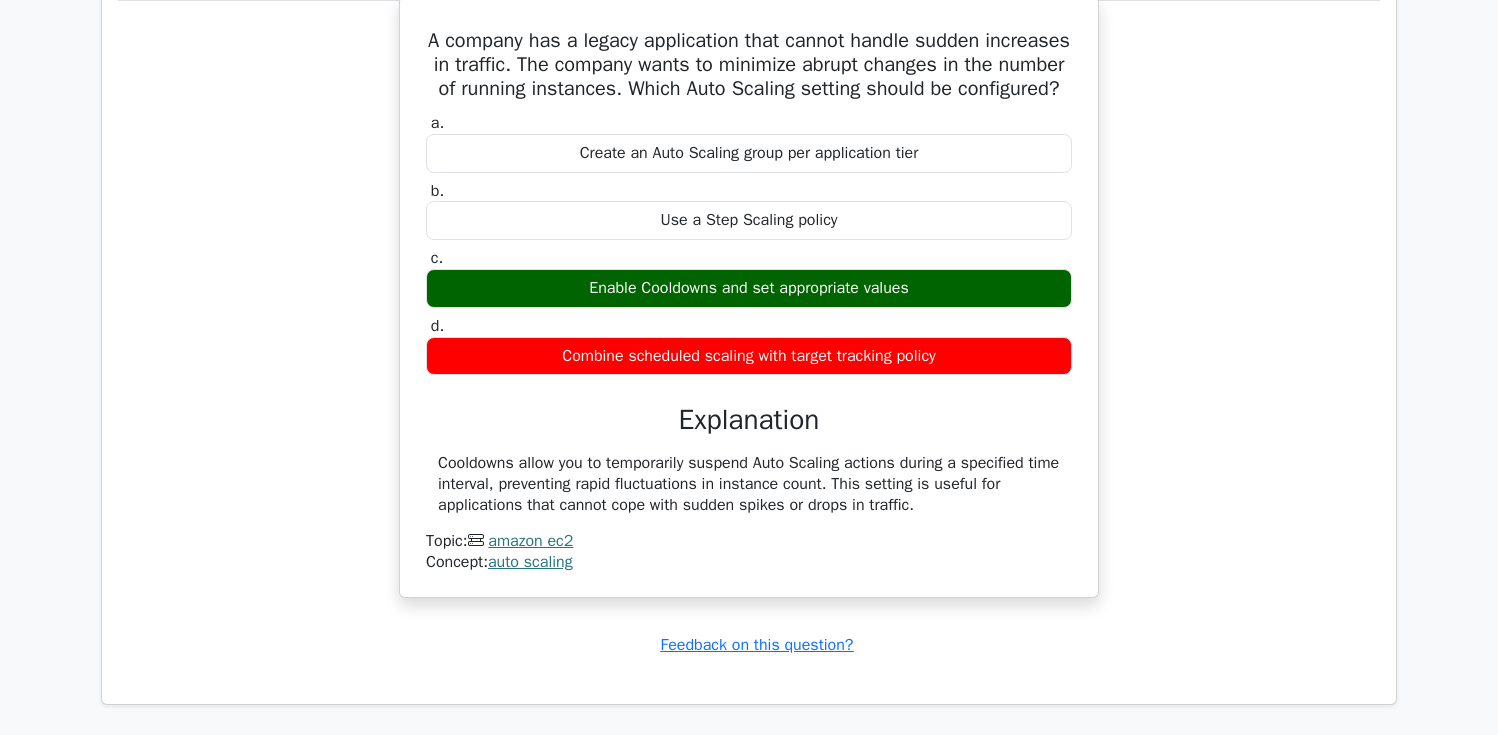 click on "Cooldowns allow you to temporarily suspend Auto Scaling actions during a specified time interval, preventing rapid fluctuations in instance count. This setting is useful for applications that cannot cope with sudden spikes or drops in traffic." at bounding box center [749, 484] 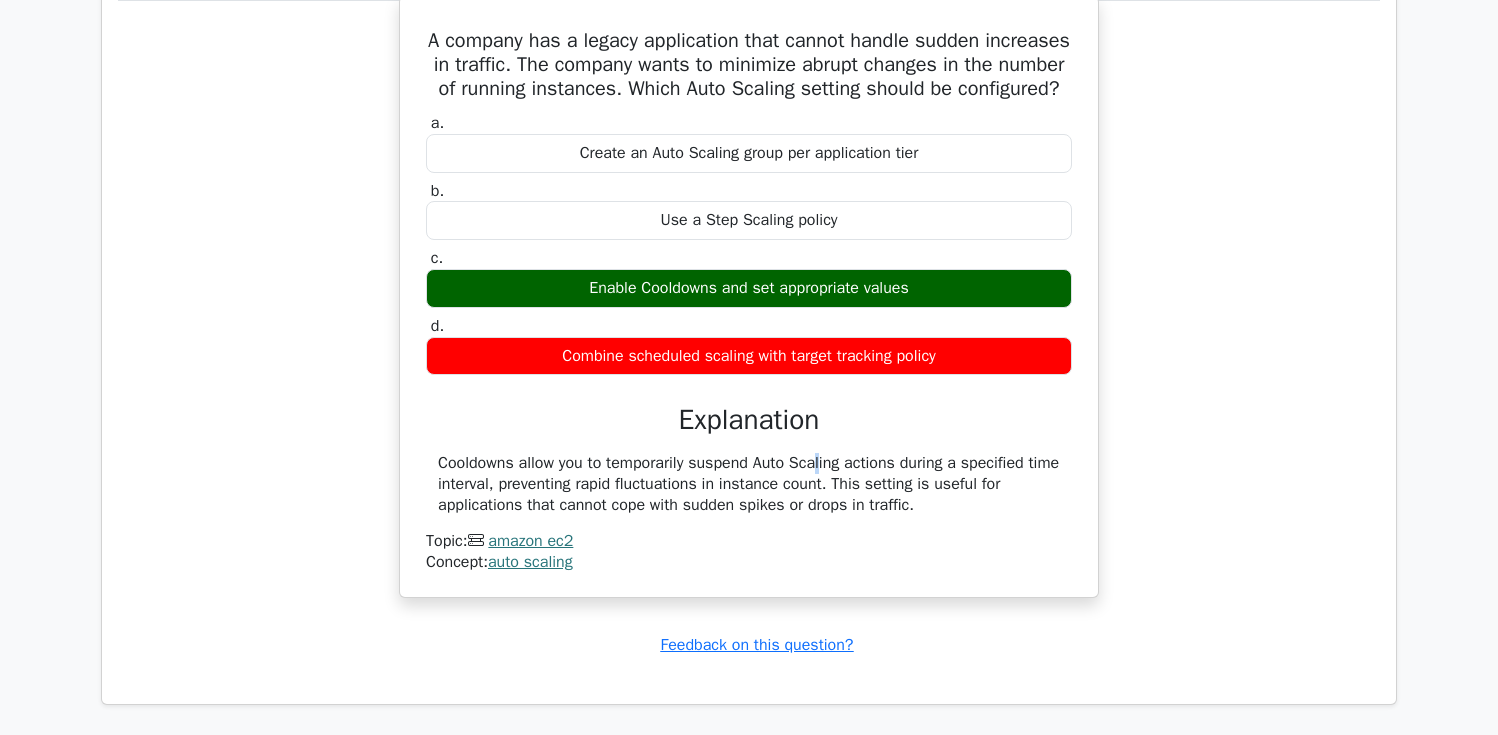 click on "Cooldowns allow you to temporarily suspend Auto Scaling actions during a specified time interval, preventing rapid fluctuations in instance count. This setting is useful for applications that cannot cope with sudden spikes or drops in traffic." at bounding box center [749, 484] 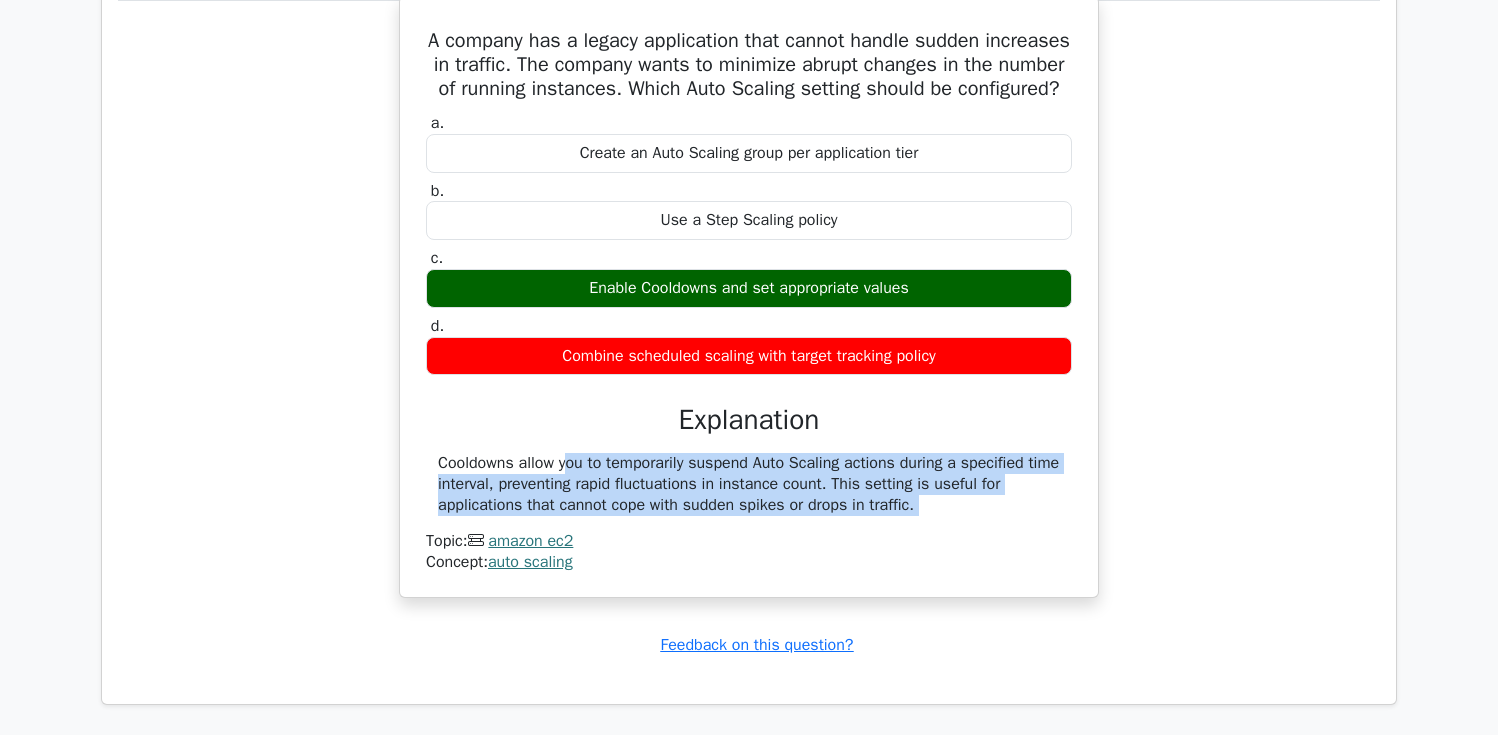 click on "Cooldowns allow you to temporarily suspend Auto Scaling actions during a specified time interval, preventing rapid fluctuations in instance count. This setting is useful for applications that cannot cope with sudden spikes or drops in traffic." at bounding box center [749, 484] 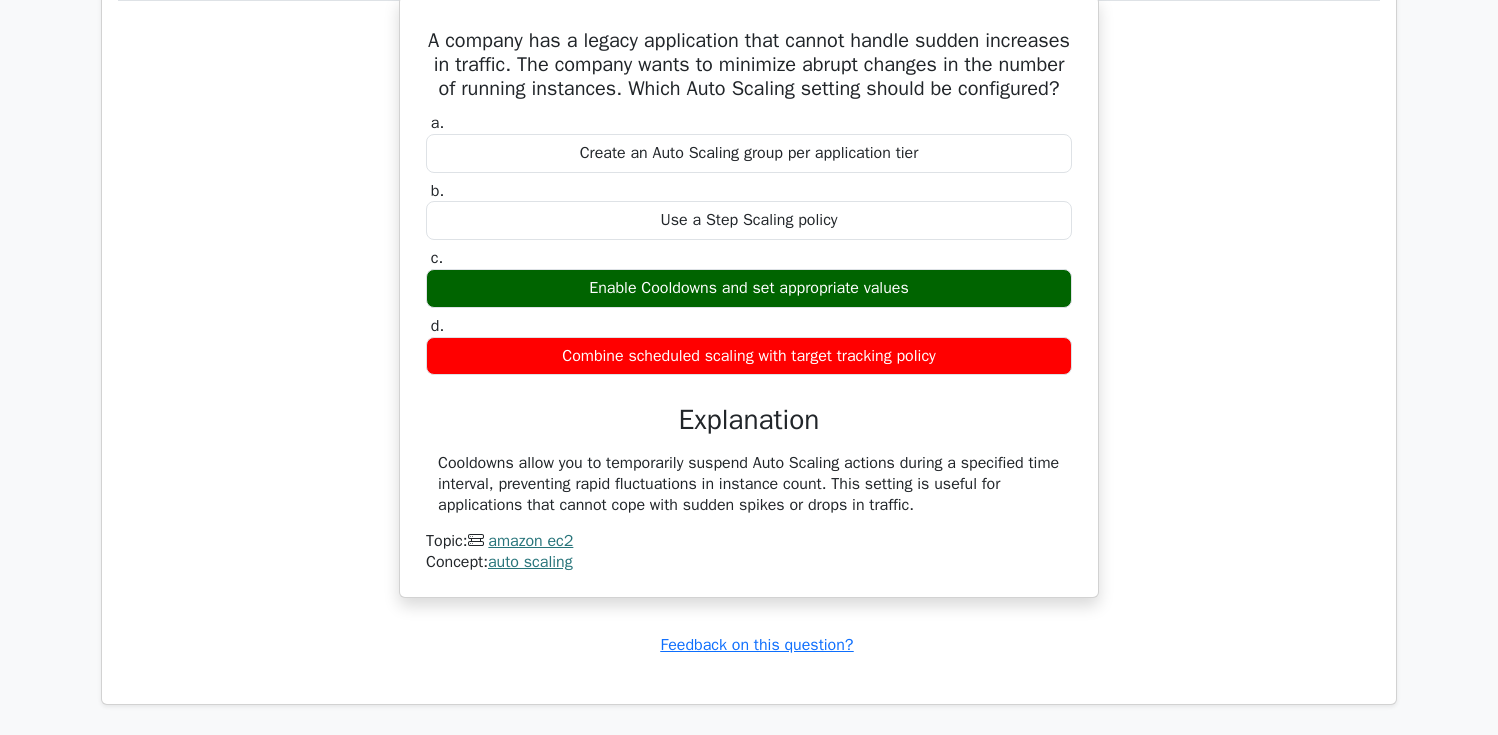 click on "Cooldowns allow you to temporarily suspend Auto Scaling actions during a specified time interval, preventing rapid fluctuations in instance count. This setting is useful for applications that cannot cope with sudden spikes or drops in traffic." at bounding box center (749, 484) 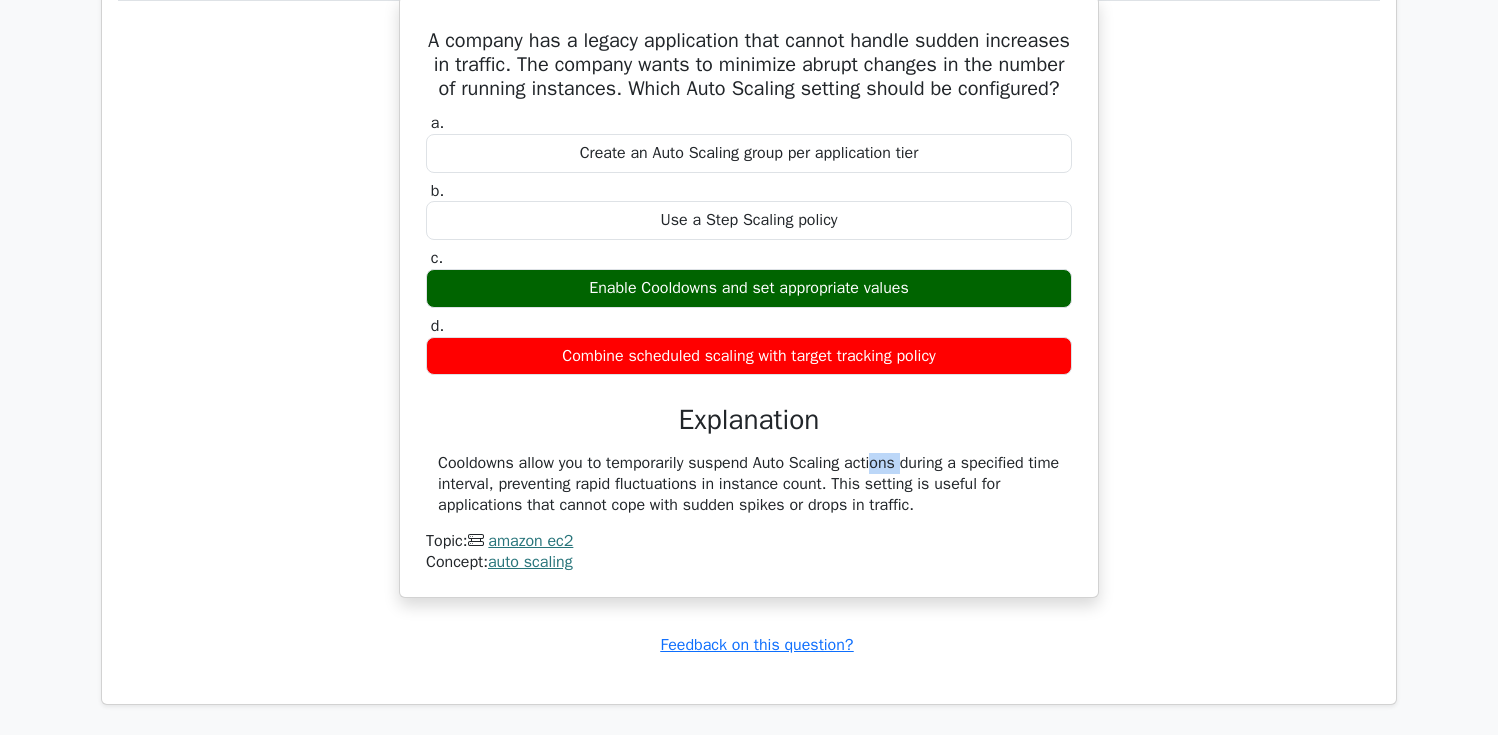 click on "Cooldowns allow you to temporarily suspend Auto Scaling actions during a specified time interval, preventing rapid fluctuations in instance count. This setting is useful for applications that cannot cope with sudden spikes or drops in traffic." at bounding box center (749, 484) 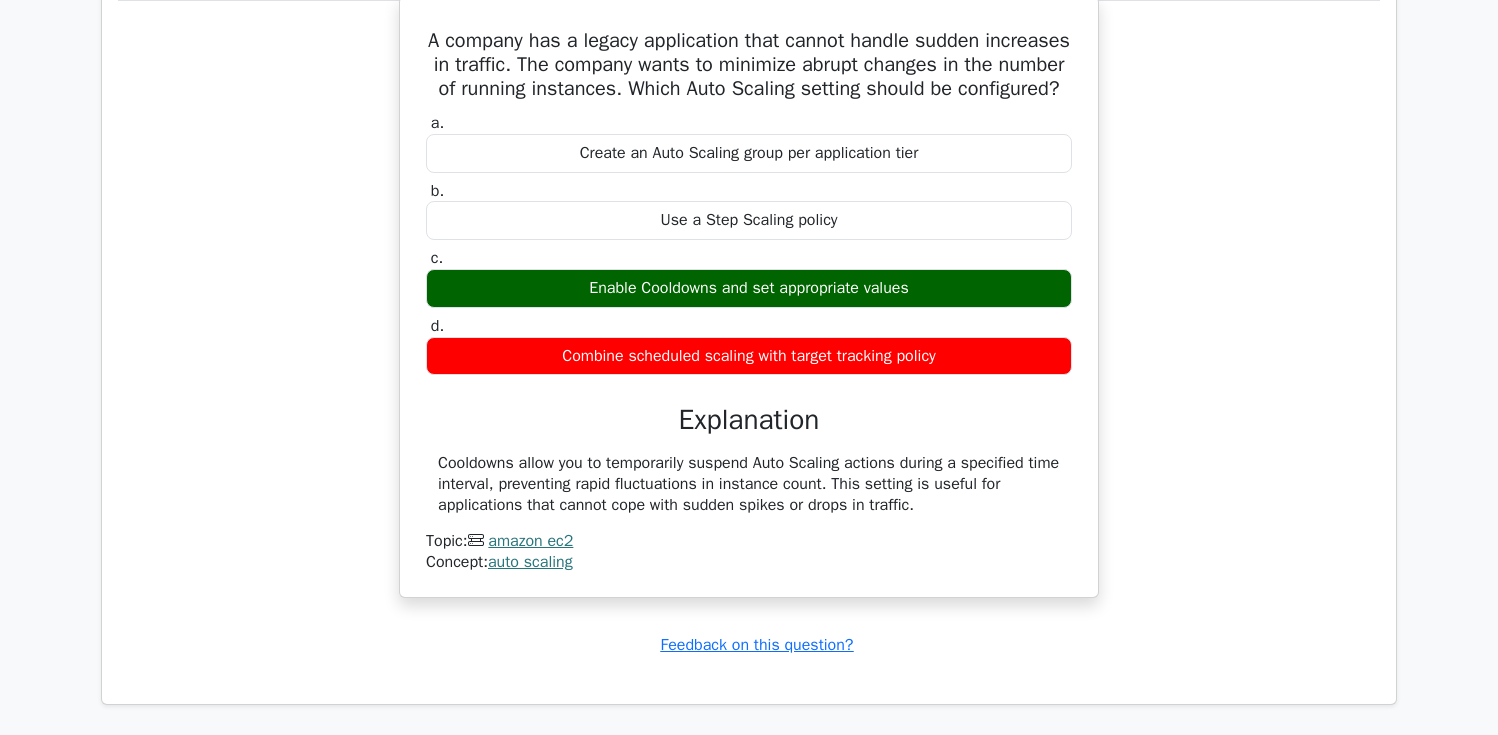 click on "Cooldowns allow you to temporarily suspend Auto Scaling actions during a specified time interval, preventing rapid fluctuations in instance count. This setting is useful for applications that cannot cope with sudden spikes or drops in traffic." at bounding box center (749, 484) 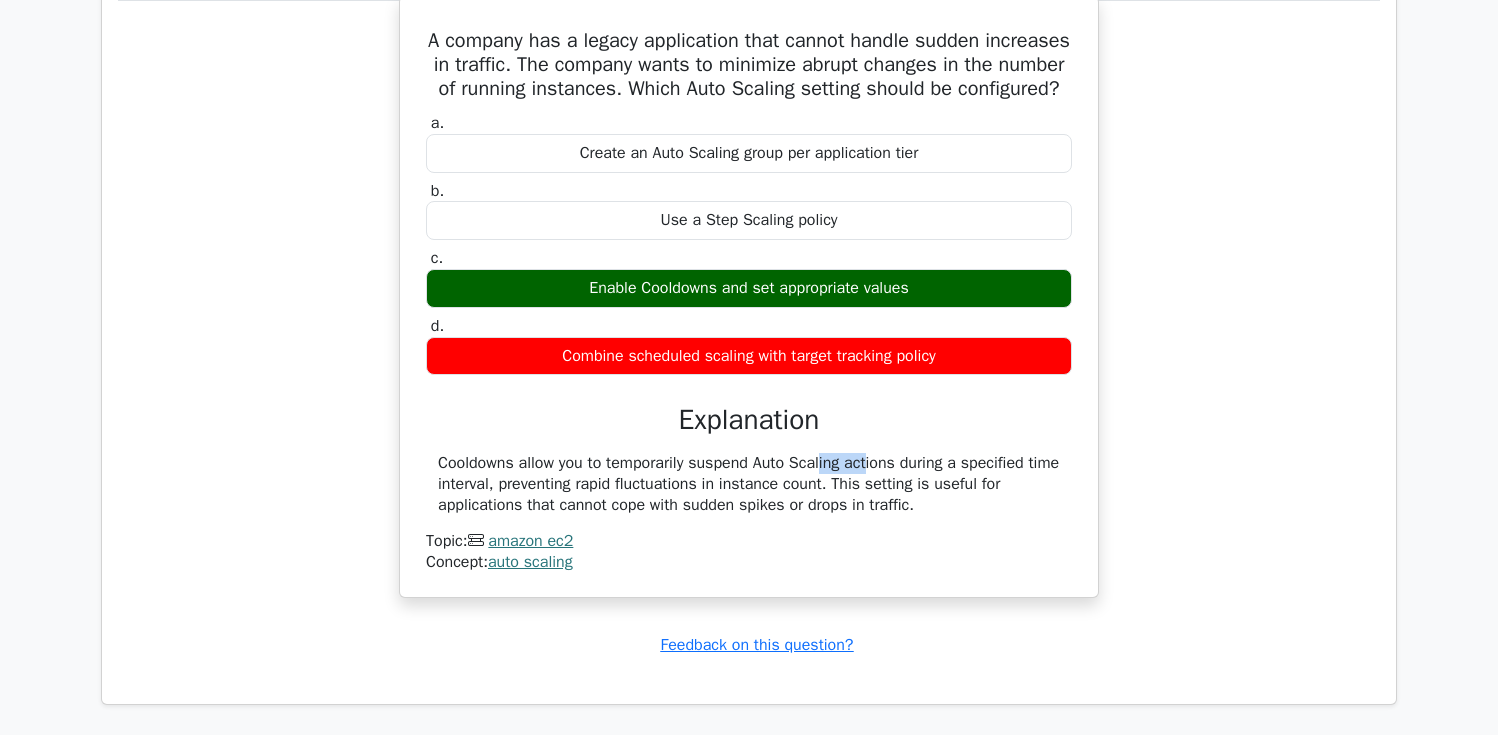 click on "Cooldowns allow you to temporarily suspend Auto Scaling actions during a specified time interval, preventing rapid fluctuations in instance count. This setting is useful for applications that cannot cope with sudden spikes or drops in traffic." at bounding box center [749, 484] 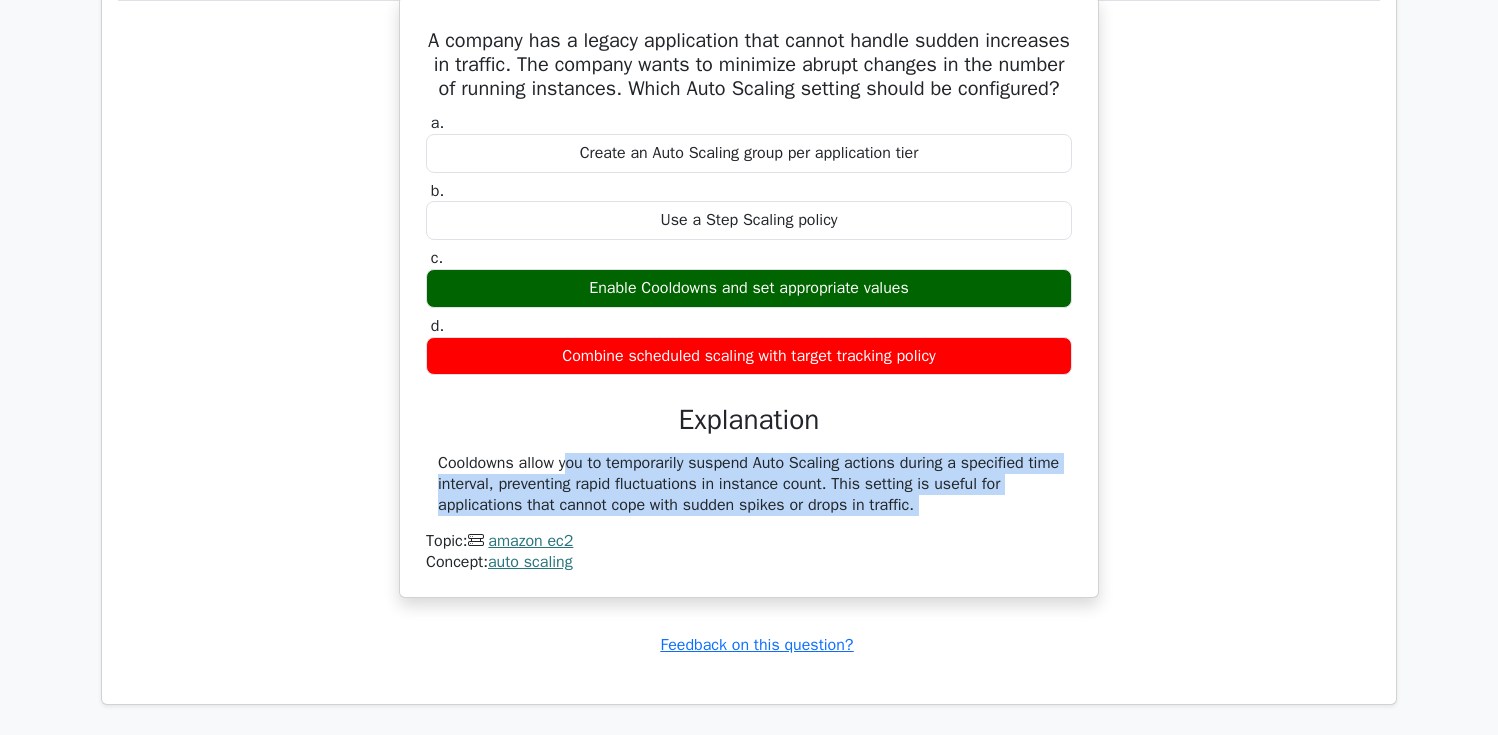 click on "Cooldowns allow you to temporarily suspend Auto Scaling actions during a specified time interval, preventing rapid fluctuations in instance count. This setting is useful for applications that cannot cope with sudden spikes or drops in traffic." at bounding box center [749, 484] 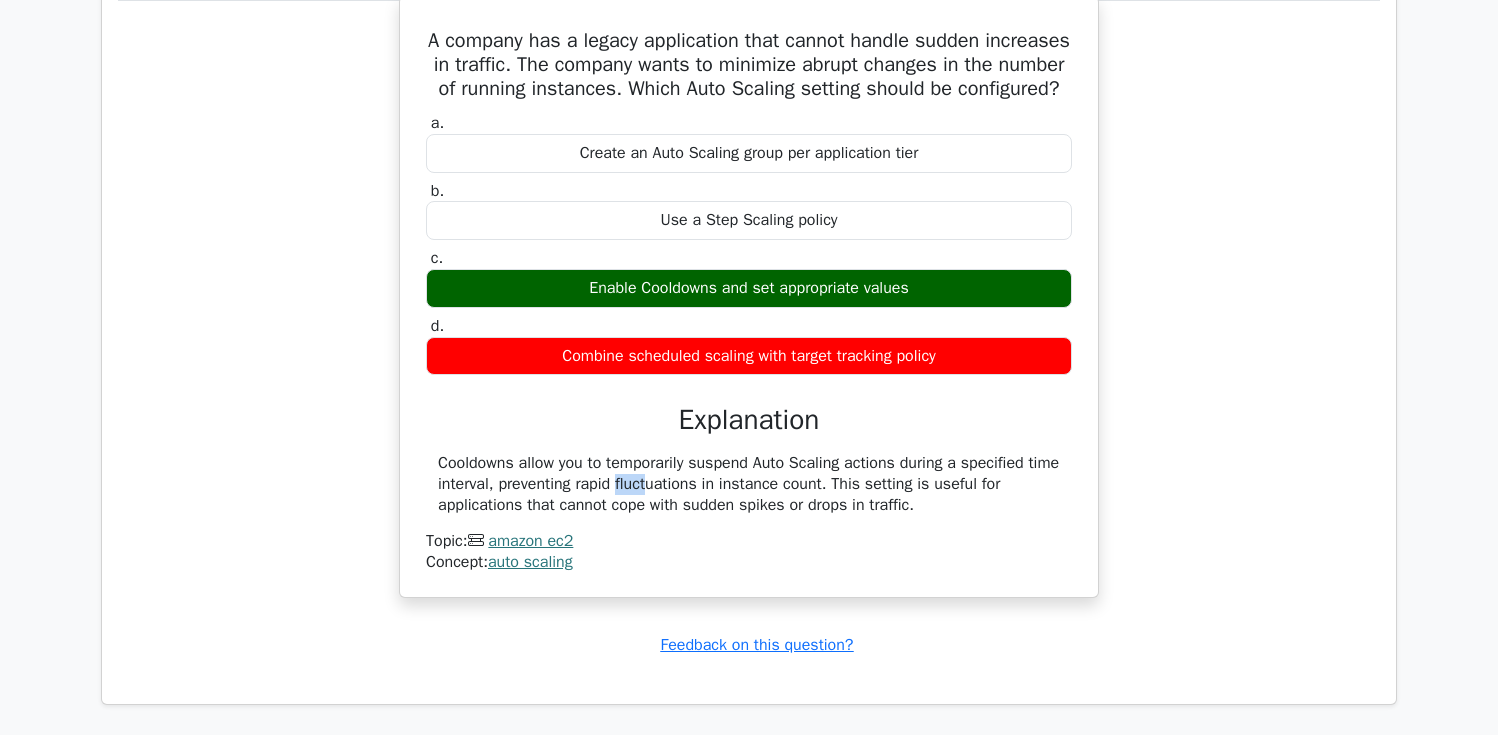 drag, startPoint x: 535, startPoint y: 506, endPoint x: 599, endPoint y: 506, distance: 64 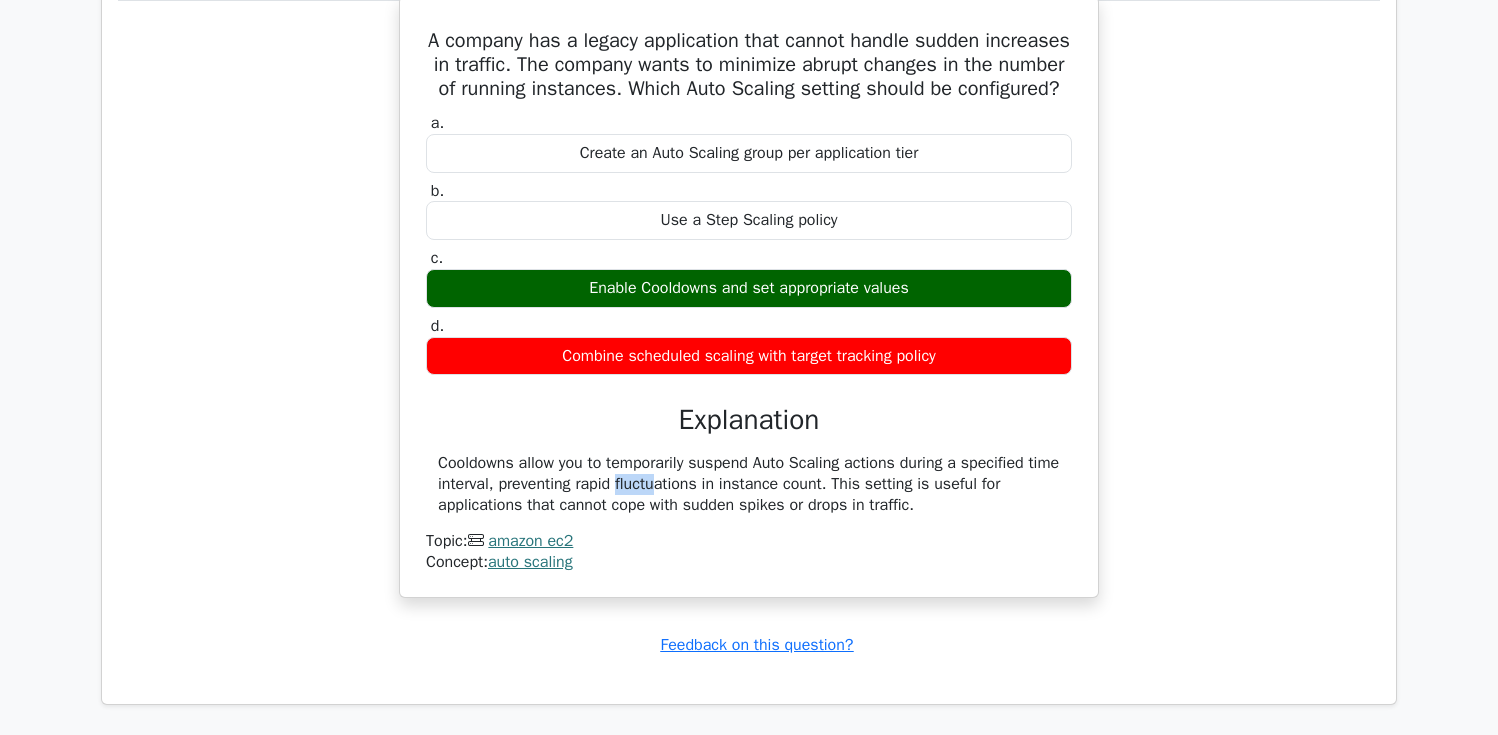 click on "Cooldowns allow you to temporarily suspend Auto Scaling actions during a specified time interval, preventing rapid fluctuations in instance count. This setting is useful for applications that cannot cope with sudden spikes or drops in traffic." at bounding box center [749, 484] 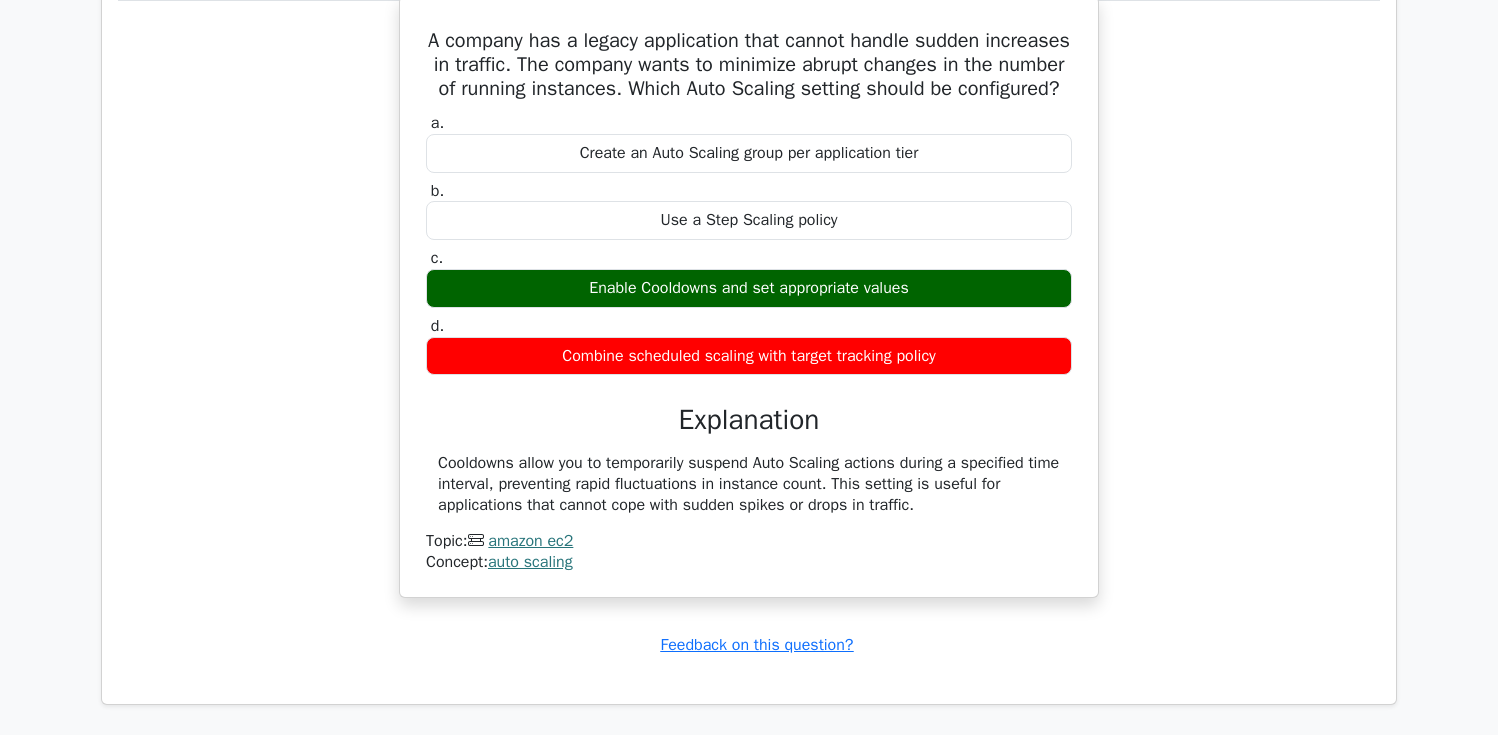 click on "Cooldowns allow you to temporarily suspend Auto Scaling actions during a specified time interval, preventing rapid fluctuations in instance count. This setting is useful for applications that cannot cope with sudden spikes or drops in traffic." at bounding box center (749, 484) 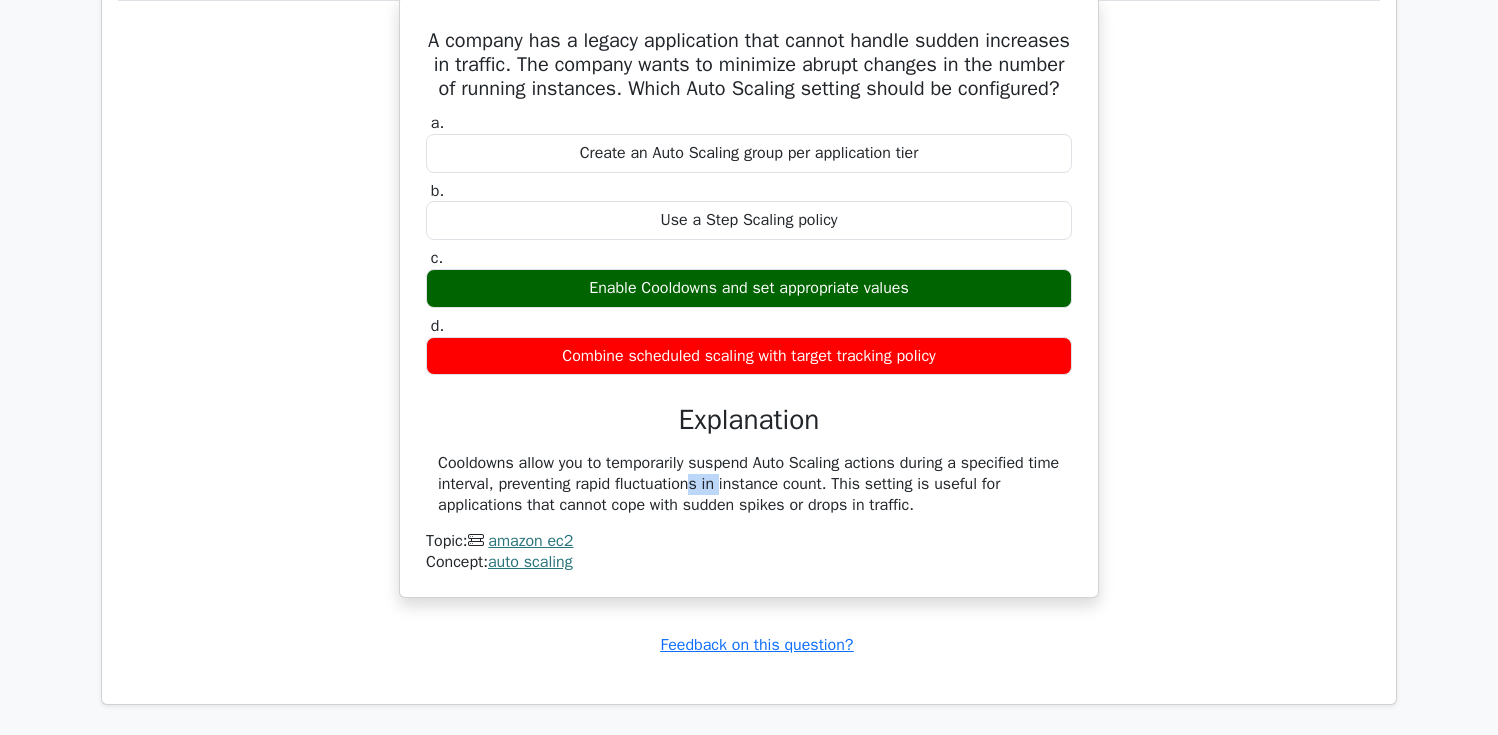 click on "Cooldowns allow you to temporarily suspend Auto Scaling actions during a specified time interval, preventing rapid fluctuations in instance count. This setting is useful for applications that cannot cope with sudden spikes or drops in traffic." at bounding box center [749, 484] 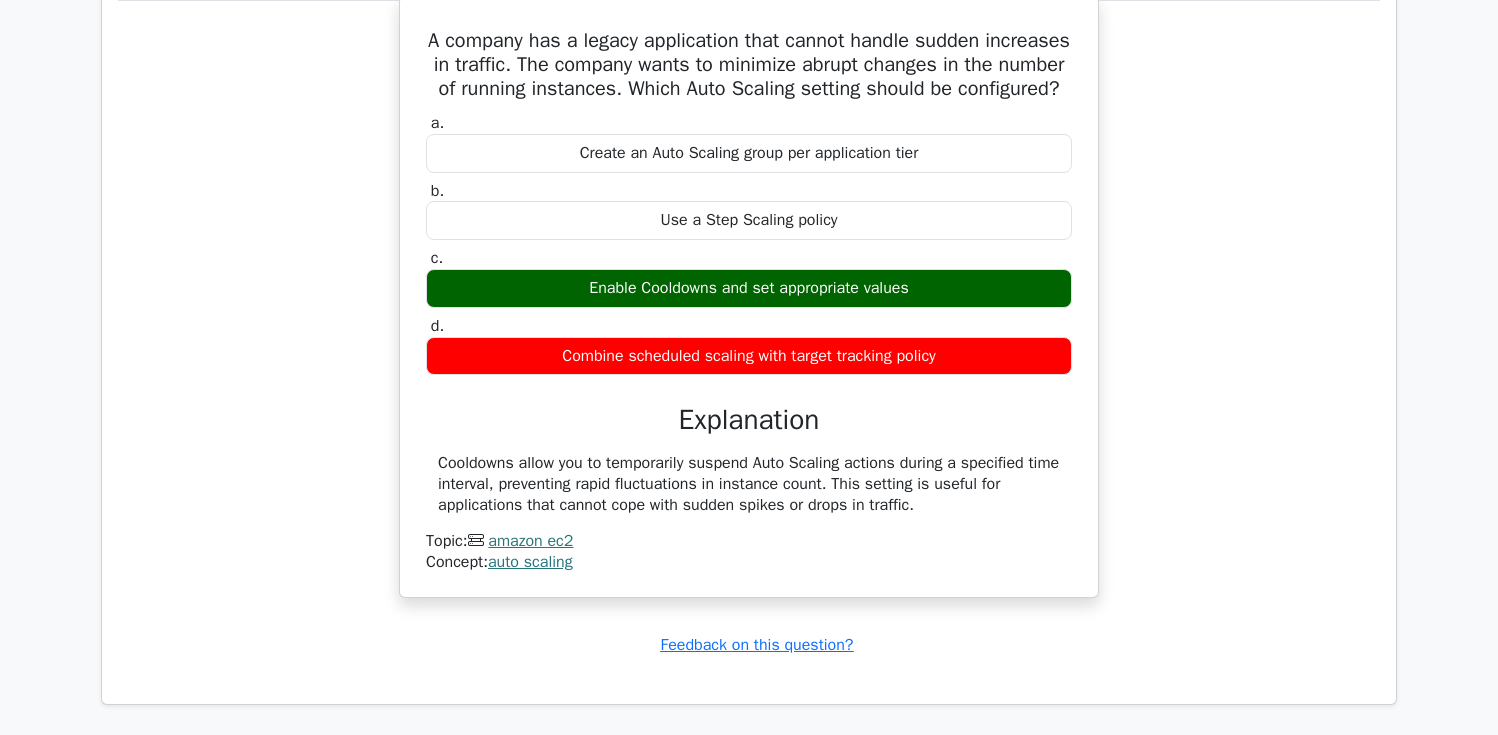 click on "Cooldowns allow you to temporarily suspend Auto Scaling actions during a specified time interval, preventing rapid fluctuations in instance count. This setting is useful for applications that cannot cope with sudden spikes or drops in traffic." at bounding box center (749, 484) 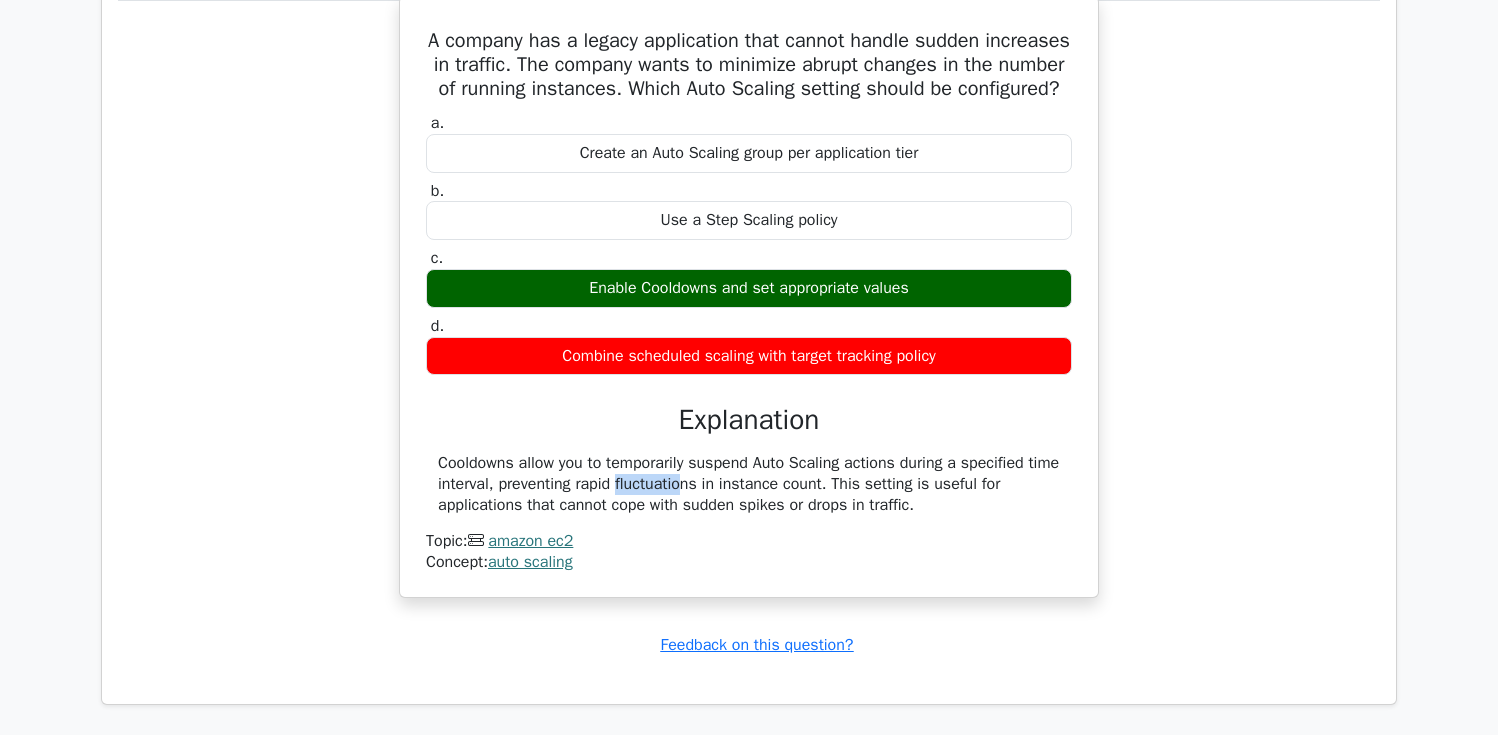 click on "Cooldowns allow you to temporarily suspend Auto Scaling actions during a specified time interval, preventing rapid fluctuations in instance count. This setting is useful for applications that cannot cope with sudden spikes or drops in traffic." at bounding box center (749, 484) 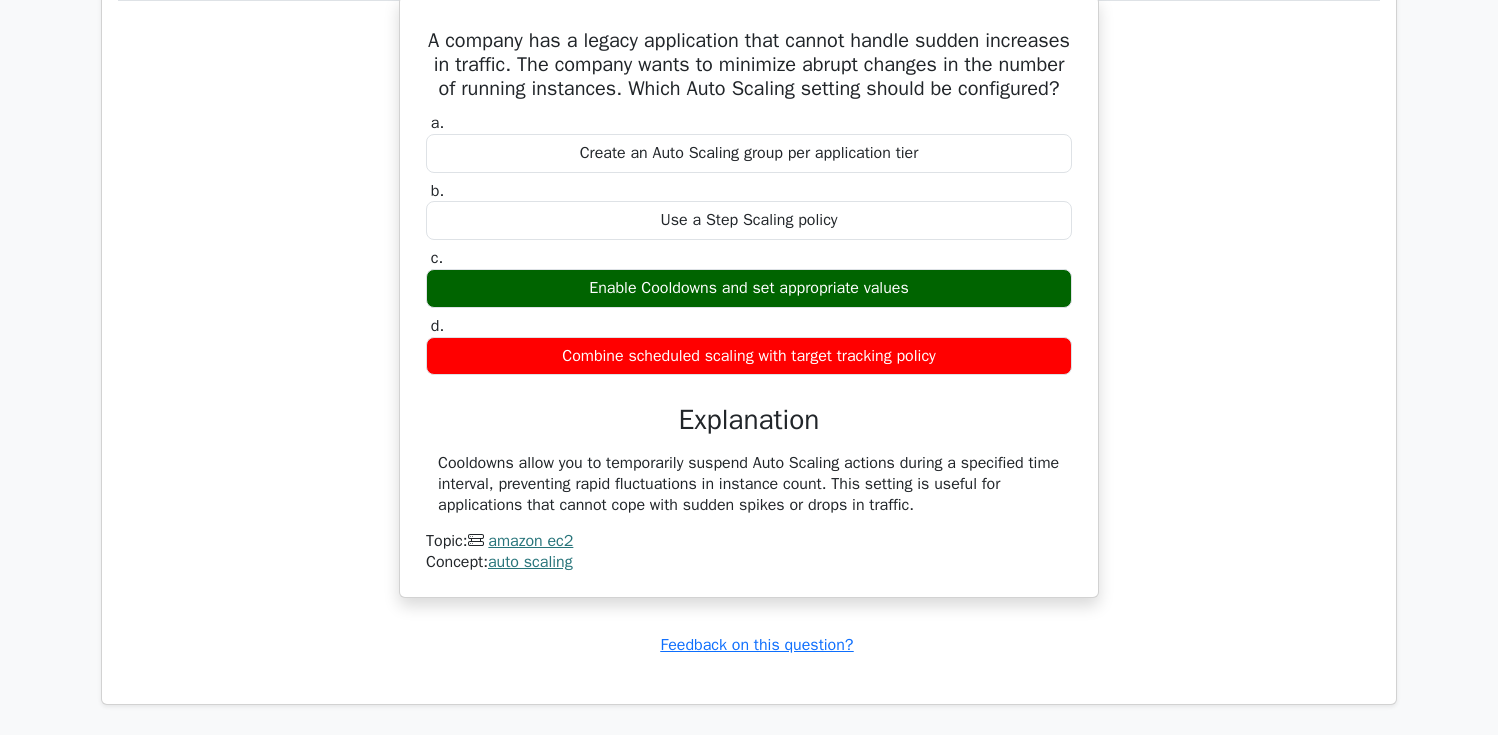 click on "Cooldowns allow you to temporarily suspend Auto Scaling actions during a specified time interval, preventing rapid fluctuations in instance count. This setting is useful for applications that cannot cope with sudden spikes or drops in traffic." at bounding box center (749, 484) 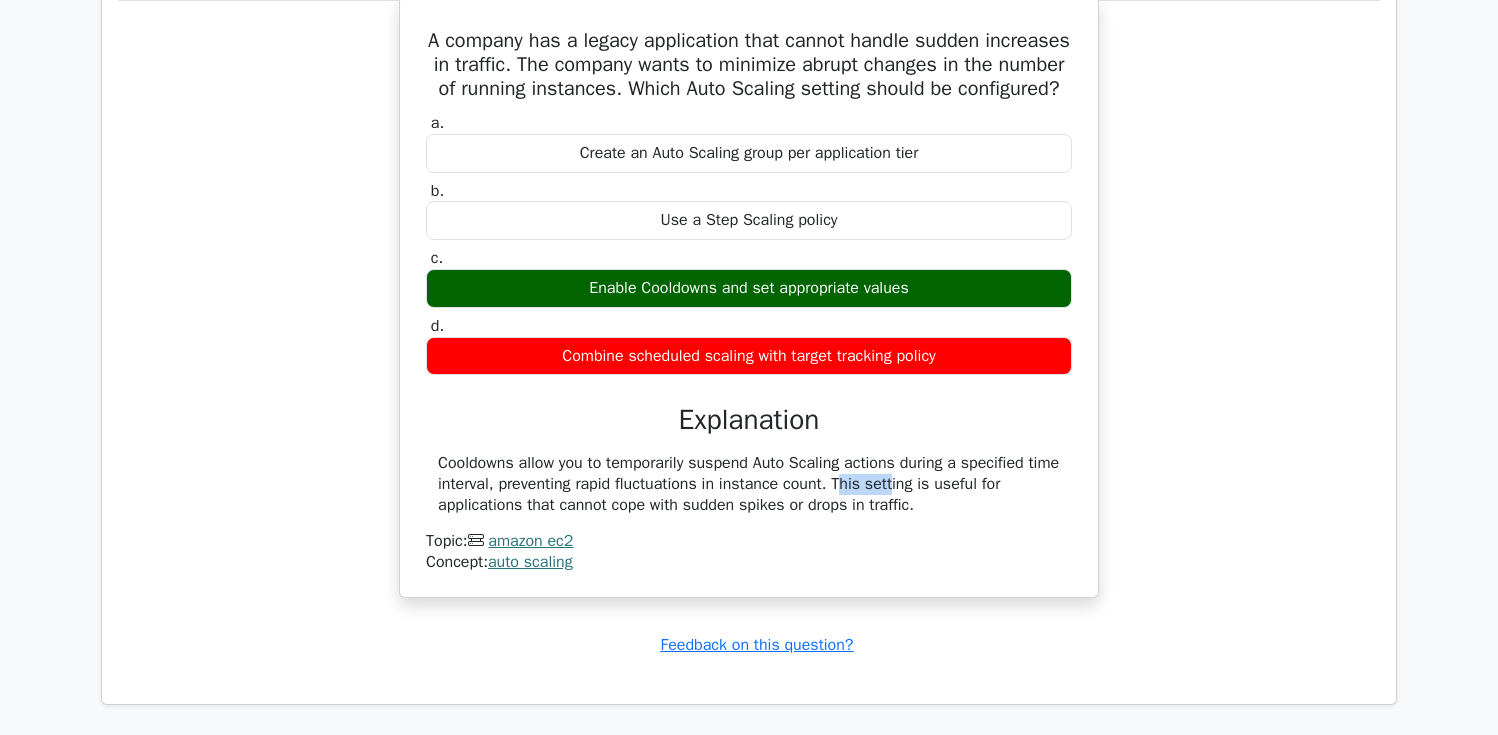 click on "Cooldowns allow you to temporarily suspend Auto Scaling actions during a specified time interval, preventing rapid fluctuations in instance count. This setting is useful for applications that cannot cope with sudden spikes or drops in traffic." at bounding box center (749, 484) 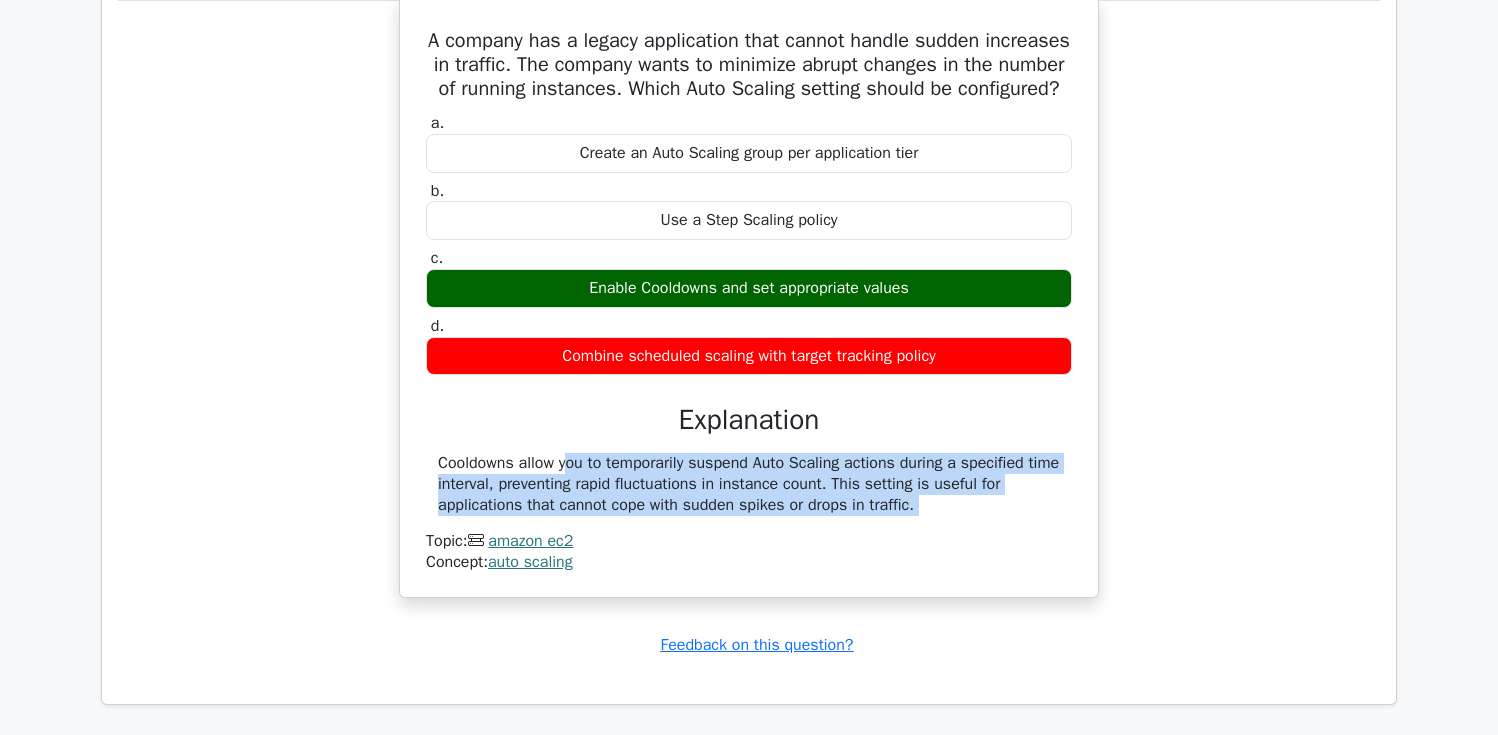 click on "Cooldowns allow you to temporarily suspend Auto Scaling actions during a specified time interval, preventing rapid fluctuations in instance count. This setting is useful for applications that cannot cope with sudden spikes or drops in traffic." at bounding box center [749, 484] 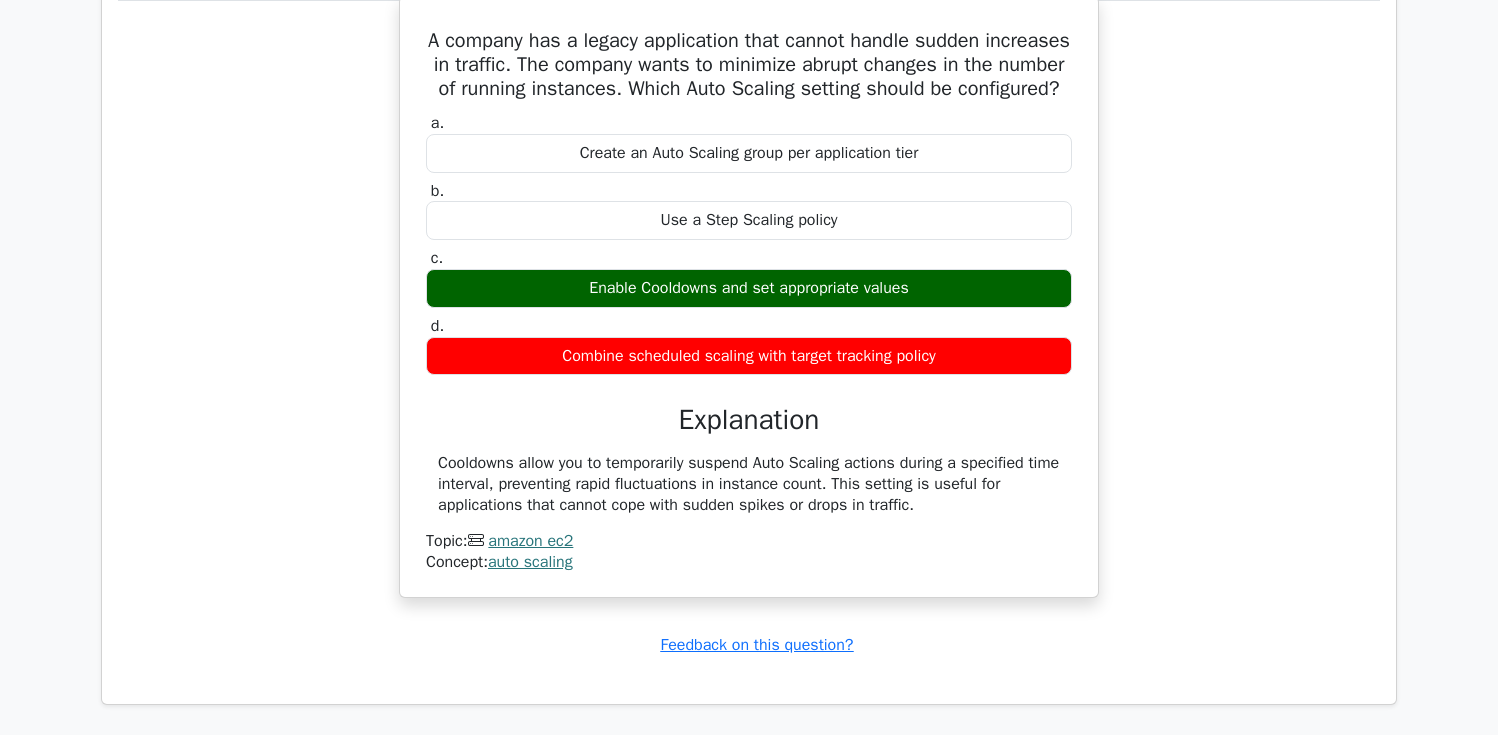click on "Cooldowns allow you to temporarily suspend Auto Scaling actions during a specified time interval, preventing rapid fluctuations in instance count. This setting is useful for applications that cannot cope with sudden spikes or drops in traffic." at bounding box center (749, 484) 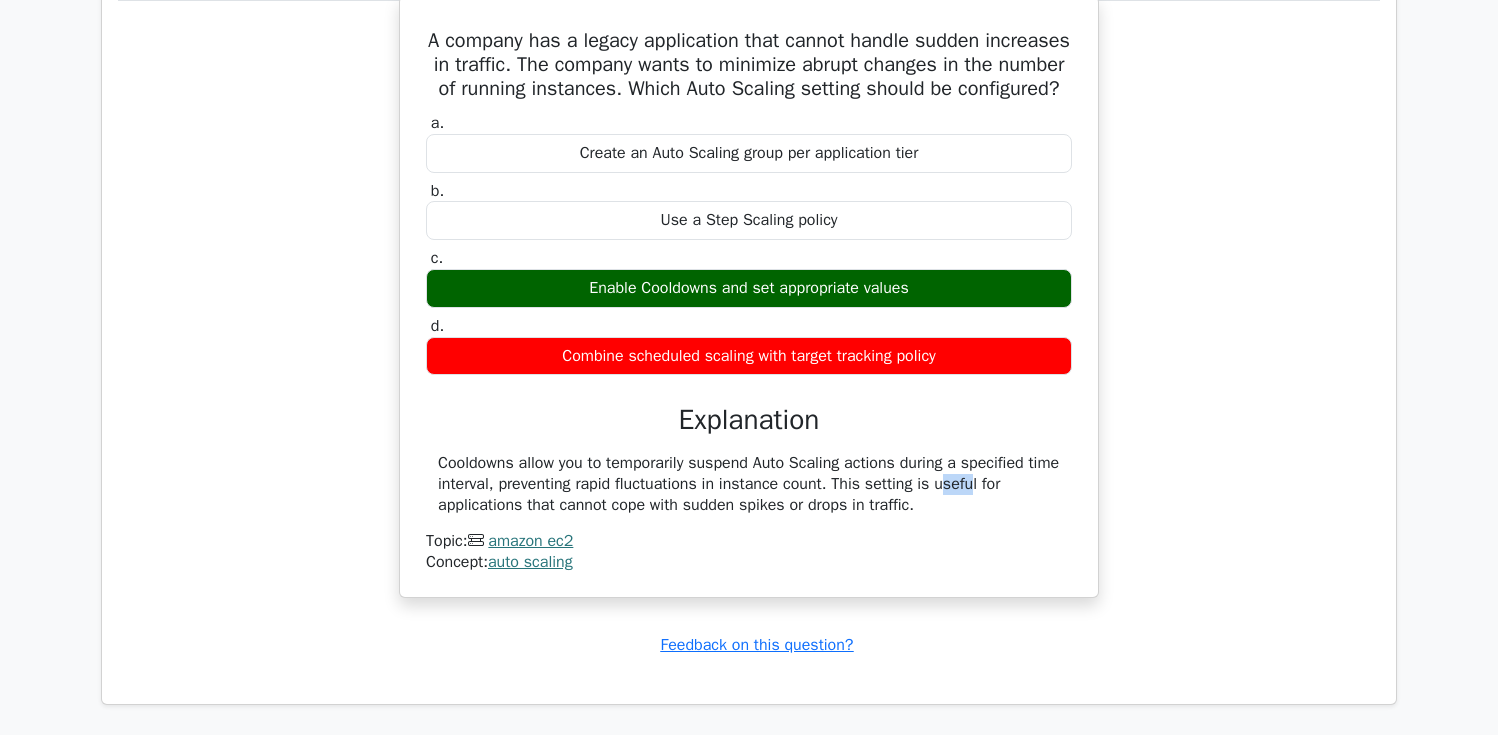 click on "Cooldowns allow you to temporarily suspend Auto Scaling actions during a specified time interval, preventing rapid fluctuations in instance count. This setting is useful for applications that cannot cope with sudden spikes or drops in traffic." at bounding box center (749, 484) 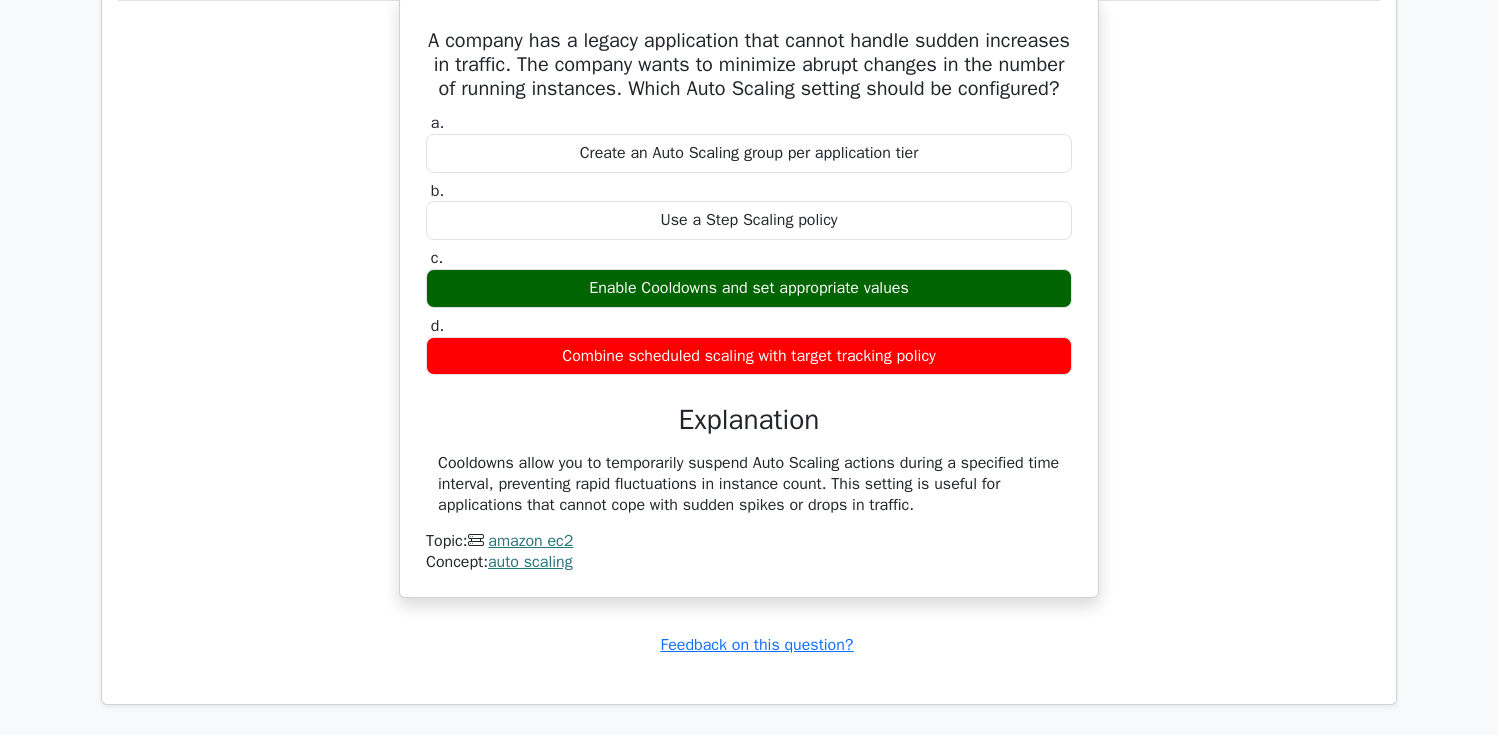click on "Cooldowns allow you to temporarily suspend Auto Scaling actions during a specified time interval, preventing rapid fluctuations in instance count. This setting is useful for applications that cannot cope with sudden spikes or drops in traffic." at bounding box center [749, 484] 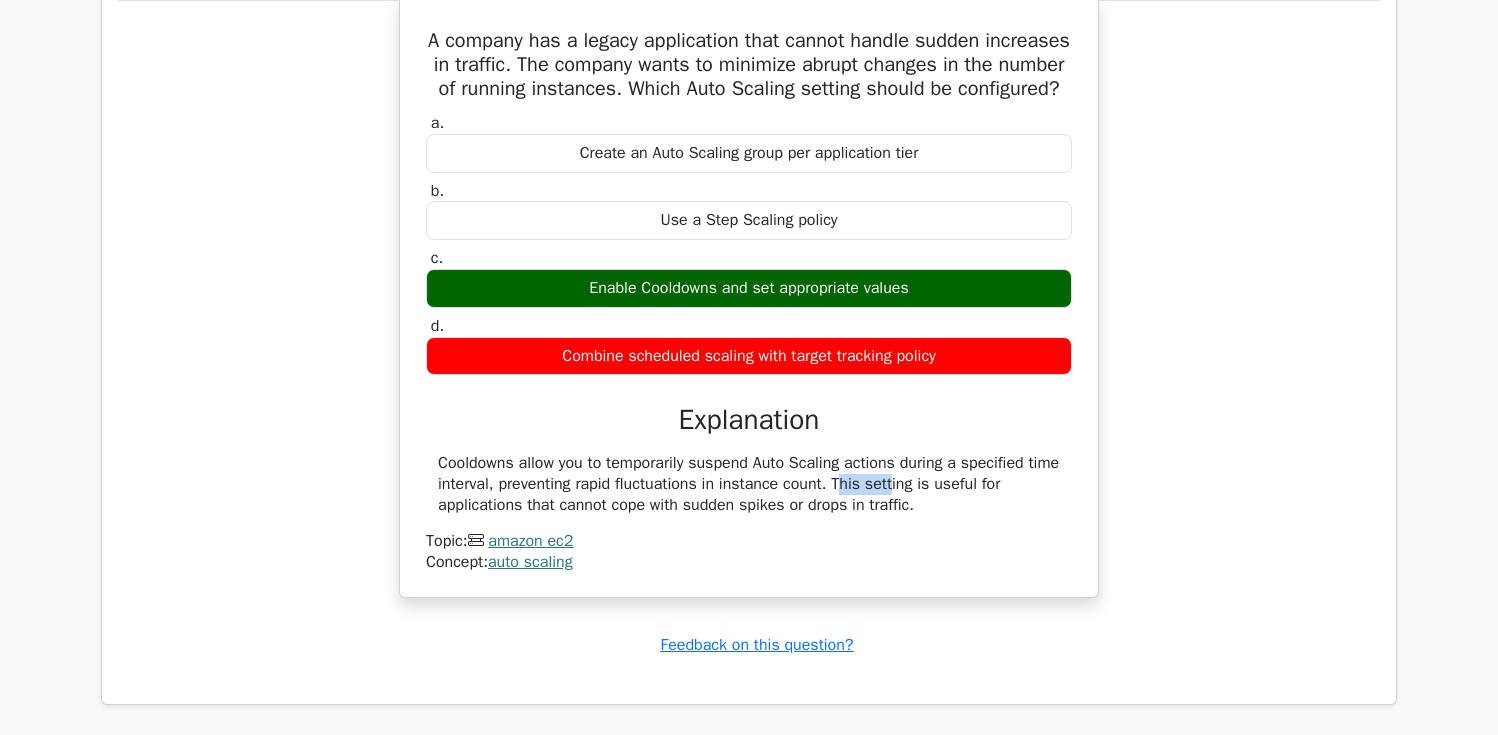 click on "Cooldowns allow you to temporarily suspend Auto Scaling actions during a specified time interval, preventing rapid fluctuations in instance count. This setting is useful for applications that cannot cope with sudden spikes or drops in traffic." at bounding box center (749, 484) 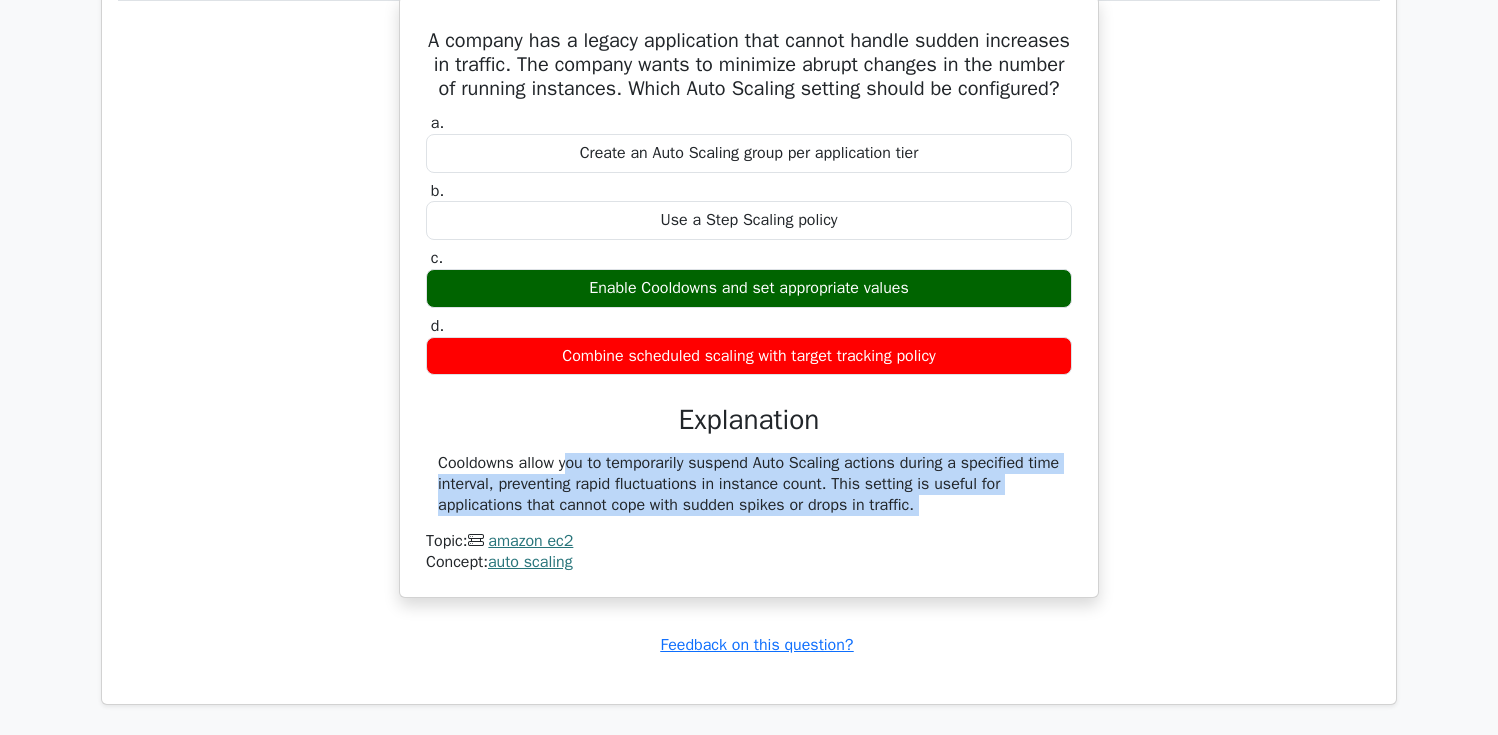 click on "Cooldowns allow you to temporarily suspend Auto Scaling actions during a specified time interval, preventing rapid fluctuations in instance count. This setting is useful for applications that cannot cope with sudden spikes or drops in traffic." at bounding box center (749, 484) 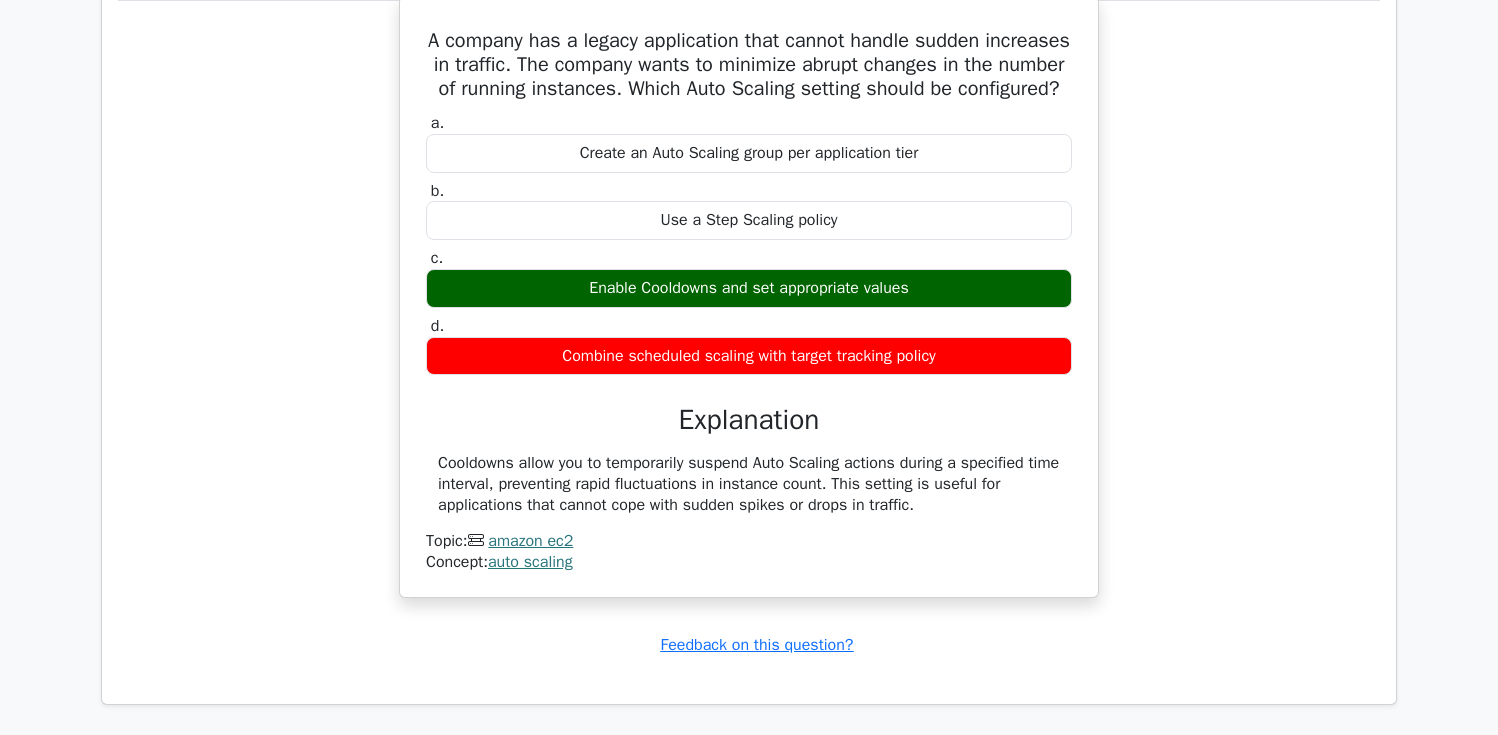 click on "Cooldowns allow you to temporarily suspend Auto Scaling actions during a specified time interval, preventing rapid fluctuations in instance count. This setting is useful for applications that cannot cope with sudden spikes or drops in traffic." at bounding box center (749, 484) 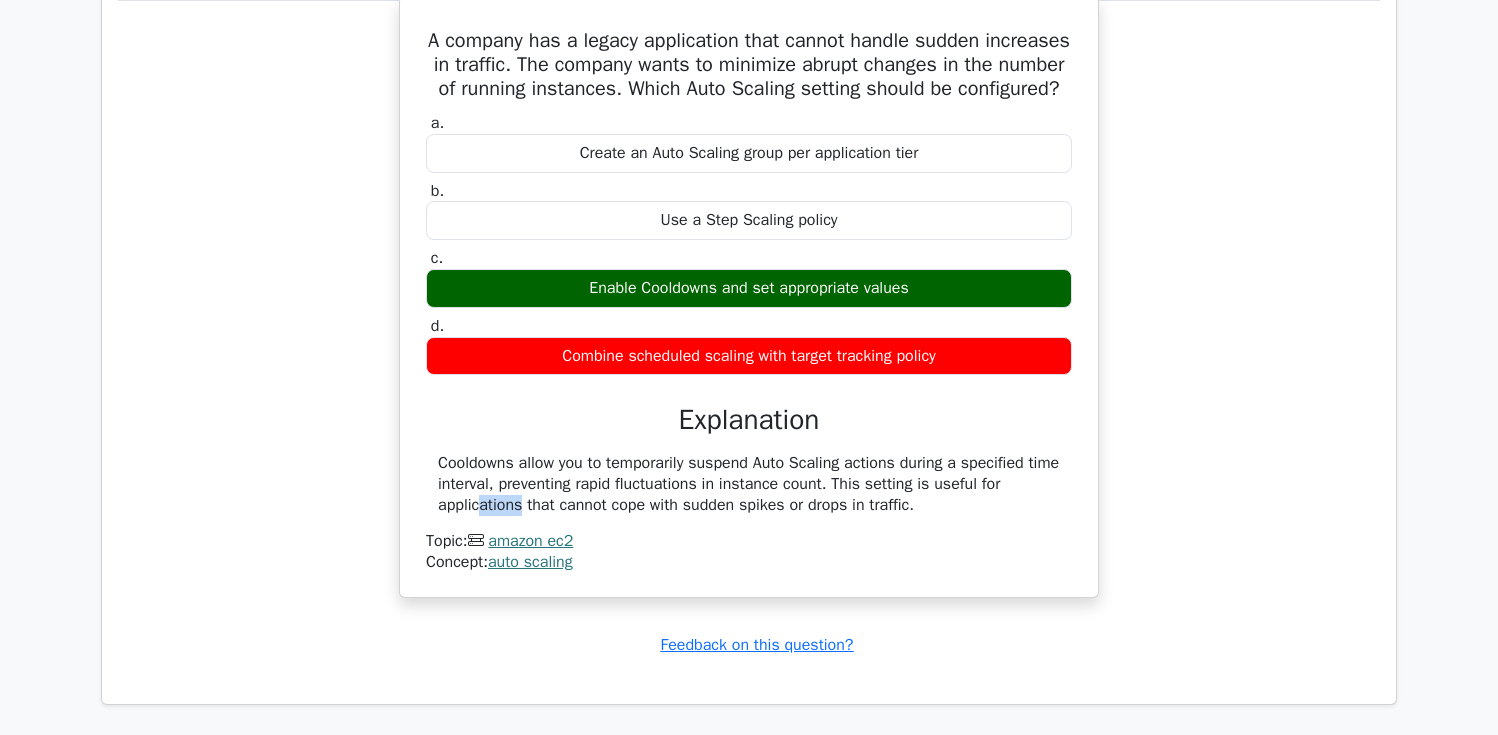 click on "Cooldowns allow you to temporarily suspend Auto Scaling actions during a specified time interval, preventing rapid fluctuations in instance count. This setting is useful for applications that cannot cope with sudden spikes or drops in traffic." at bounding box center [749, 484] 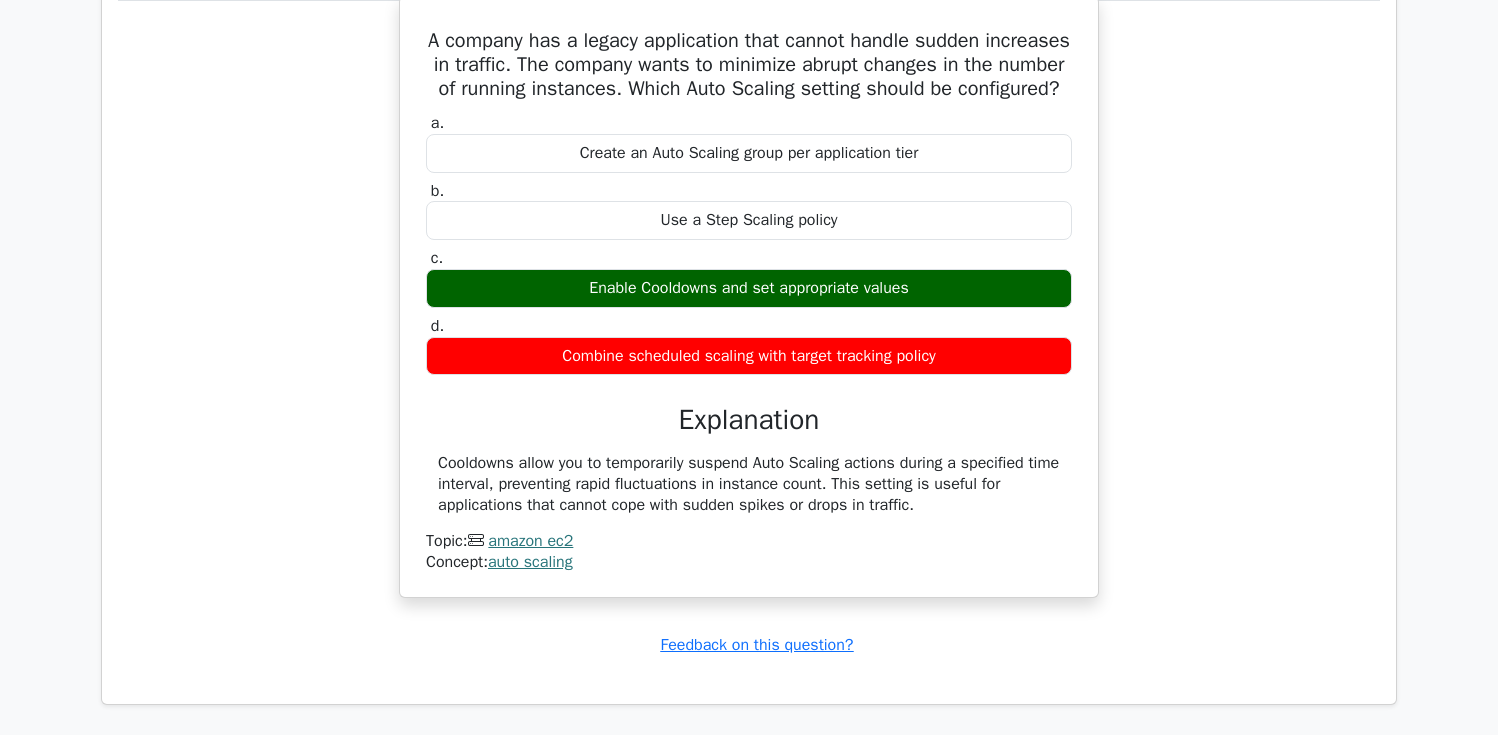 click on "Cooldowns allow you to temporarily suspend Auto Scaling actions during a specified time interval, preventing rapid fluctuations in instance count. This setting is useful for applications that cannot cope with sudden spikes or drops in traffic." at bounding box center [749, 484] 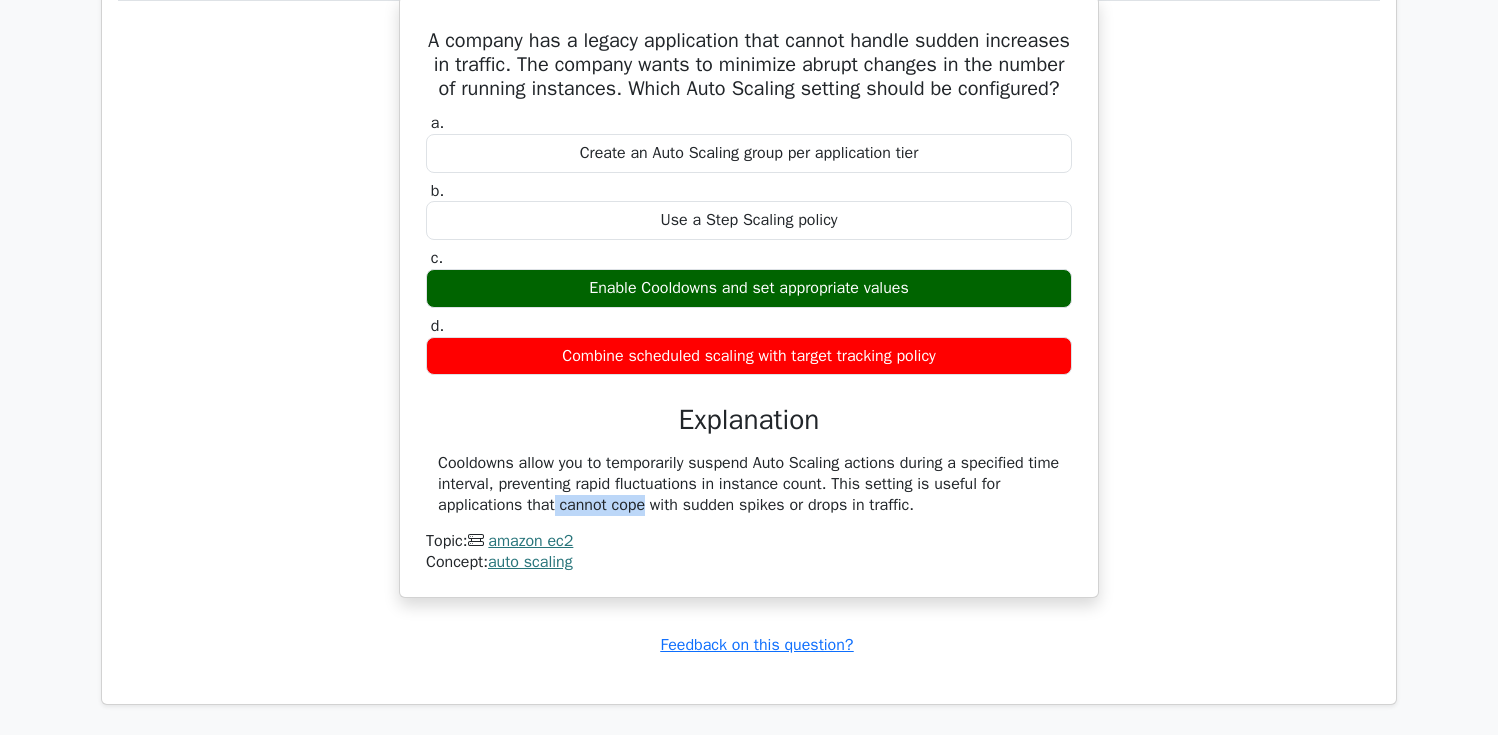 click on "Cooldowns allow you to temporarily suspend Auto Scaling actions during a specified time interval, preventing rapid fluctuations in instance count. This setting is useful for applications that cannot cope with sudden spikes or drops in traffic.
Topic:    amazon ec2
Concept:
auto scaling" at bounding box center (749, 513) 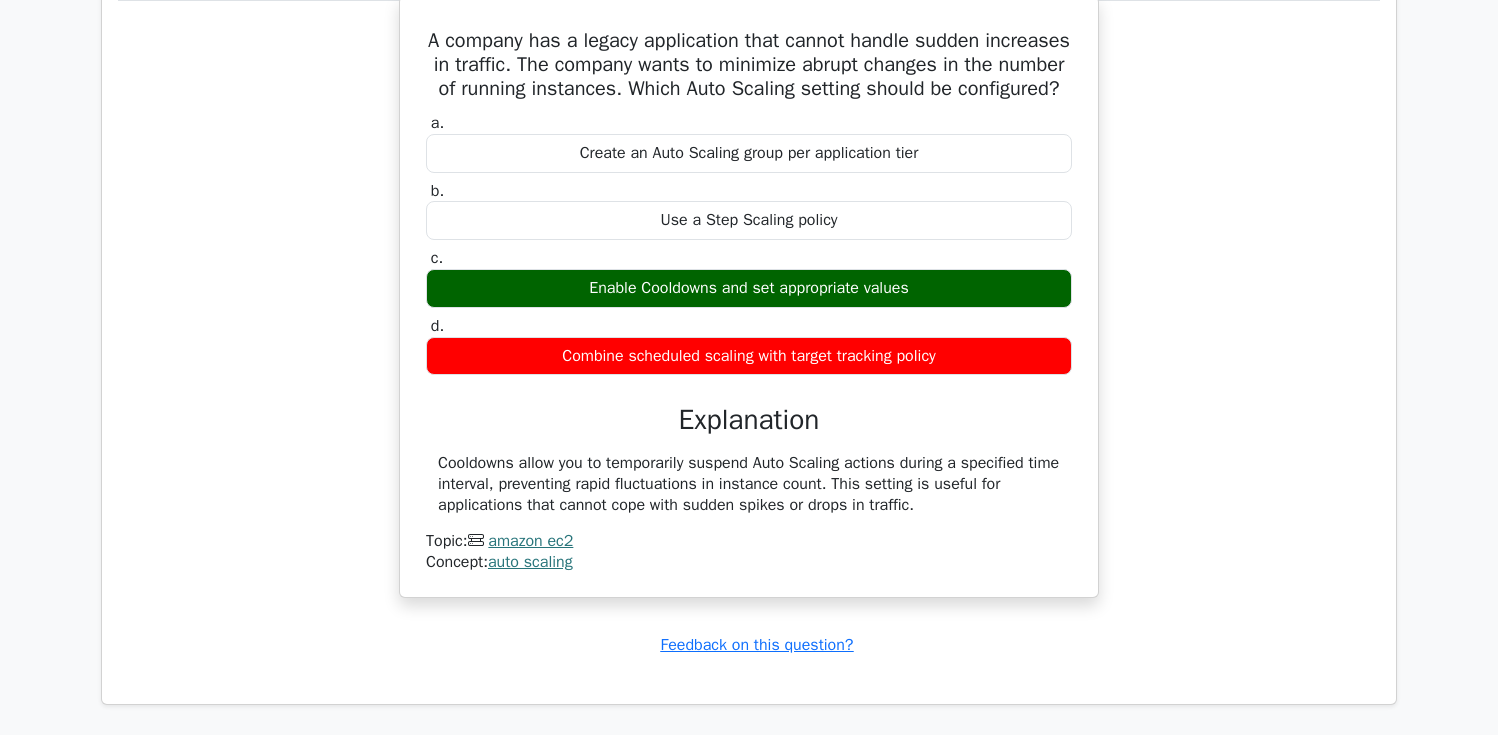 click on "Cooldowns allow you to temporarily suspend Auto Scaling actions during a specified time interval, preventing rapid fluctuations in instance count. This setting is useful for applications that cannot cope with sudden spikes or drops in traffic.
Topic:    amazon ec2
Concept:
auto scaling" at bounding box center (749, 513) 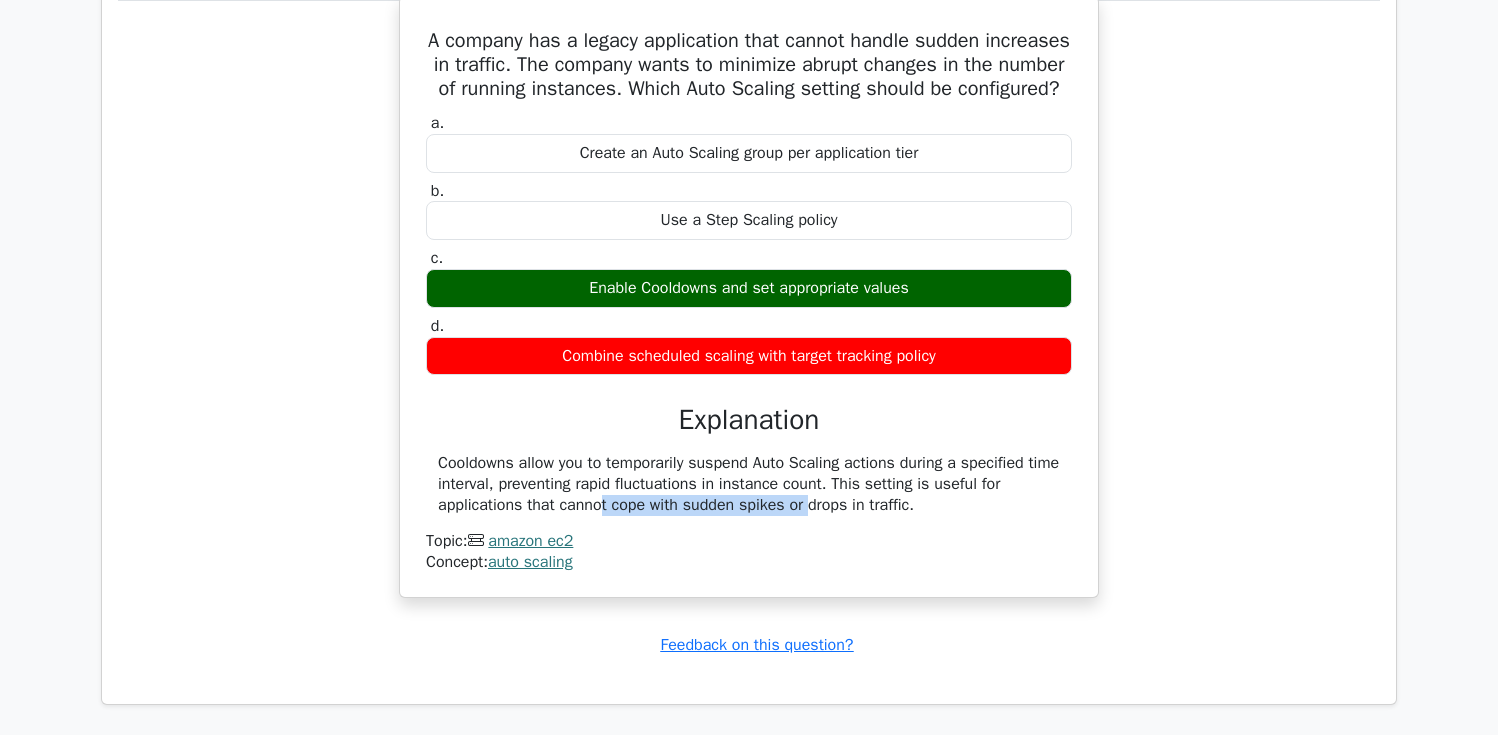 drag, startPoint x: 483, startPoint y: 529, endPoint x: 691, endPoint y: 523, distance: 208.08652 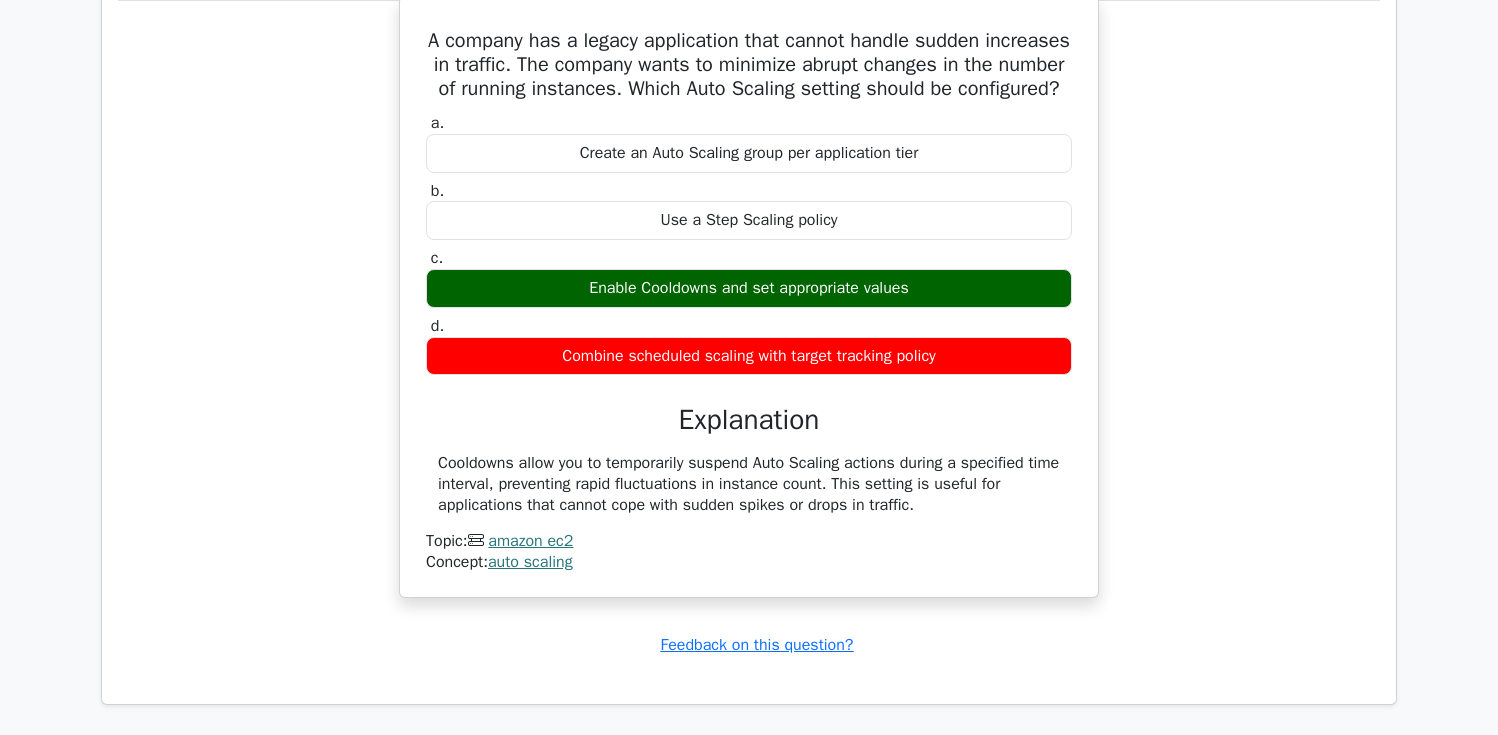 click on "Cooldowns allow you to temporarily suspend Auto Scaling actions during a specified time interval, preventing rapid fluctuations in instance count. This setting is useful for applications that cannot cope with sudden spikes or drops in traffic." at bounding box center (749, 484) 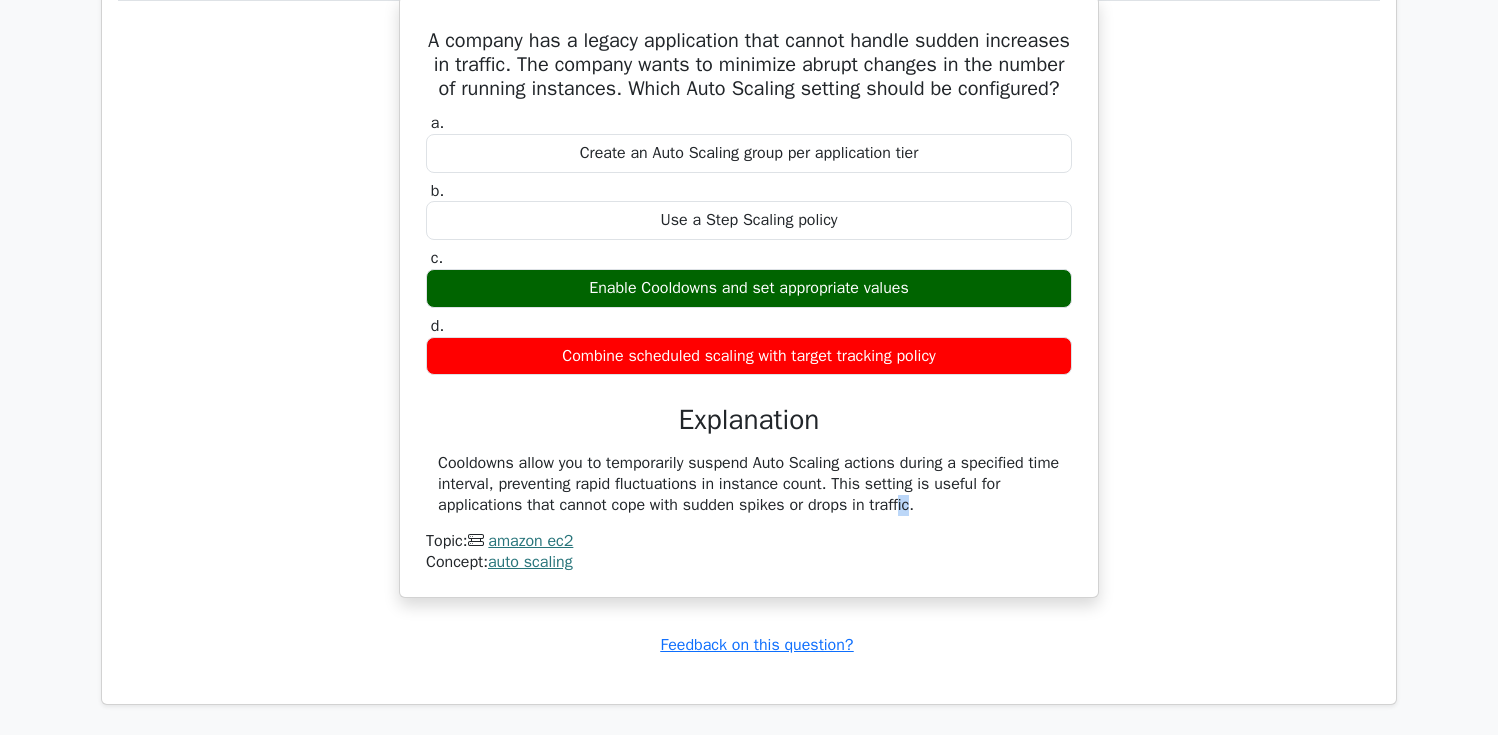 click on "Cooldowns allow you to temporarily suspend Auto Scaling actions during a specified time interval, preventing rapid fluctuations in instance count. This setting is useful for applications that cannot cope with sudden spikes or drops in traffic." at bounding box center (749, 484) 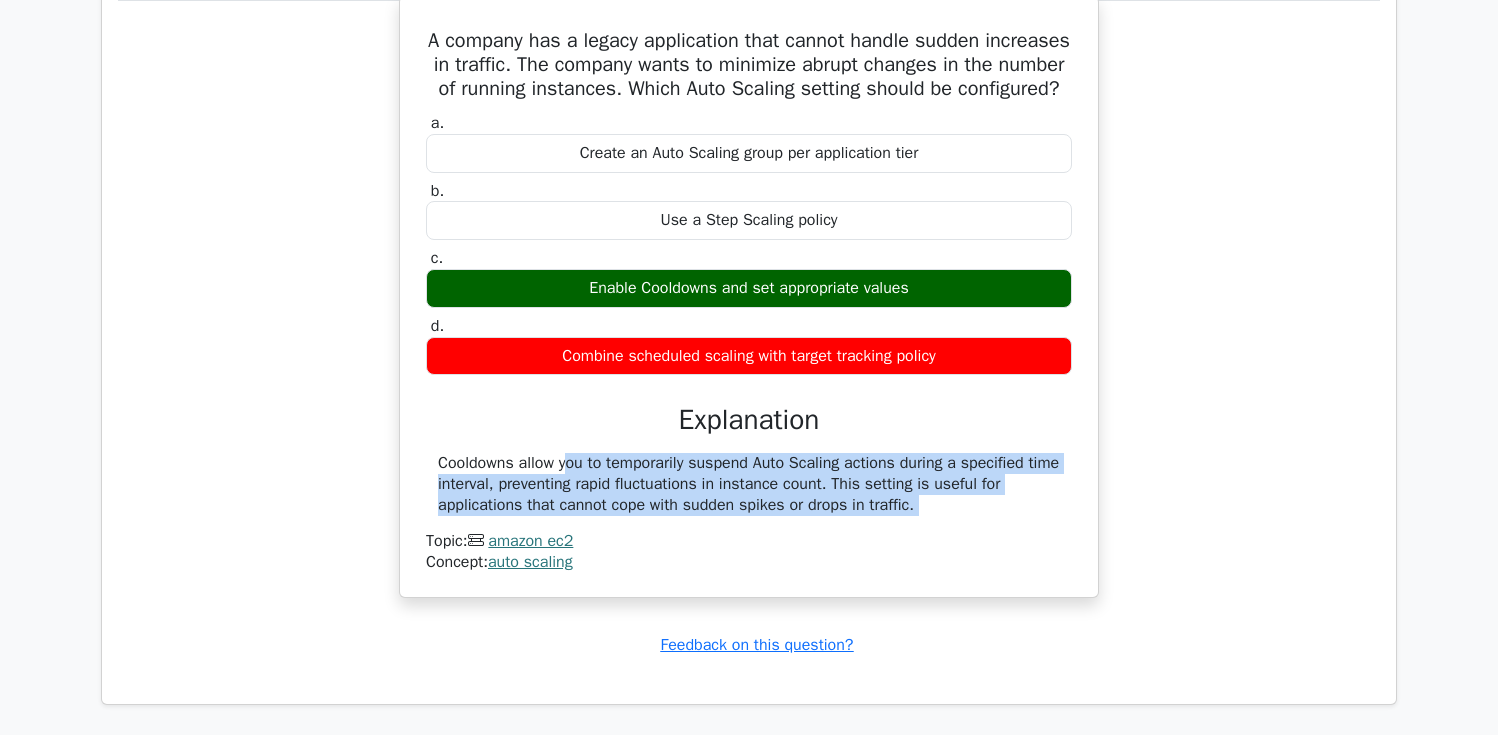 click on "Cooldowns allow you to temporarily suspend Auto Scaling actions during a specified time interval, preventing rapid fluctuations in instance count. This setting is useful for applications that cannot cope with sudden spikes or drops in traffic." at bounding box center [749, 484] 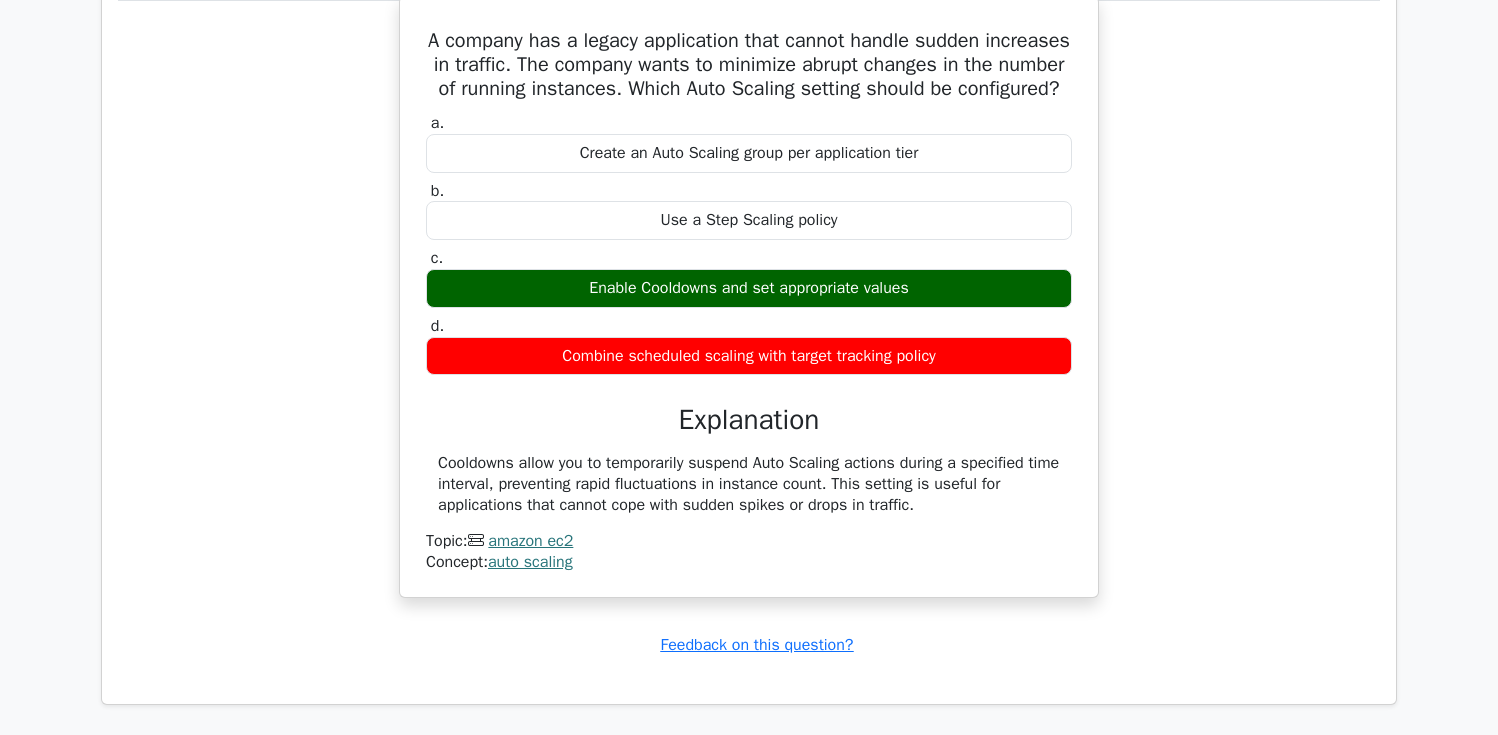 click on "Cooldowns allow you to temporarily suspend Auto Scaling actions during a specified time interval, preventing rapid fluctuations in instance count. This setting is useful for applications that cannot cope with sudden spikes or drops in traffic." at bounding box center (749, 484) 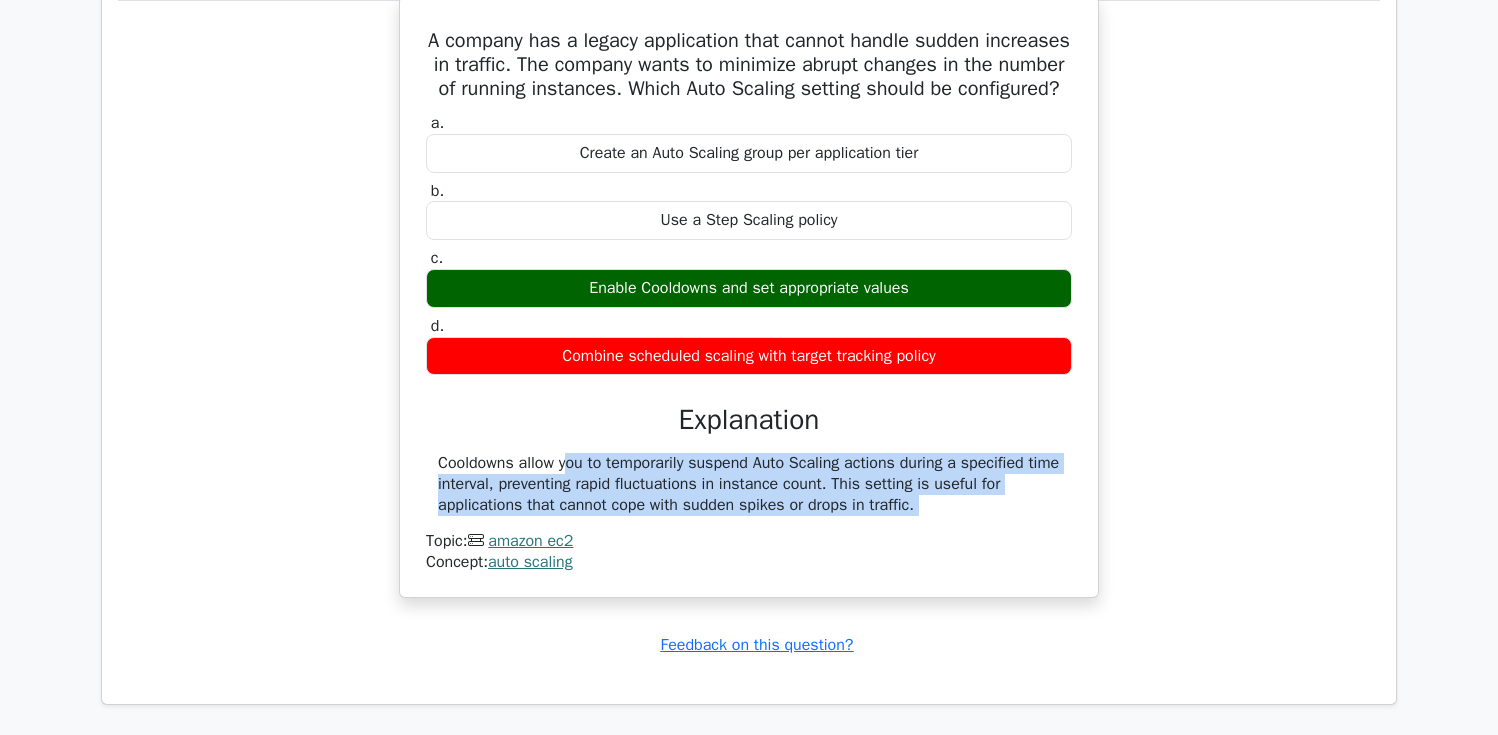 click on "Cooldowns allow you to temporarily suspend Auto Scaling actions during a specified time interval, preventing rapid fluctuations in instance count. This setting is useful for applications that cannot cope with sudden spikes or drops in traffic.
Topic:    amazon ec2
Concept:
auto scaling" at bounding box center [749, 513] 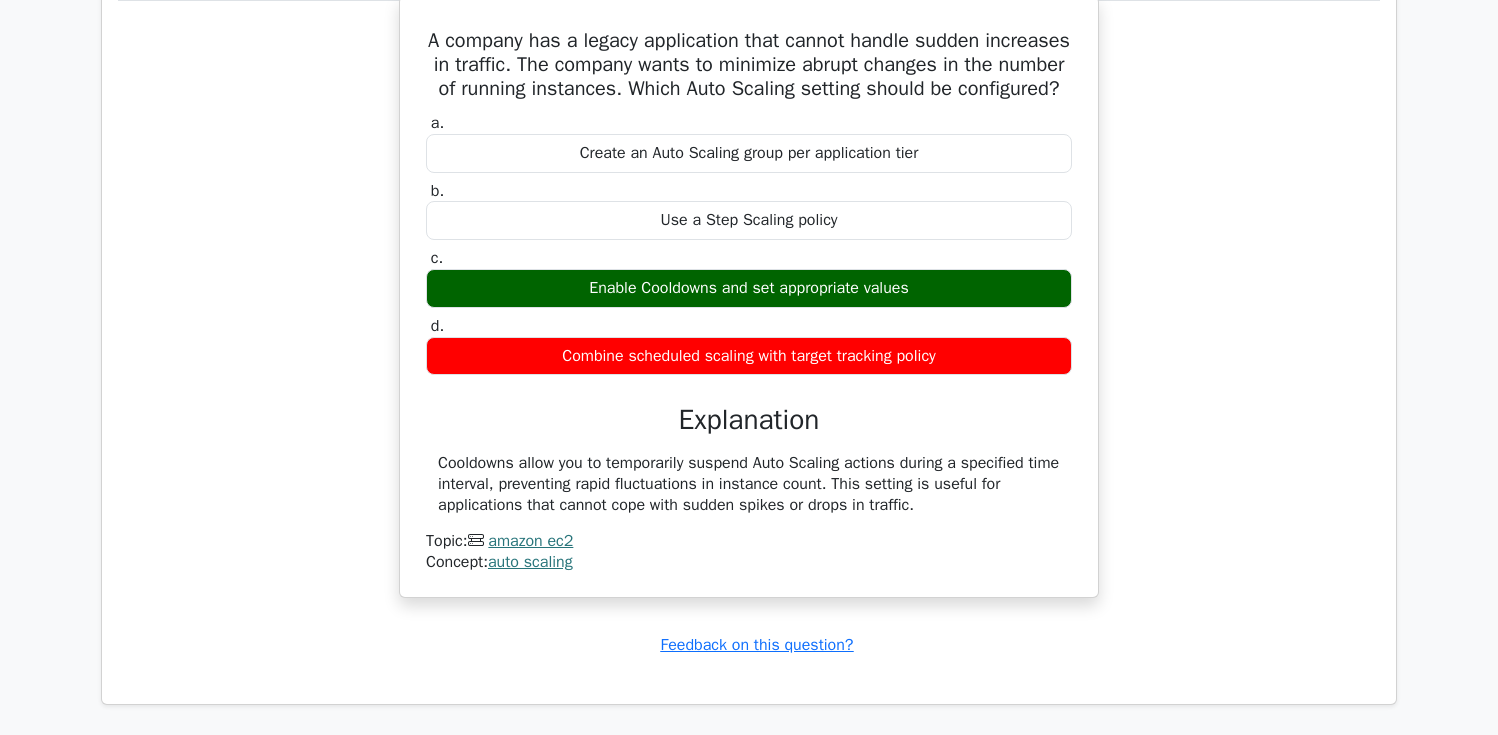 click on "a.
Create an Auto Scaling group per application tier
b.
Use a Step Scaling policy" at bounding box center (749, 341) 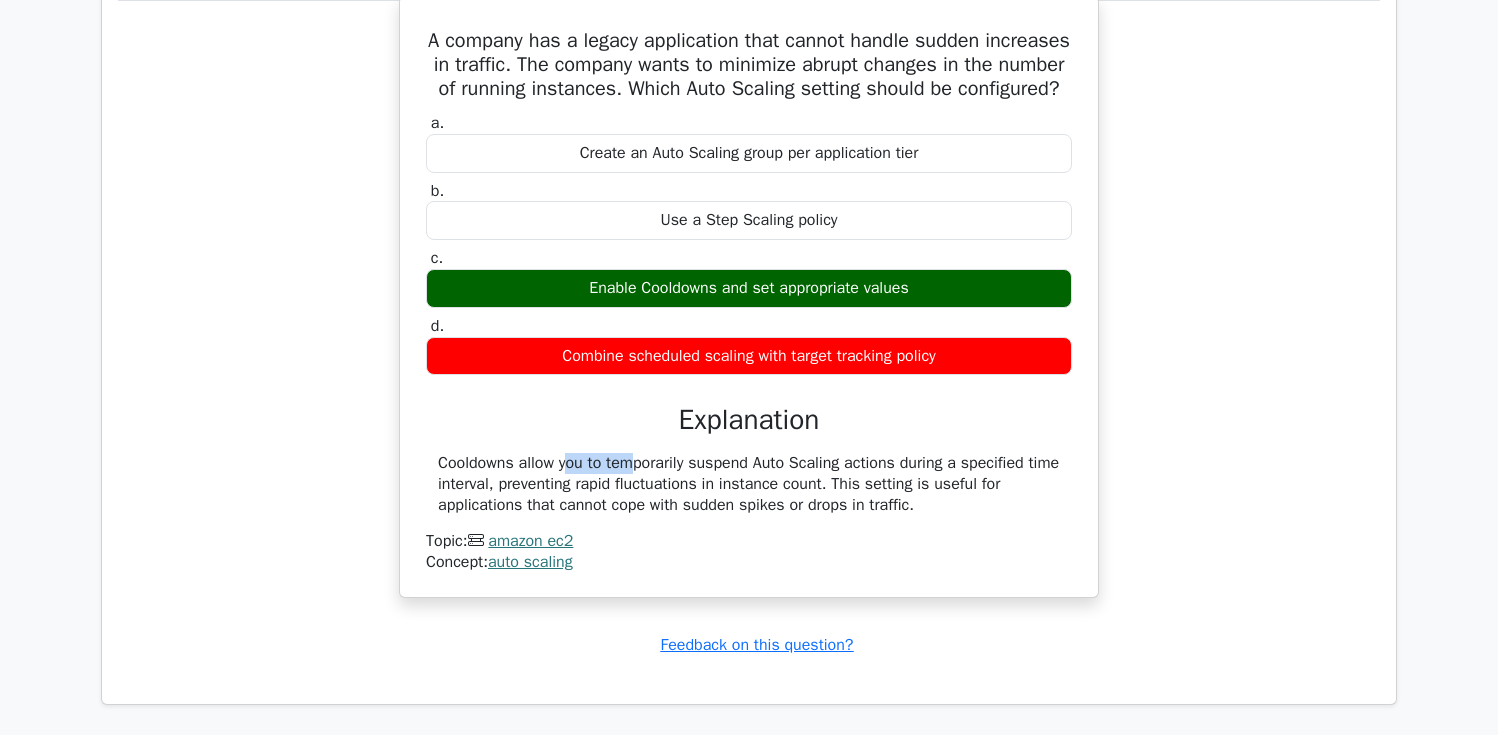 click on "Cooldowns allow you to temporarily suspend Auto Scaling actions during a specified time interval, preventing rapid fluctuations in instance count. This setting is useful for applications that cannot cope with sudden spikes or drops in traffic." at bounding box center [749, 484] 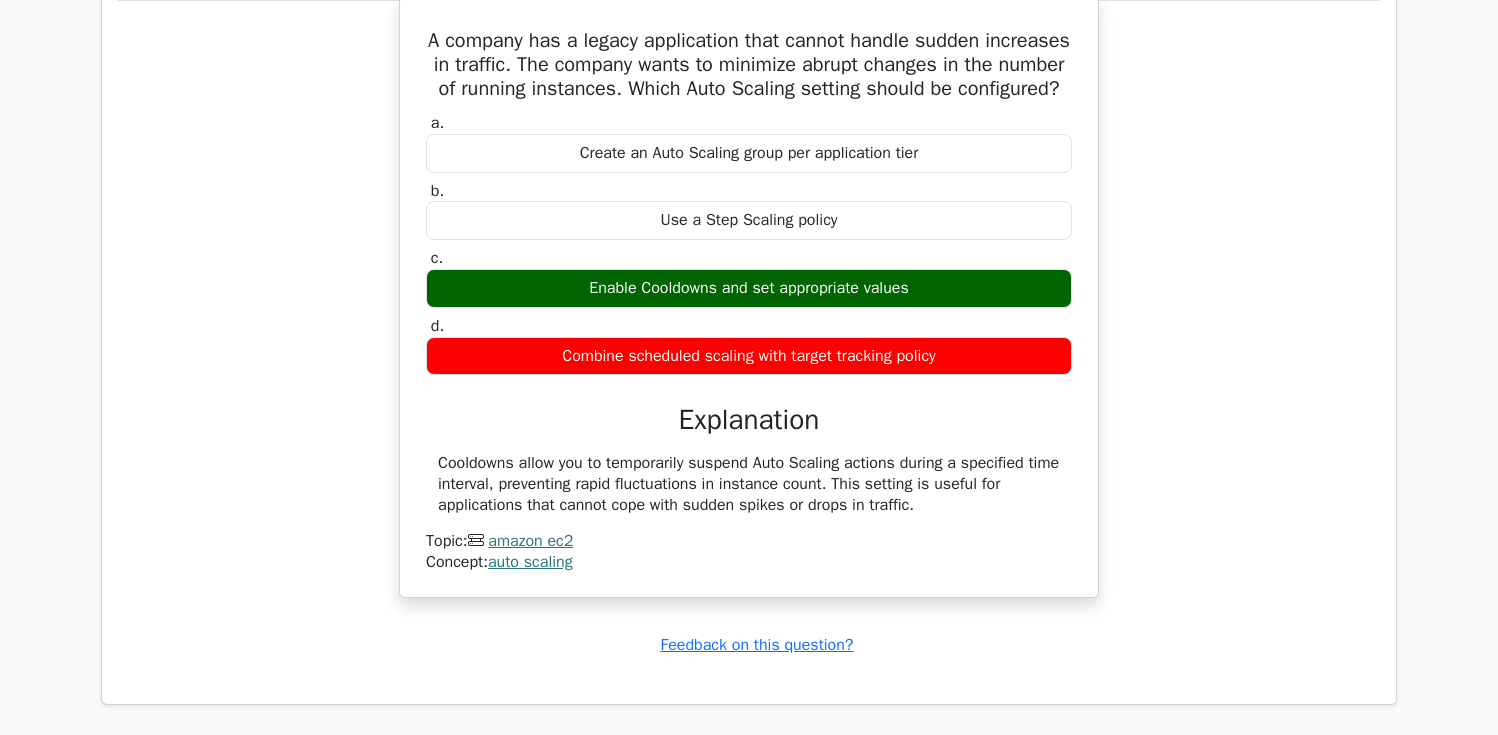 click on "Cooldowns allow you to temporarily suspend Auto Scaling actions during a specified time interval, preventing rapid fluctuations in instance count. This setting is useful for applications that cannot cope with sudden spikes or drops in traffic." at bounding box center [749, 484] 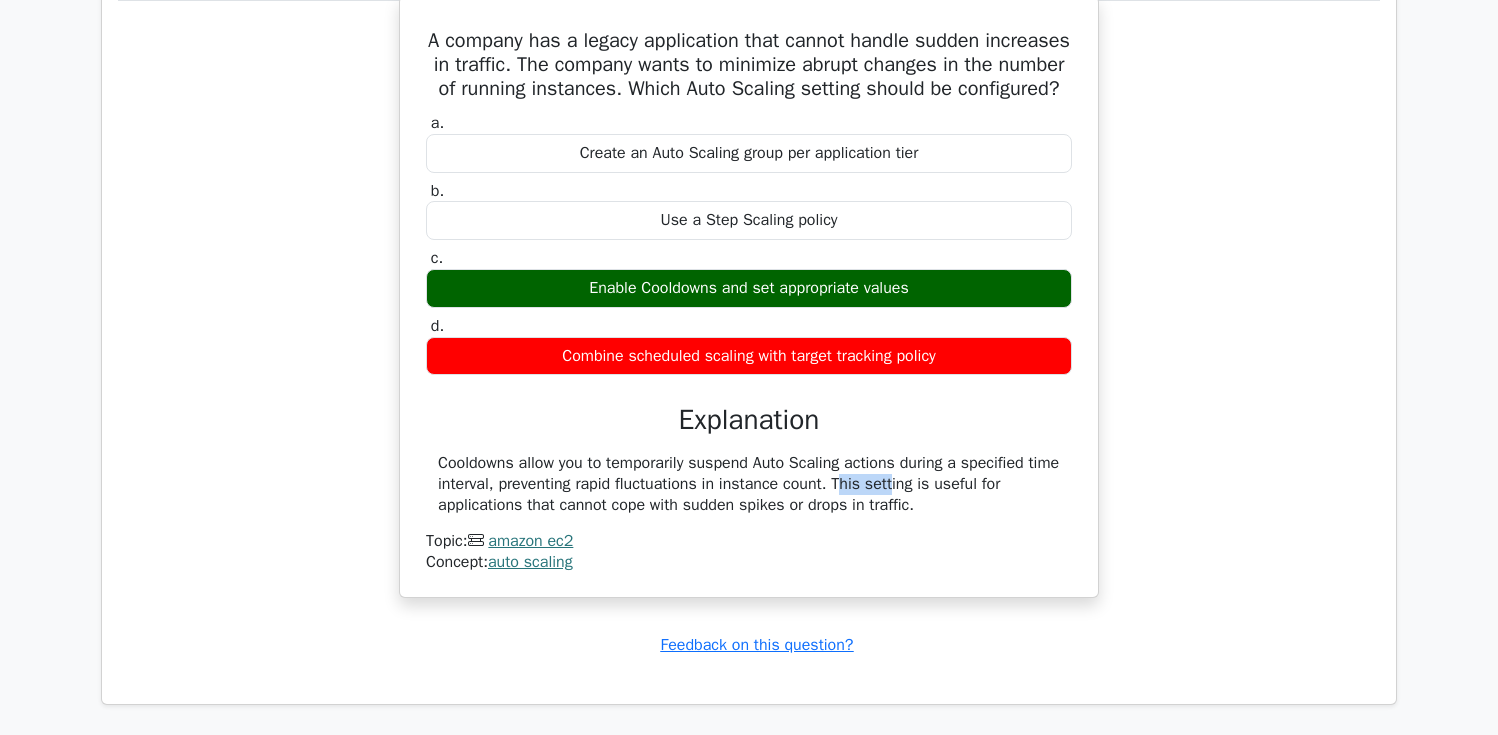 click on "Cooldowns allow you to temporarily suspend Auto Scaling actions during a specified time interval, preventing rapid fluctuations in instance count. This setting is useful for applications that cannot cope with sudden spikes or drops in traffic." at bounding box center [749, 484] 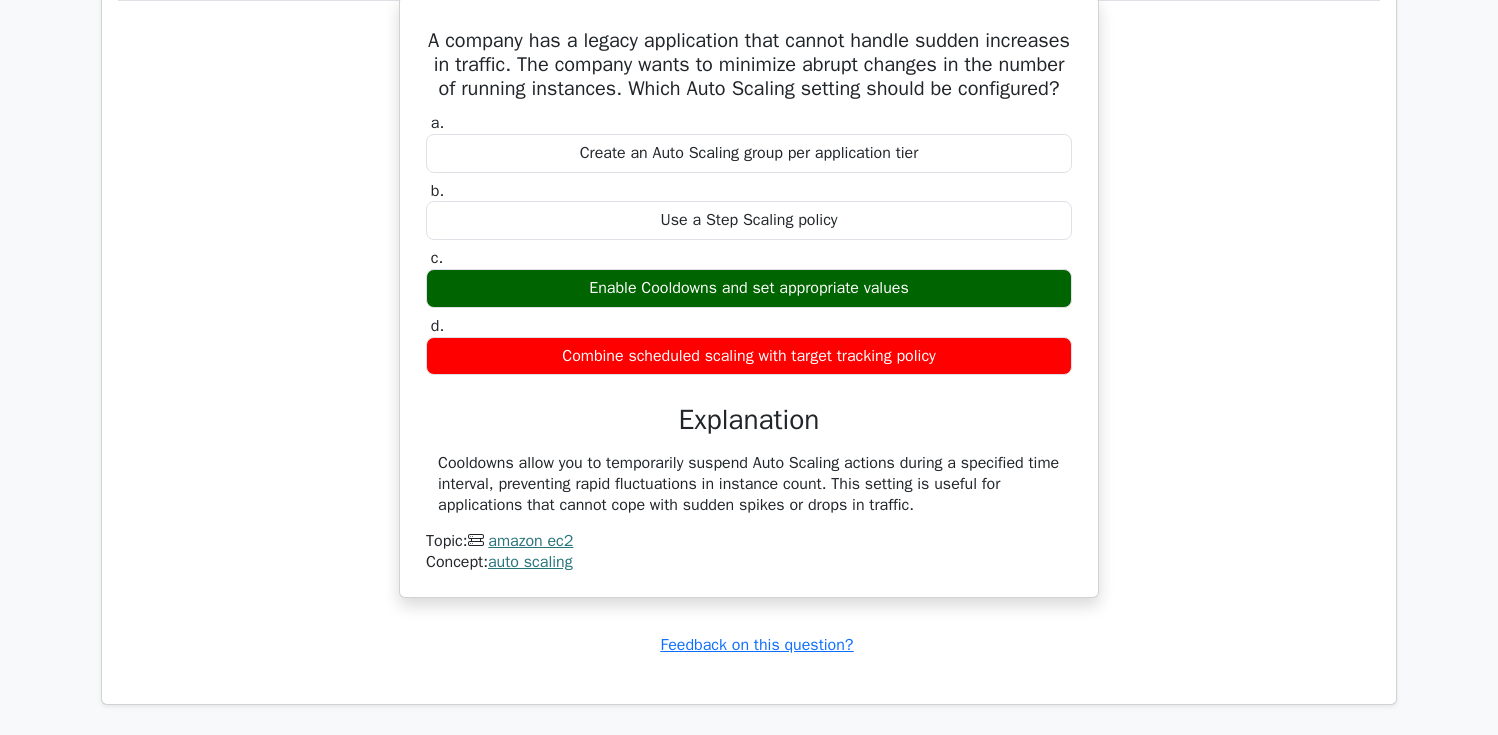 click on "Cooldowns allow you to temporarily suspend Auto Scaling actions during a specified time interval, preventing rapid fluctuations in instance count. This setting is useful for applications that cannot cope with sudden spikes or drops in traffic." at bounding box center [749, 484] 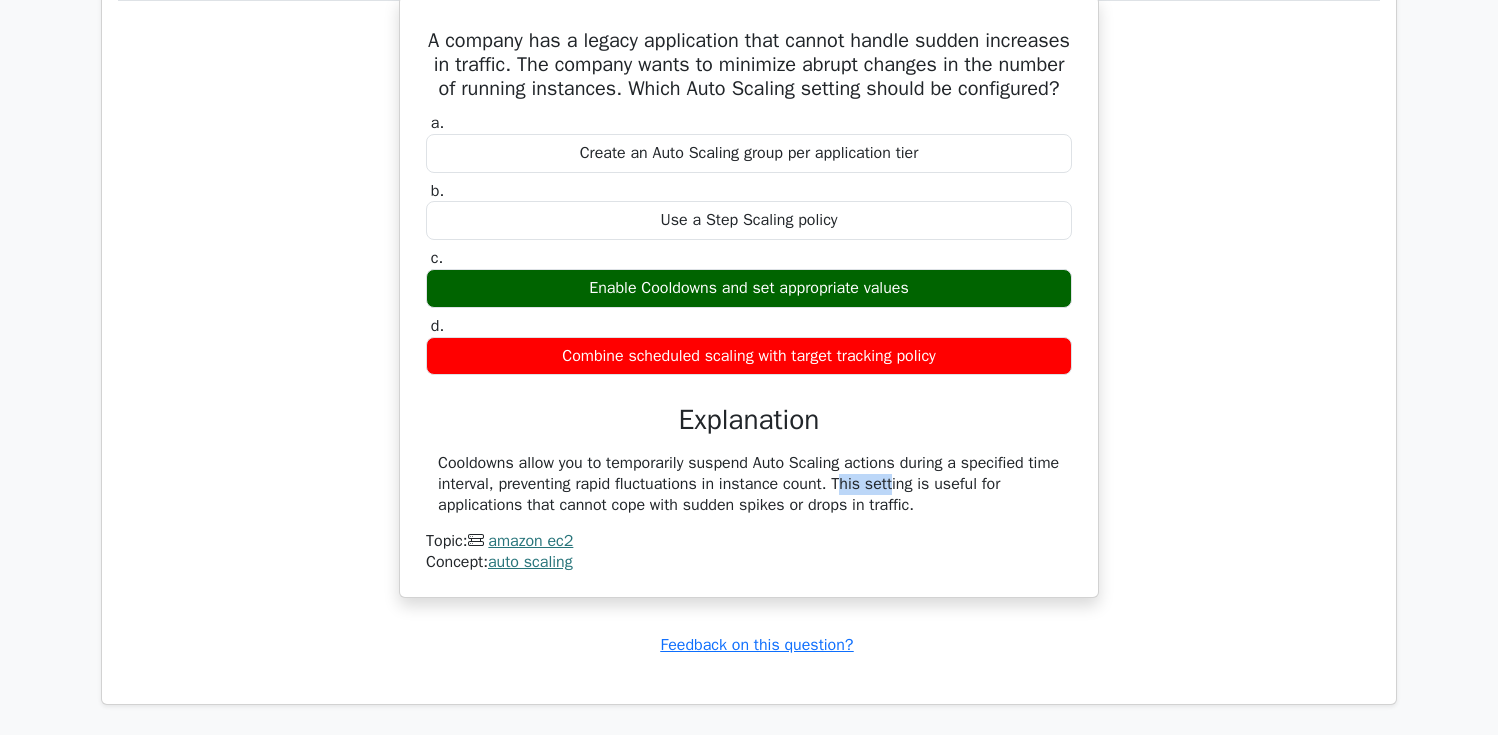 click on "Cooldowns allow you to temporarily suspend Auto Scaling actions during a specified time interval, preventing rapid fluctuations in instance count. This setting is useful for applications that cannot cope with sudden spikes or drops in traffic." at bounding box center (749, 484) 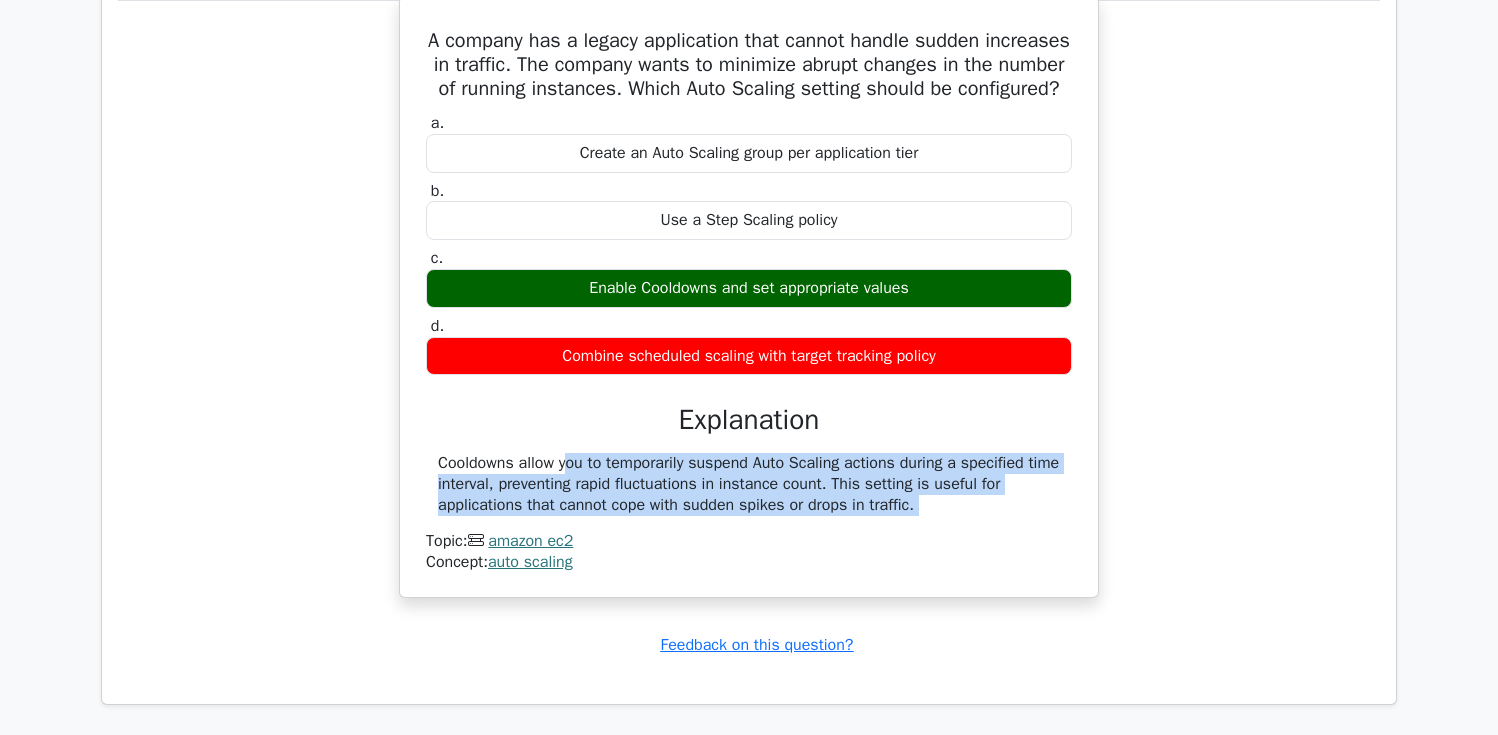 click on "Cooldowns allow you to temporarily suspend Auto Scaling actions during a specified time interval, preventing rapid fluctuations in instance count. This setting is useful for applications that cannot cope with sudden spikes or drops in traffic." at bounding box center (749, 484) 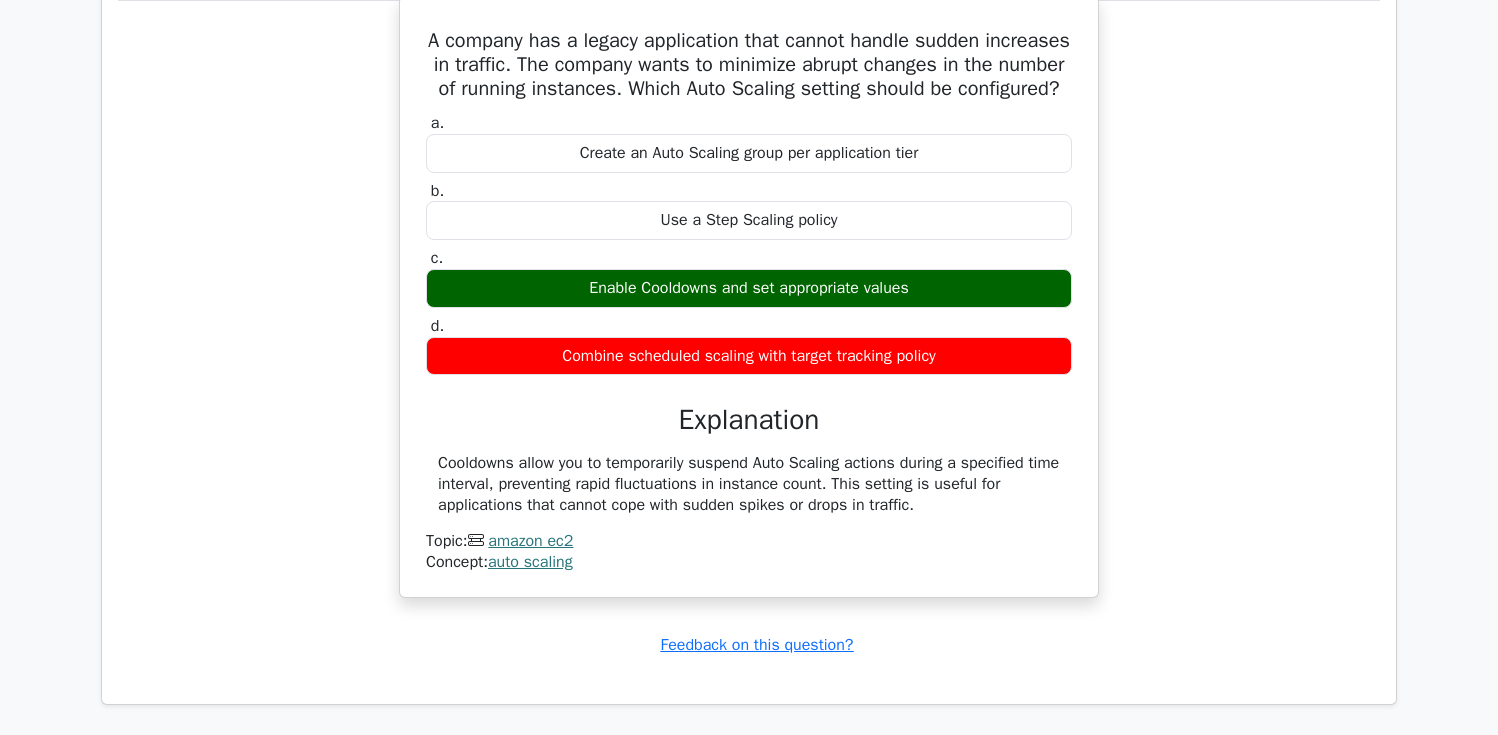 click on "Cooldowns allow you to temporarily suspend Auto Scaling actions during a specified time interval, preventing rapid fluctuations in instance count. This setting is useful for applications that cannot cope with sudden spikes or drops in traffic." at bounding box center [749, 484] 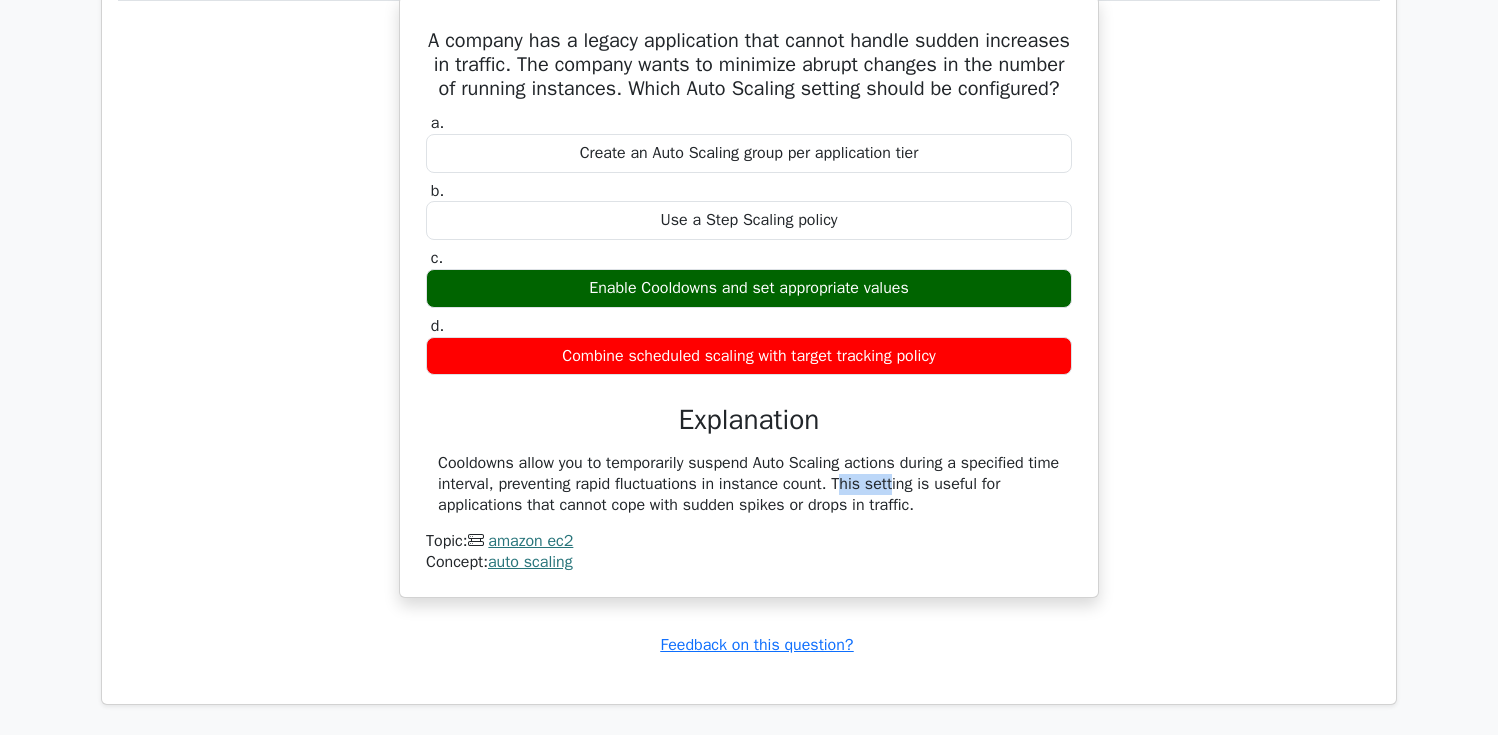 click on "Cooldowns allow you to temporarily suspend Auto Scaling actions during a specified time interval, preventing rapid fluctuations in instance count. This setting is useful for applications that cannot cope with sudden spikes or drops in traffic." at bounding box center (749, 484) 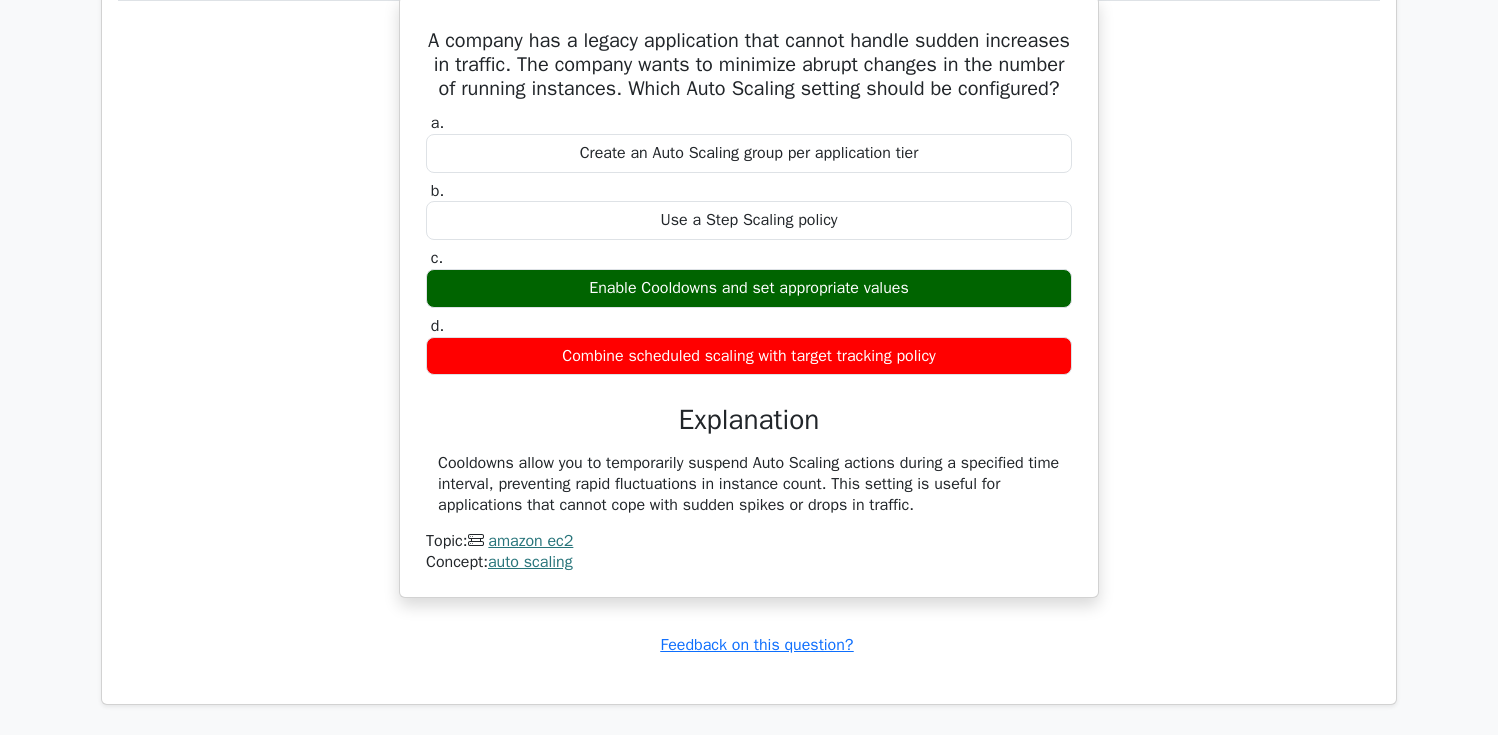 click on "Cooldowns allow you to temporarily suspend Auto Scaling actions during a specified time interval, preventing rapid fluctuations in instance count. This setting is useful for applications that cannot cope with sudden spikes or drops in traffic." at bounding box center [749, 484] 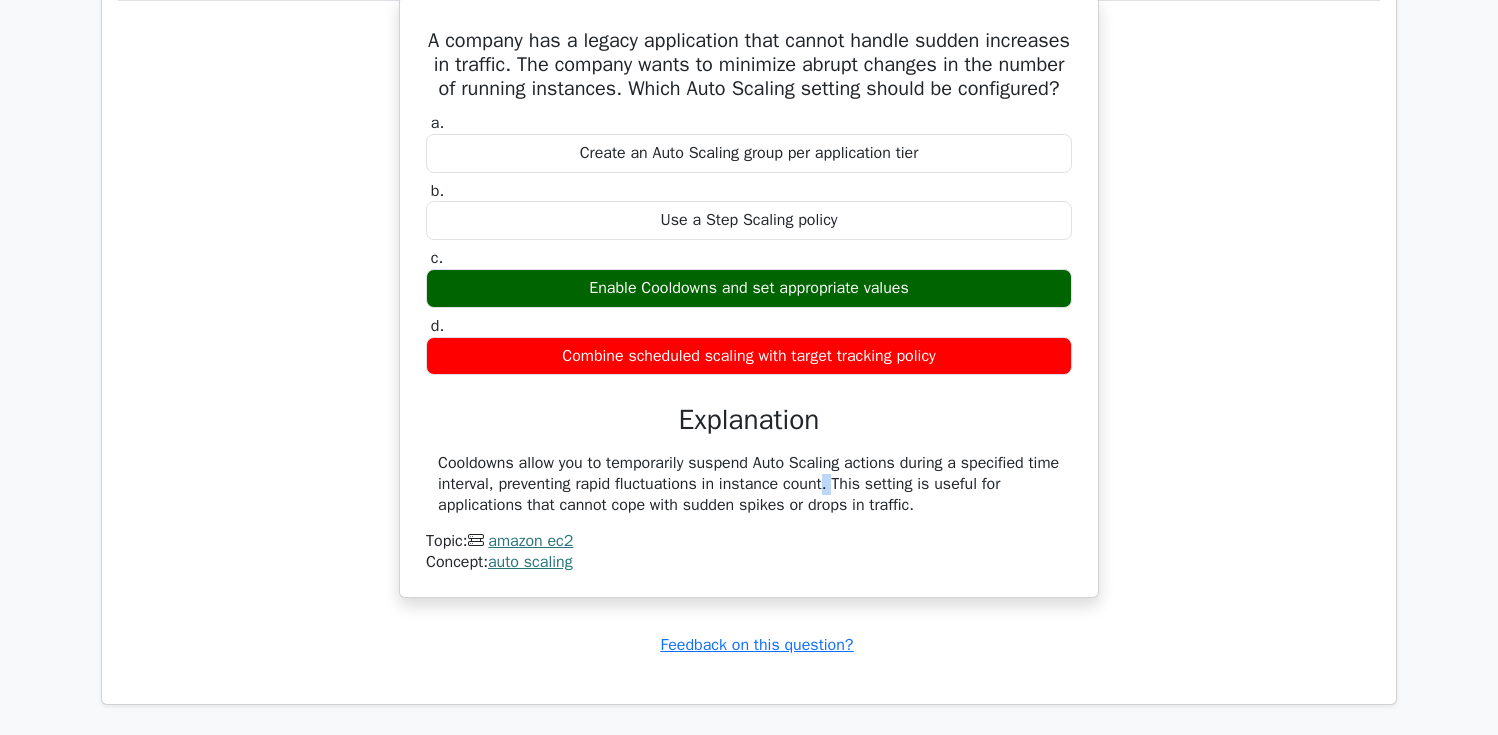click on "Cooldowns allow you to temporarily suspend Auto Scaling actions during a specified time interval, preventing rapid fluctuations in instance count. This setting is useful for applications that cannot cope with sudden spikes or drops in traffic." at bounding box center [749, 484] 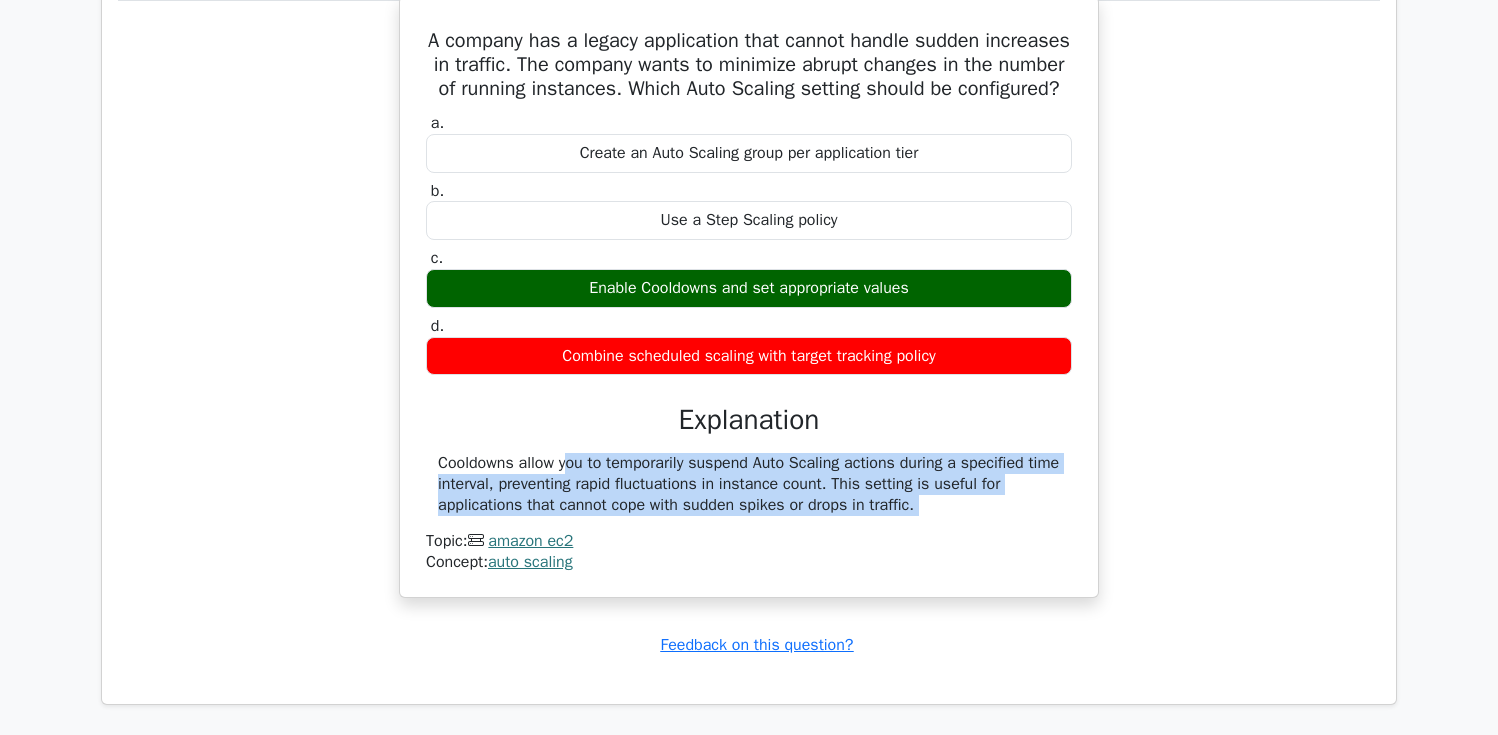 click on "Cooldowns allow you to temporarily suspend Auto Scaling actions during a specified time interval, preventing rapid fluctuations in instance count. This setting is useful for applications that cannot cope with sudden spikes or drops in traffic." at bounding box center [749, 484] 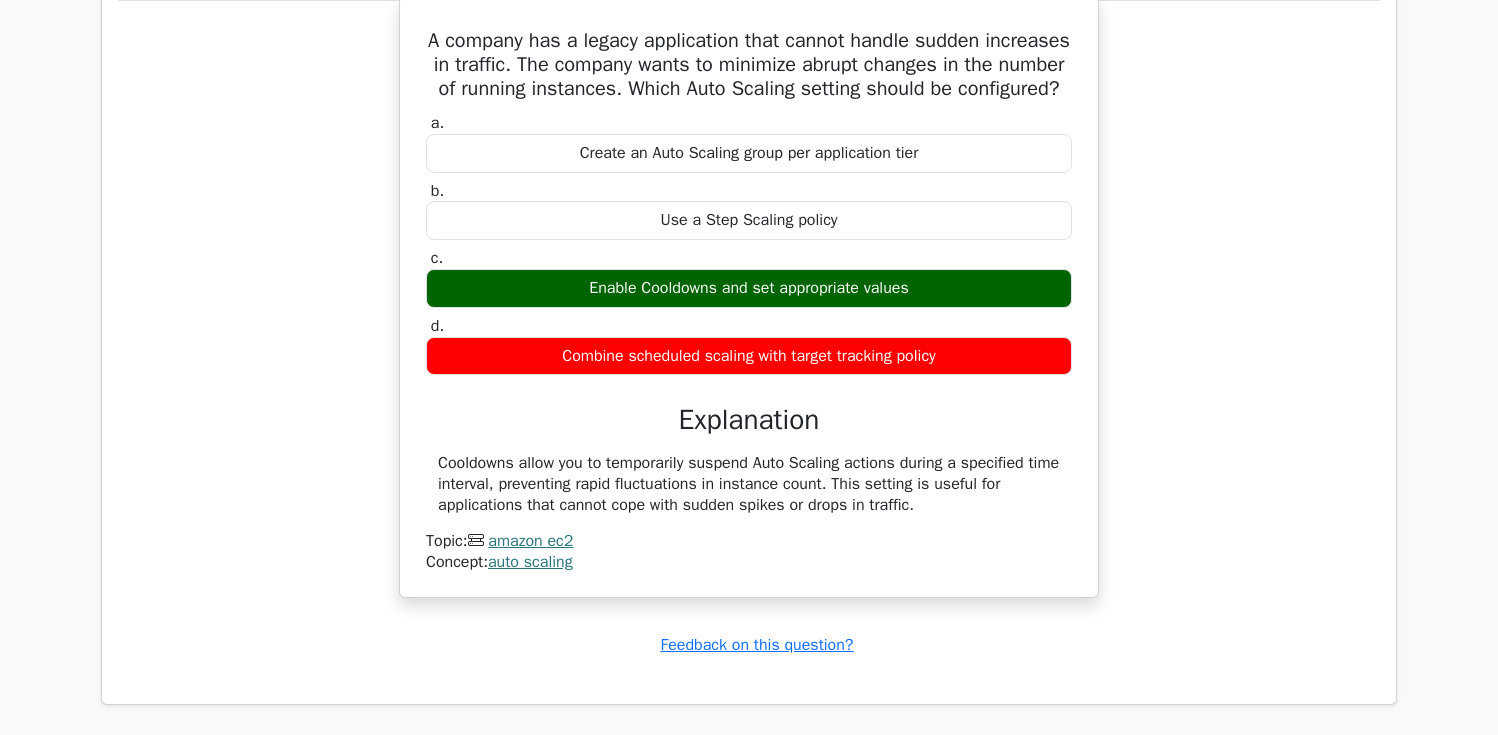 click on "Cooldowns allow you to temporarily suspend Auto Scaling actions during a specified time interval, preventing rapid fluctuations in instance count. This setting is useful for applications that cannot cope with sudden spikes or drops in traffic." at bounding box center [749, 484] 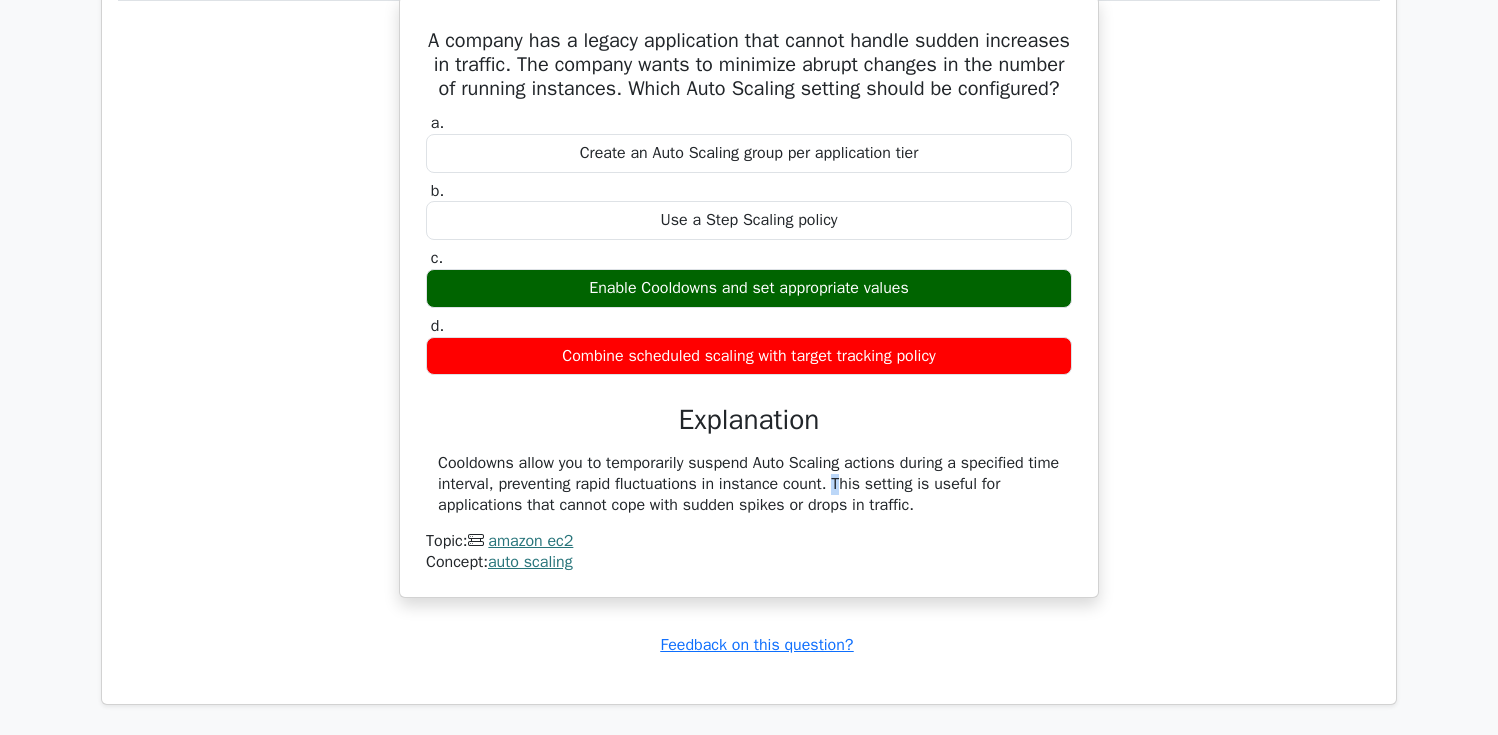 click on "Cooldowns allow you to temporarily suspend Auto Scaling actions during a specified time interval, preventing rapid fluctuations in instance count. This setting is useful for applications that cannot cope with sudden spikes or drops in traffic." at bounding box center (749, 484) 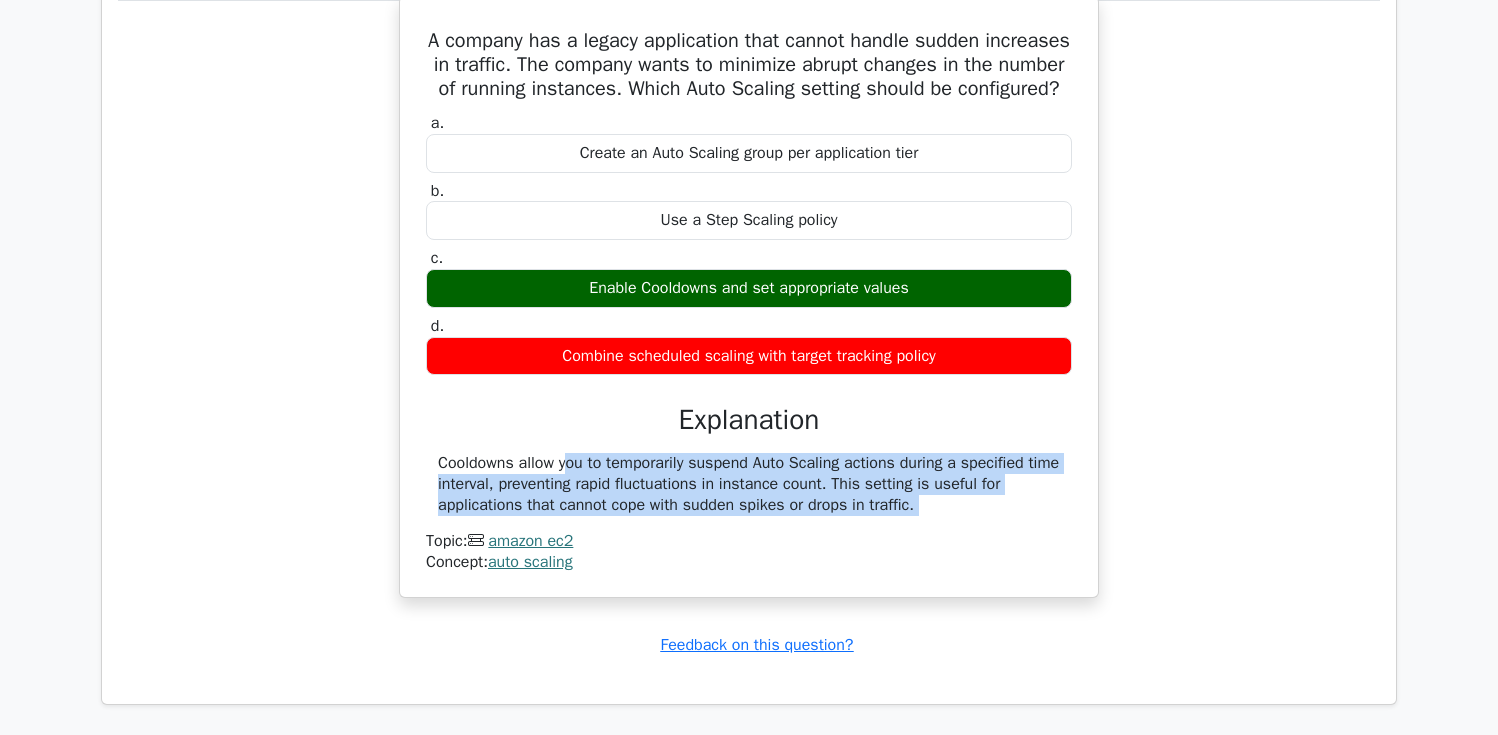 click on "Cooldowns allow you to temporarily suspend Auto Scaling actions during a specified time interval, preventing rapid fluctuations in instance count. This setting is useful for applications that cannot cope with sudden spikes or drops in traffic." at bounding box center (749, 484) 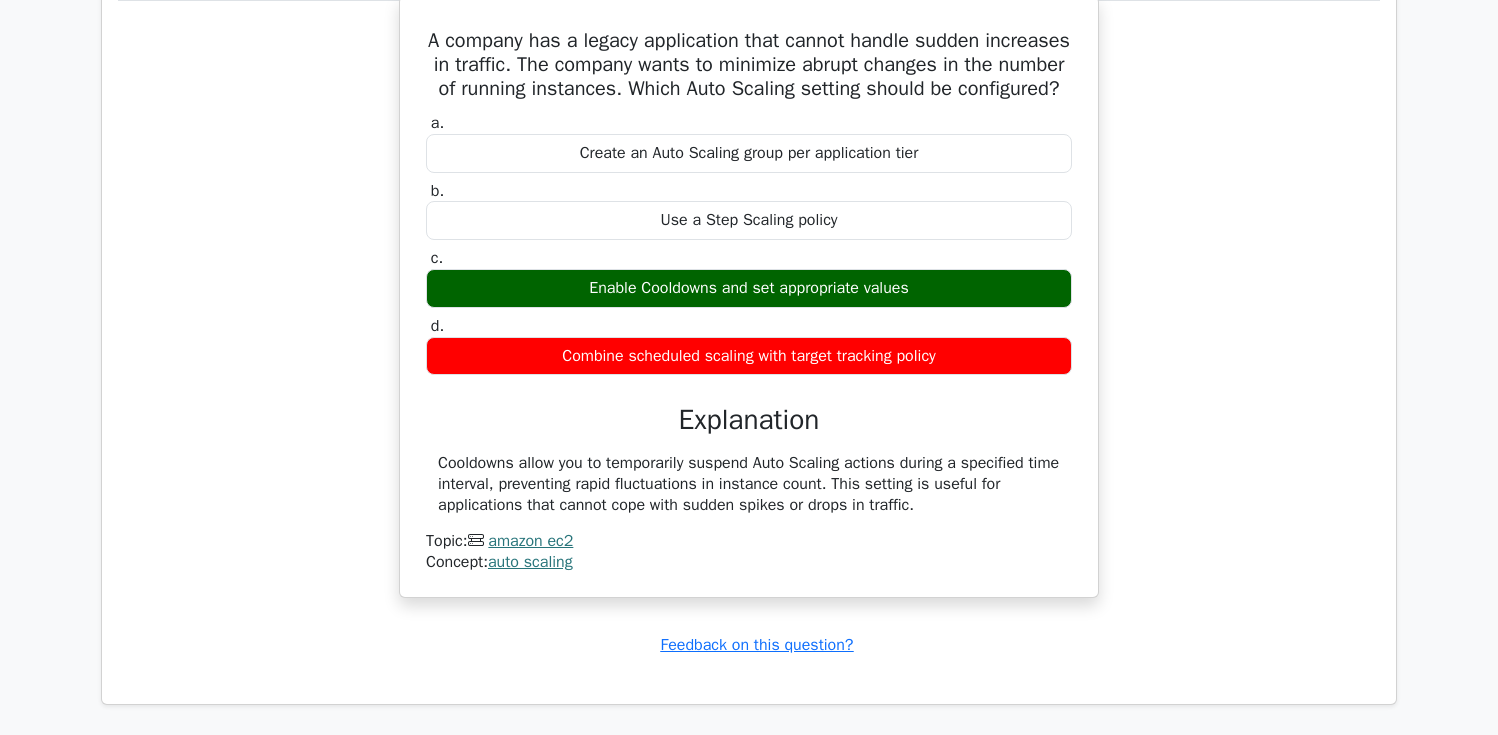 click on "Cooldowns allow you to temporarily suspend Auto Scaling actions during a specified time interval, preventing rapid fluctuations in instance count. This setting is useful for applications that cannot cope with sudden spikes or drops in traffic.
Topic:    amazon ec2
Concept:
auto scaling" at bounding box center (749, 513) 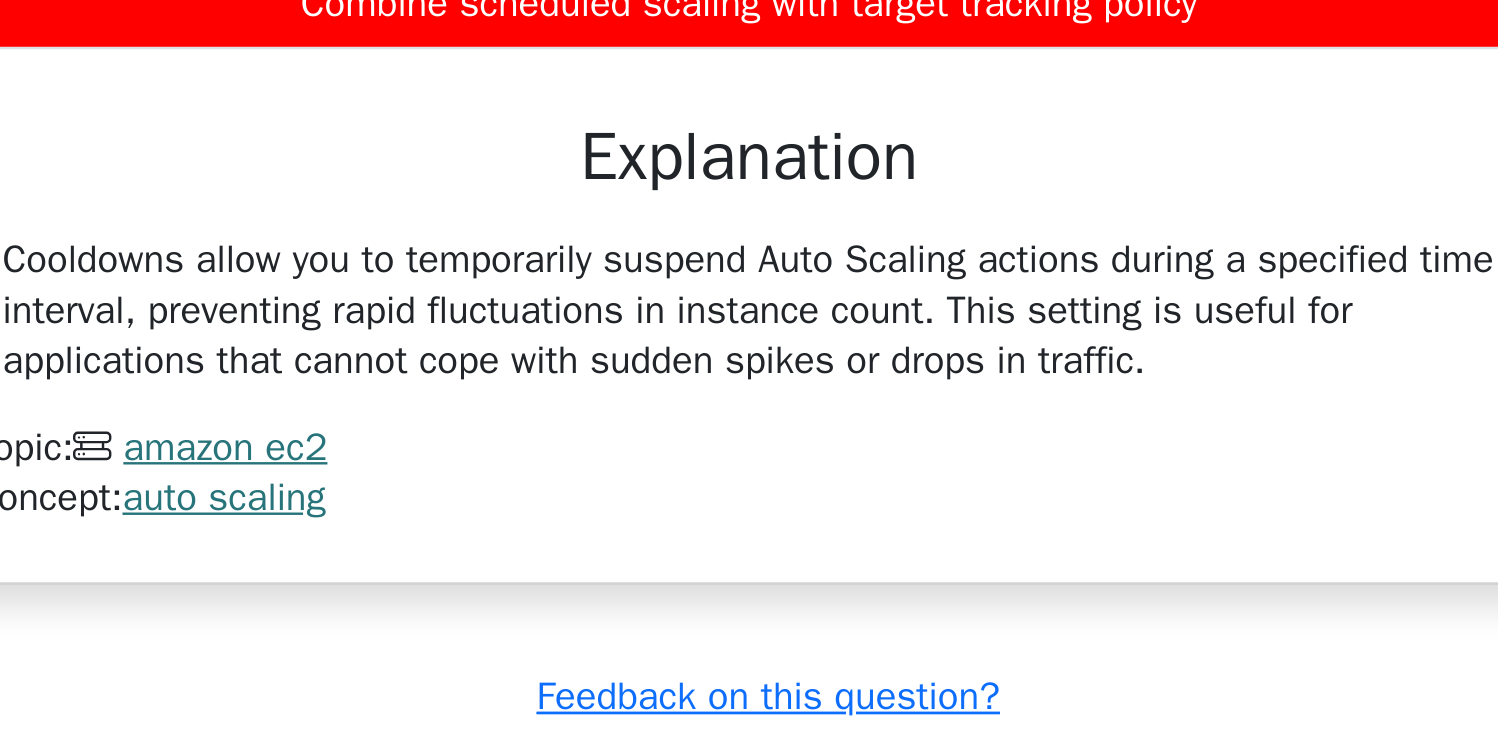 click on "Concept:
auto scaling" at bounding box center [749, 562] 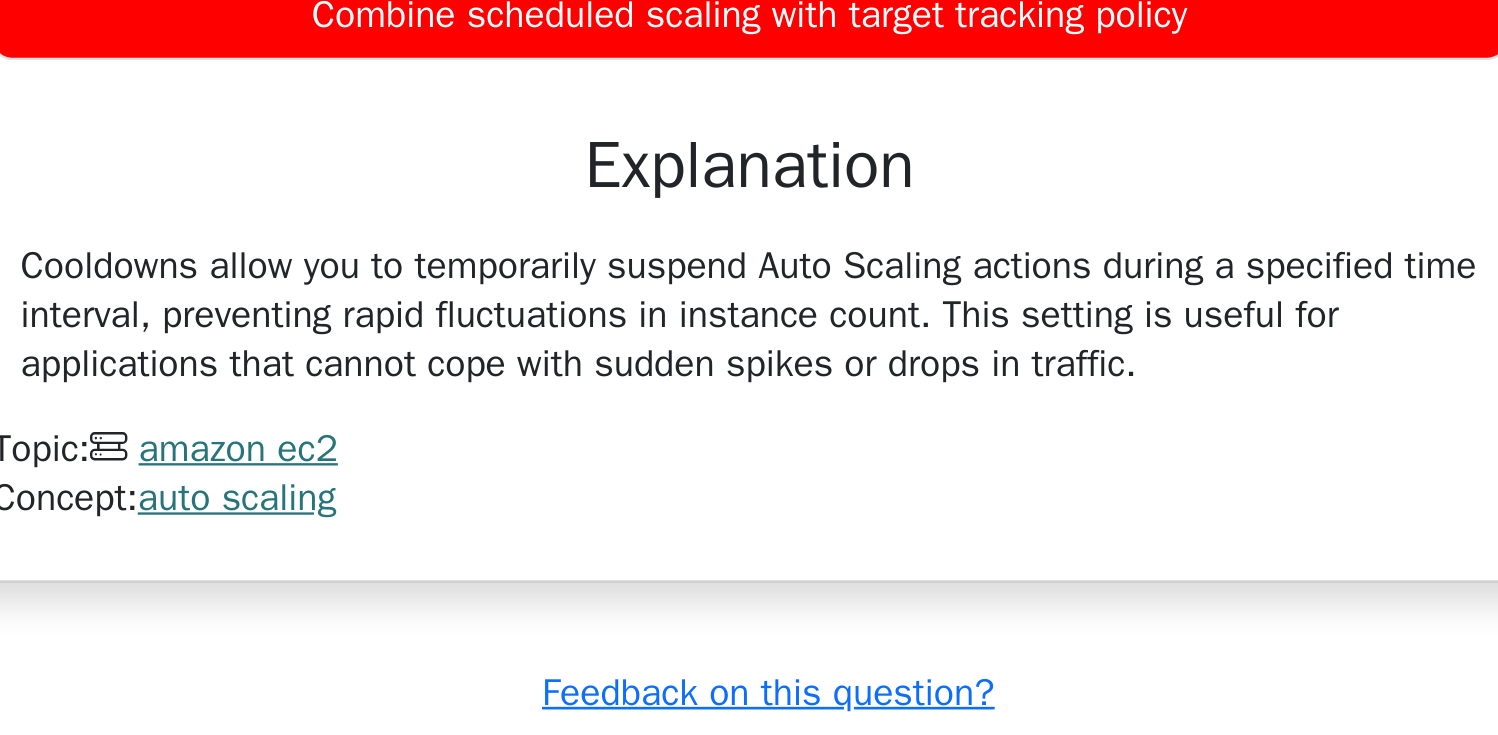 click on "Concept:
auto scaling" at bounding box center (749, 562) 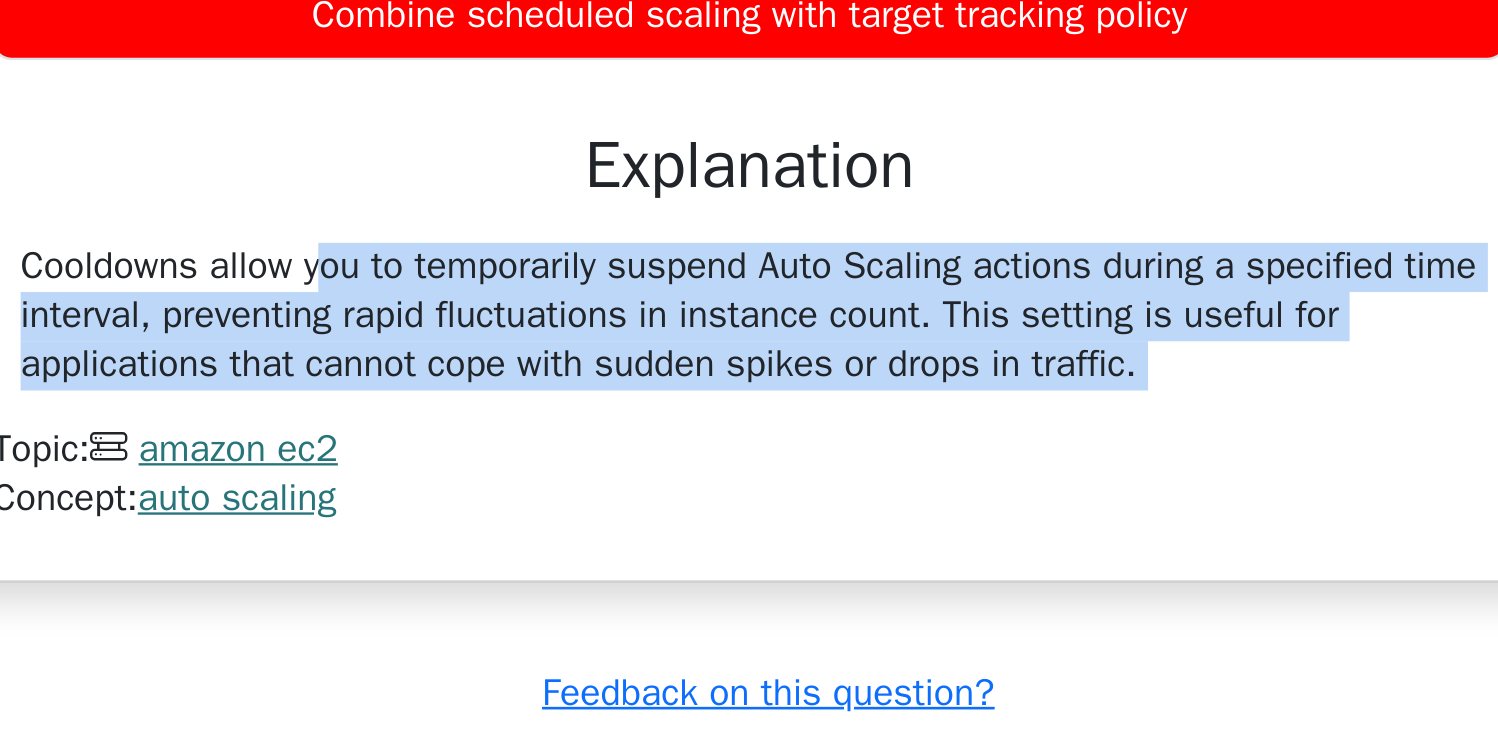 click on "Topic:    amazon ec2" at bounding box center (749, 541) 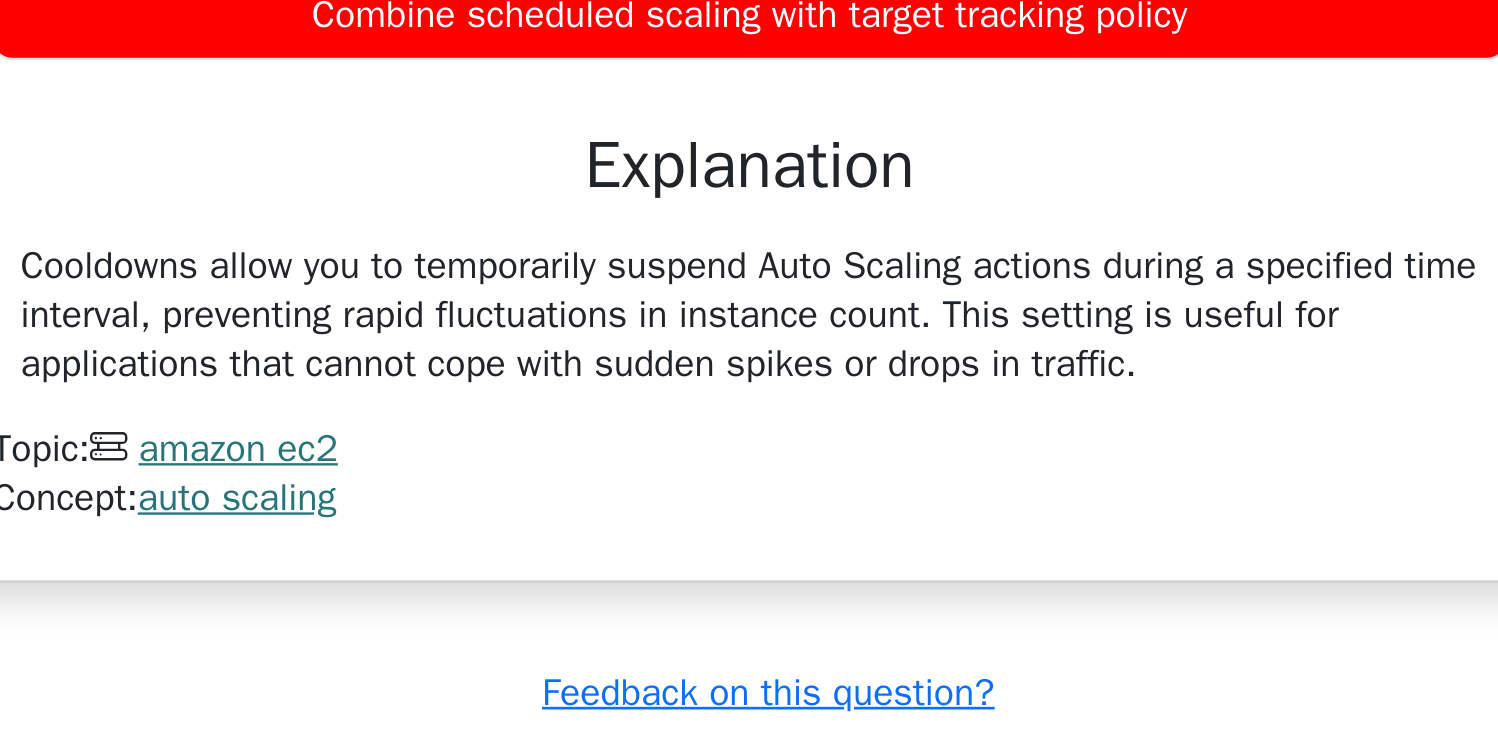 click on "Topic:    amazon ec2" at bounding box center (749, 541) 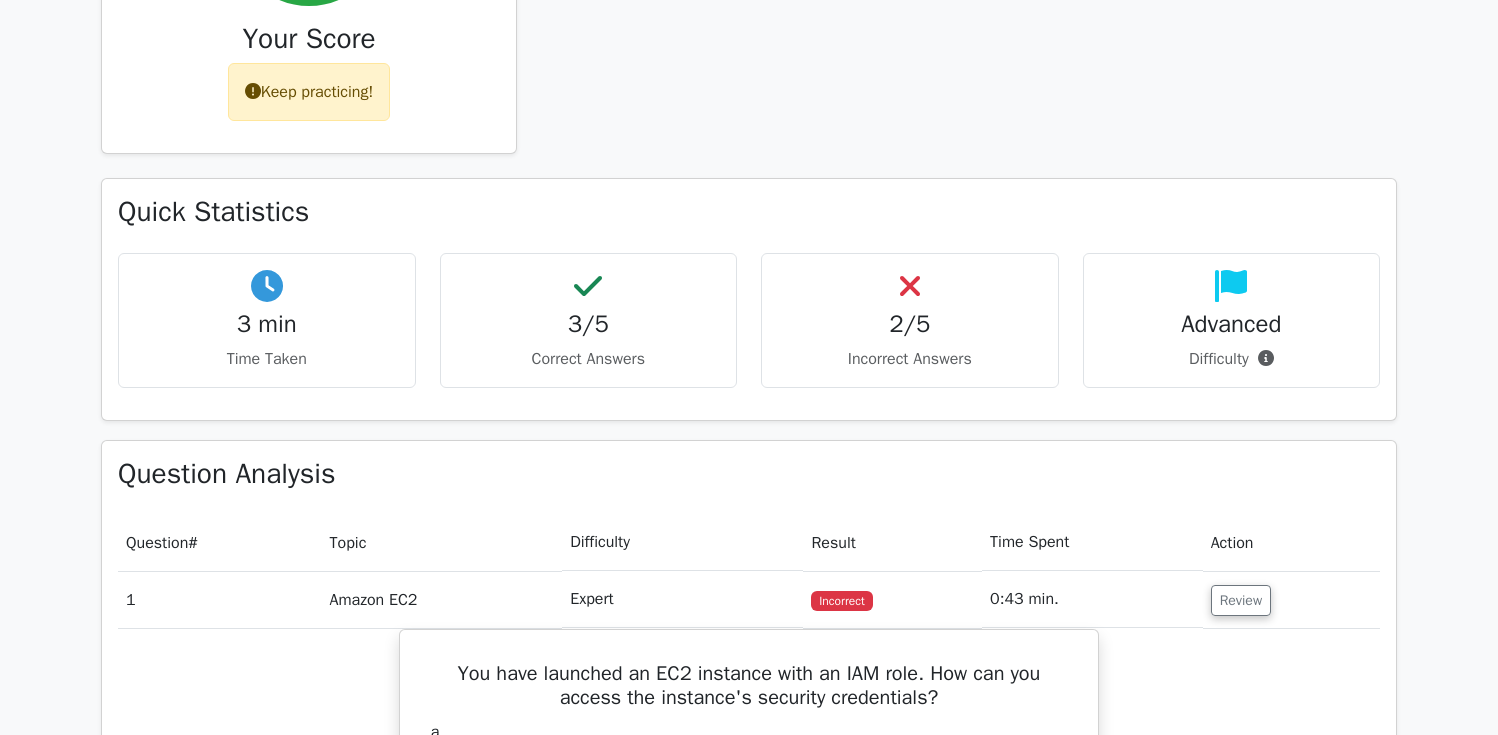 scroll, scrollTop: 728, scrollLeft: 0, axis: vertical 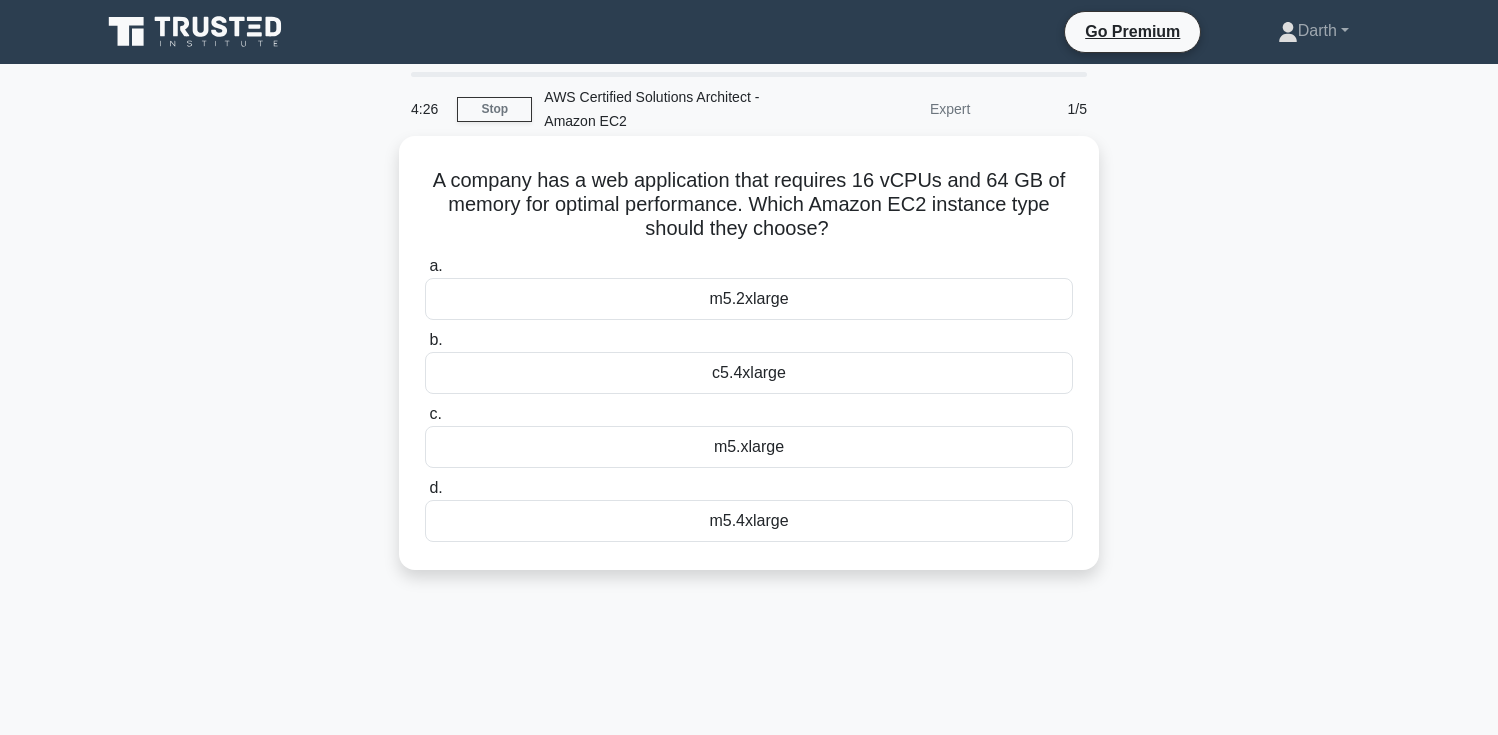 click on "m5.2xlarge" at bounding box center (749, 299) 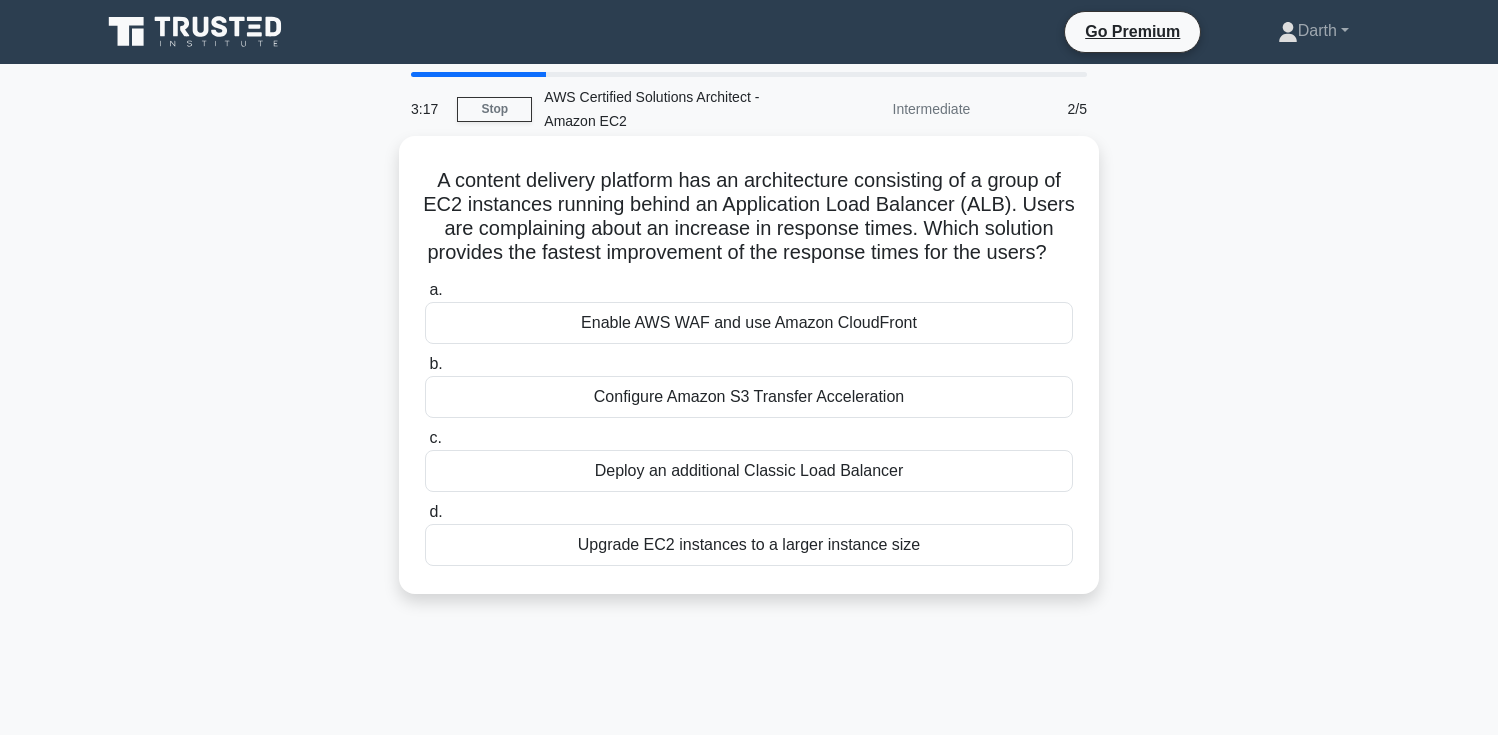 click on "Enable AWS WAF and use Amazon CloudFront" at bounding box center [749, 323] 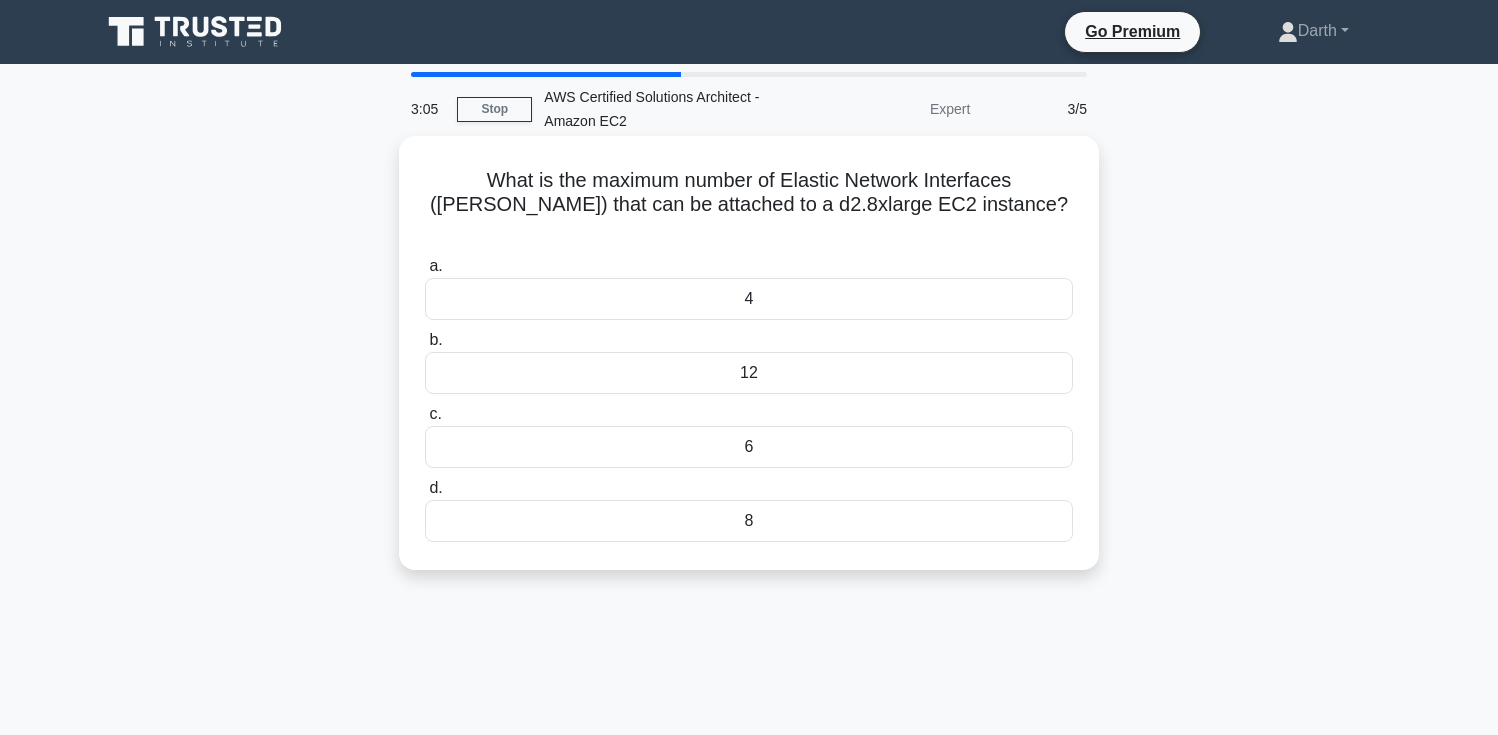 click on "4" at bounding box center [749, 299] 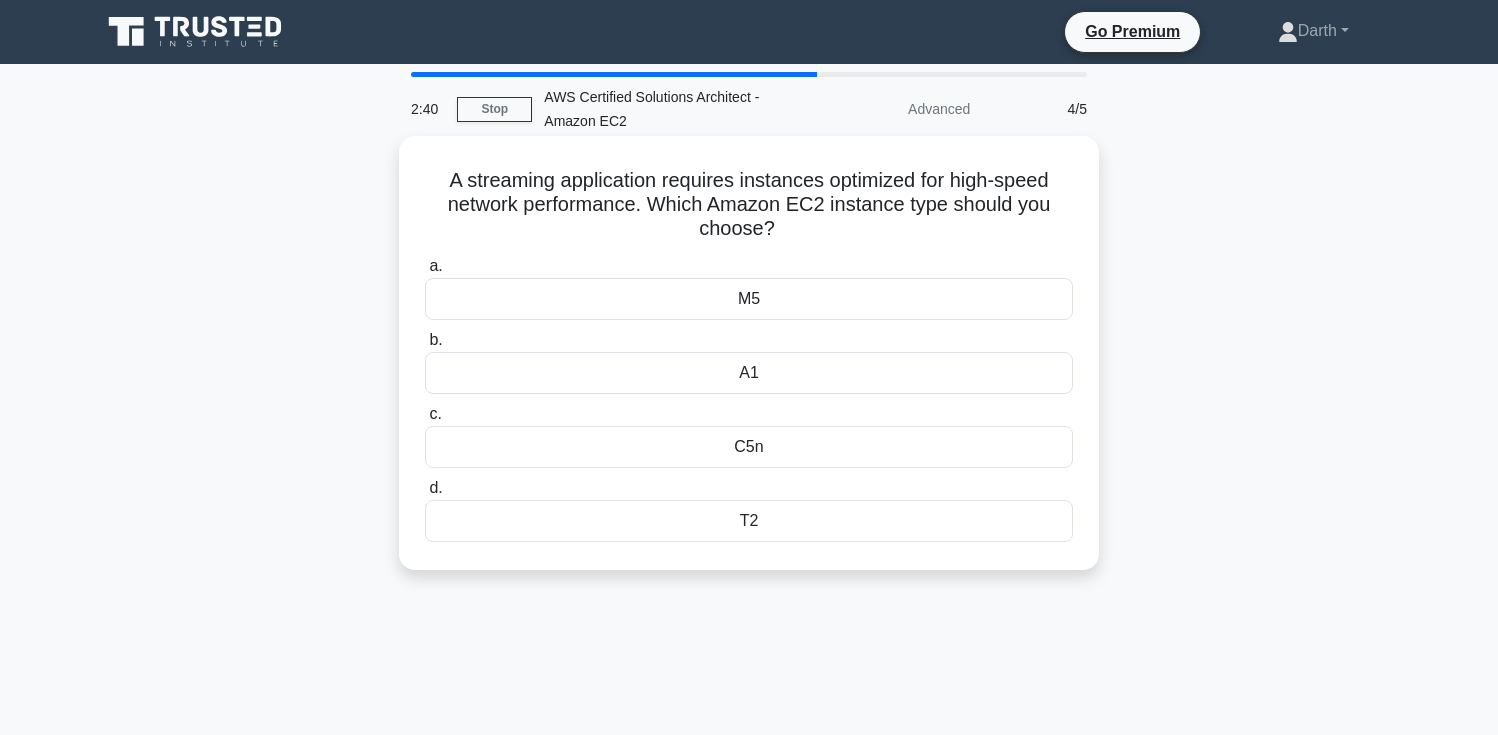 click on "C5n" at bounding box center (749, 447) 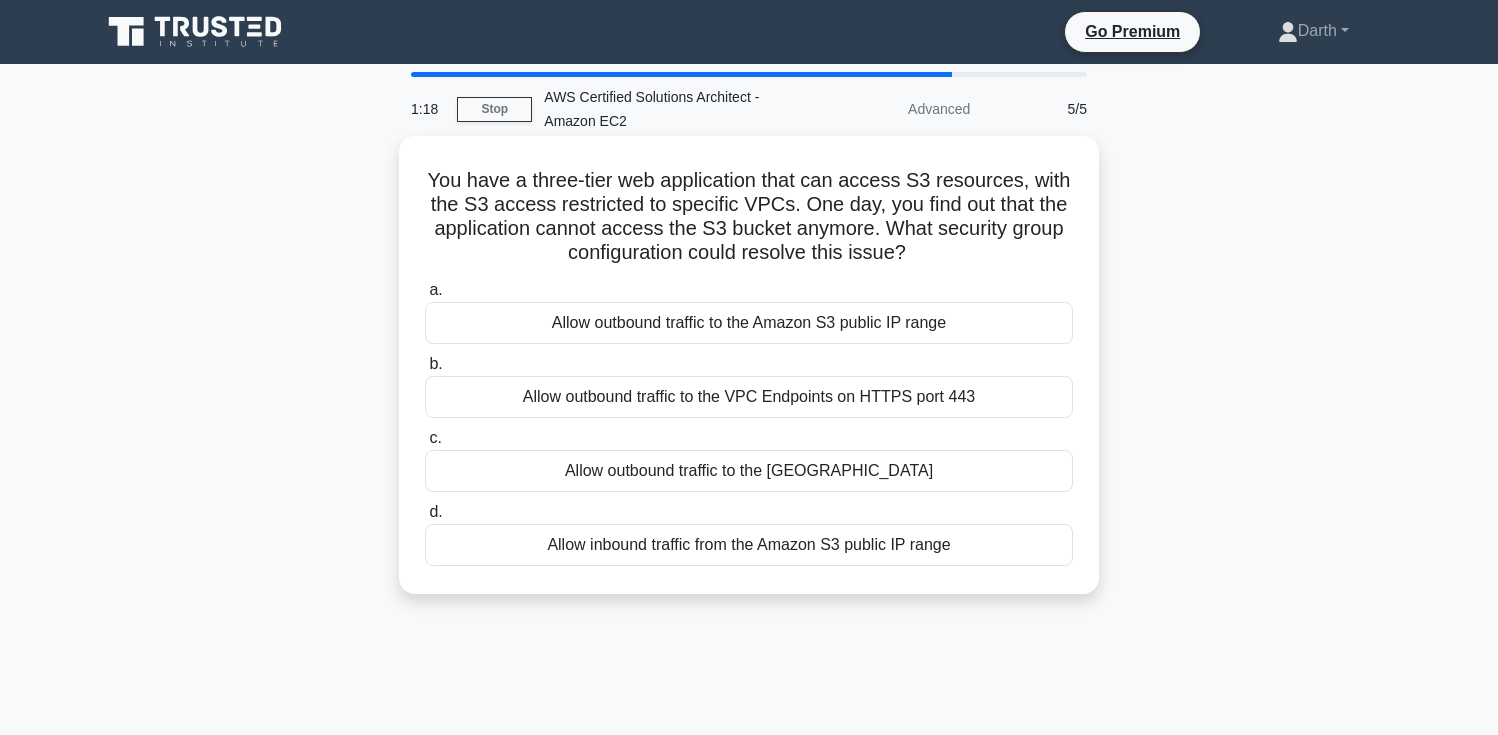click on "Allow inbound traffic from the Amazon S3 public IP range" at bounding box center (749, 545) 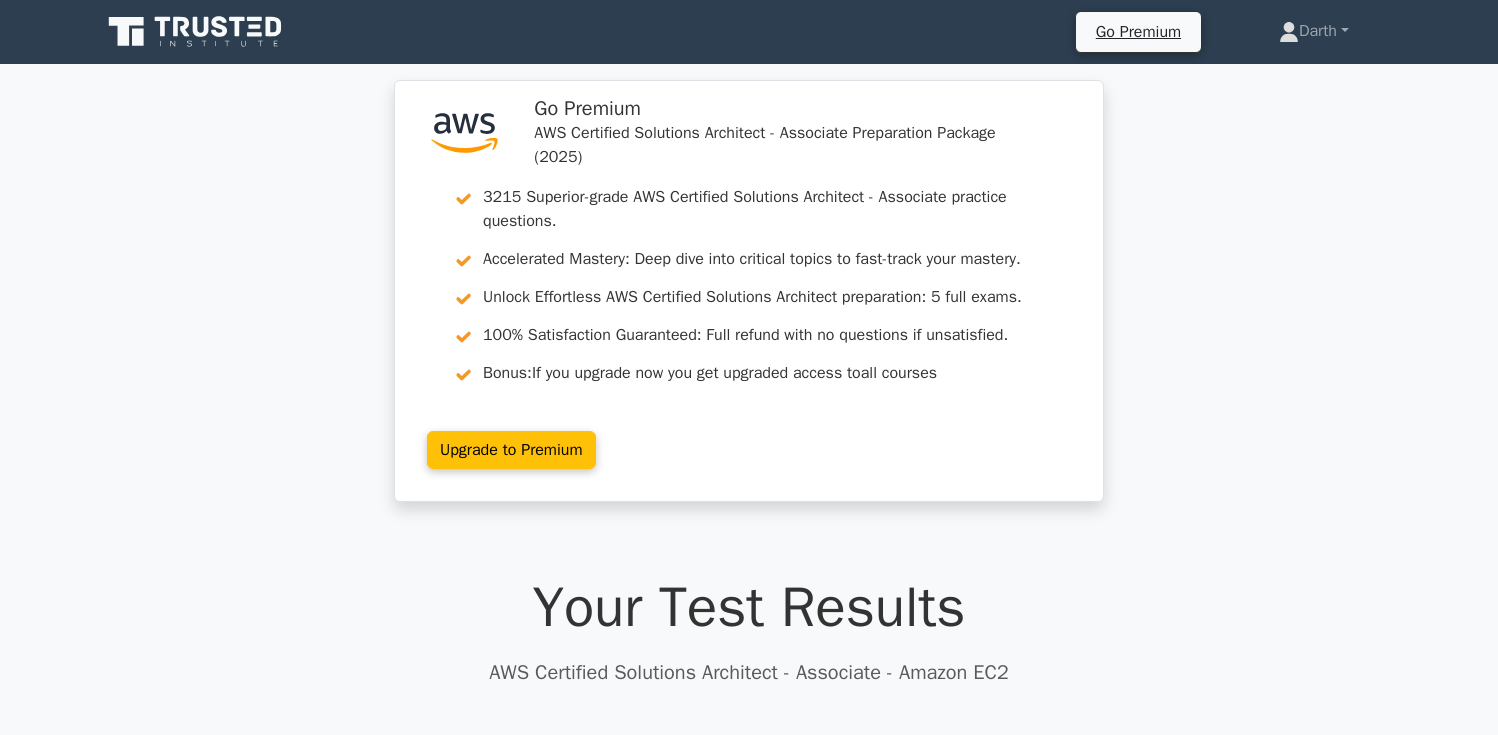 scroll, scrollTop: 0, scrollLeft: 0, axis: both 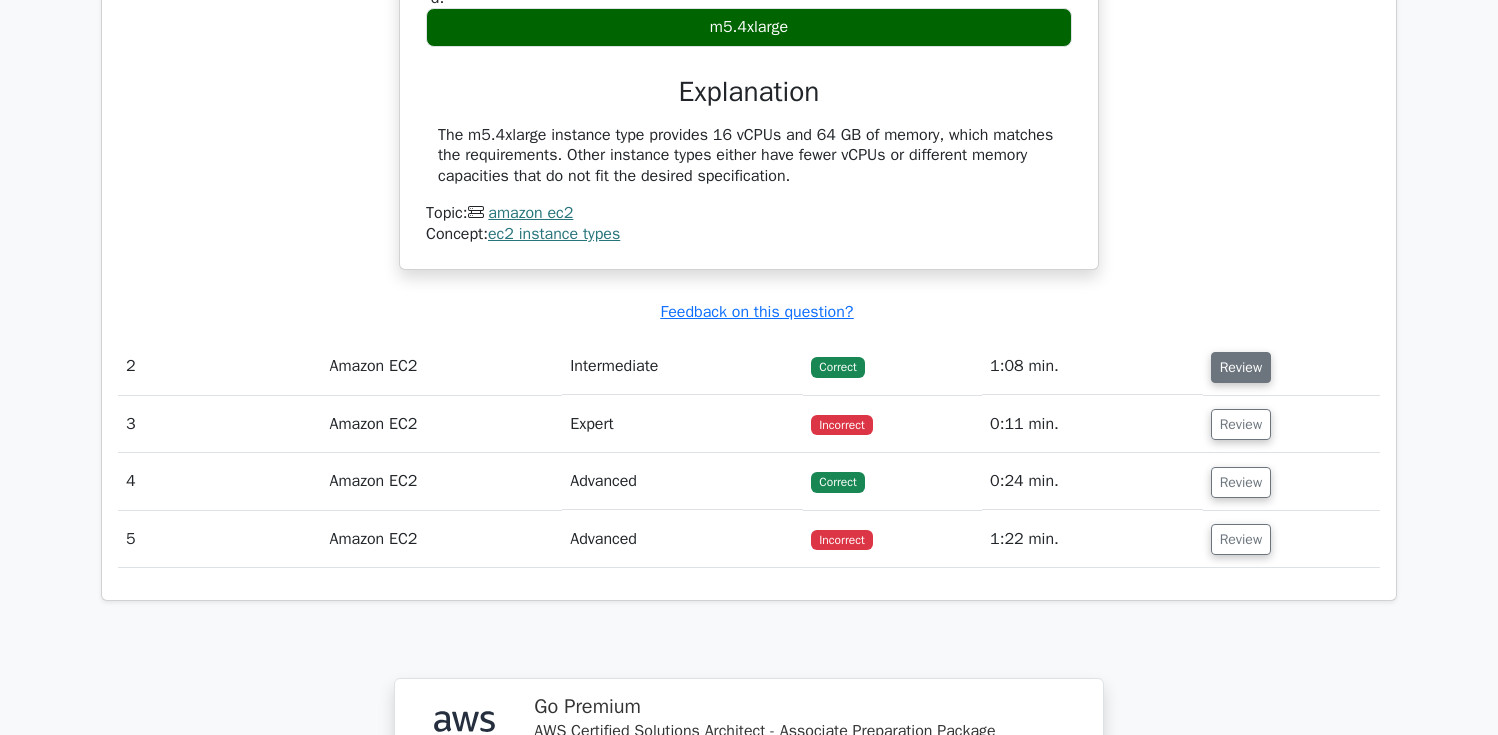 click on "Review" at bounding box center [1241, 367] 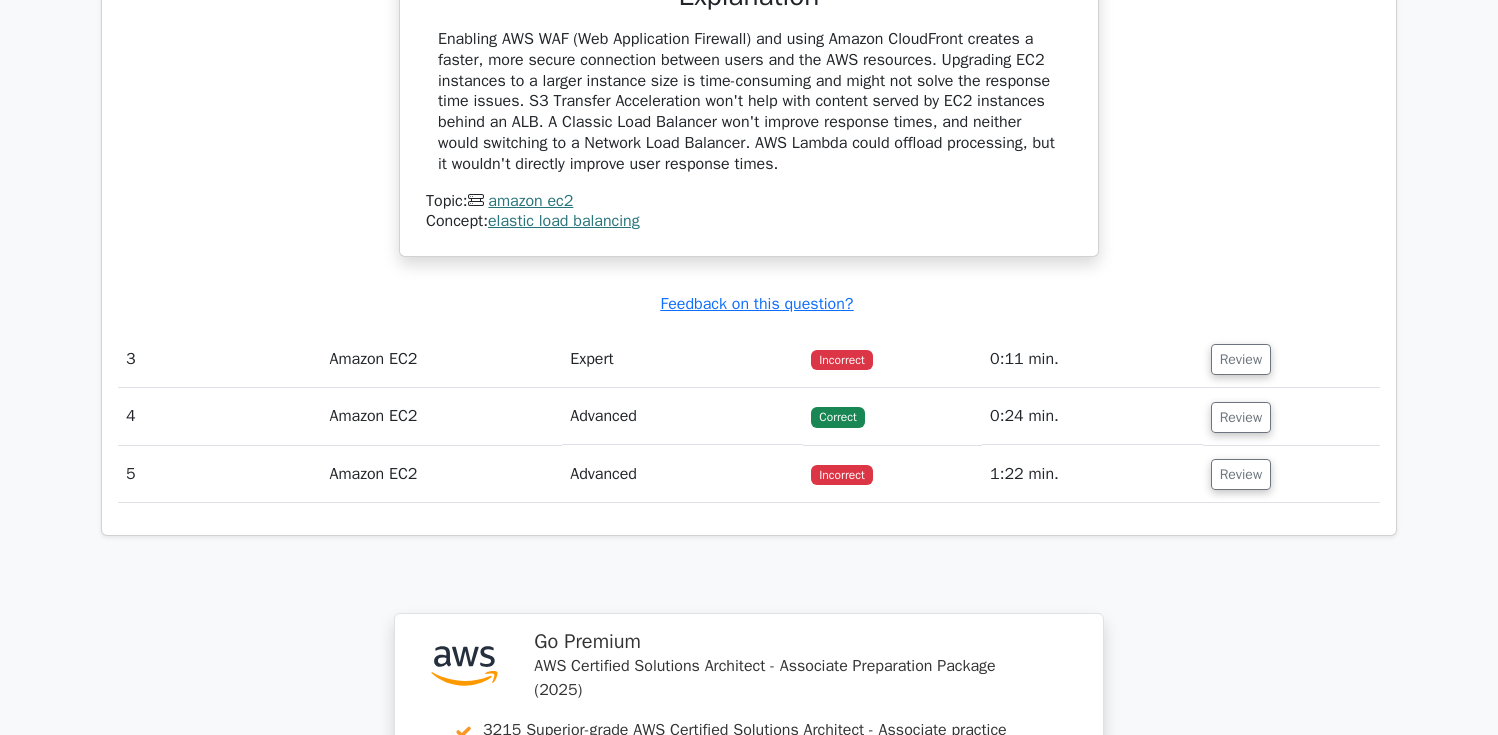 scroll, scrollTop: 2699, scrollLeft: 0, axis: vertical 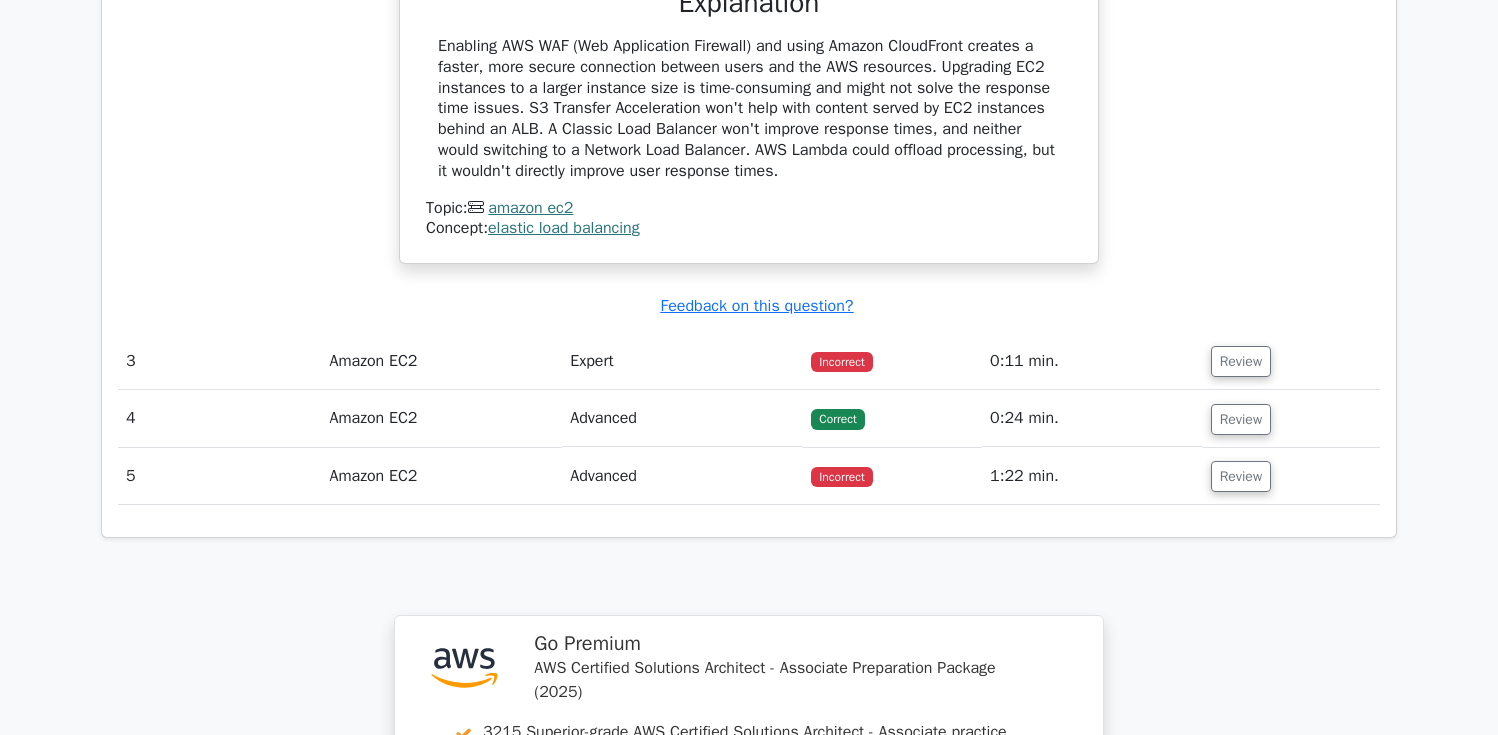 click on "Review" at bounding box center [1291, 361] 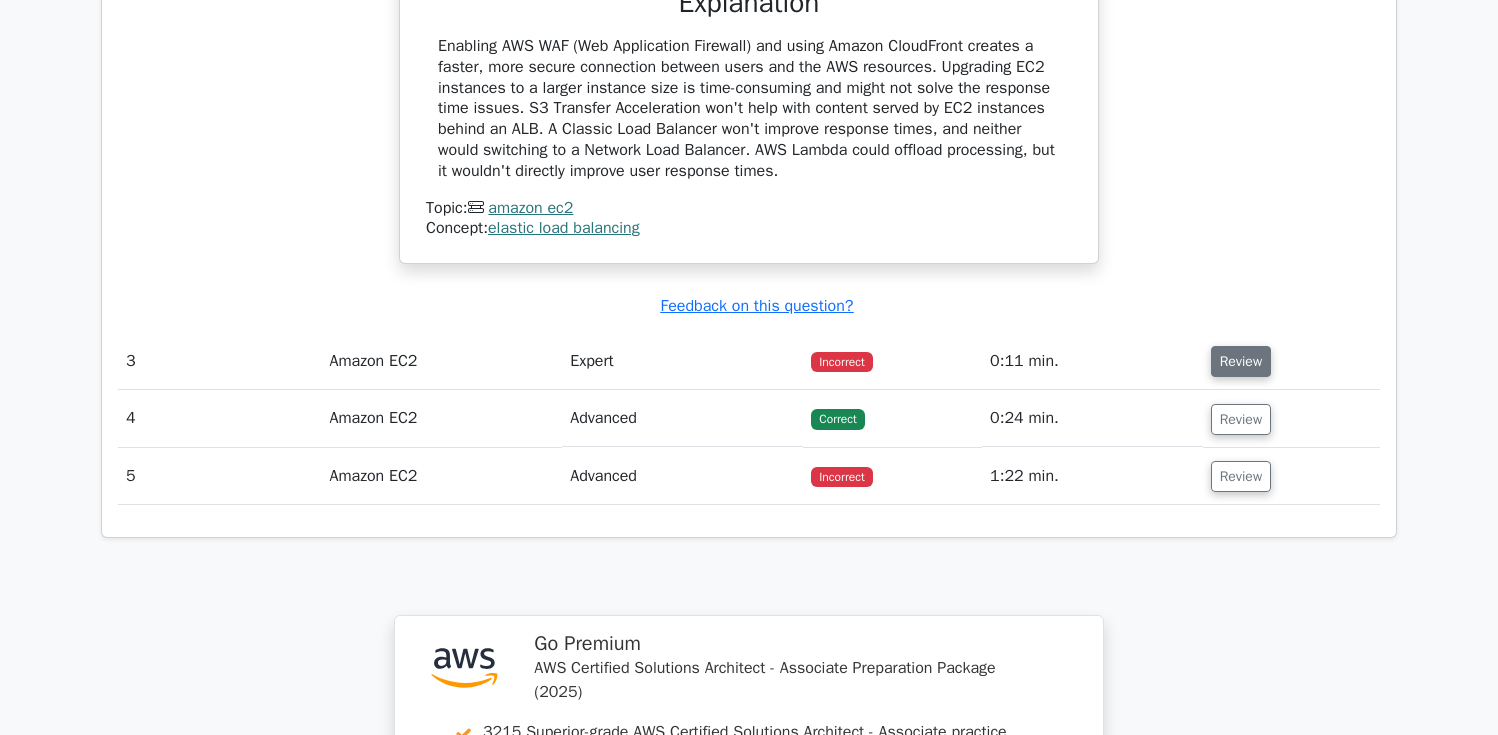 click on "Review" at bounding box center [1241, 361] 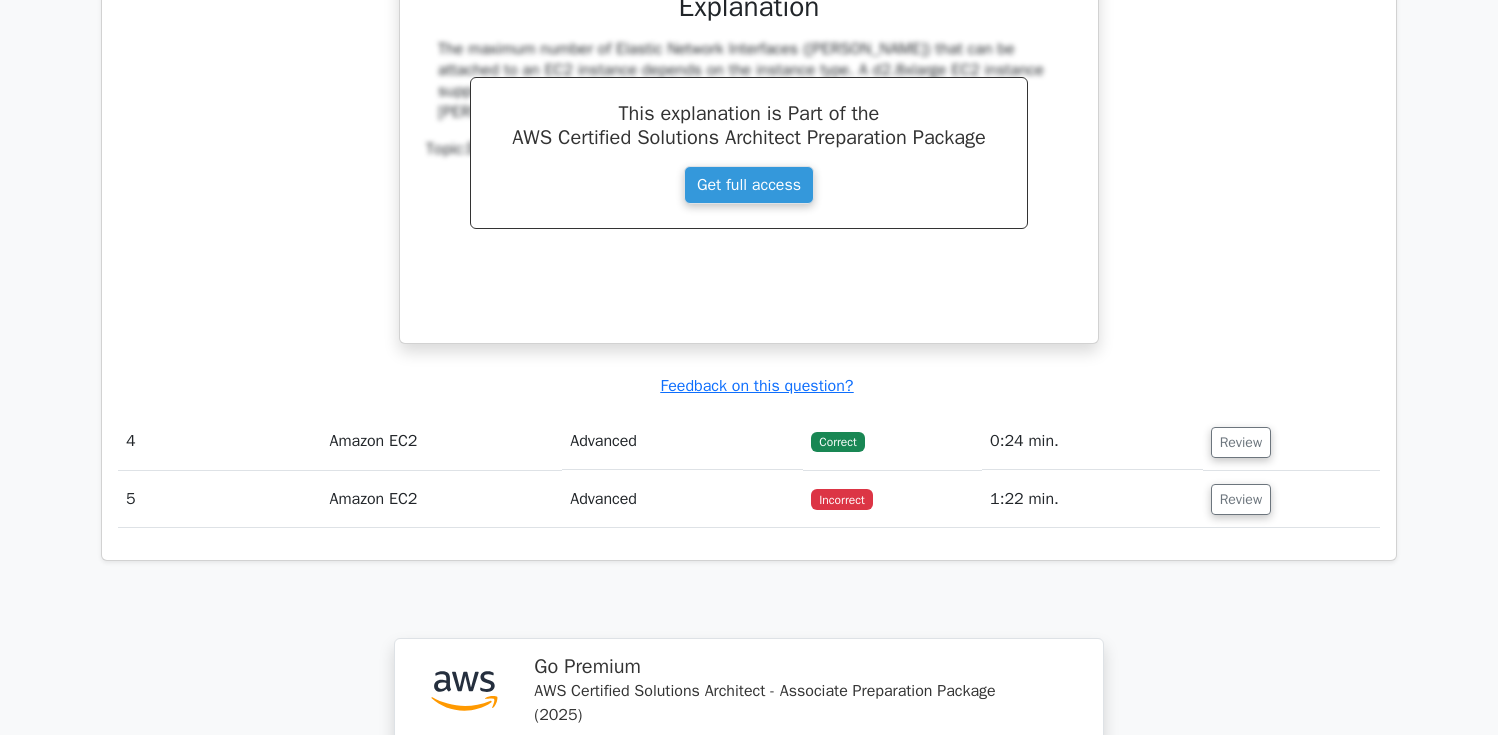 scroll, scrollTop: 3600, scrollLeft: 0, axis: vertical 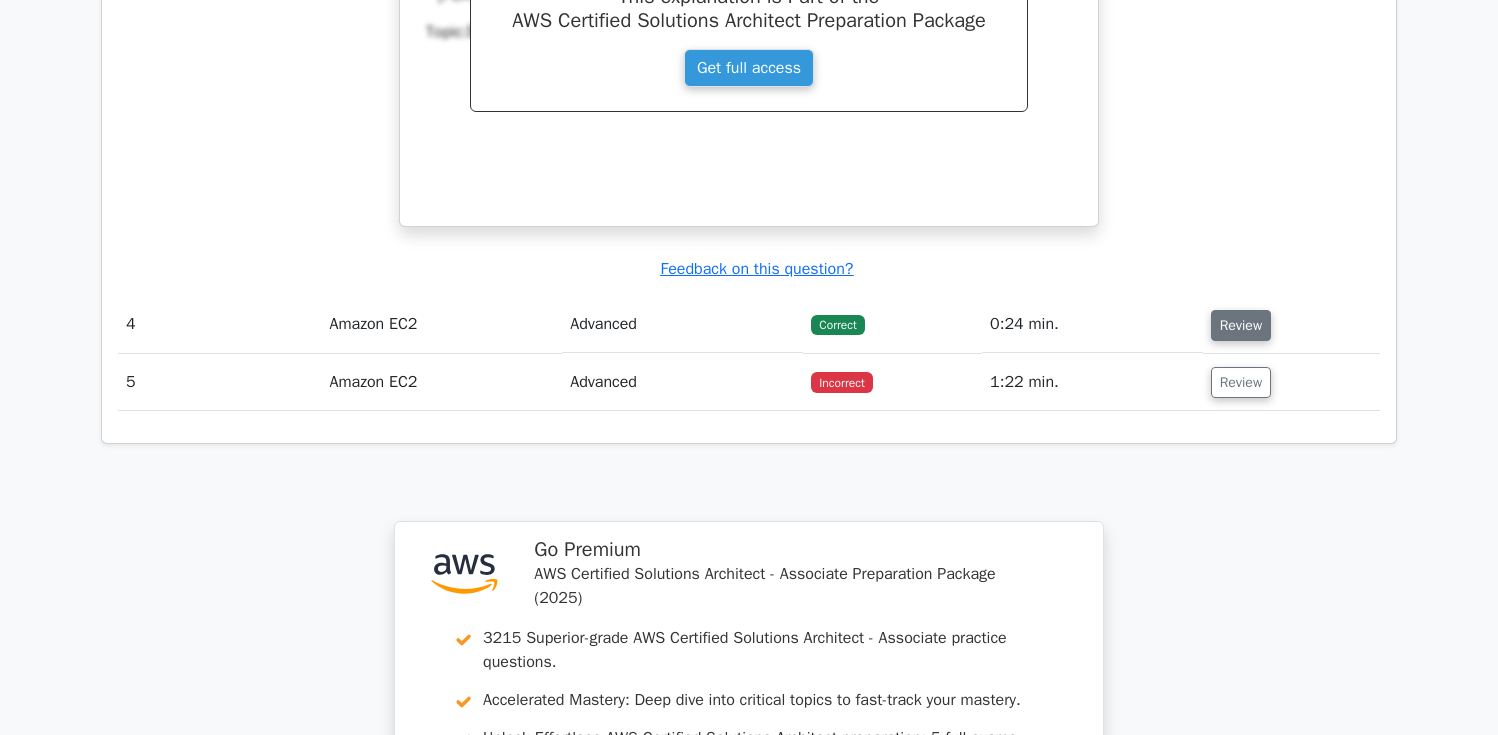 click on "Review" at bounding box center [1241, 325] 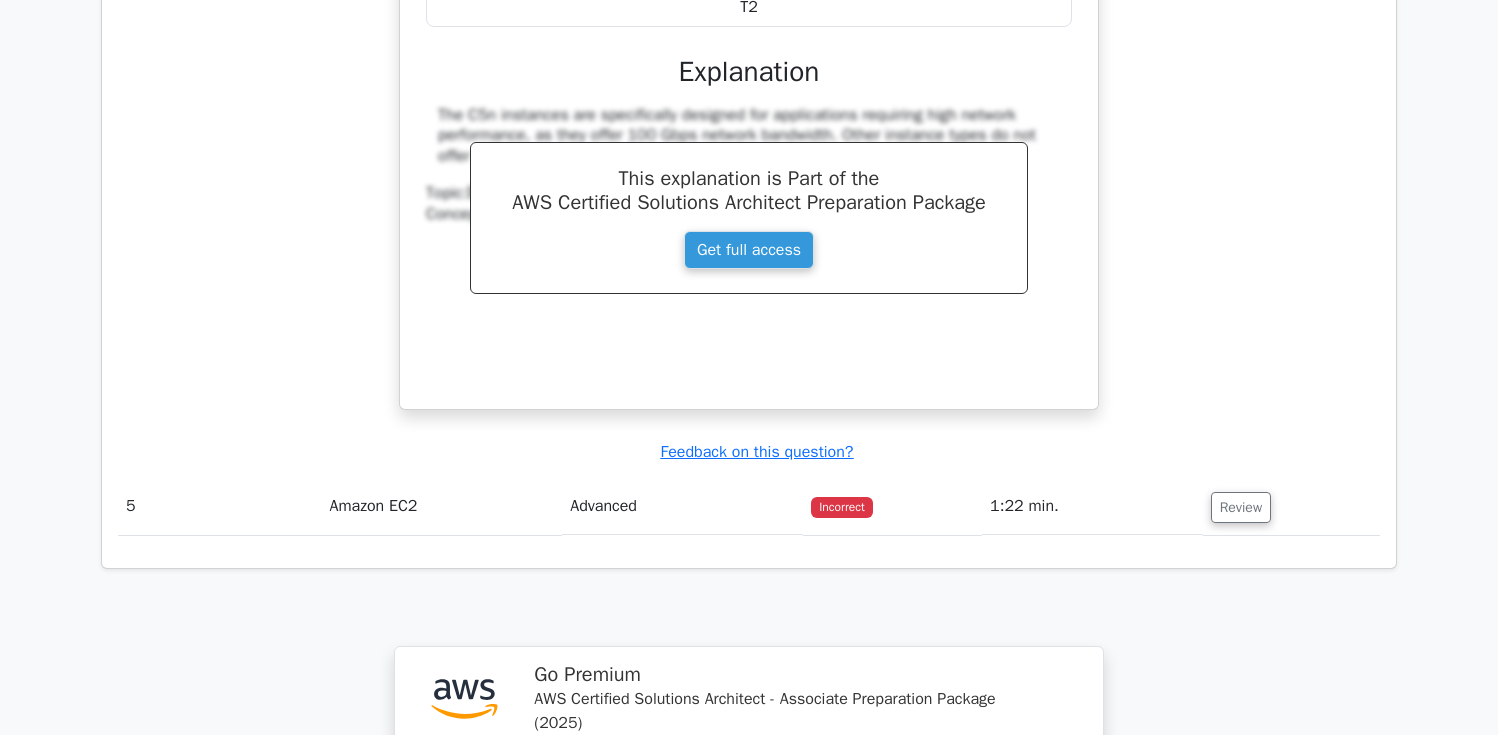 scroll, scrollTop: 4312, scrollLeft: 0, axis: vertical 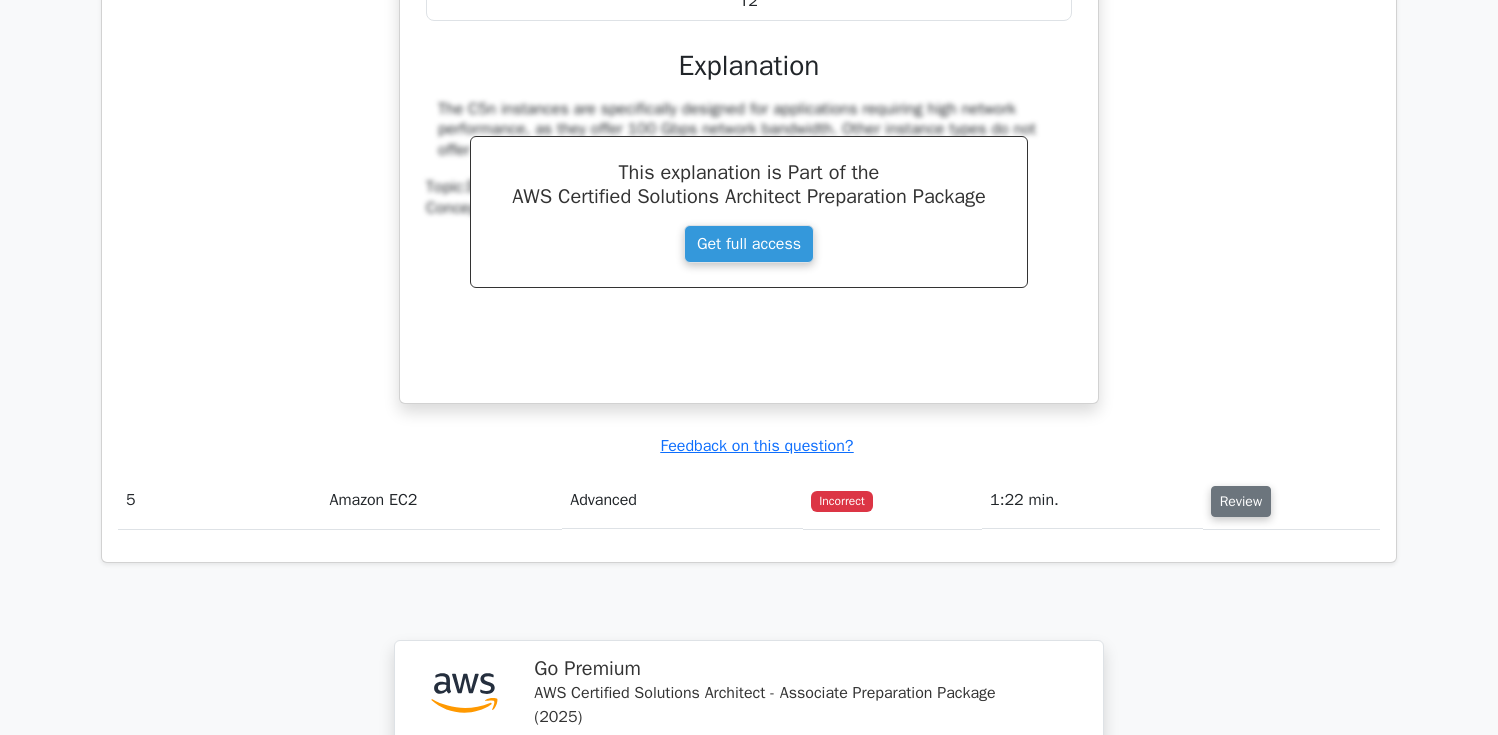 click on "Review" at bounding box center [1241, 501] 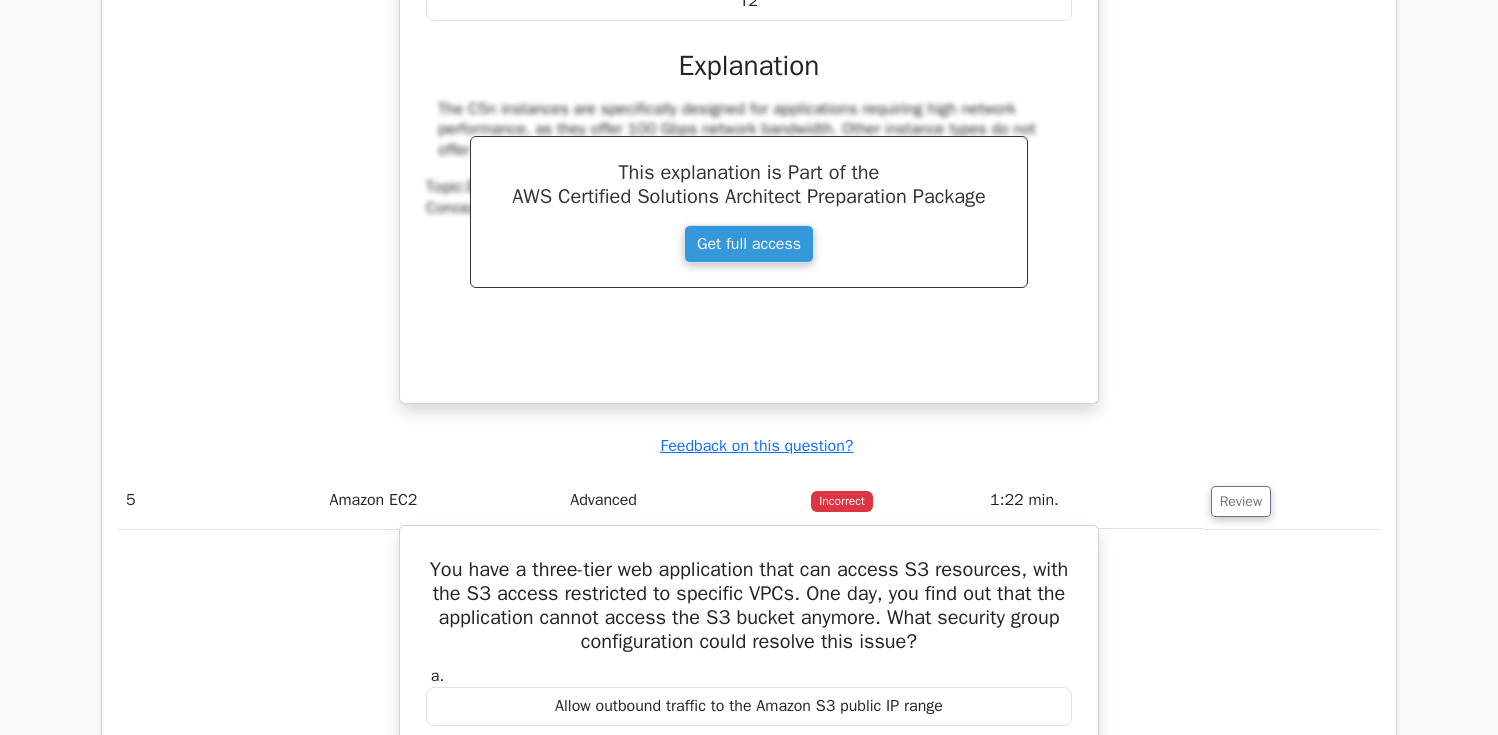 click on "You have a three-tier web application that can access S3 resources, with the S3 access restricted to specific VPCs. One day, you find out that the application cannot access the S3 bucket anymore. What security group configuration could resolve this issue?" at bounding box center (749, 606) 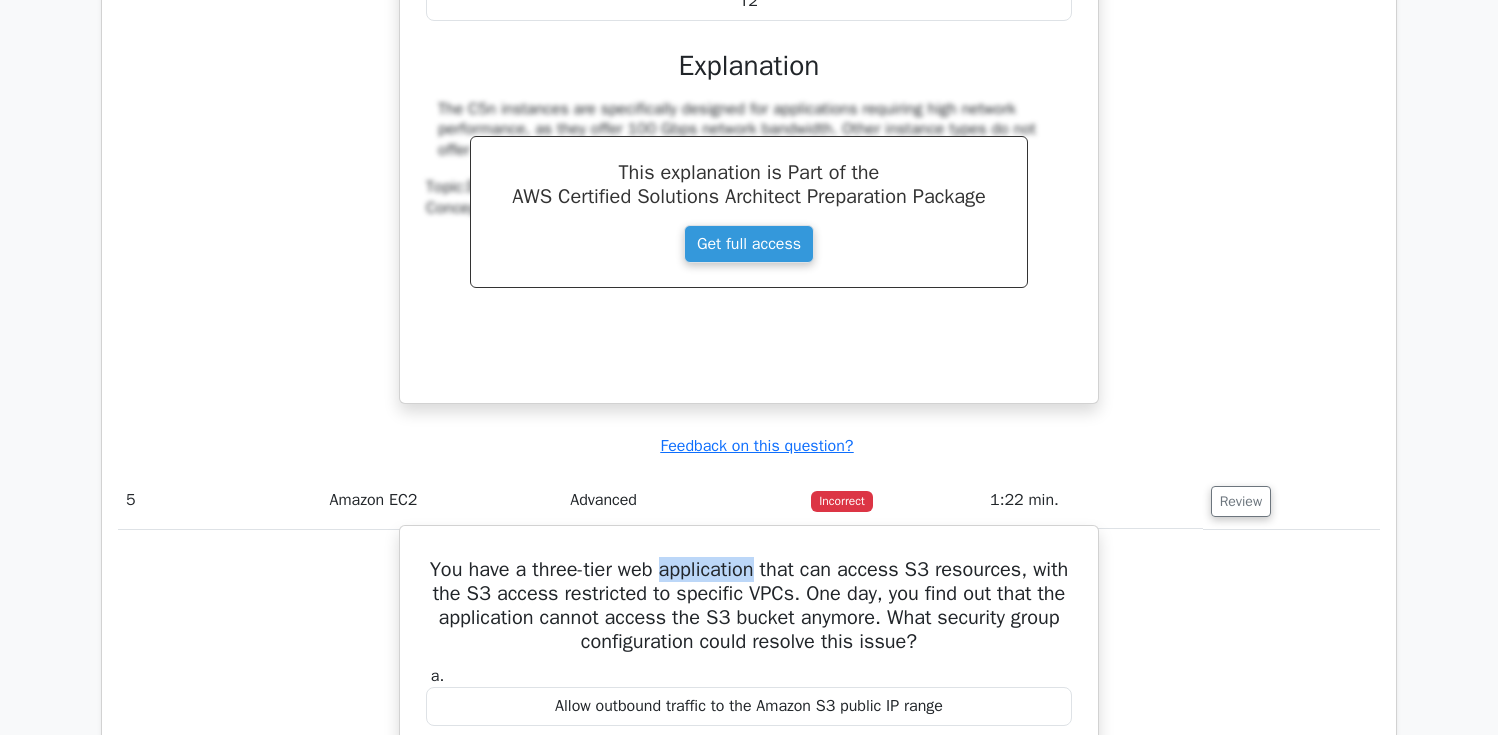click on "You have a three-tier web application that can access S3 resources, with the S3 access restricted to specific VPCs. One day, you find out that the application cannot access the S3 bucket anymore. What security group configuration could resolve this issue?" at bounding box center [749, 606] 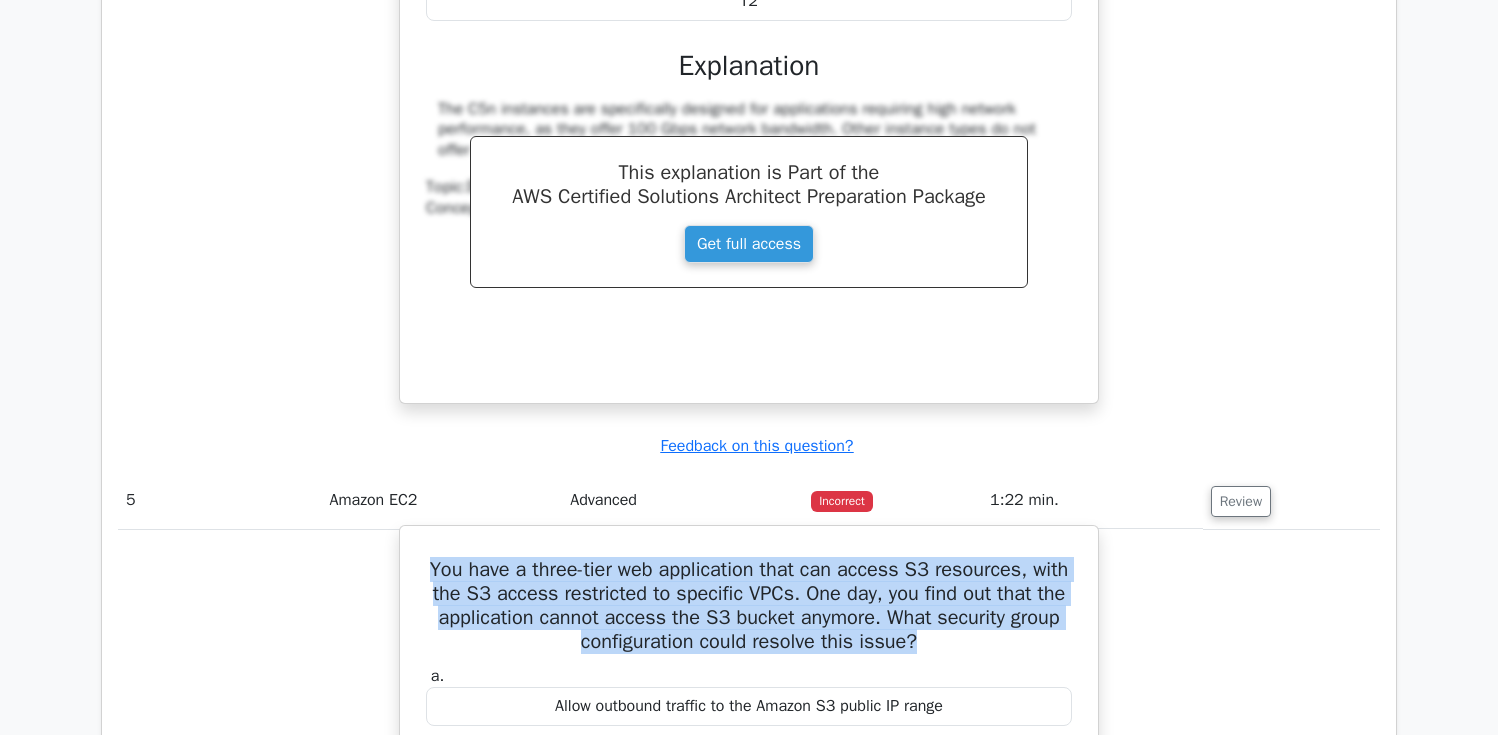 click on "You have a three-tier web application that can access S3 resources, with the S3 access restricted to specific VPCs. One day, you find out that the application cannot access the S3 bucket anymore. What security group configuration could resolve this issue?" at bounding box center (749, 606) 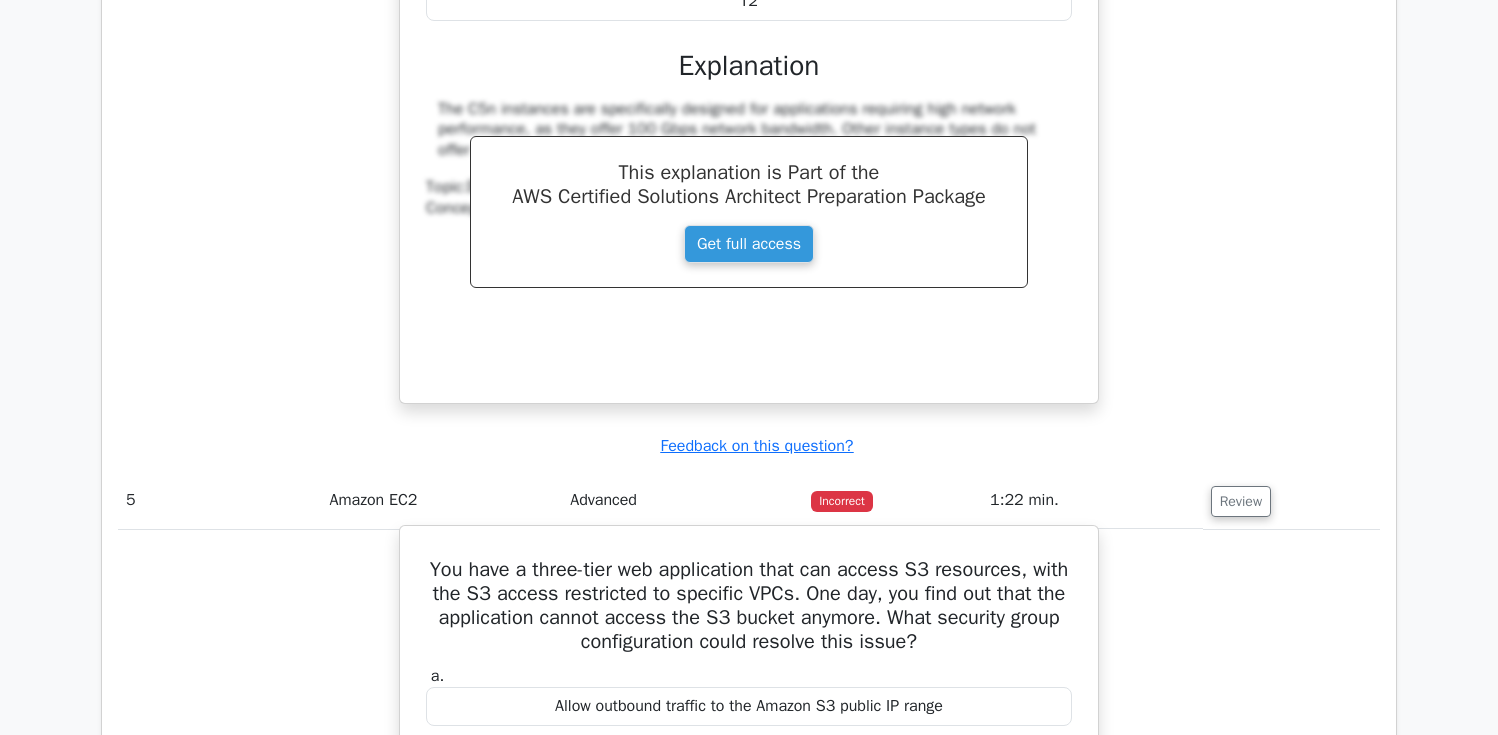 click on "You have a three-tier web application that can access S3 resources, with the S3 access restricted to specific VPCs. One day, you find out that the application cannot access the S3 bucket anymore. What security group configuration could resolve this issue?" at bounding box center (749, 606) 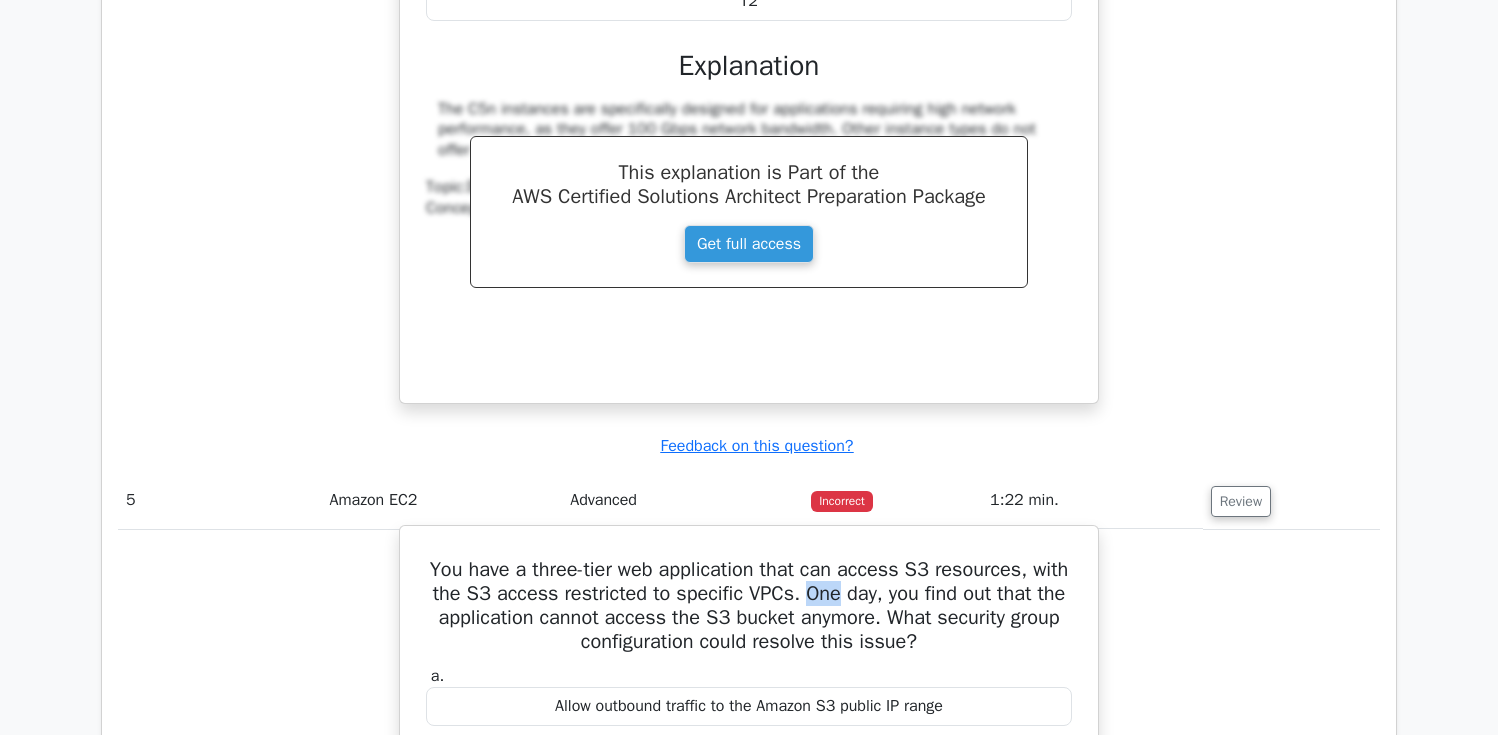 click on "You have a three-tier web application that can access S3 resources, with the S3 access restricted to specific VPCs. One day, you find out that the application cannot access the S3 bucket anymore. What security group configuration could resolve this issue?" at bounding box center (749, 606) 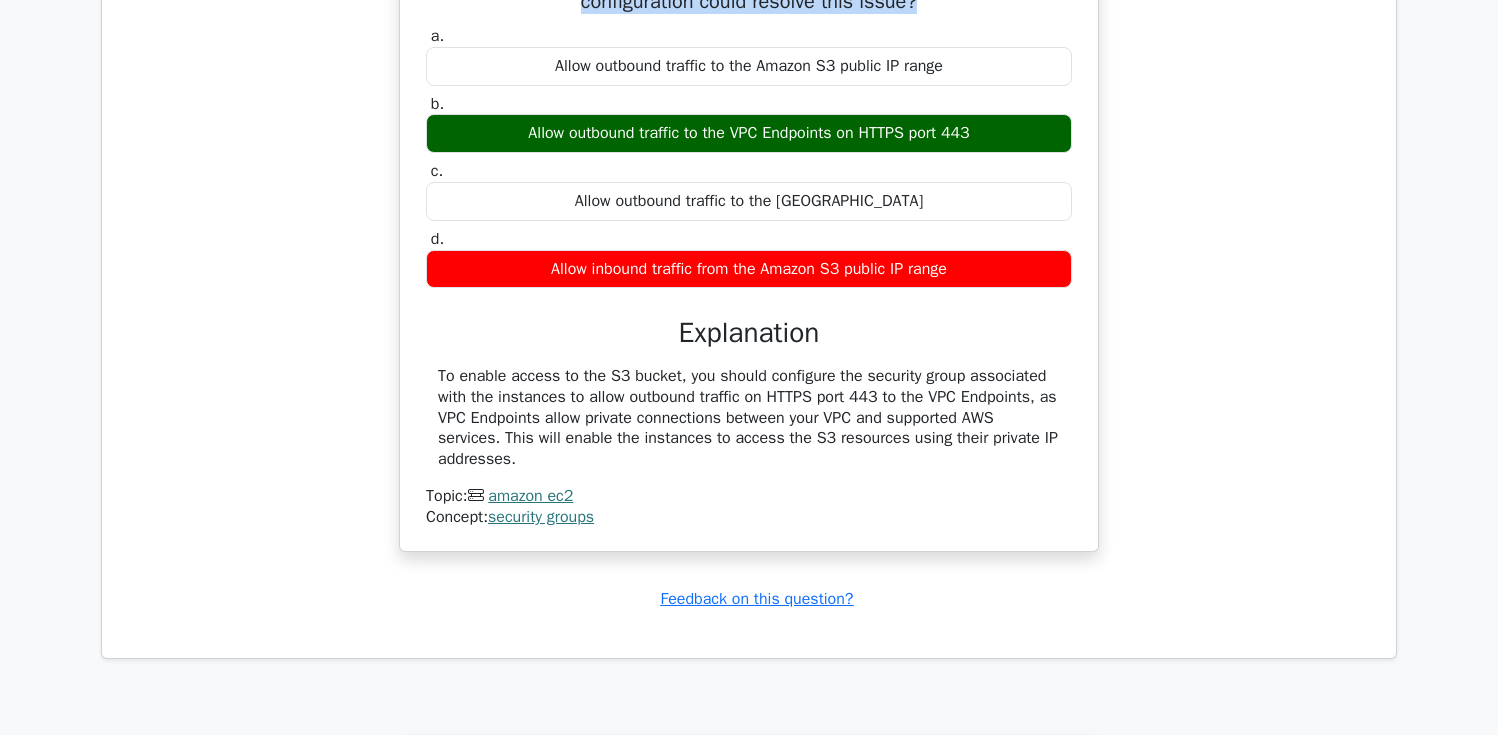 scroll, scrollTop: 4953, scrollLeft: 0, axis: vertical 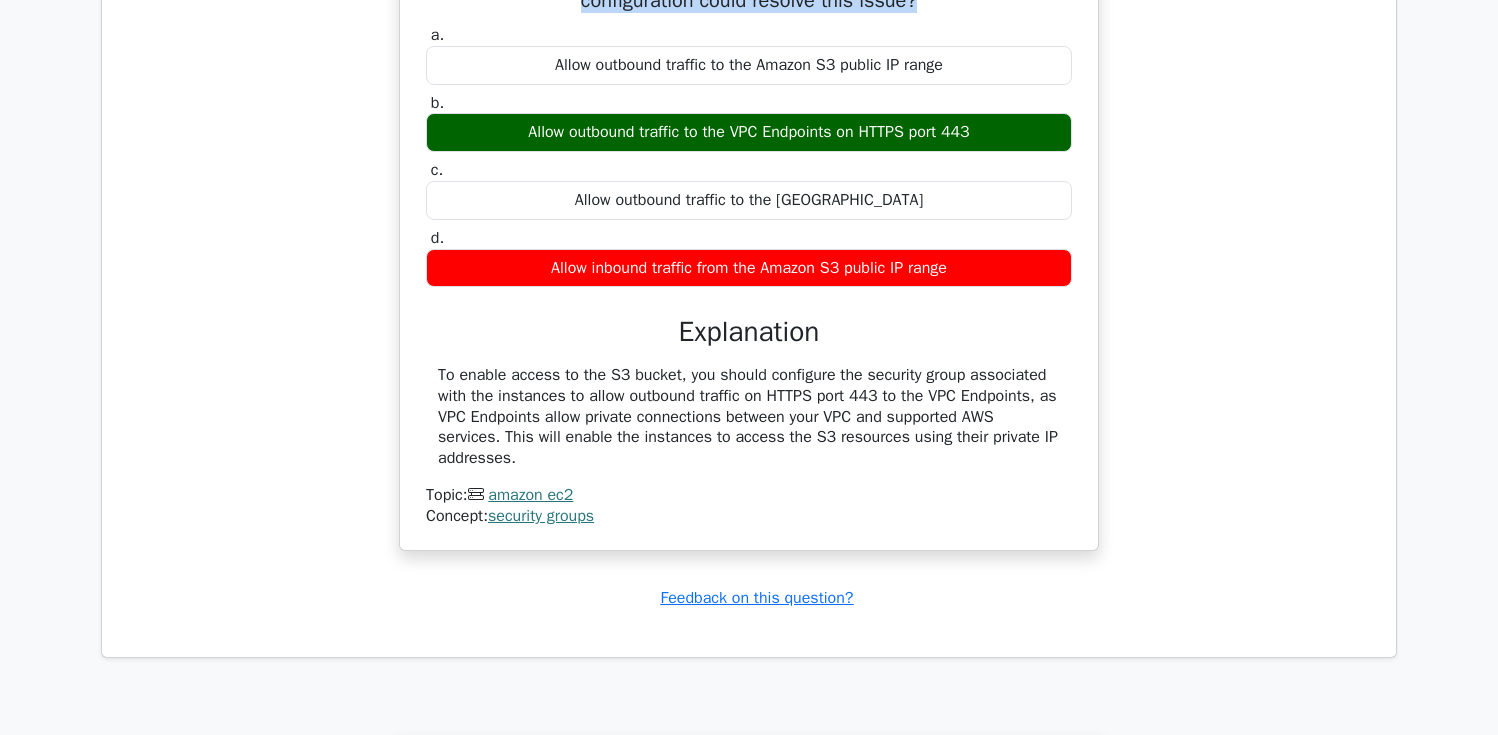 click on "To enable access to the S3 bucket, you should configure the security group associated with the instances to allow outbound traffic on HTTPS port 443 to the VPC Endpoints, as VPC Endpoints allow private connections between your VPC and supported AWS services. This will enable the instances to access the S3 resources using their private IP addresses." at bounding box center [749, 417] 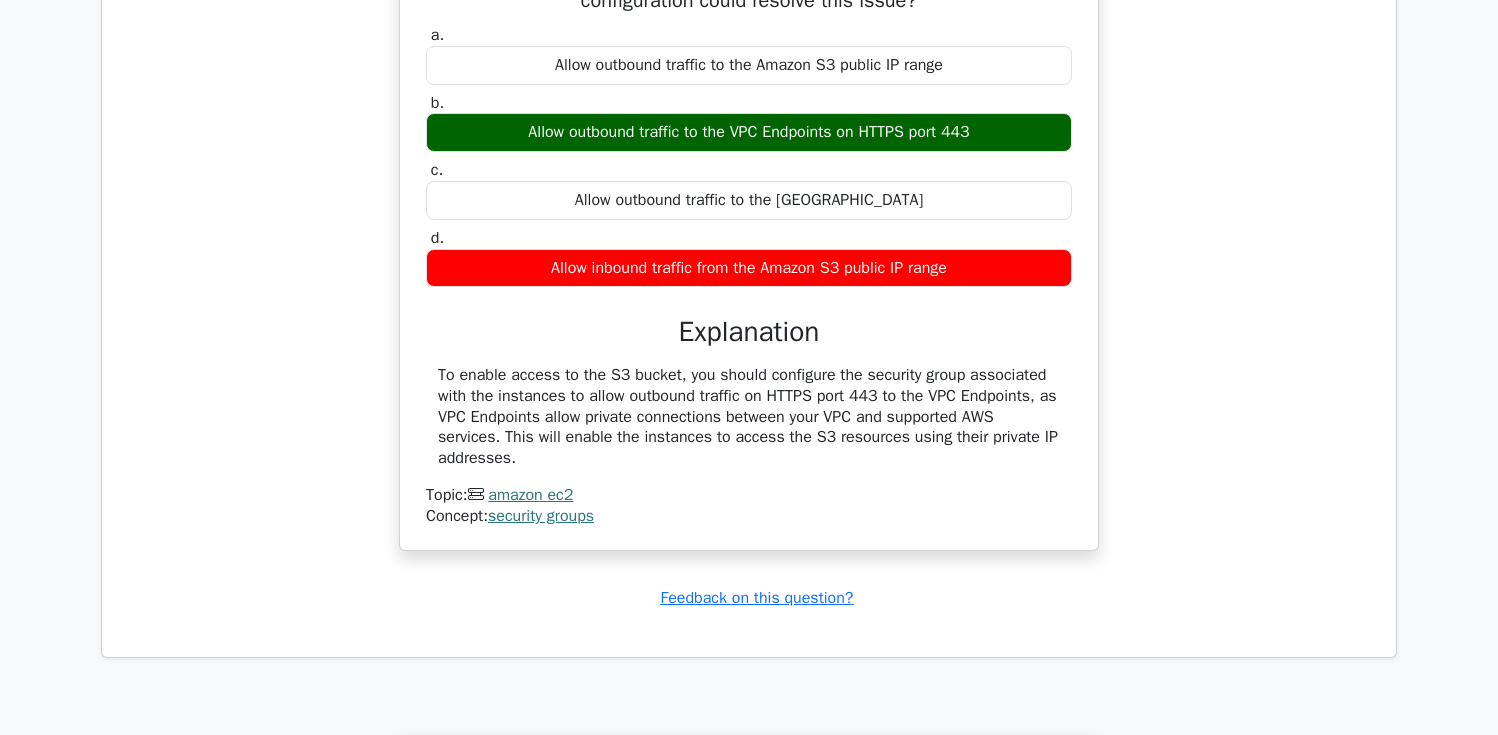 click on "To enable access to the S3 bucket, you should configure the security group associated with the instances to allow outbound traffic on HTTPS port 443 to the VPC Endpoints, as VPC Endpoints allow private connections between your VPC and supported AWS services. This will enable the instances to access the S3 resources using their private IP addresses." at bounding box center (749, 417) 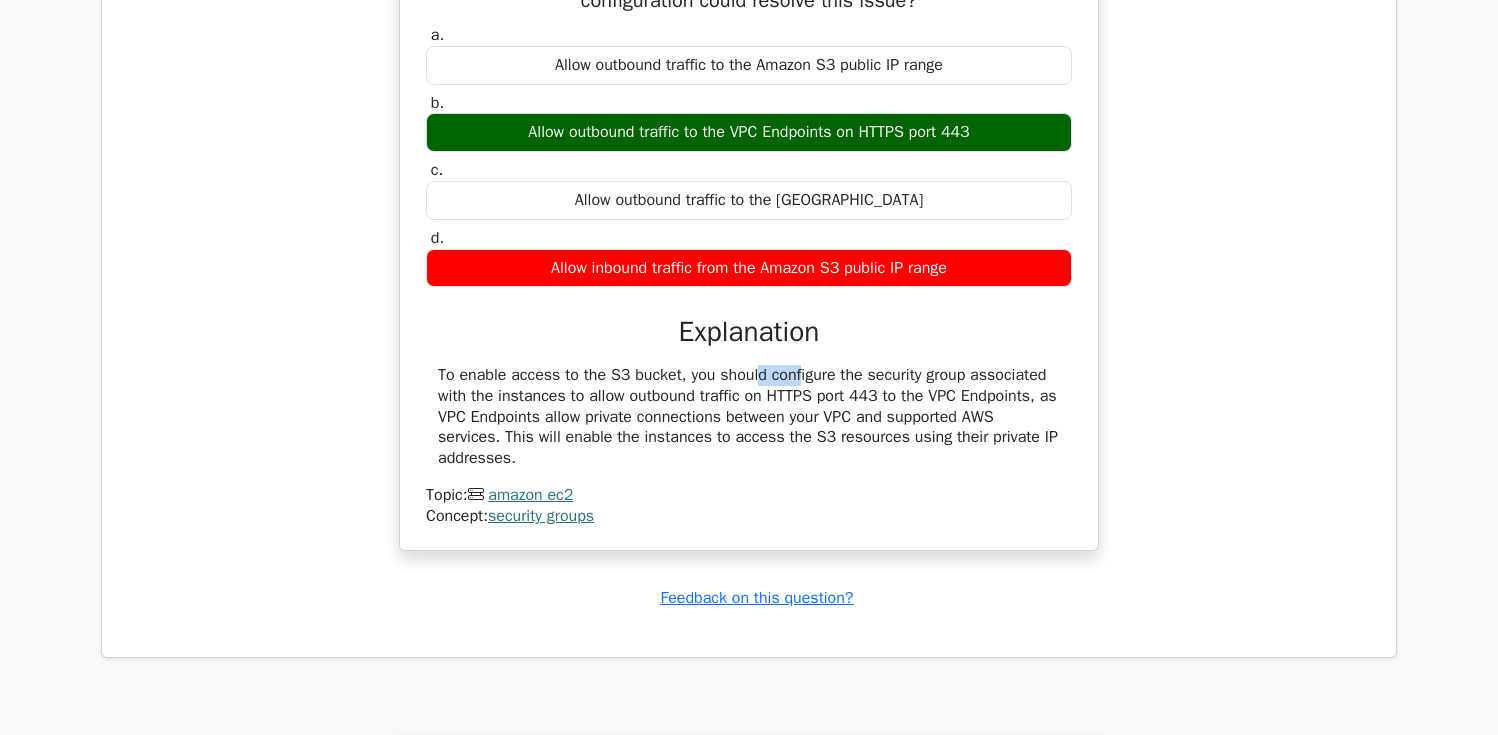 click on "To enable access to the S3 bucket, you should configure the security group associated with the instances to allow outbound traffic on HTTPS port 443 to the VPC Endpoints, as VPC Endpoints allow private connections between your VPC and supported AWS services. This will enable the instances to access the S3 resources using their private IP addresses." at bounding box center [749, 417] 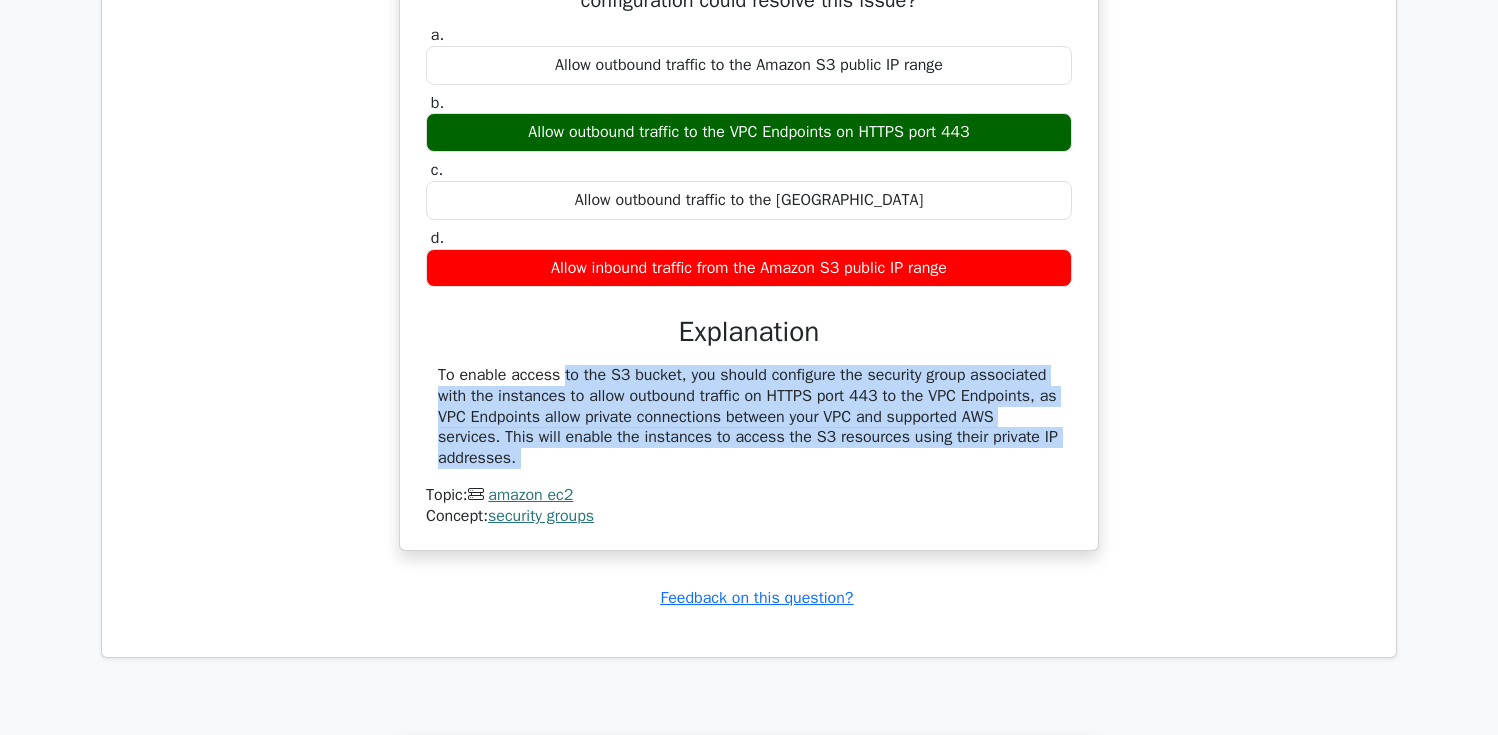 click on "To enable access to the S3 bucket, you should configure the security group associated with the instances to allow outbound traffic on HTTPS port 443 to the VPC Endpoints, as VPC Endpoints allow private connections between your VPC and supported AWS services. This will enable the instances to access the S3 resources using their private IP addresses." at bounding box center (749, 417) 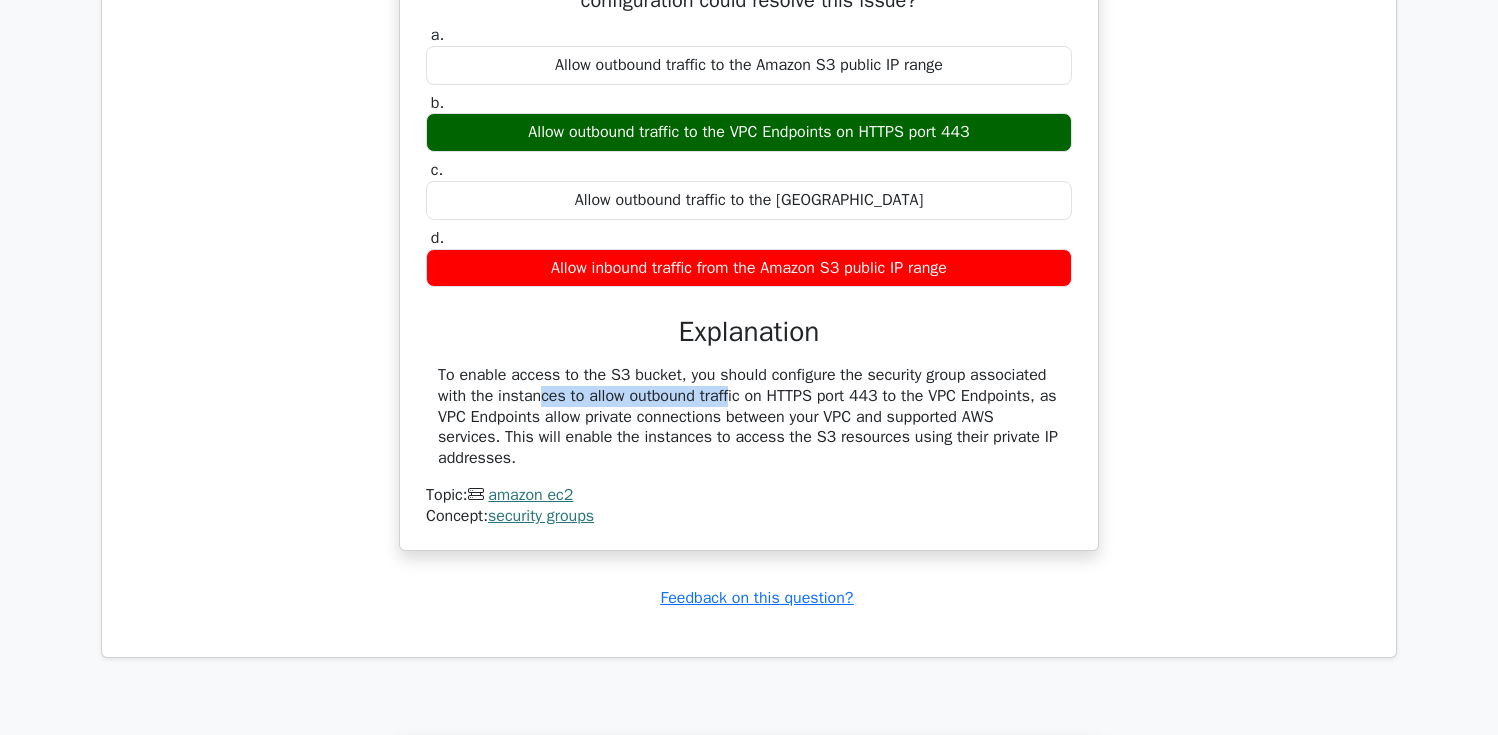 drag, startPoint x: 510, startPoint y: 403, endPoint x: 694, endPoint y: 403, distance: 184 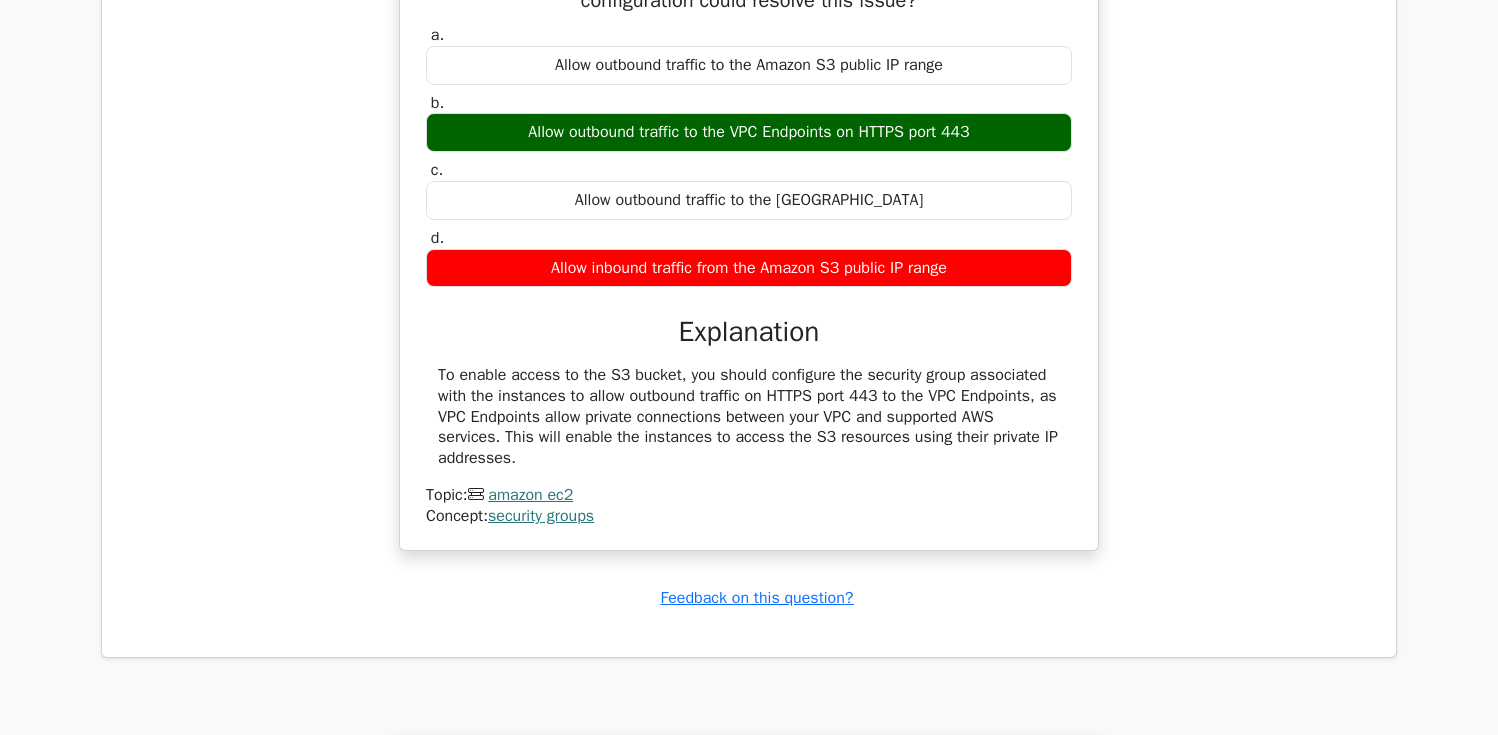 click on "To enable access to the S3 bucket, you should configure the security group associated with the instances to allow outbound traffic on HTTPS port 443 to the VPC Endpoints, as VPC Endpoints allow private connections between your VPC and supported AWS services. This will enable the instances to access the S3 resources using their private IP addresses." at bounding box center [749, 417] 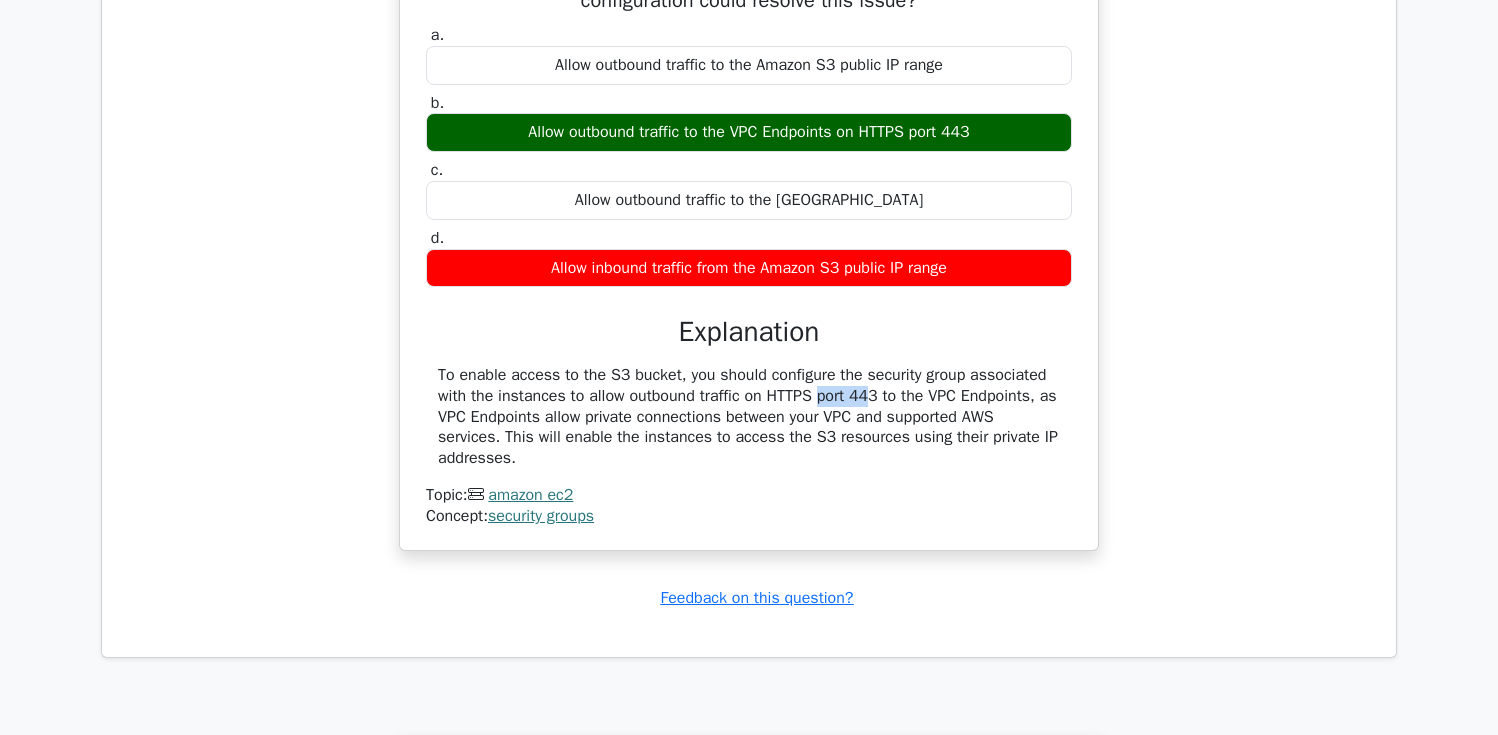 click on "To enable access to the S3 bucket, you should configure the security group associated with the instances to allow outbound traffic on HTTPS port 443 to the VPC Endpoints, as VPC Endpoints allow private connections between your VPC and supported AWS services. This will enable the instances to access the S3 resources using their private IP addresses." at bounding box center [749, 417] 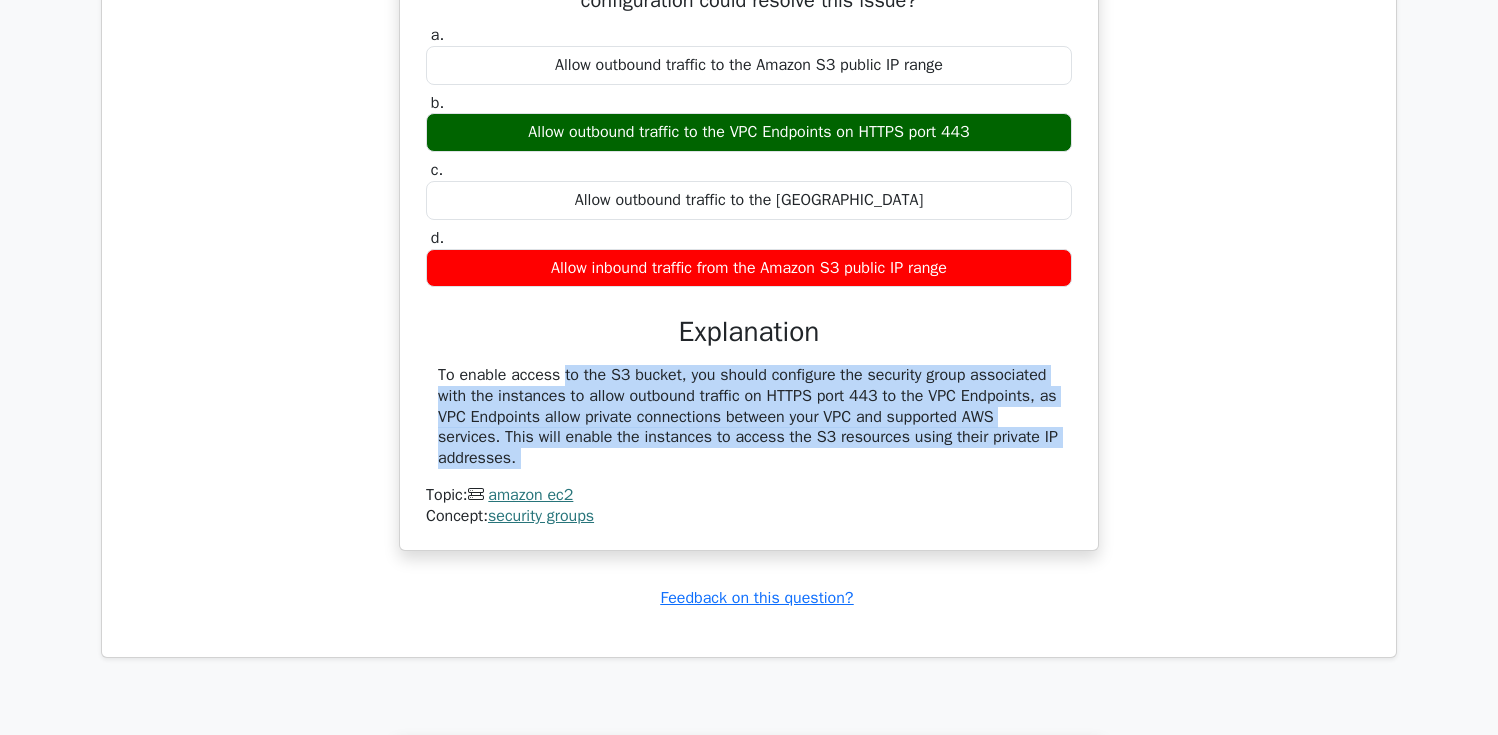 click on "To enable access to the S3 bucket, you should configure the security group associated with the instances to allow outbound traffic on HTTPS port 443 to the VPC Endpoints, as VPC Endpoints allow private connections between your VPC and supported AWS services. This will enable the instances to access the S3 resources using their private IP addresses." at bounding box center (749, 417) 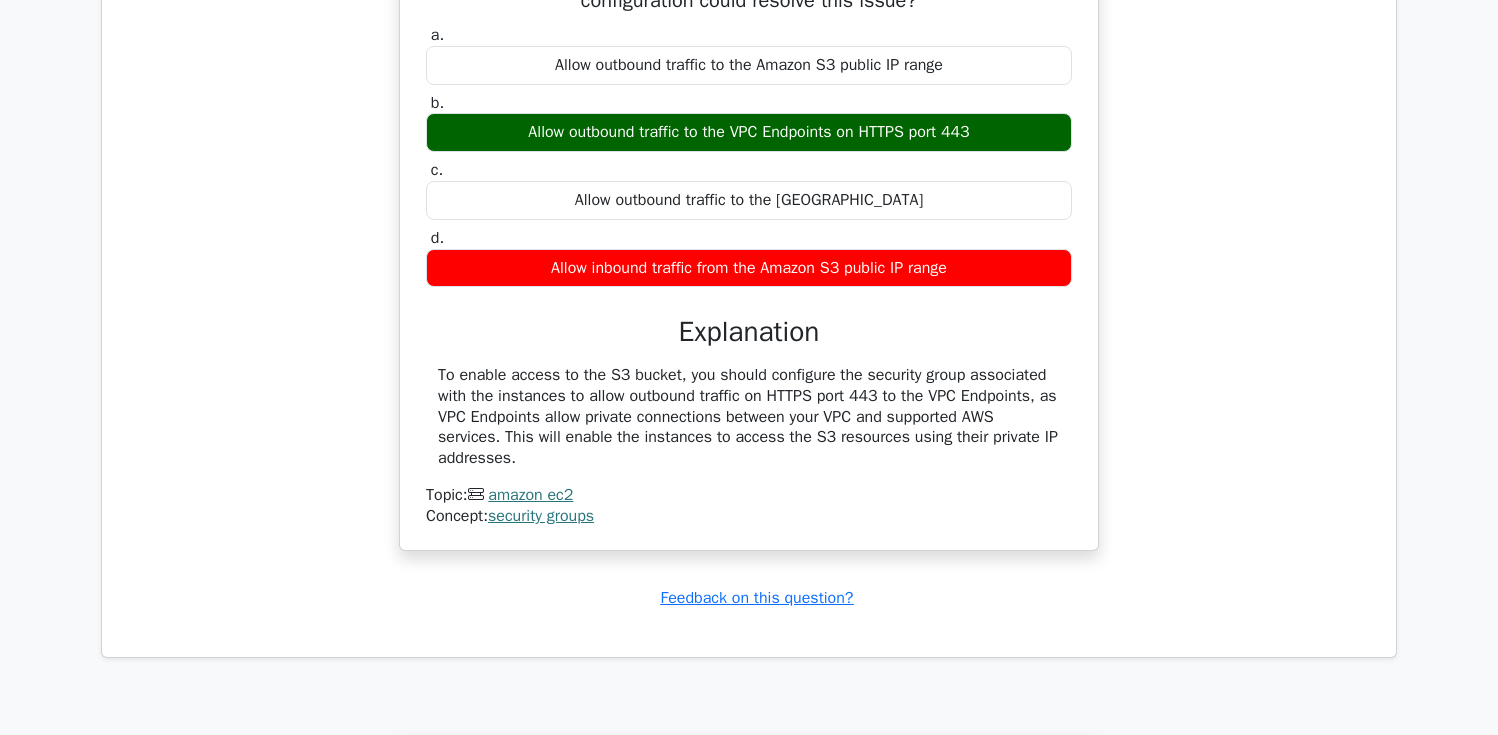 click on "To enable access to the S3 bucket, you should configure the security group associated with the instances to allow outbound traffic on HTTPS port 443 to the VPC Endpoints, as VPC Endpoints allow private connections between your VPC and supported AWS services. This will enable the instances to access the S3 resources using their private IP addresses." at bounding box center [749, 417] 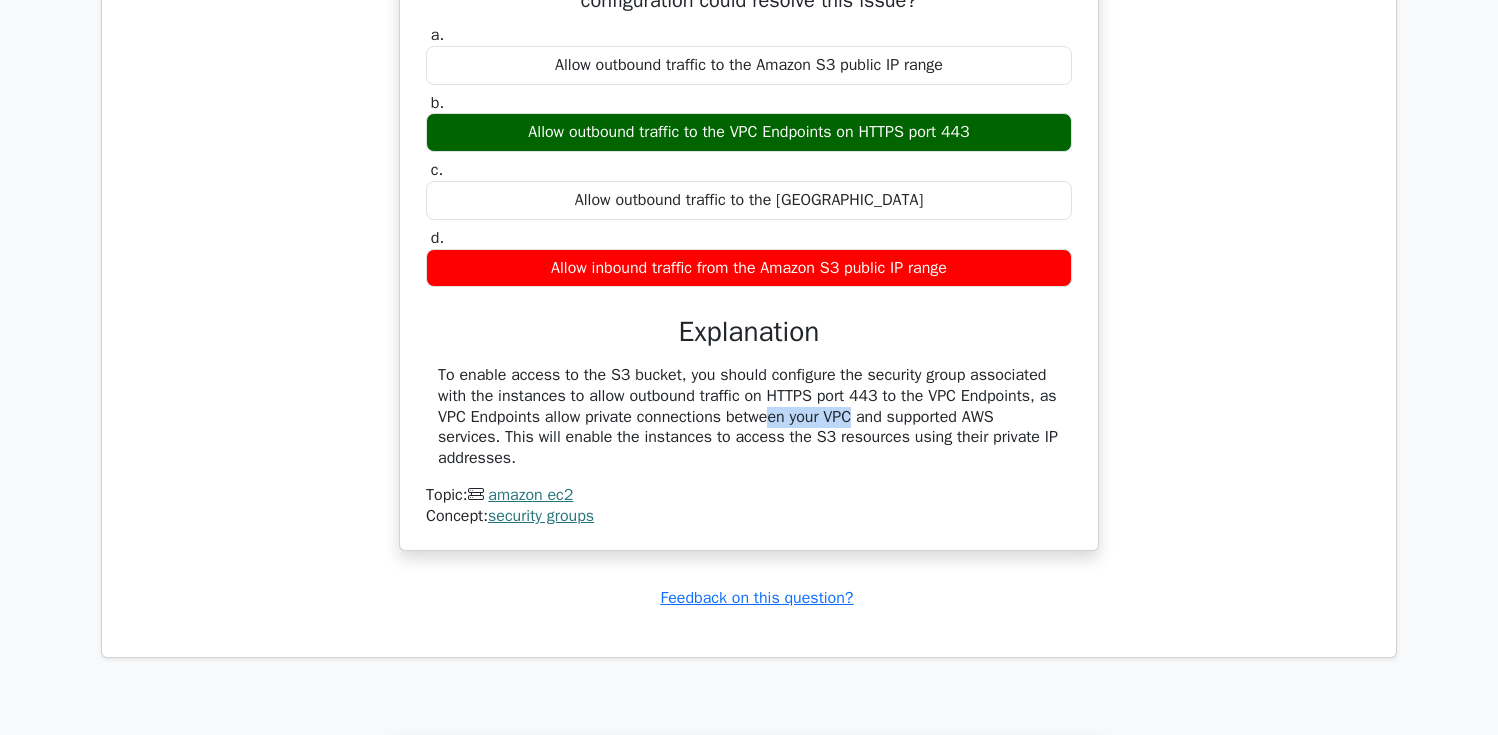 click on "To enable access to the S3 bucket, you should configure the security group associated with the instances to allow outbound traffic on HTTPS port 443 to the VPC Endpoints, as VPC Endpoints allow private connections between your VPC and supported AWS services. This will enable the instances to access the S3 resources using their private IP addresses." at bounding box center (749, 417) 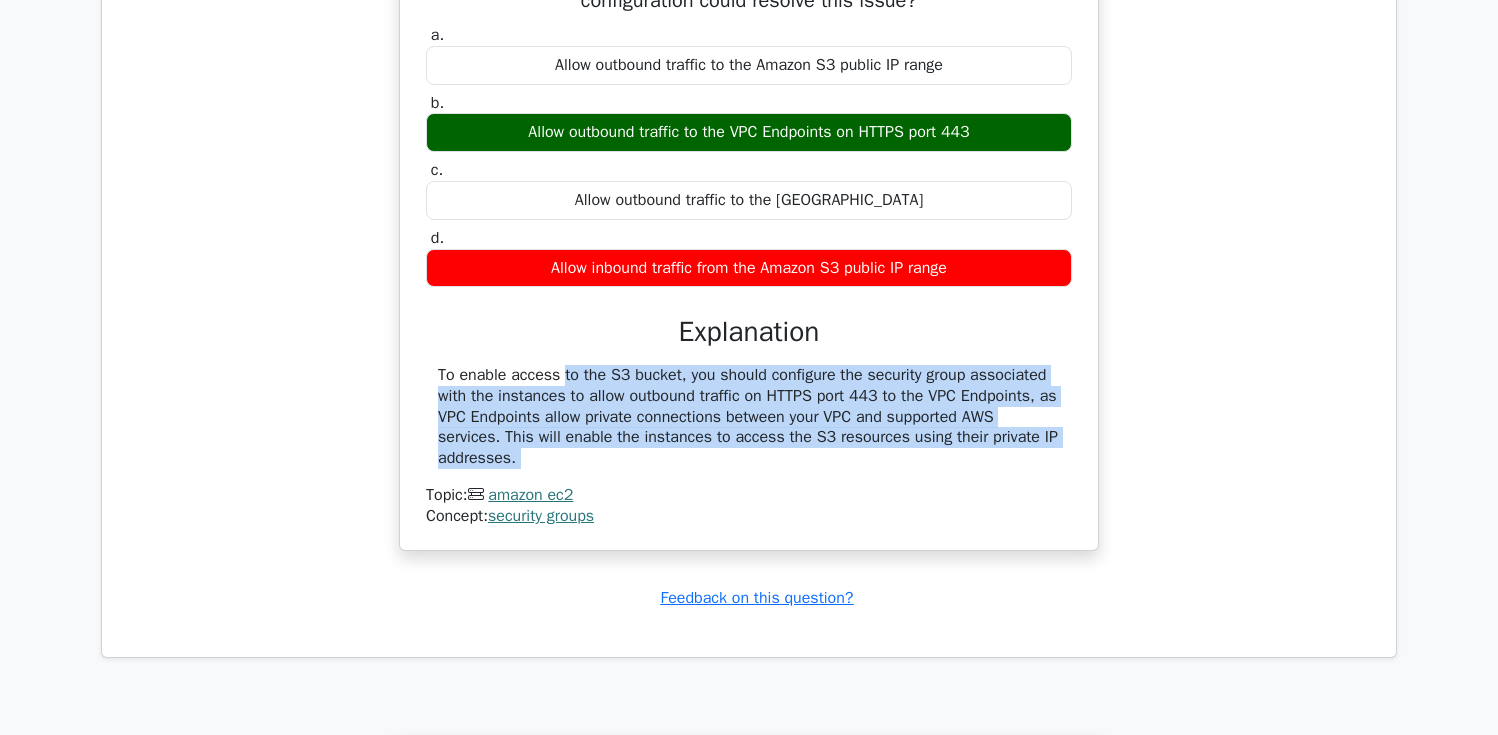 scroll, scrollTop: 5312, scrollLeft: 0, axis: vertical 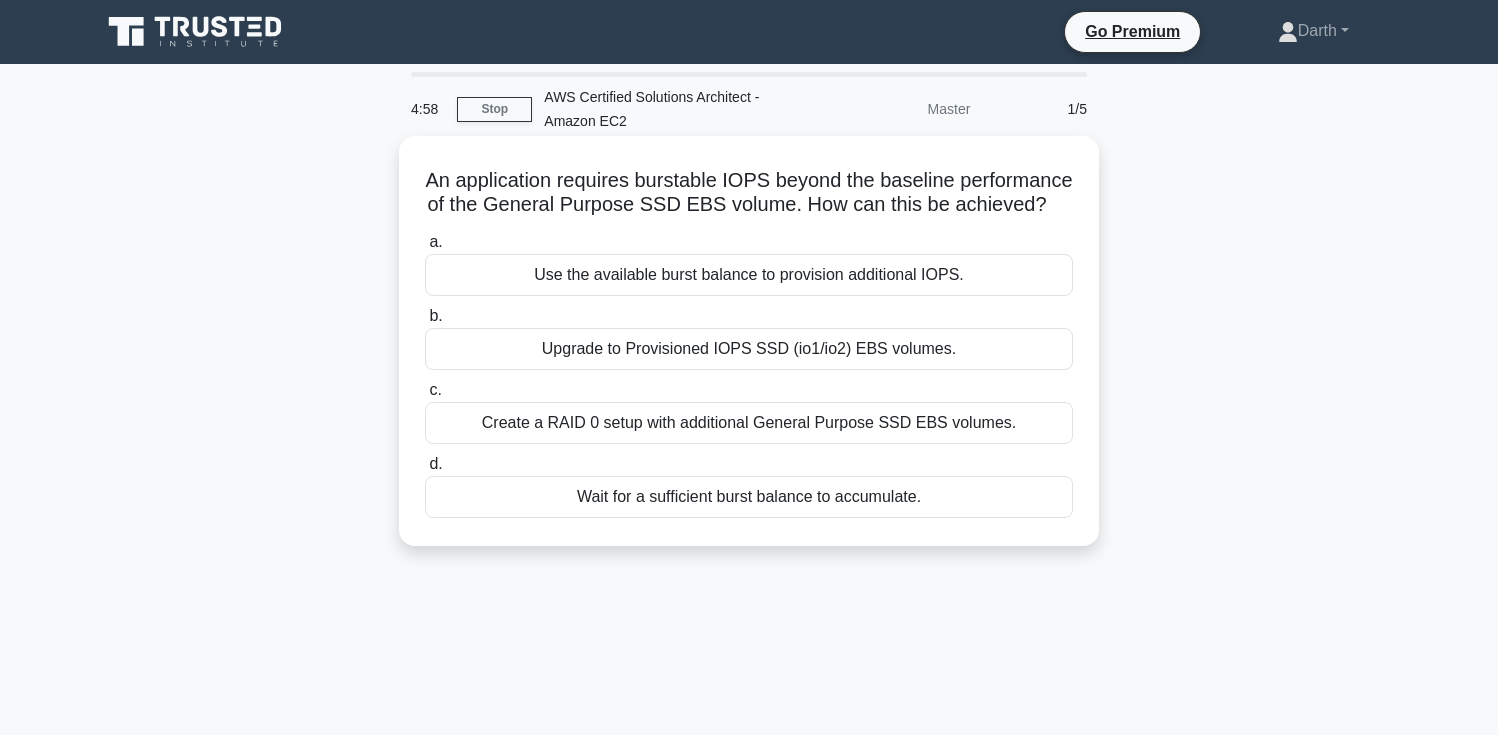 click on "An application requires burstable IOPS beyond the baseline performance of the General Purpose SSD EBS volume. How can this be achieved?
.spinner_0XTQ{transform-origin:center;animation:spinner_y6GP .75s linear infinite}@keyframes spinner_y6GP{100%{transform:rotate(360deg)}}" at bounding box center [749, 193] 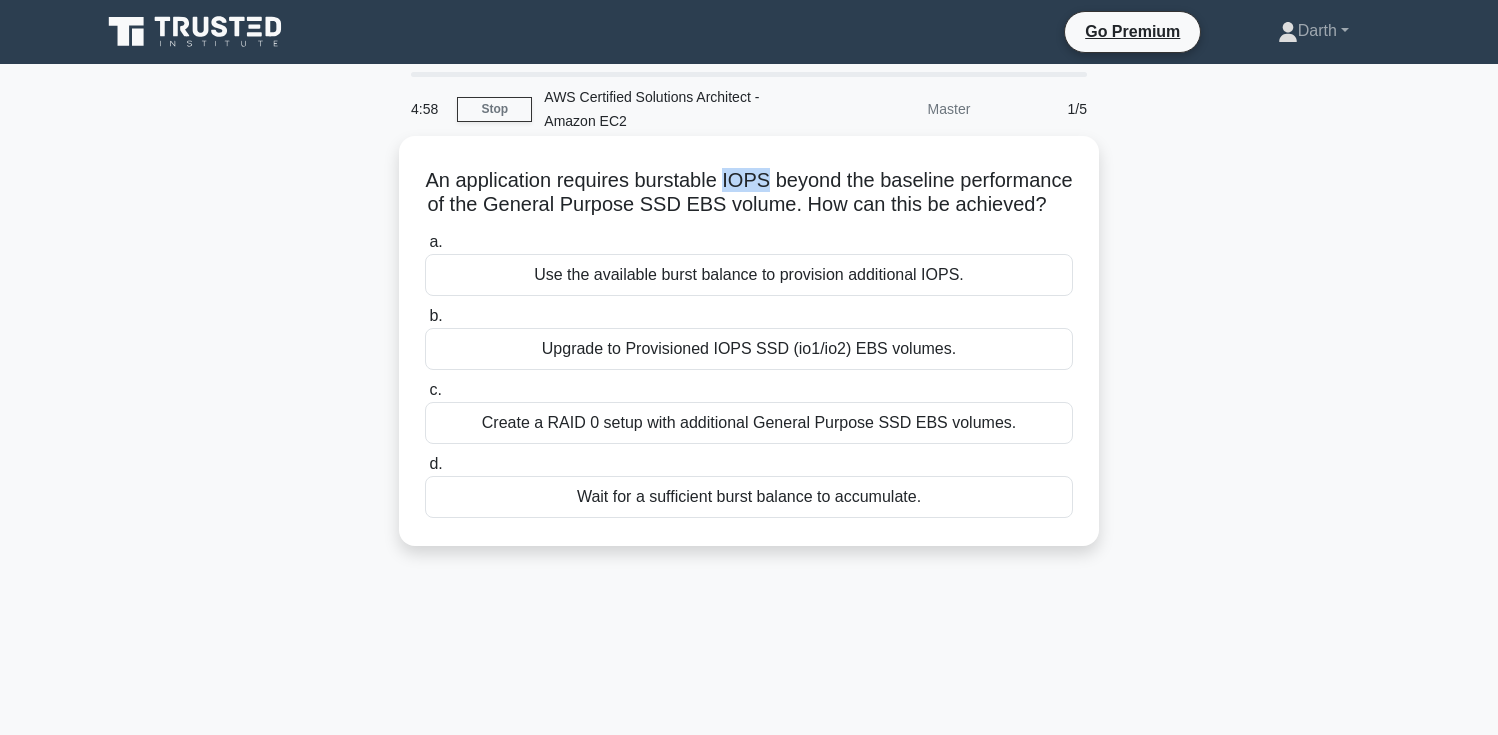 click on "An application requires burstable IOPS beyond the baseline performance of the General Purpose SSD EBS volume. How can this be achieved?
.spinner_0XTQ{transform-origin:center;animation:spinner_y6GP .75s linear infinite}@keyframes spinner_y6GP{100%{transform:rotate(360deg)}}" at bounding box center [749, 193] 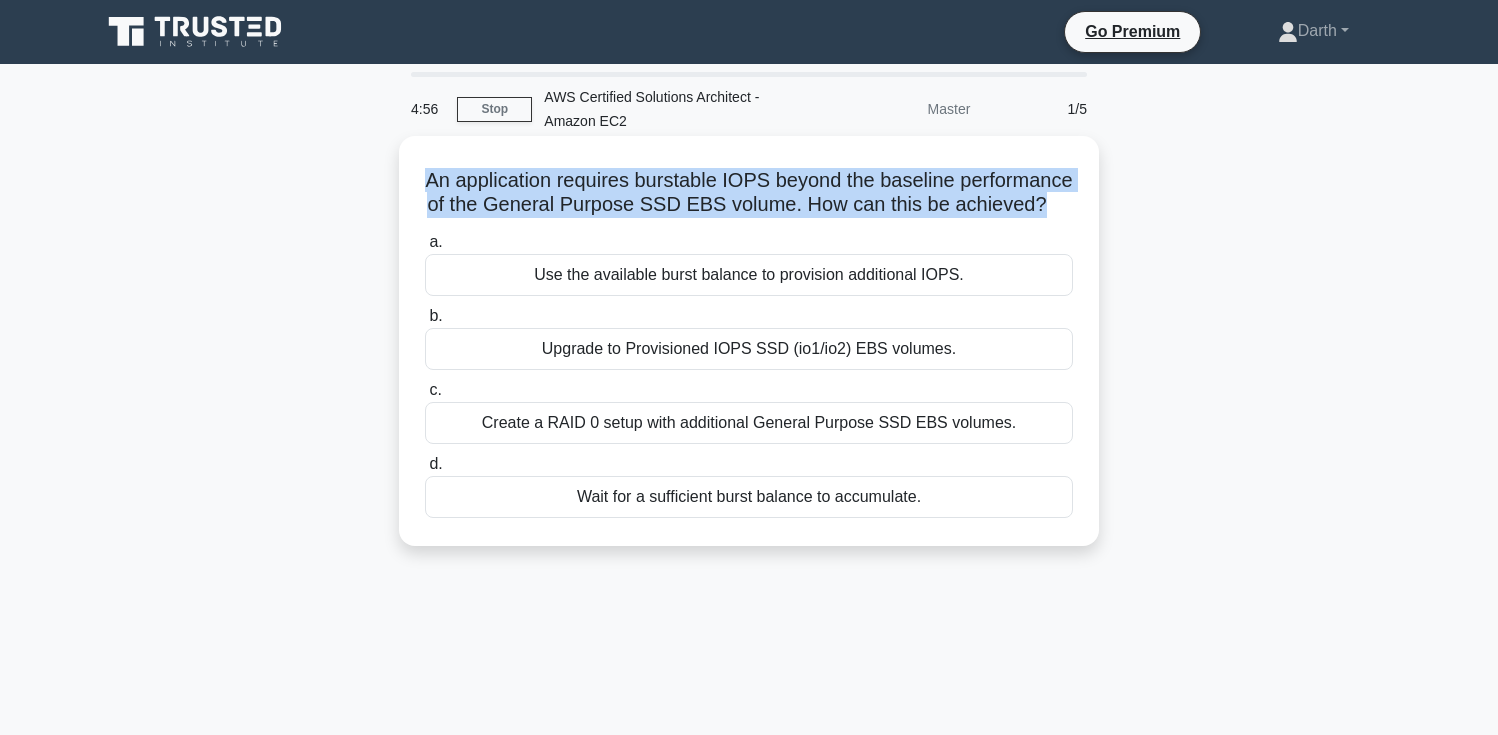 click on "An application requires burstable IOPS beyond the baseline performance of the General Purpose SSD EBS volume. How can this be achieved?
.spinner_0XTQ{transform-origin:center;animation:spinner_y6GP .75s linear infinite}@keyframes spinner_y6GP{100%{transform:rotate(360deg)}}" at bounding box center (749, 193) 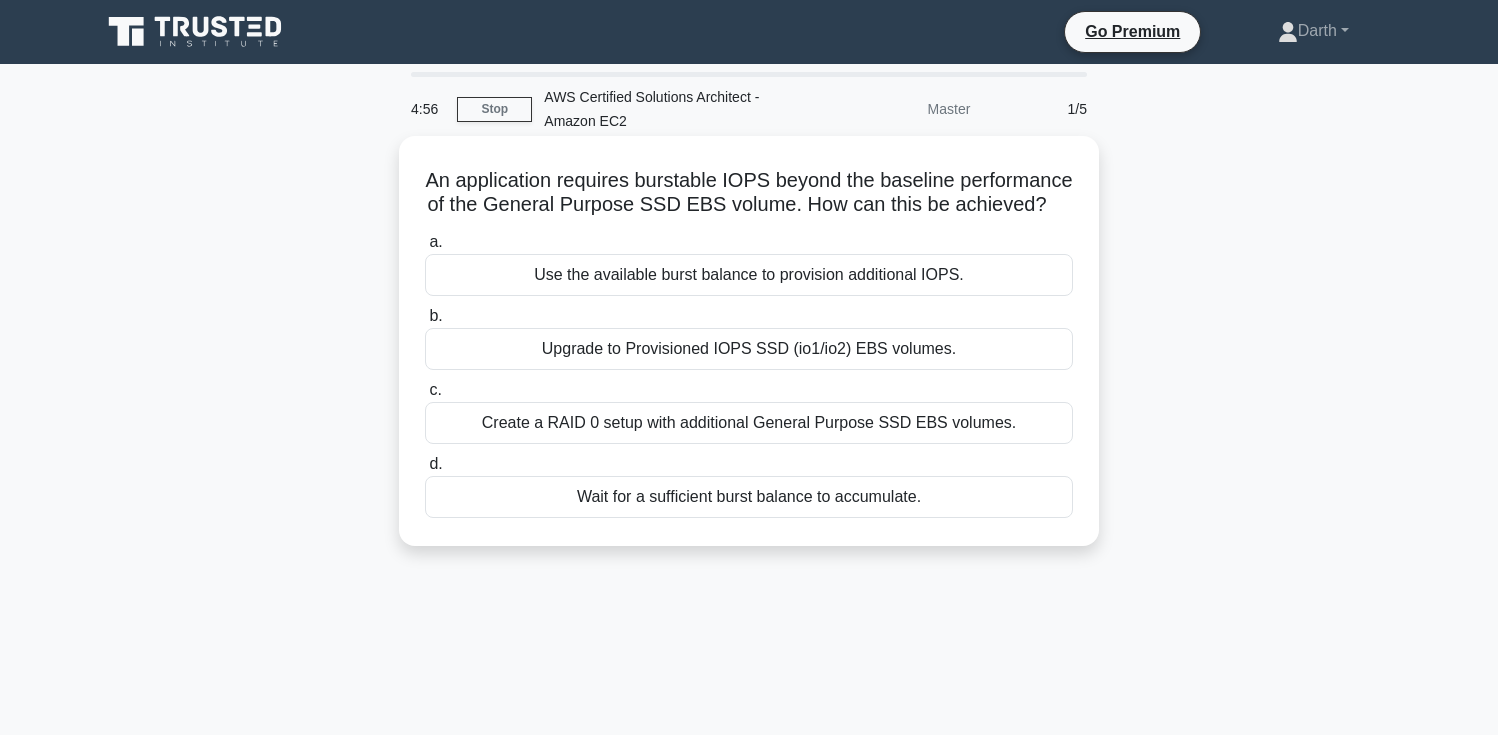 click on "An application requires burstable IOPS beyond the baseline performance of the General Purpose SSD EBS volume. How can this be achieved?
.spinner_0XTQ{transform-origin:center;animation:spinner_y6GP .75s linear infinite}@keyframes spinner_y6GP{100%{transform:rotate(360deg)}}" at bounding box center (749, 193) 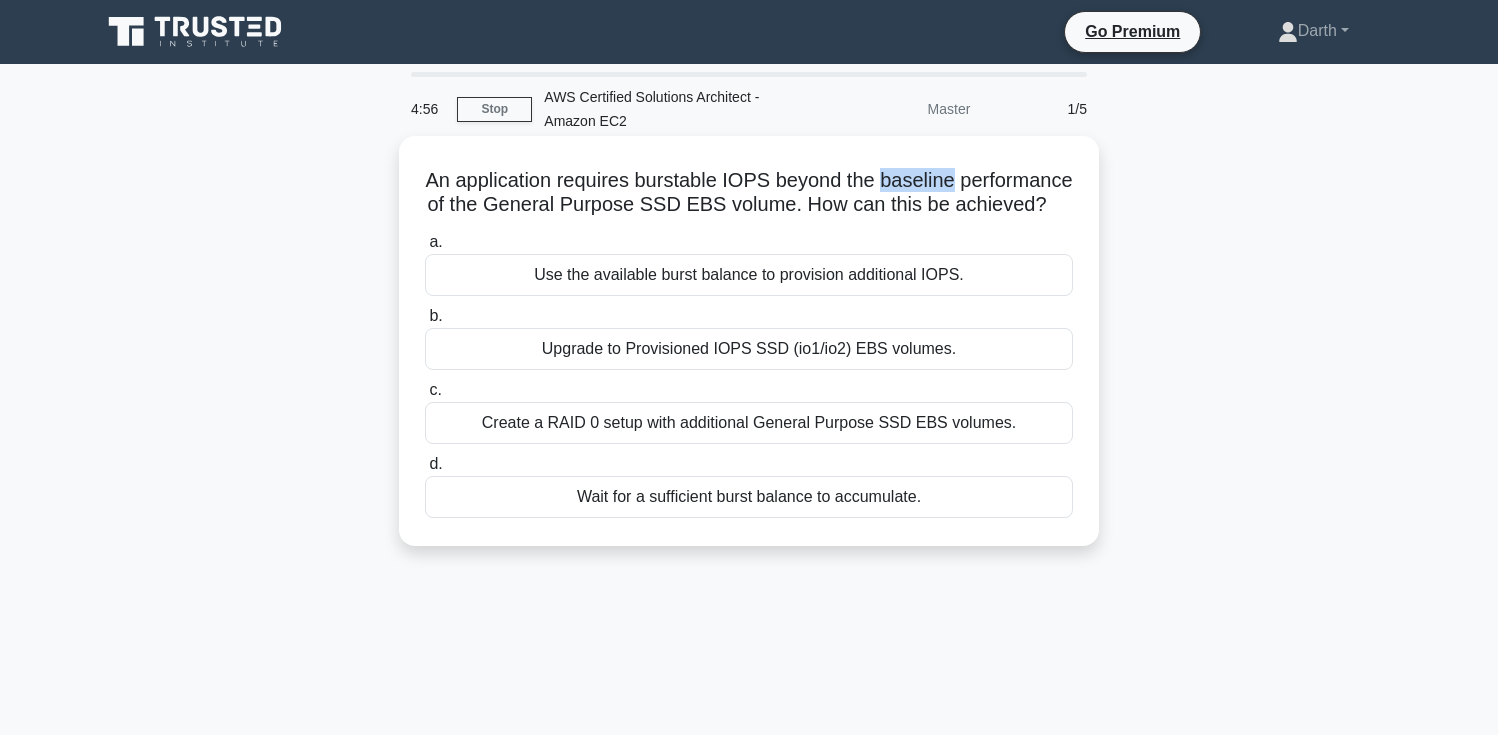click on "An application requires burstable IOPS beyond the baseline performance of the General Purpose SSD EBS volume. How can this be achieved?
.spinner_0XTQ{transform-origin:center;animation:spinner_y6GP .75s linear infinite}@keyframes spinner_y6GP{100%{transform:rotate(360deg)}}" at bounding box center [749, 193] 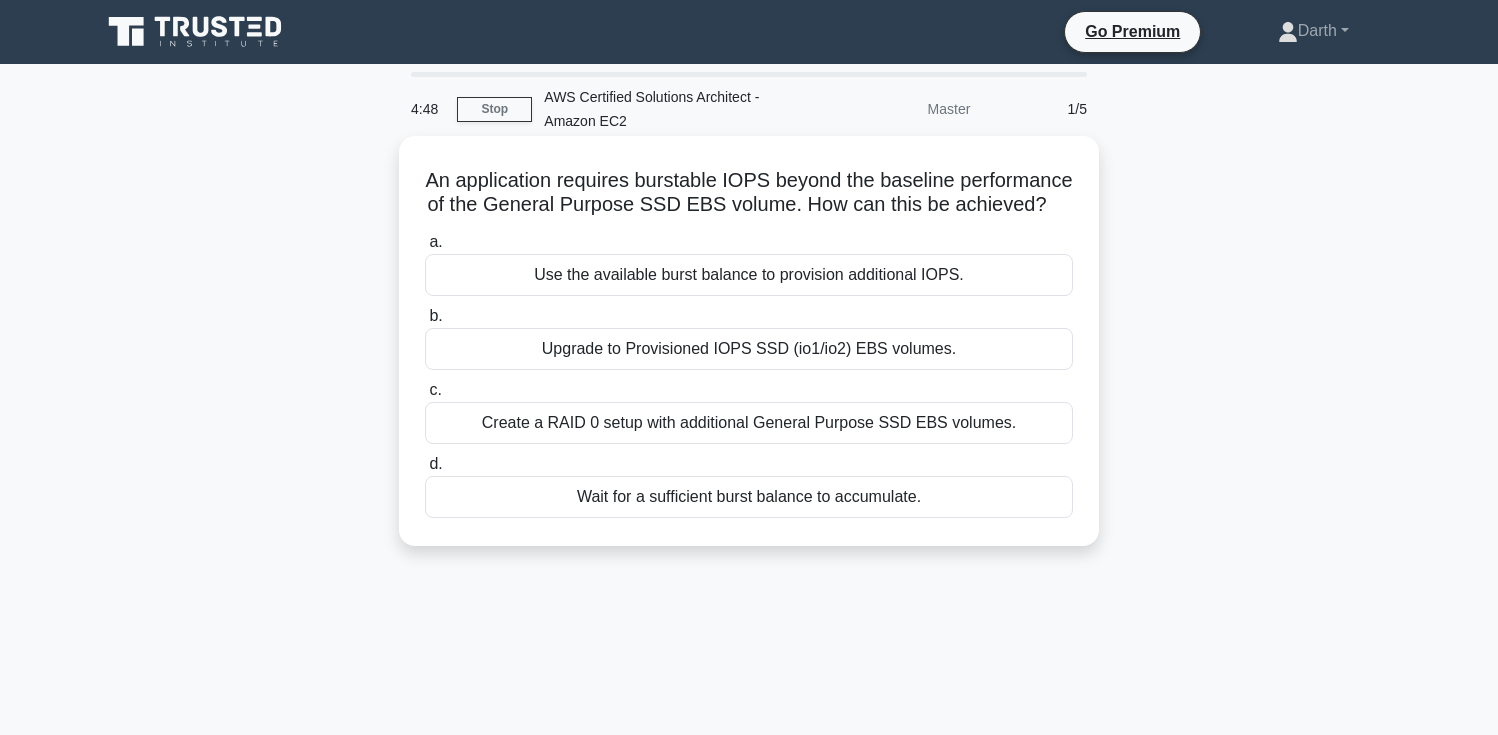 click on "An application requires burstable IOPS beyond the baseline performance of the General Purpose SSD EBS volume. How can this be achieved?
.spinner_0XTQ{transform-origin:center;animation:spinner_y6GP .75s linear infinite}@keyframes spinner_y6GP{100%{transform:rotate(360deg)}}" at bounding box center (749, 193) 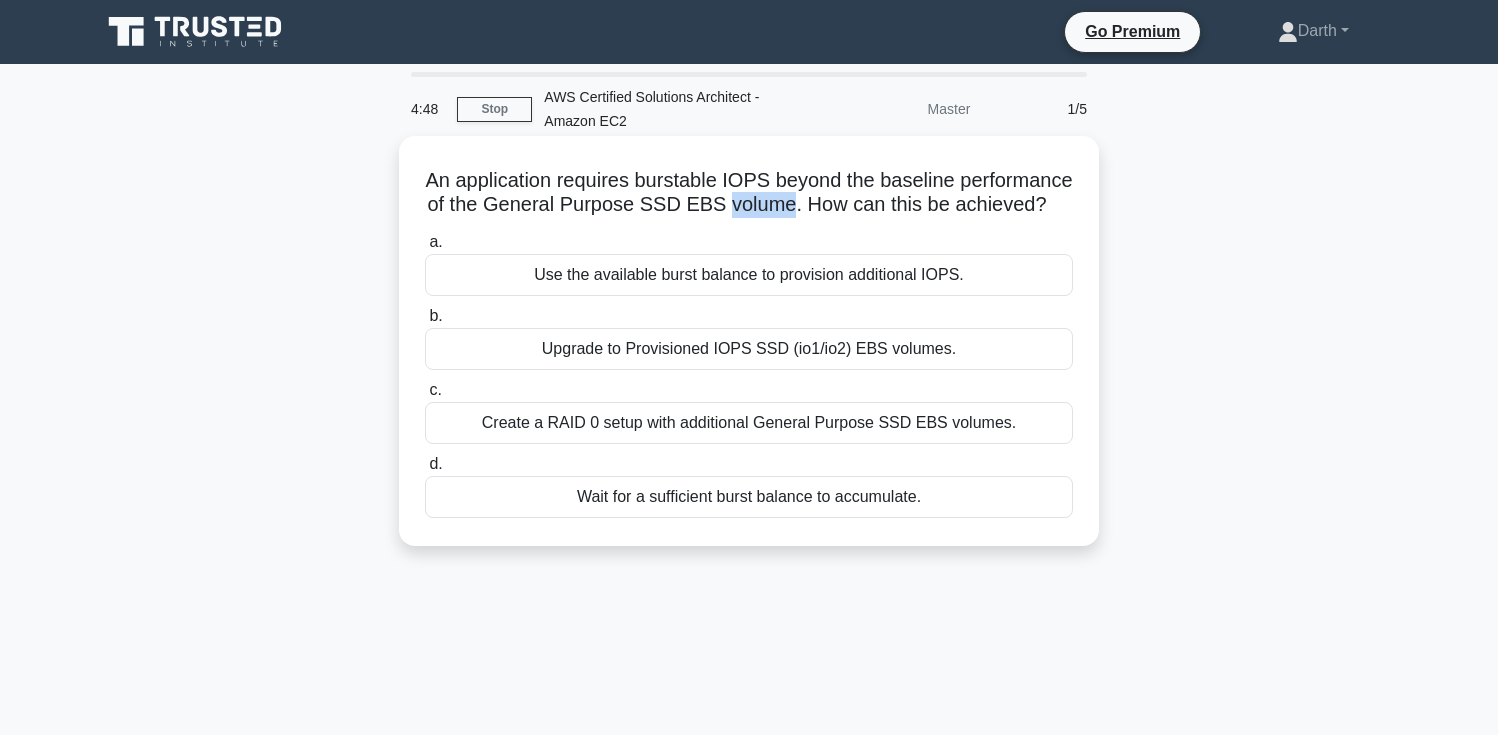 click on "An application requires burstable IOPS beyond the baseline performance of the General Purpose SSD EBS volume. How can this be achieved?
.spinner_0XTQ{transform-origin:center;animation:spinner_y6GP .75s linear infinite}@keyframes spinner_y6GP{100%{transform:rotate(360deg)}}" at bounding box center [749, 193] 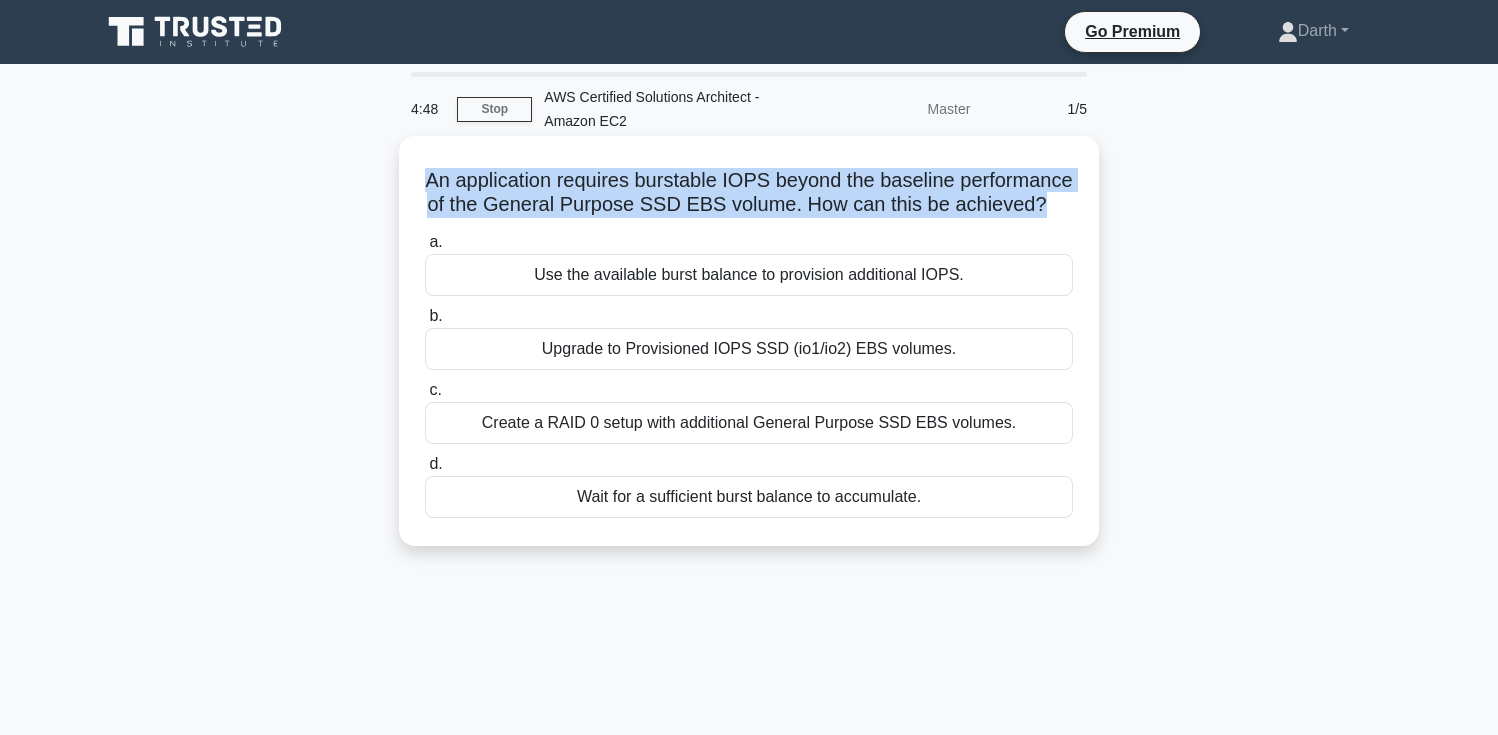 click on "An application requires burstable IOPS beyond the baseline performance of the General Purpose SSD EBS volume. How can this be achieved?
.spinner_0XTQ{transform-origin:center;animation:spinner_y6GP .75s linear infinite}@keyframes spinner_y6GP{100%{transform:rotate(360deg)}}" at bounding box center (749, 193) 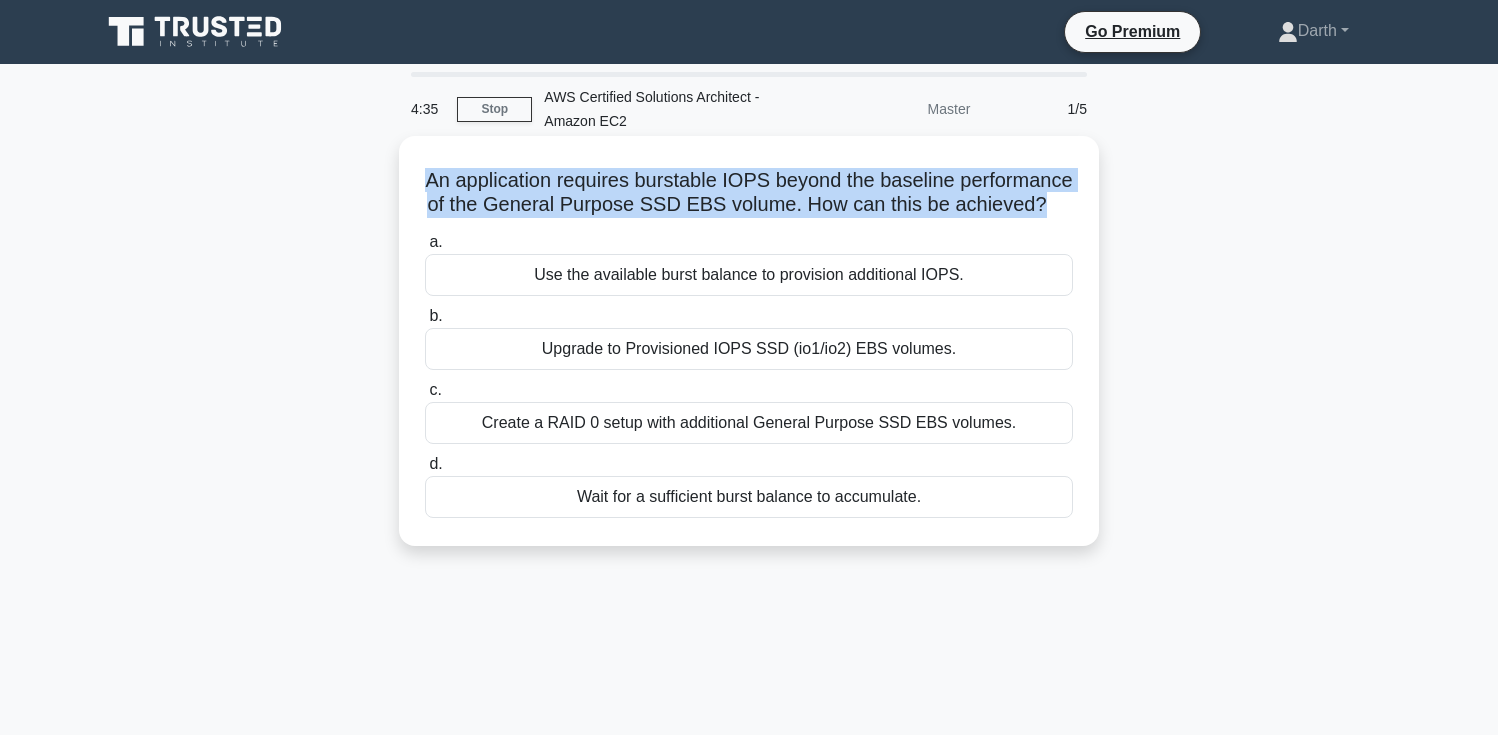 click on "An application requires burstable IOPS beyond the baseline performance of the General Purpose SSD EBS volume. How can this be achieved?
.spinner_0XTQ{transform-origin:center;animation:spinner_y6GP .75s linear infinite}@keyframes spinner_y6GP{100%{transform:rotate(360deg)}}" at bounding box center [749, 193] 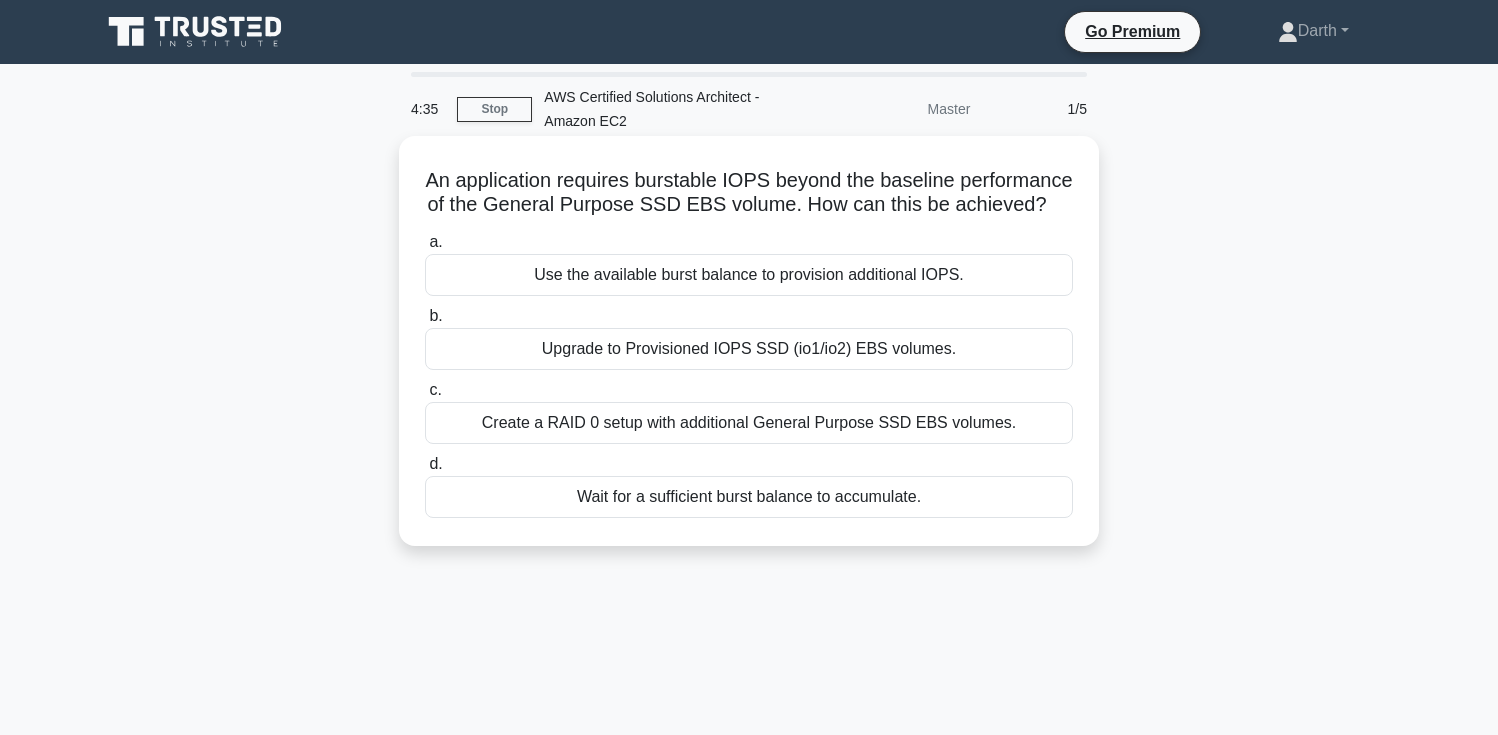 click on "An application requires burstable IOPS beyond the baseline performance of the General Purpose SSD EBS volume. How can this be achieved?
.spinner_0XTQ{transform-origin:center;animation:spinner_y6GP .75s linear infinite}@keyframes spinner_y6GP{100%{transform:rotate(360deg)}}" at bounding box center (749, 193) 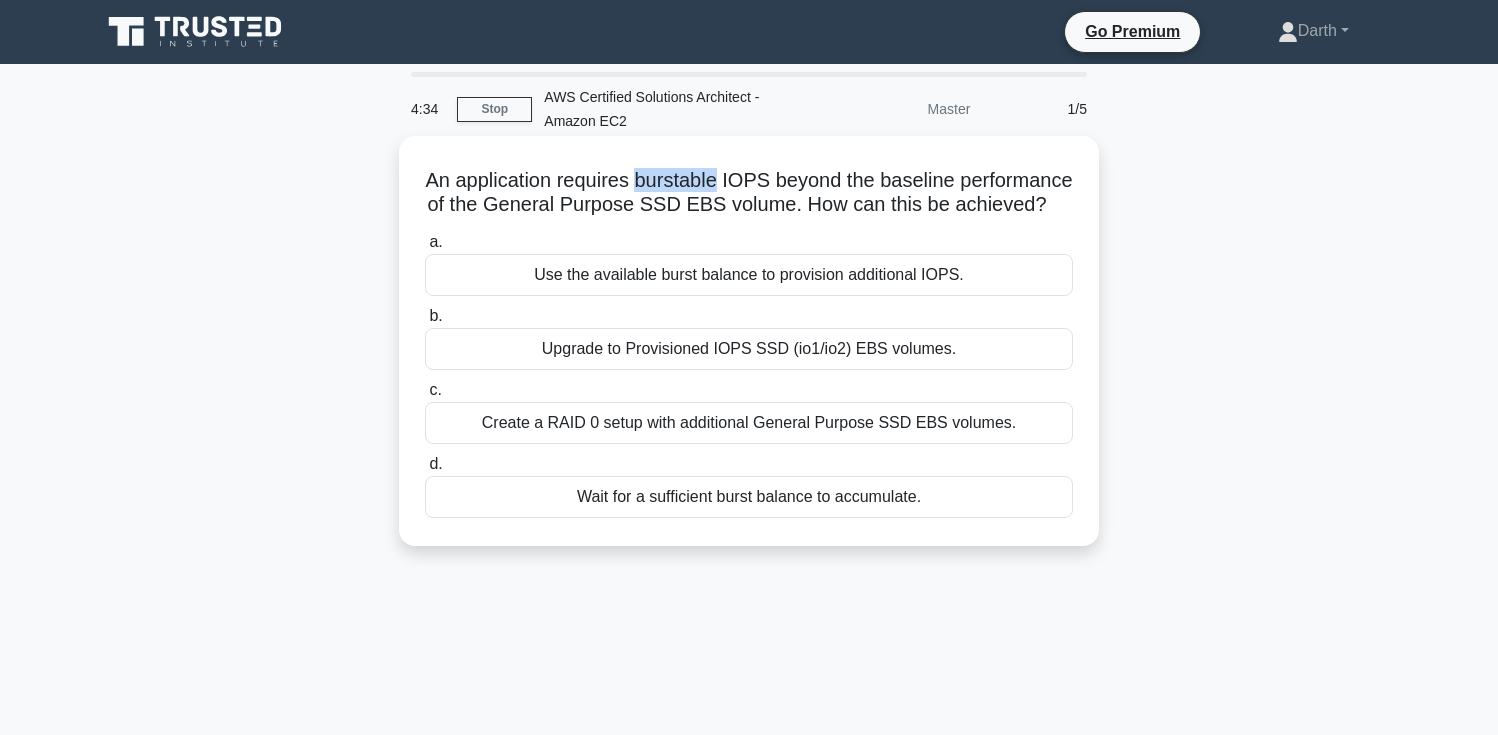 click on "An application requires burstable IOPS beyond the baseline performance of the General Purpose SSD EBS volume. How can this be achieved?
.spinner_0XTQ{transform-origin:center;animation:spinner_y6GP .75s linear infinite}@keyframes spinner_y6GP{100%{transform:rotate(360deg)}}" at bounding box center [749, 193] 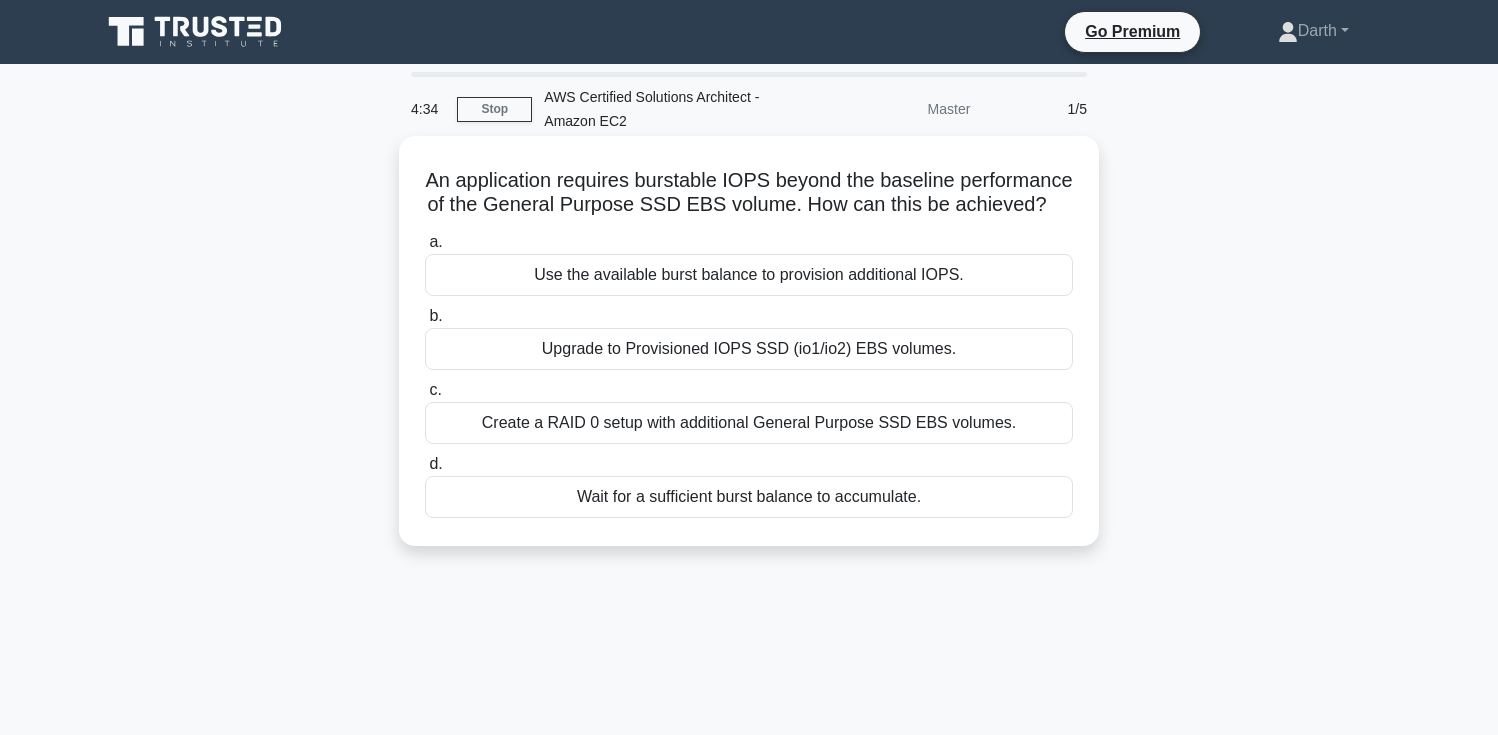 click on "An application requires burstable IOPS beyond the baseline performance of the General Purpose SSD EBS volume. How can this be achieved?
.spinner_0XTQ{transform-origin:center;animation:spinner_y6GP .75s linear infinite}@keyframes spinner_y6GP{100%{transform:rotate(360deg)}}" at bounding box center (749, 193) 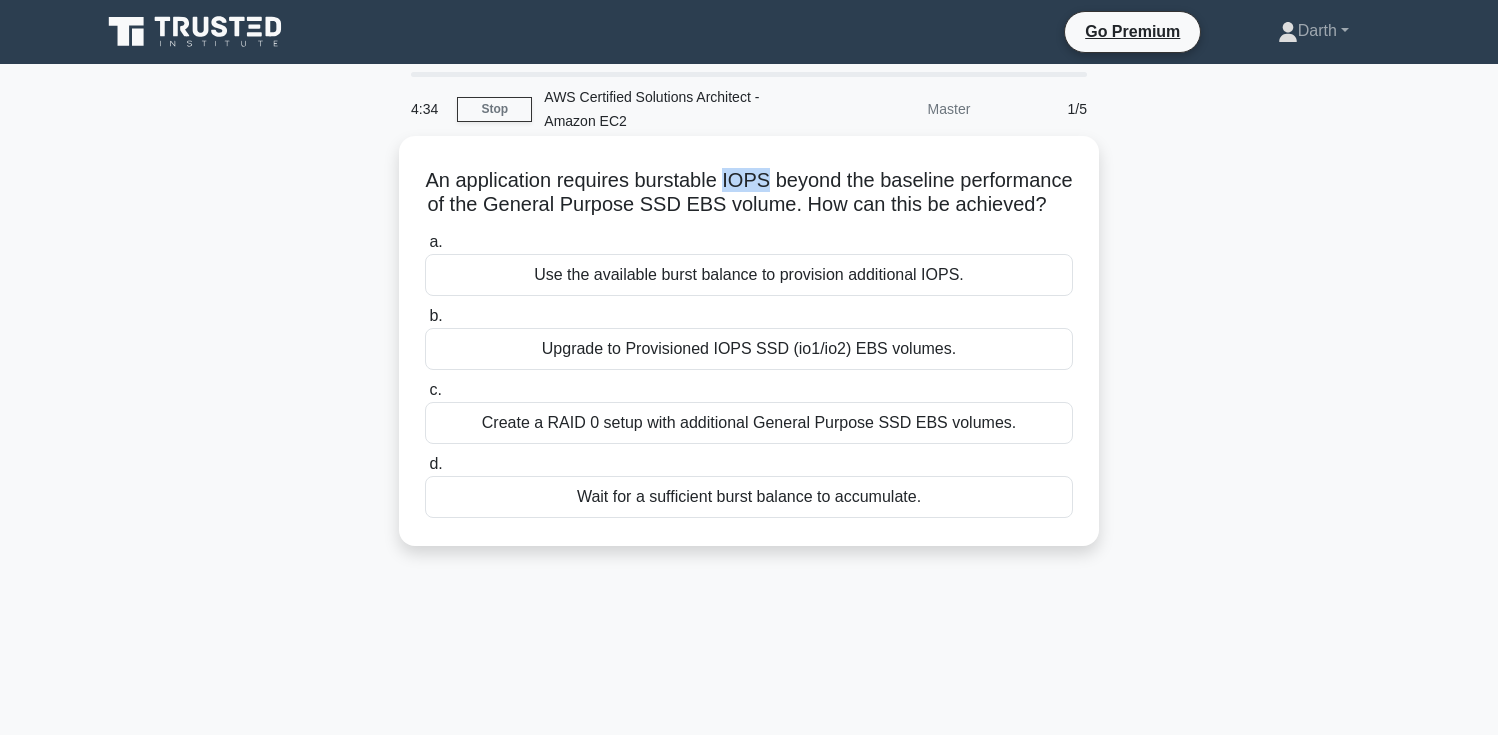 click on "An application requires burstable IOPS beyond the baseline performance of the General Purpose SSD EBS volume. How can this be achieved?
.spinner_0XTQ{transform-origin:center;animation:spinner_y6GP .75s linear infinite}@keyframes spinner_y6GP{100%{transform:rotate(360deg)}}" at bounding box center (749, 193) 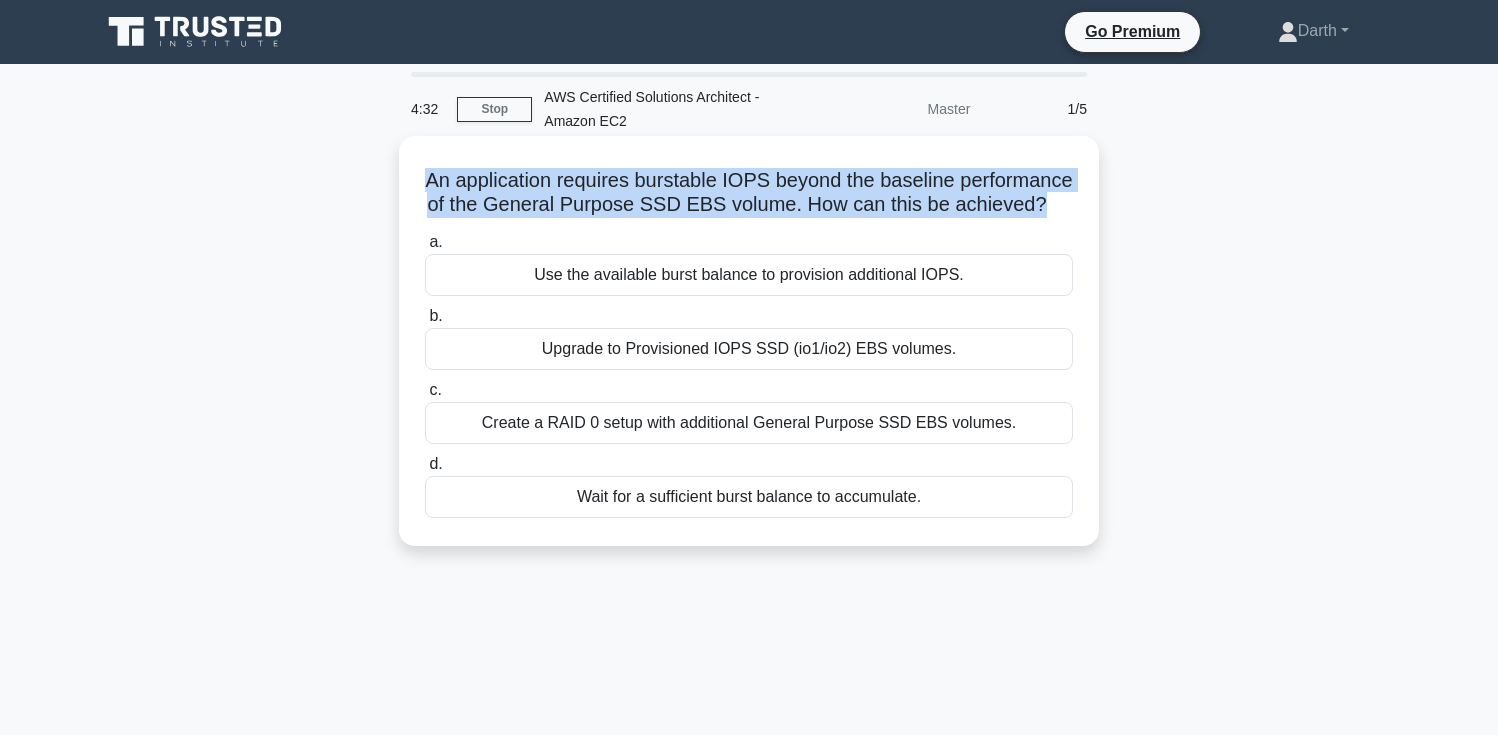 click on "An application requires burstable IOPS beyond the baseline performance of the General Purpose SSD EBS volume. How can this be achieved?
.spinner_0XTQ{transform-origin:center;animation:spinner_y6GP .75s linear infinite}@keyframes spinner_y6GP{100%{transform:rotate(360deg)}}" at bounding box center [749, 193] 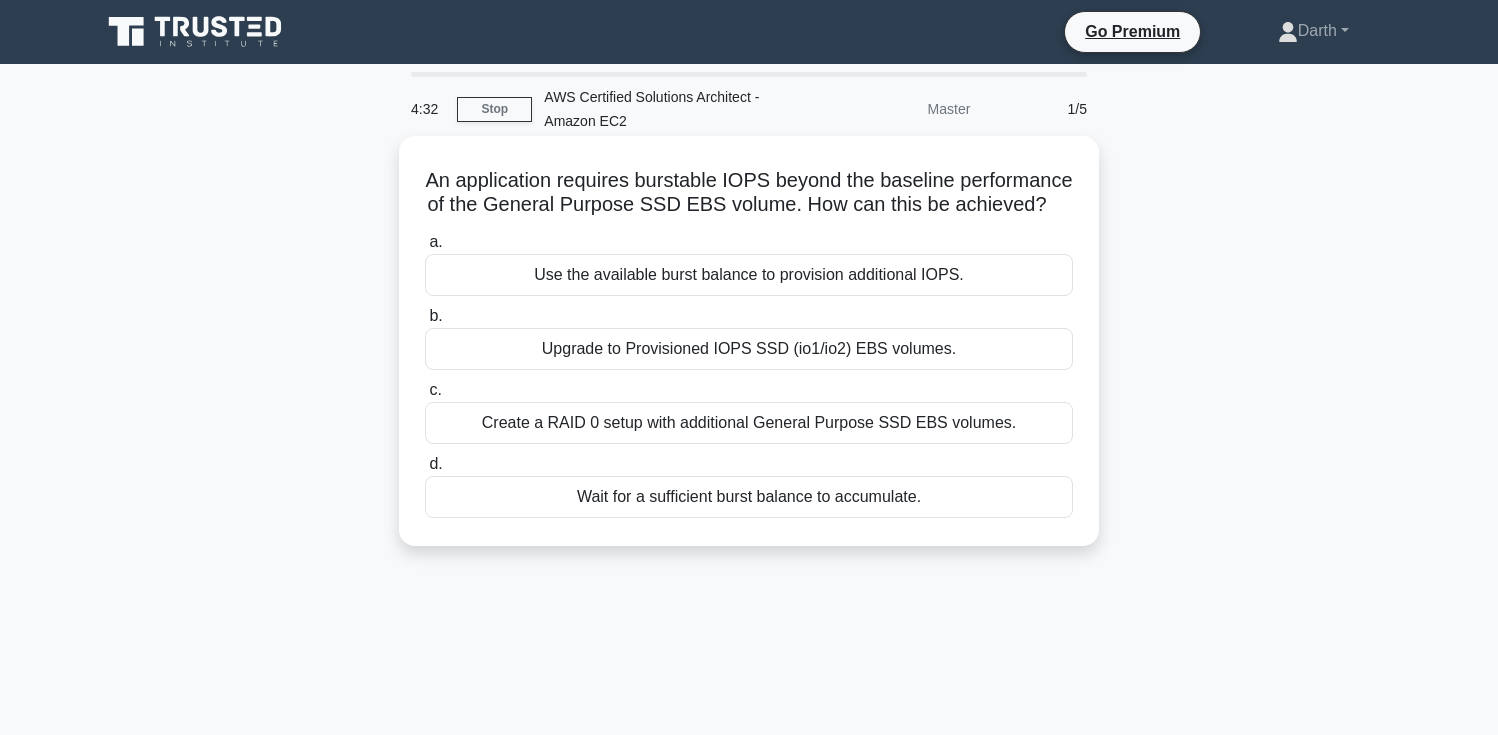 click on "An application requires burstable IOPS beyond the baseline performance of the General Purpose SSD EBS volume. How can this be achieved?
.spinner_0XTQ{transform-origin:center;animation:spinner_y6GP .75s linear infinite}@keyframes spinner_y6GP{100%{transform:rotate(360deg)}}" at bounding box center [749, 193] 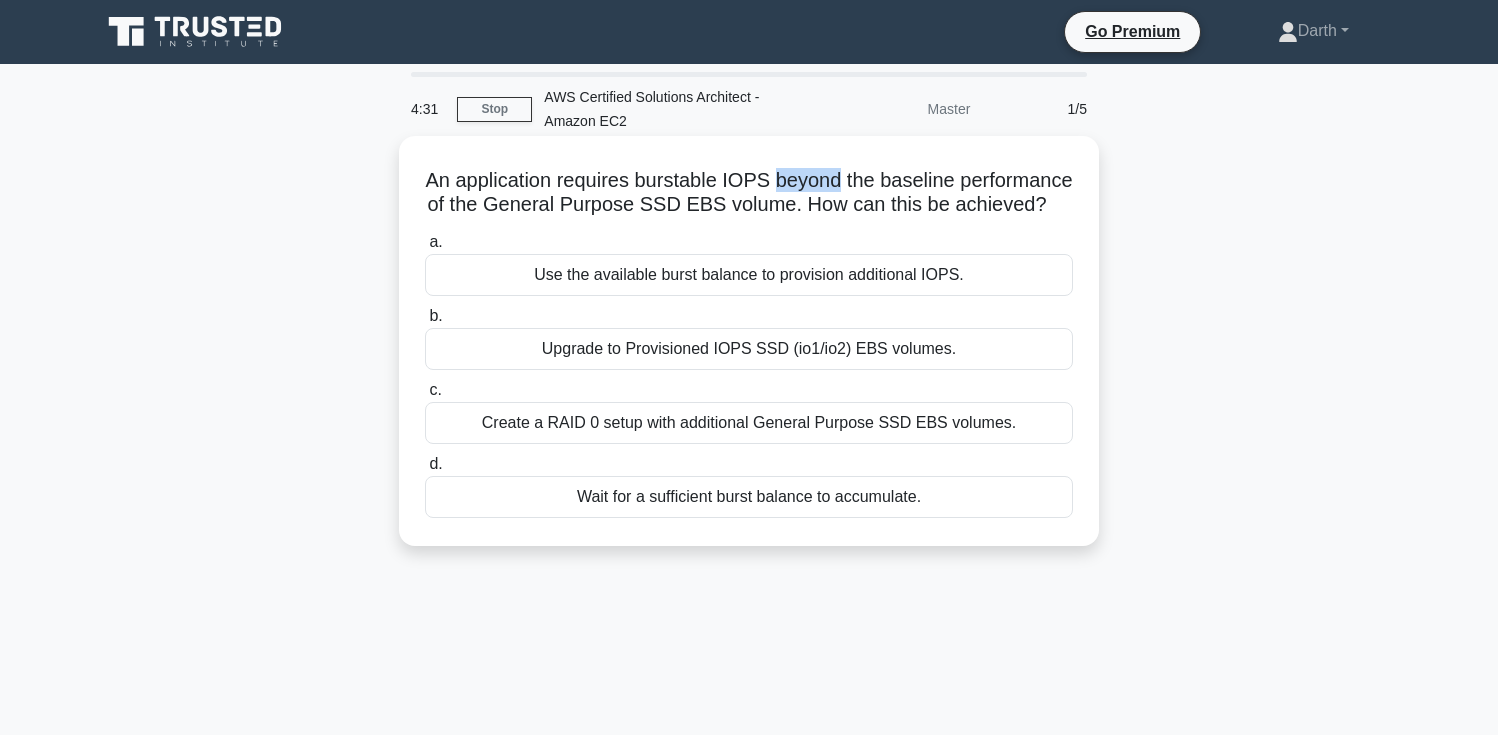 click on "An application requires burstable IOPS beyond the baseline performance of the General Purpose SSD EBS volume. How can this be achieved?
.spinner_0XTQ{transform-origin:center;animation:spinner_y6GP .75s linear infinite}@keyframes spinner_y6GP{100%{transform:rotate(360deg)}}" at bounding box center (749, 193) 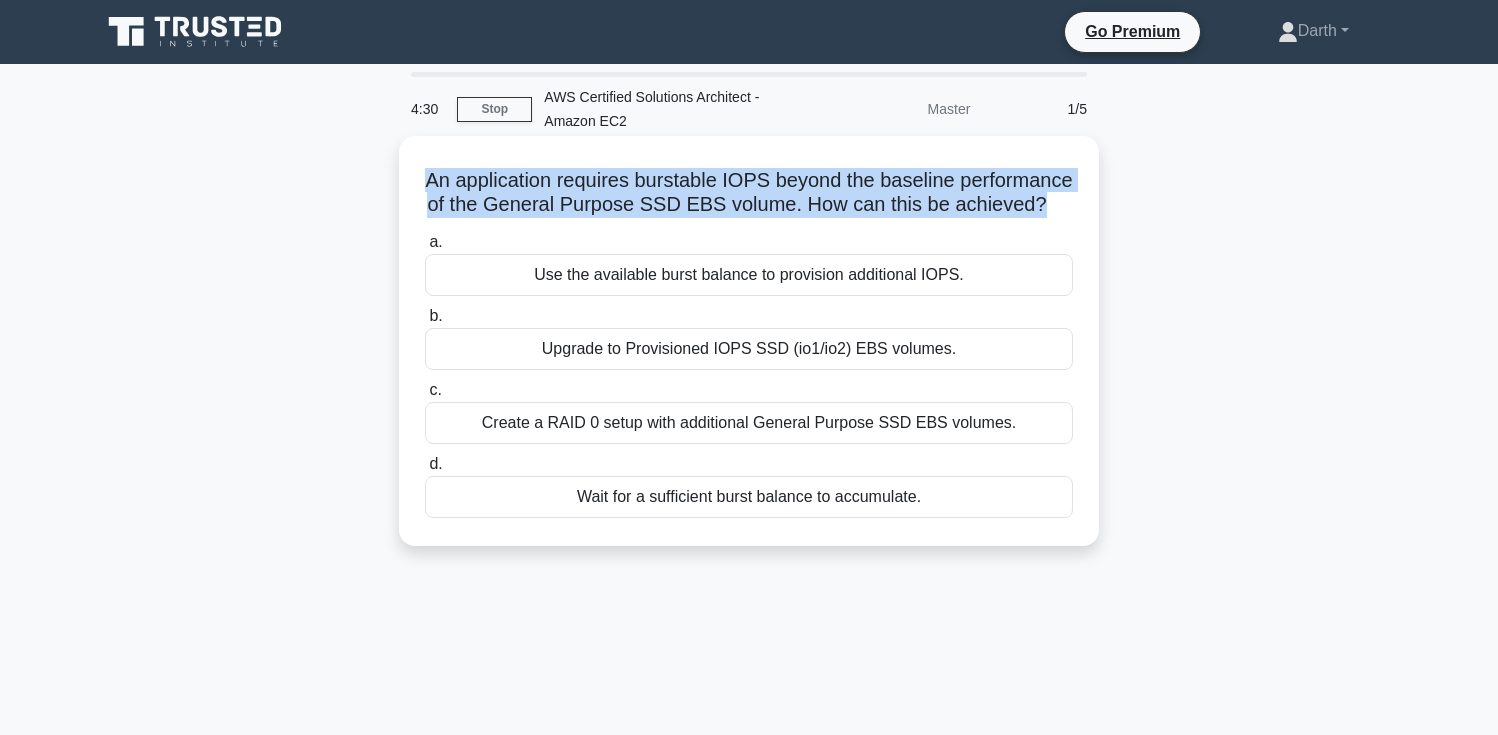 click on "An application requires burstable IOPS beyond the baseline performance of the General Purpose SSD EBS volume. How can this be achieved?
.spinner_0XTQ{transform-origin:center;animation:spinner_y6GP .75s linear infinite}@keyframes spinner_y6GP{100%{transform:rotate(360deg)}}" at bounding box center (749, 193) 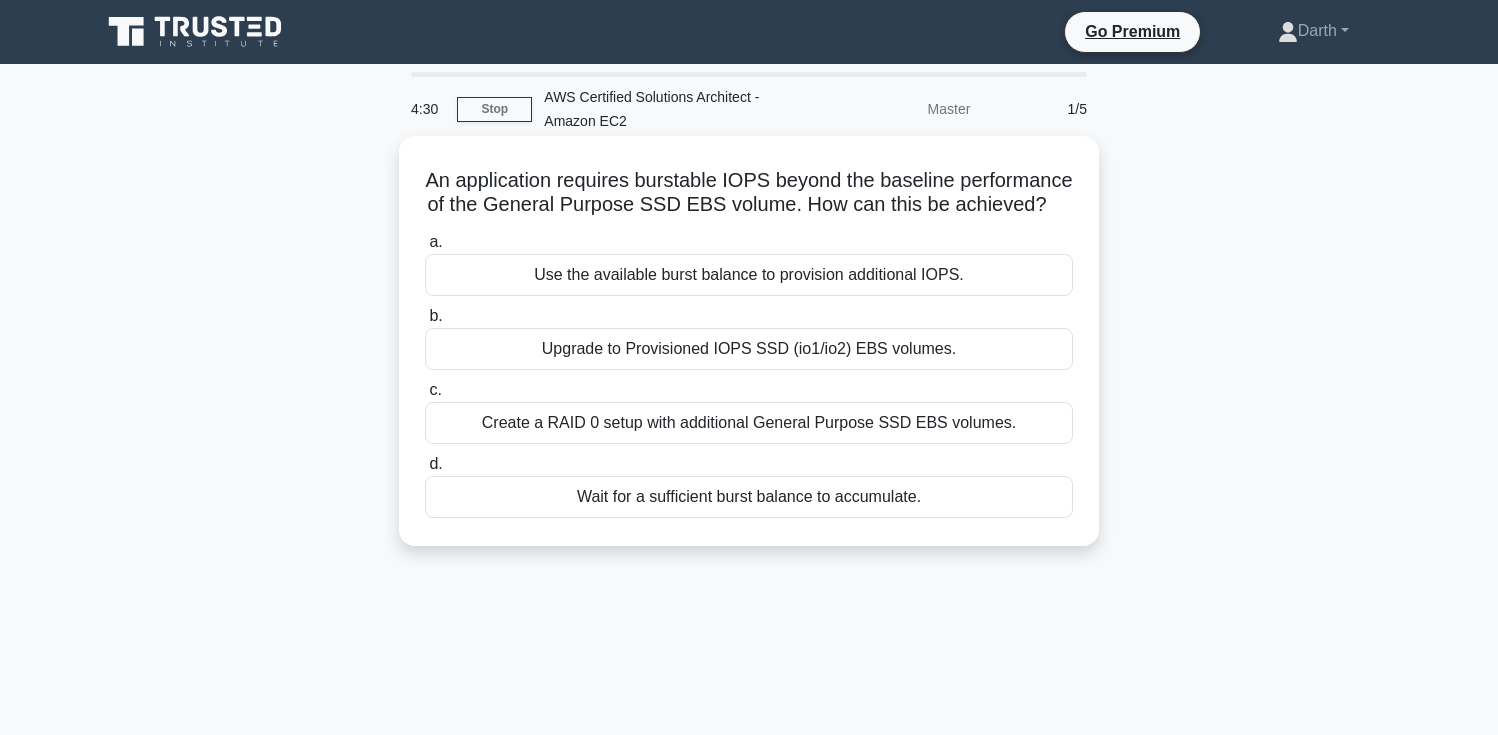 click on "An application requires burstable IOPS beyond the baseline performance of the General Purpose SSD EBS volume. How can this be achieved?
.spinner_0XTQ{transform-origin:center;animation:spinner_y6GP .75s linear infinite}@keyframes spinner_y6GP{100%{transform:rotate(360deg)}}" at bounding box center [749, 193] 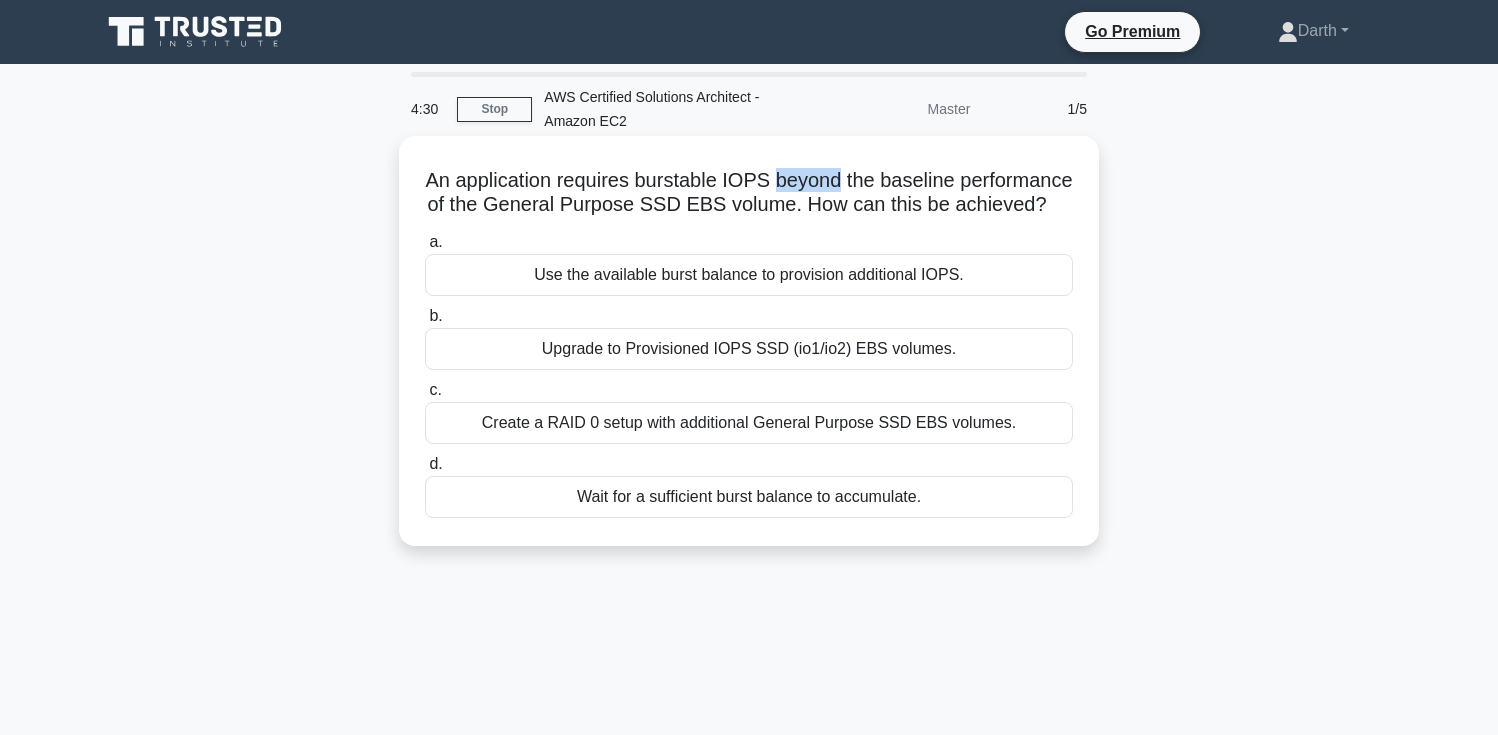 click on "An application requires burstable IOPS beyond the baseline performance of the General Purpose SSD EBS volume. How can this be achieved?
.spinner_0XTQ{transform-origin:center;animation:spinner_y6GP .75s linear infinite}@keyframes spinner_y6GP{100%{transform:rotate(360deg)}}" at bounding box center [749, 193] 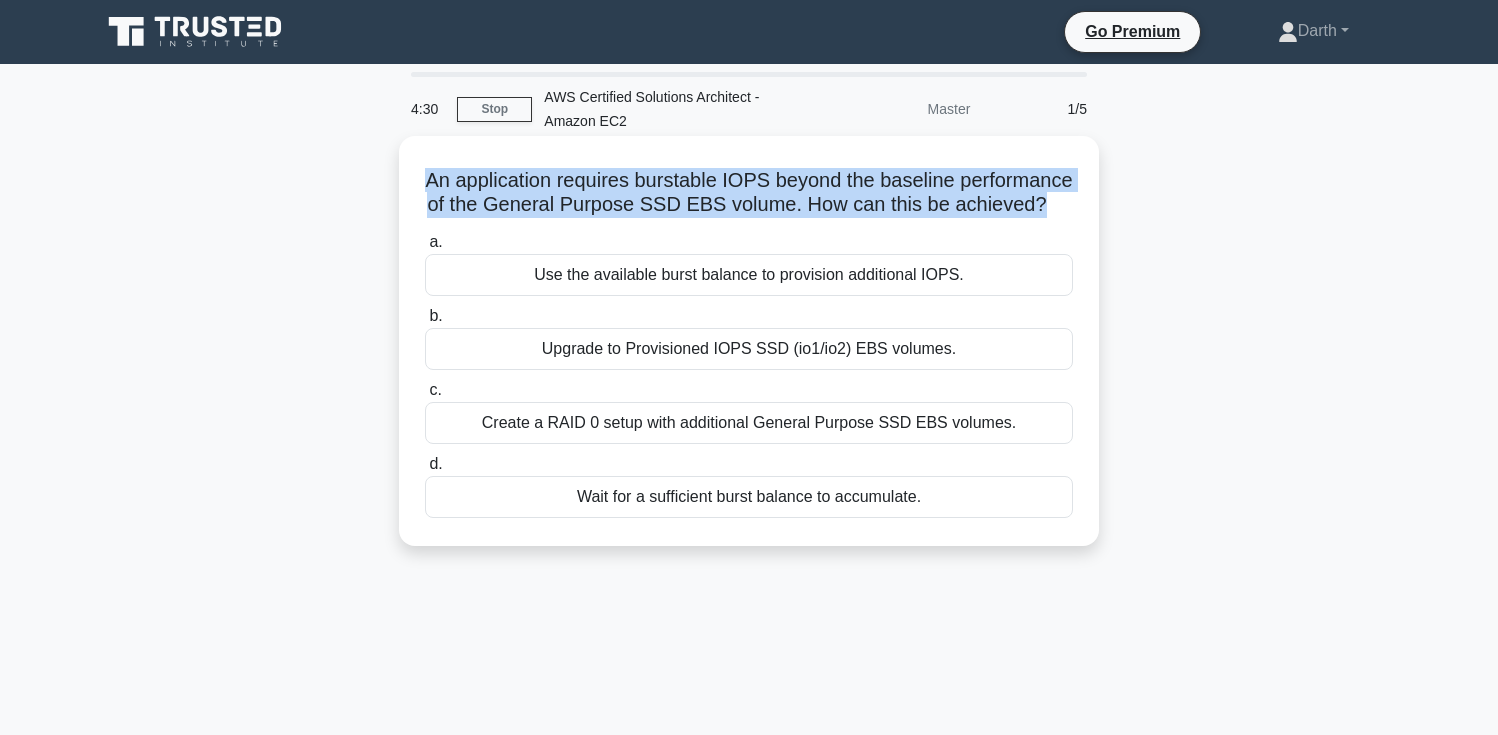 click on "An application requires burstable IOPS beyond the baseline performance of the General Purpose SSD EBS volume. How can this be achieved?
.spinner_0XTQ{transform-origin:center;animation:spinner_y6GP .75s linear infinite}@keyframes spinner_y6GP{100%{transform:rotate(360deg)}}" at bounding box center [749, 193] 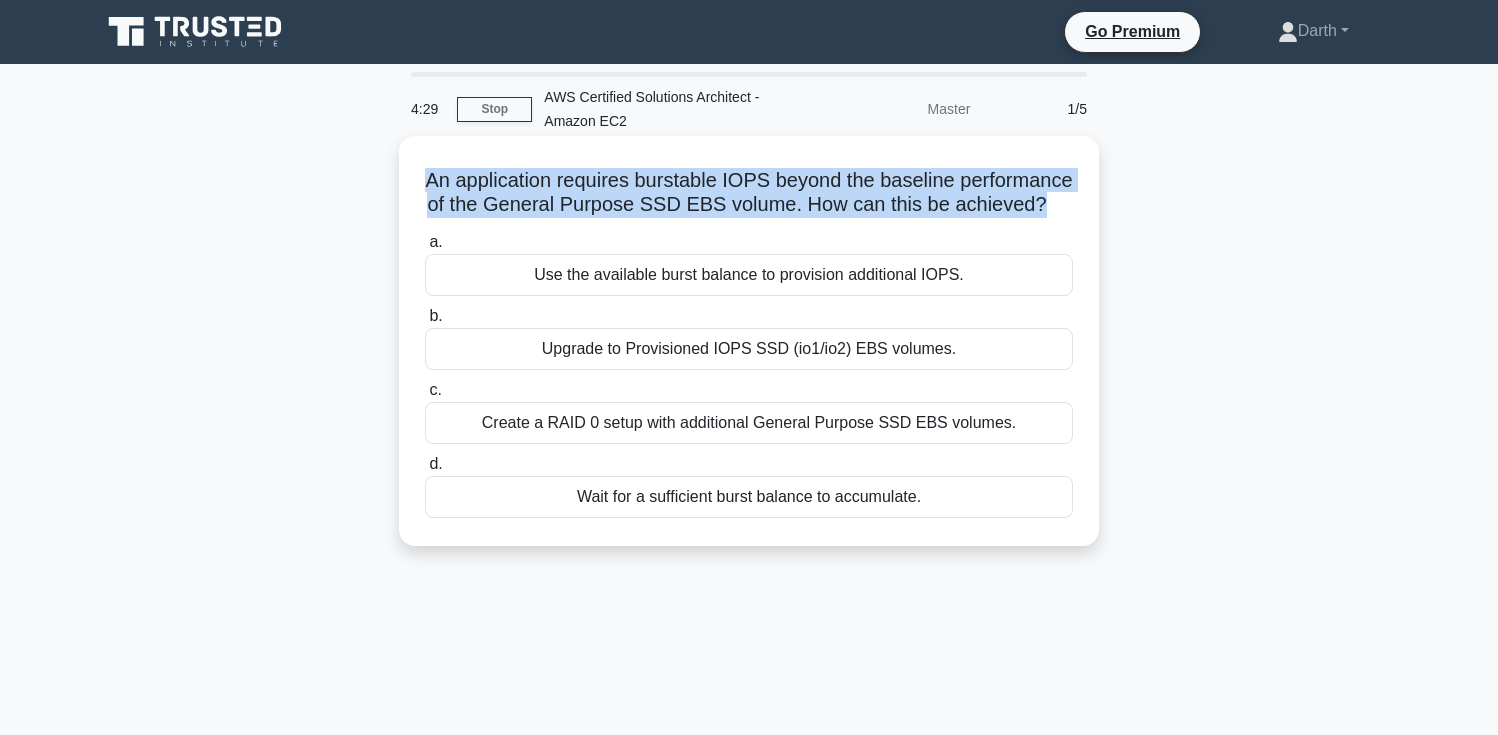 click on "An application requires burstable IOPS beyond the baseline performance of the General Purpose SSD EBS volume. How can this be achieved?
.spinner_0XTQ{transform-origin:center;animation:spinner_y6GP .75s linear infinite}@keyframes spinner_y6GP{100%{transform:rotate(360deg)}}" at bounding box center [749, 193] 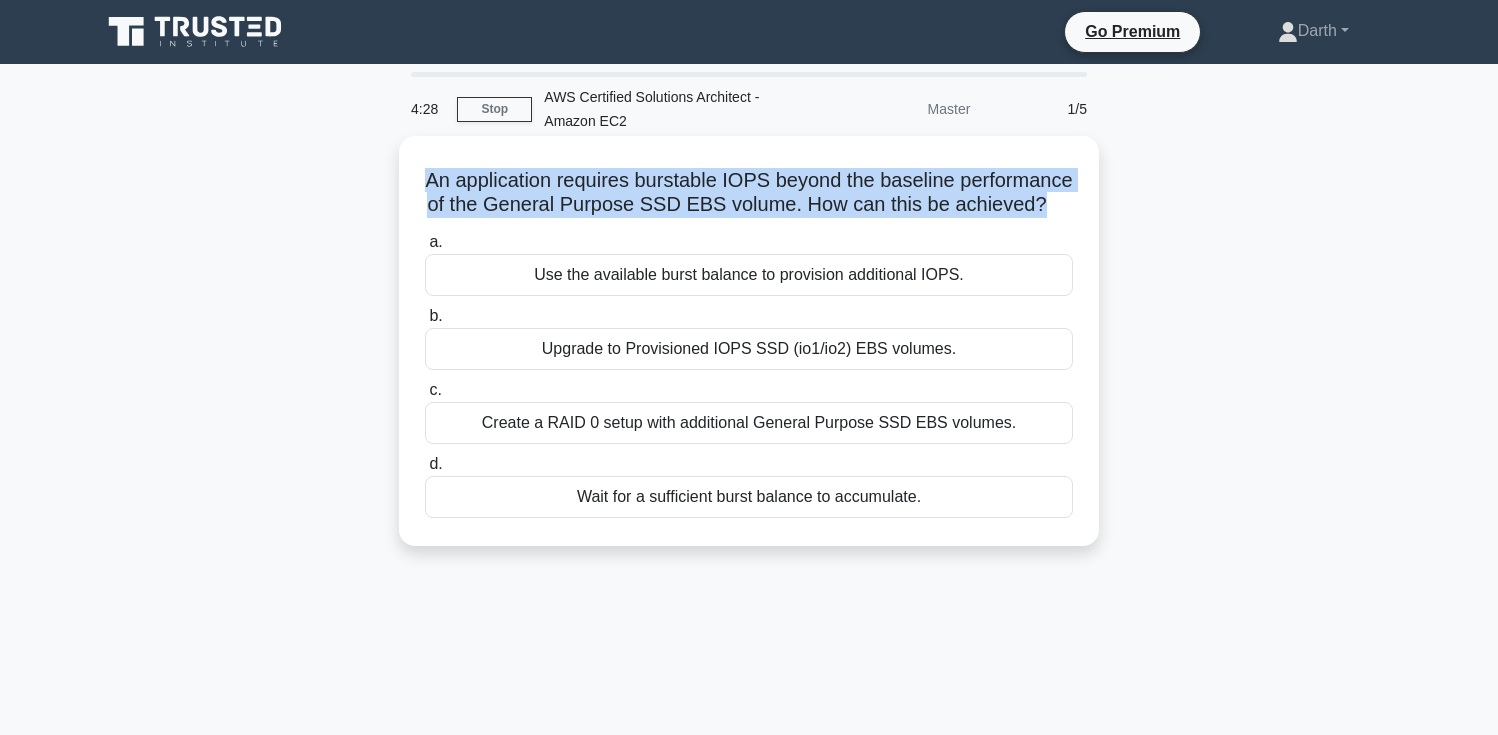 click on "An application requires burstable IOPS beyond the baseline performance of the General Purpose SSD EBS volume. How can this be achieved?
.spinner_0XTQ{transform-origin:center;animation:spinner_y6GP .75s linear infinite}@keyframes spinner_y6GP{100%{transform:rotate(360deg)}}" at bounding box center (749, 193) 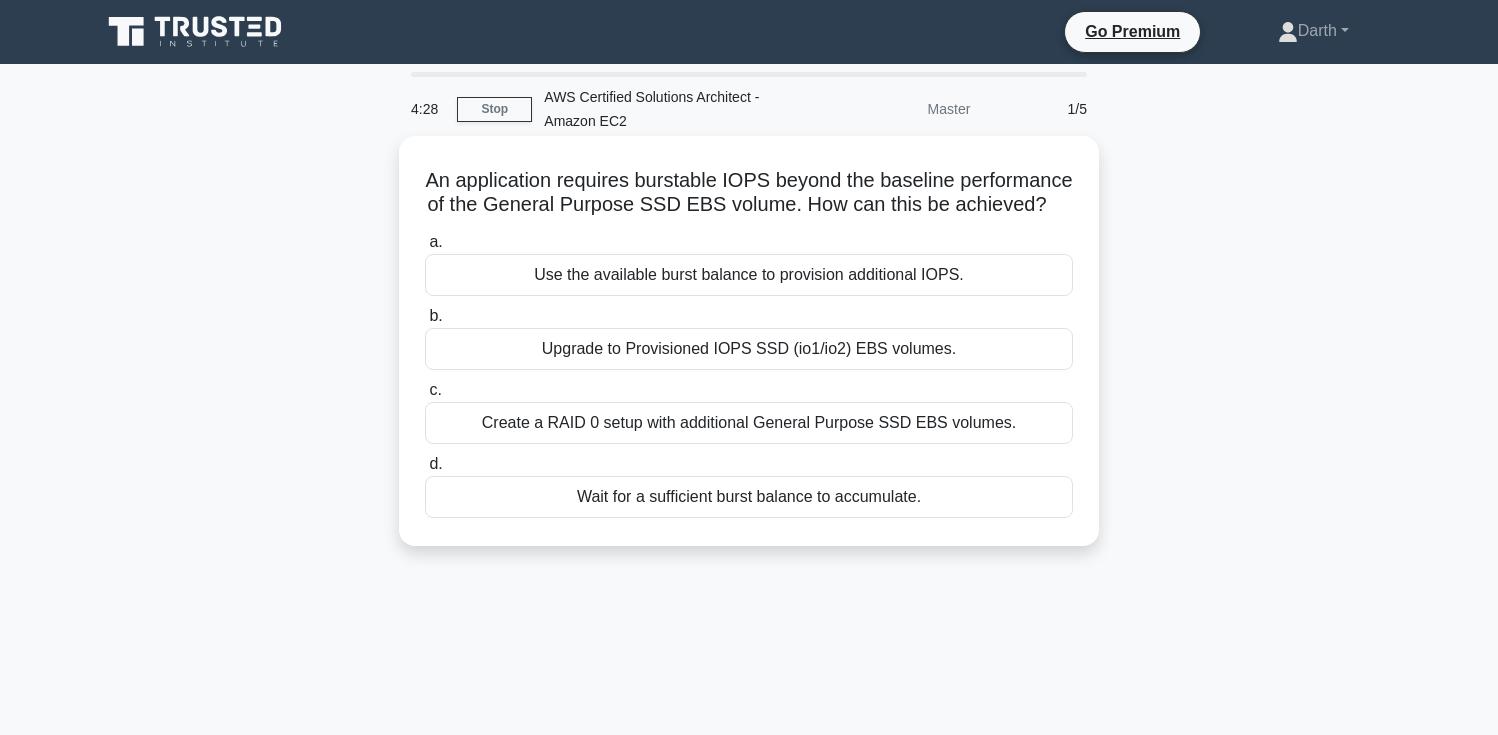 click on "An application requires burstable IOPS beyond the baseline performance of the General Purpose SSD EBS volume. How can this be achieved?
.spinner_0XTQ{transform-origin:center;animation:spinner_y6GP .75s linear infinite}@keyframes spinner_y6GP{100%{transform:rotate(360deg)}}" at bounding box center (749, 193) 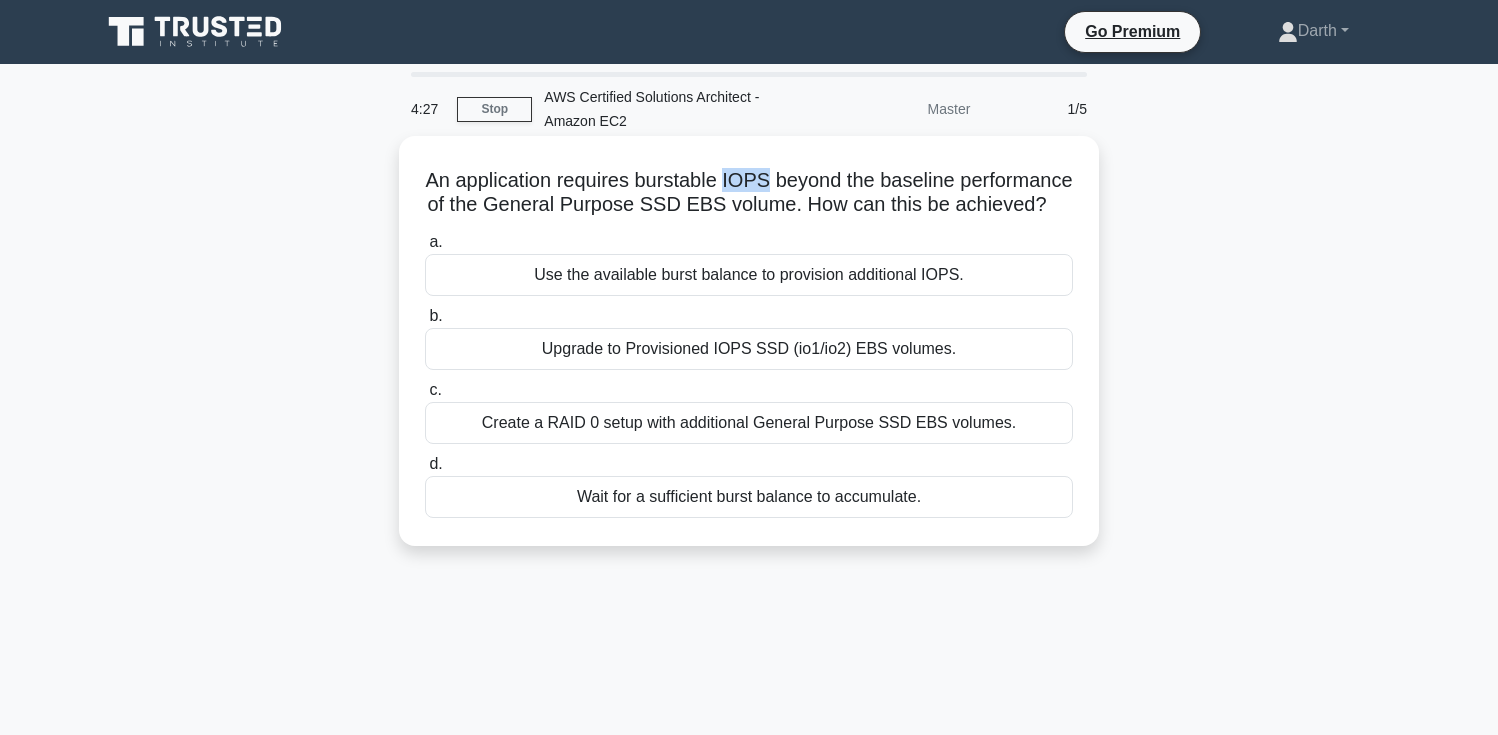 click on "An application requires burstable IOPS beyond the baseline performance of the General Purpose SSD EBS volume. How can this be achieved?
.spinner_0XTQ{transform-origin:center;animation:spinner_y6GP .75s linear infinite}@keyframes spinner_y6GP{100%{transform:rotate(360deg)}}" at bounding box center (749, 193) 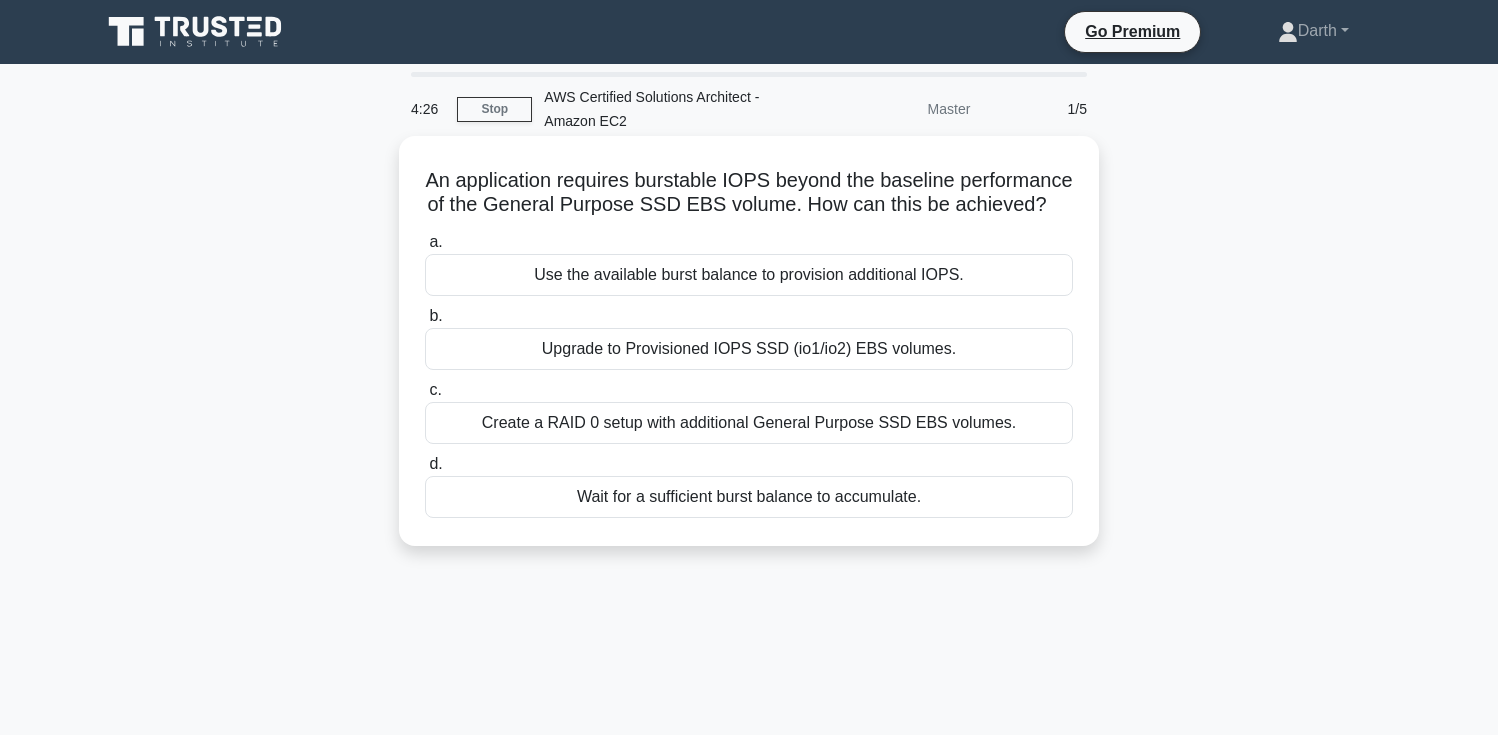 click on "An application requires burstable IOPS beyond the baseline performance of the General Purpose SSD EBS volume. How can this be achieved?
.spinner_0XTQ{transform-origin:center;animation:spinner_y6GP .75s linear infinite}@keyframes spinner_y6GP{100%{transform:rotate(360deg)}}" at bounding box center [749, 193] 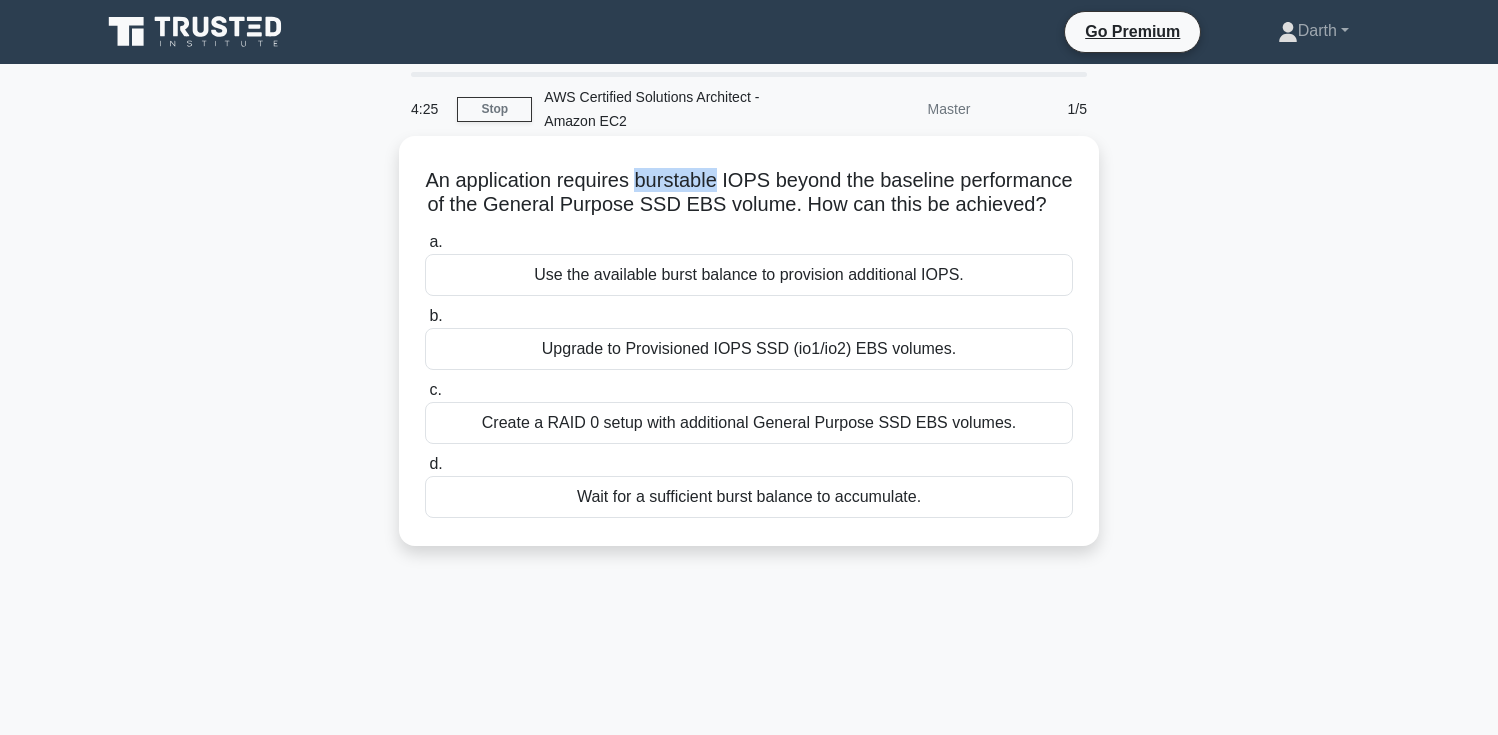 click on "An application requires burstable IOPS beyond the baseline performance of the General Purpose SSD EBS volume. How can this be achieved?
.spinner_0XTQ{transform-origin:center;animation:spinner_y6GP .75s linear infinite}@keyframes spinner_y6GP{100%{transform:rotate(360deg)}}" at bounding box center (749, 193) 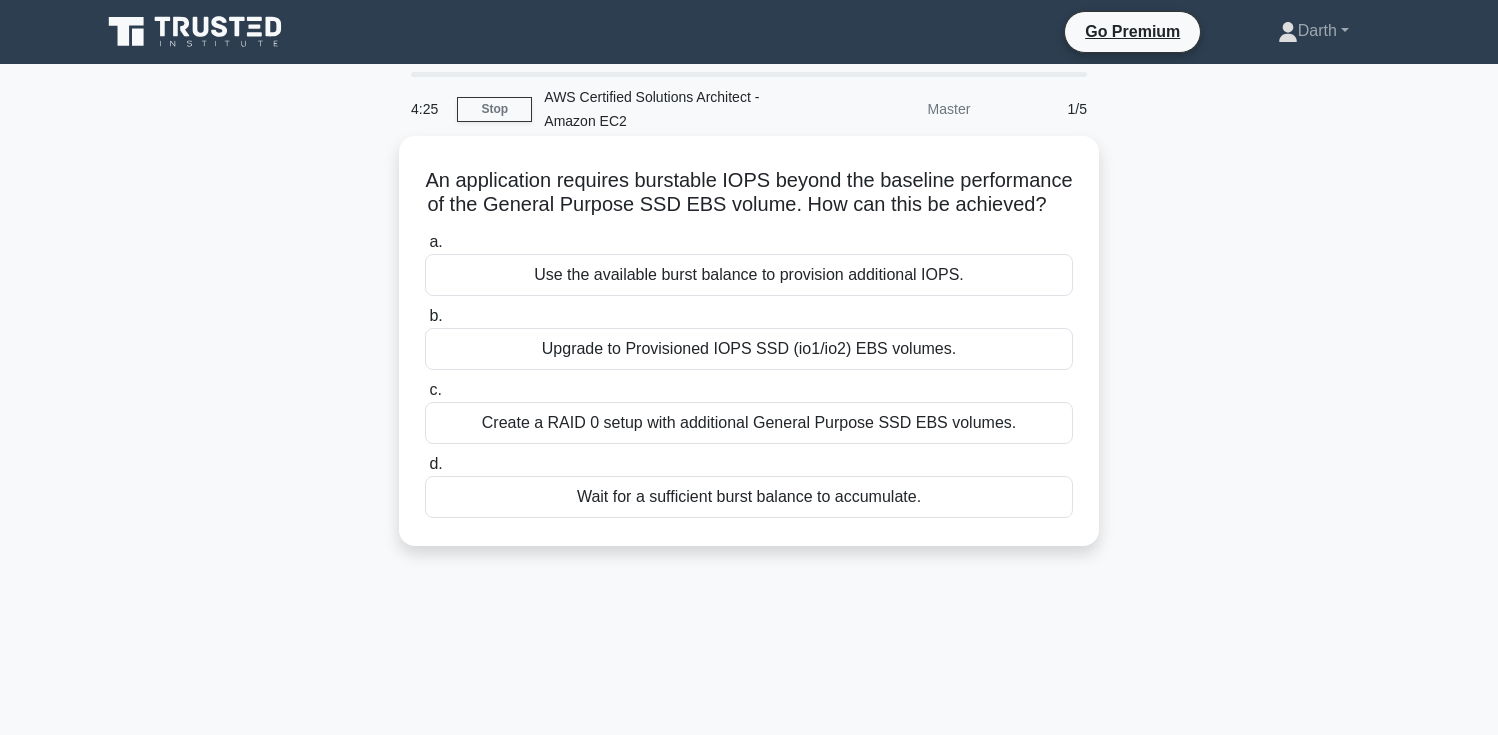 click on "An application requires burstable IOPS beyond the baseline performance of the General Purpose SSD EBS volume. How can this be achieved?
.spinner_0XTQ{transform-origin:center;animation:spinner_y6GP .75s linear infinite}@keyframes spinner_y6GP{100%{transform:rotate(360deg)}}" at bounding box center (749, 193) 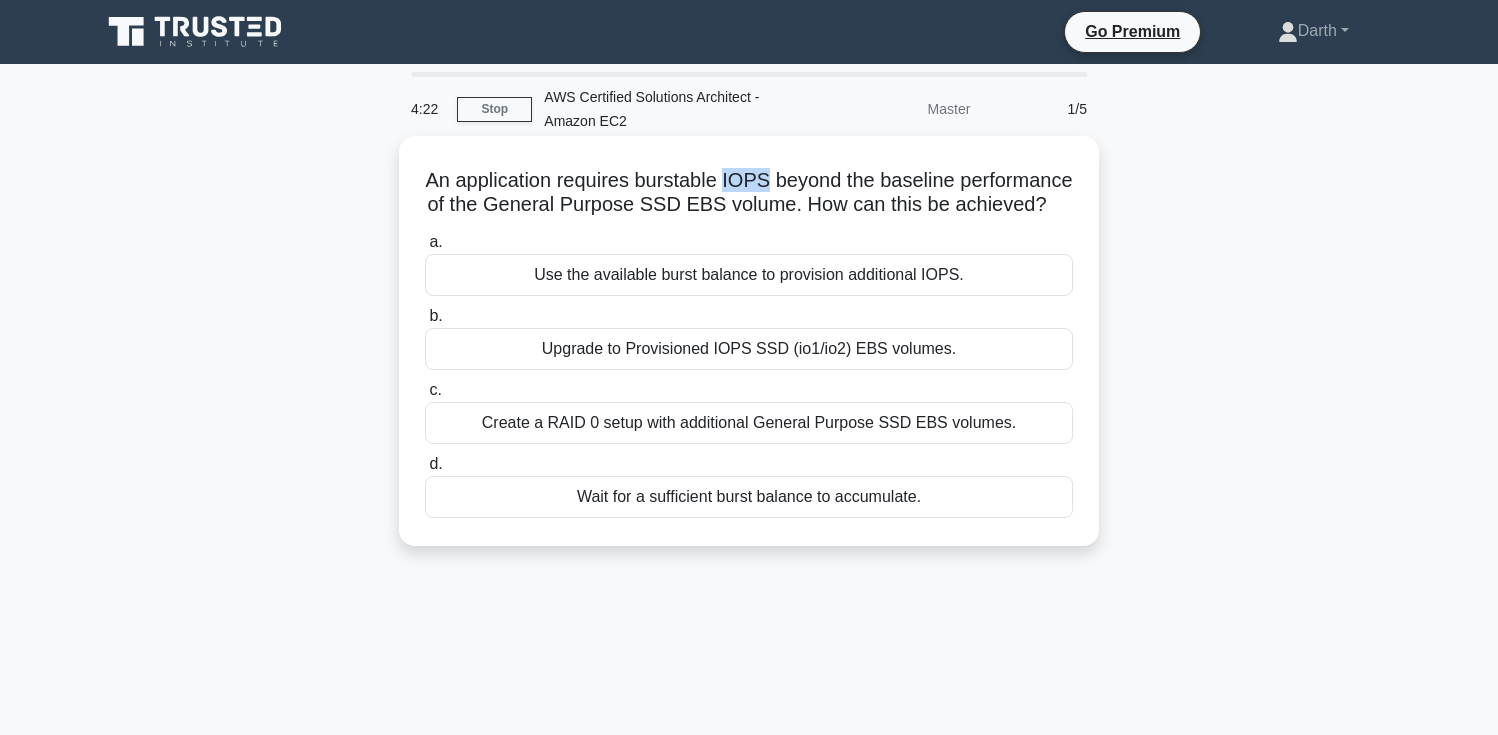 click on "An application requires burstable IOPS beyond the baseline performance of the General Purpose SSD EBS volume. How can this be achieved?
.spinner_0XTQ{transform-origin:center;animation:spinner_y6GP .75s linear infinite}@keyframes spinner_y6GP{100%{transform:rotate(360deg)}}" at bounding box center [749, 193] 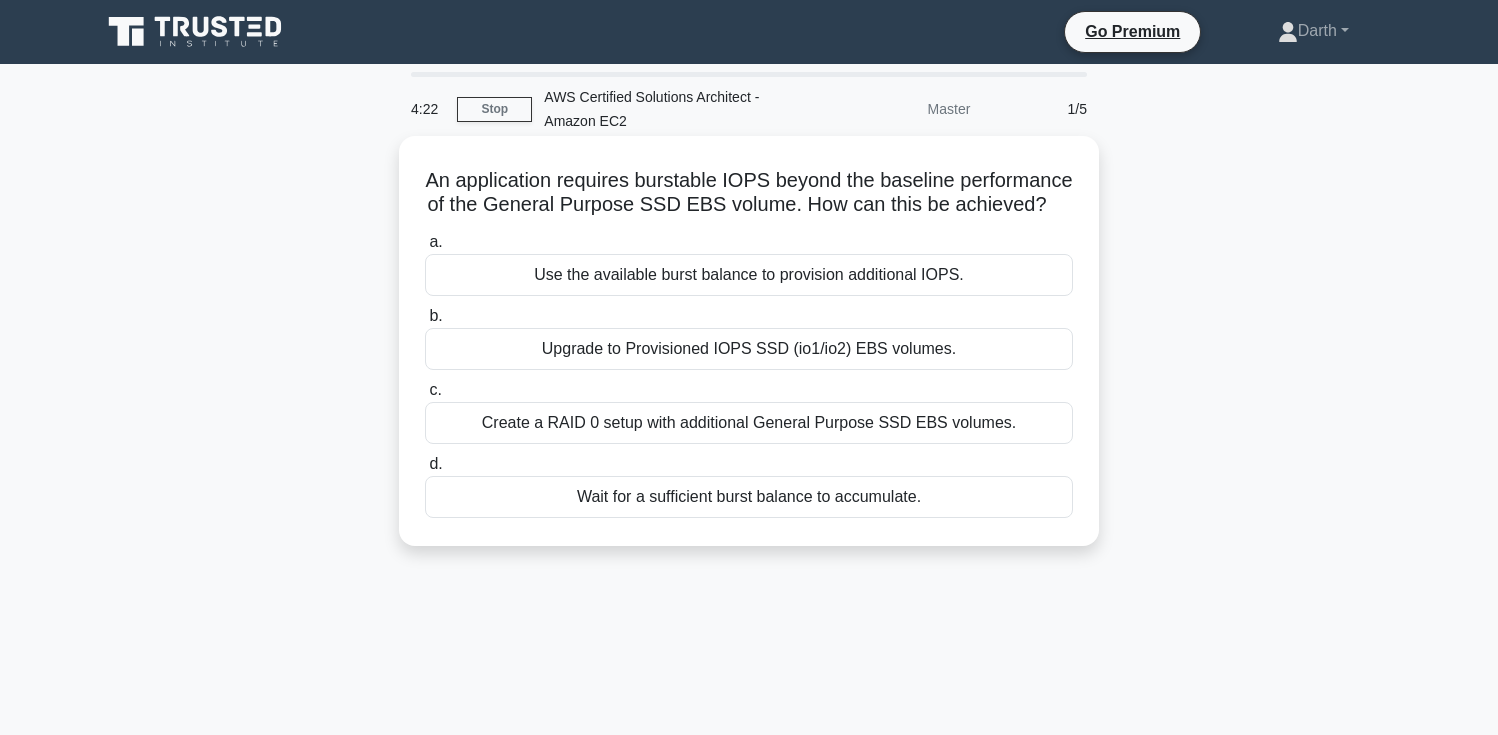 click on "An application requires burstable IOPS beyond the baseline performance of the General Purpose SSD EBS volume. How can this be achieved?
.spinner_0XTQ{transform-origin:center;animation:spinner_y6GP .75s linear infinite}@keyframes spinner_y6GP{100%{transform:rotate(360deg)}}" at bounding box center [749, 193] 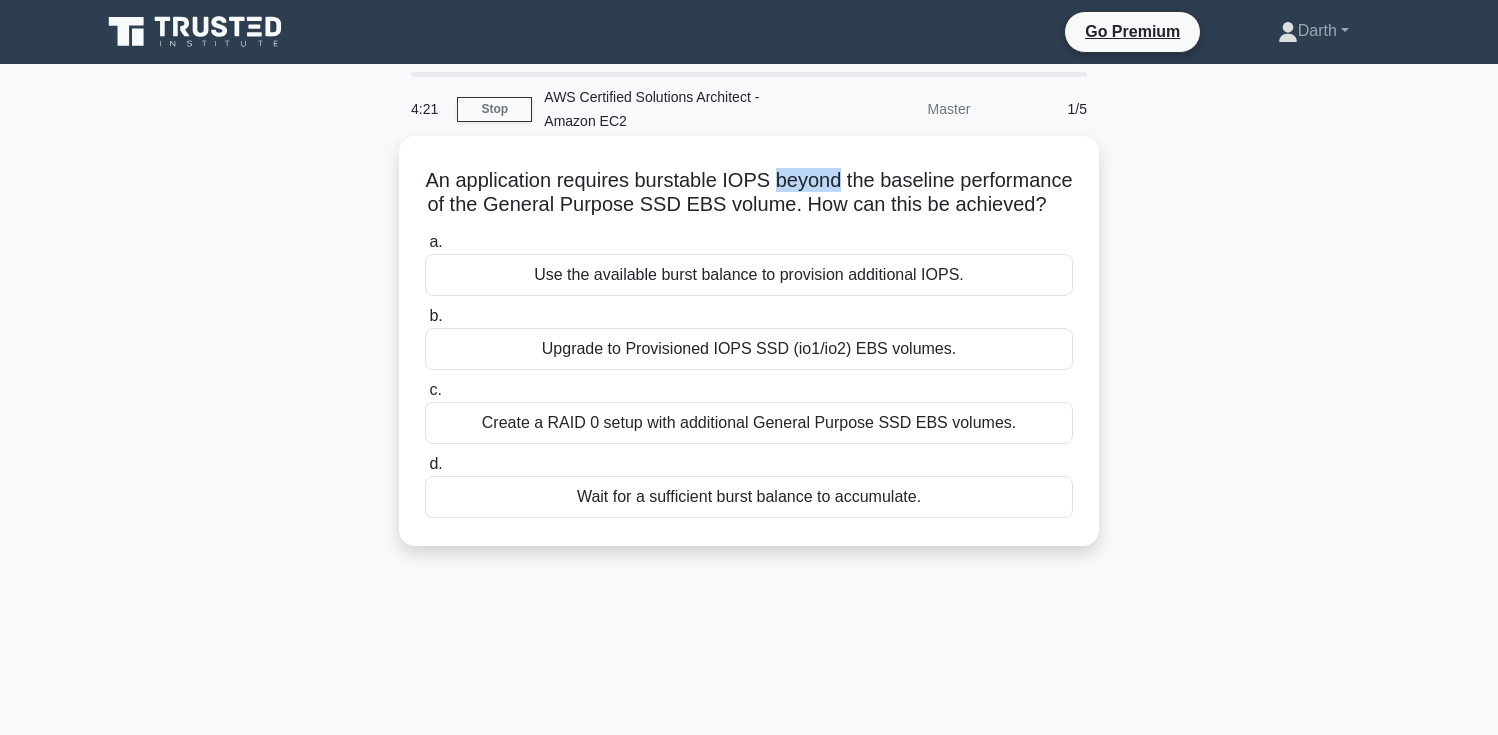 click on "An application requires burstable IOPS beyond the baseline performance of the General Purpose SSD EBS volume. How can this be achieved?
.spinner_0XTQ{transform-origin:center;animation:spinner_y6GP .75s linear infinite}@keyframes spinner_y6GP{100%{transform:rotate(360deg)}}" at bounding box center [749, 193] 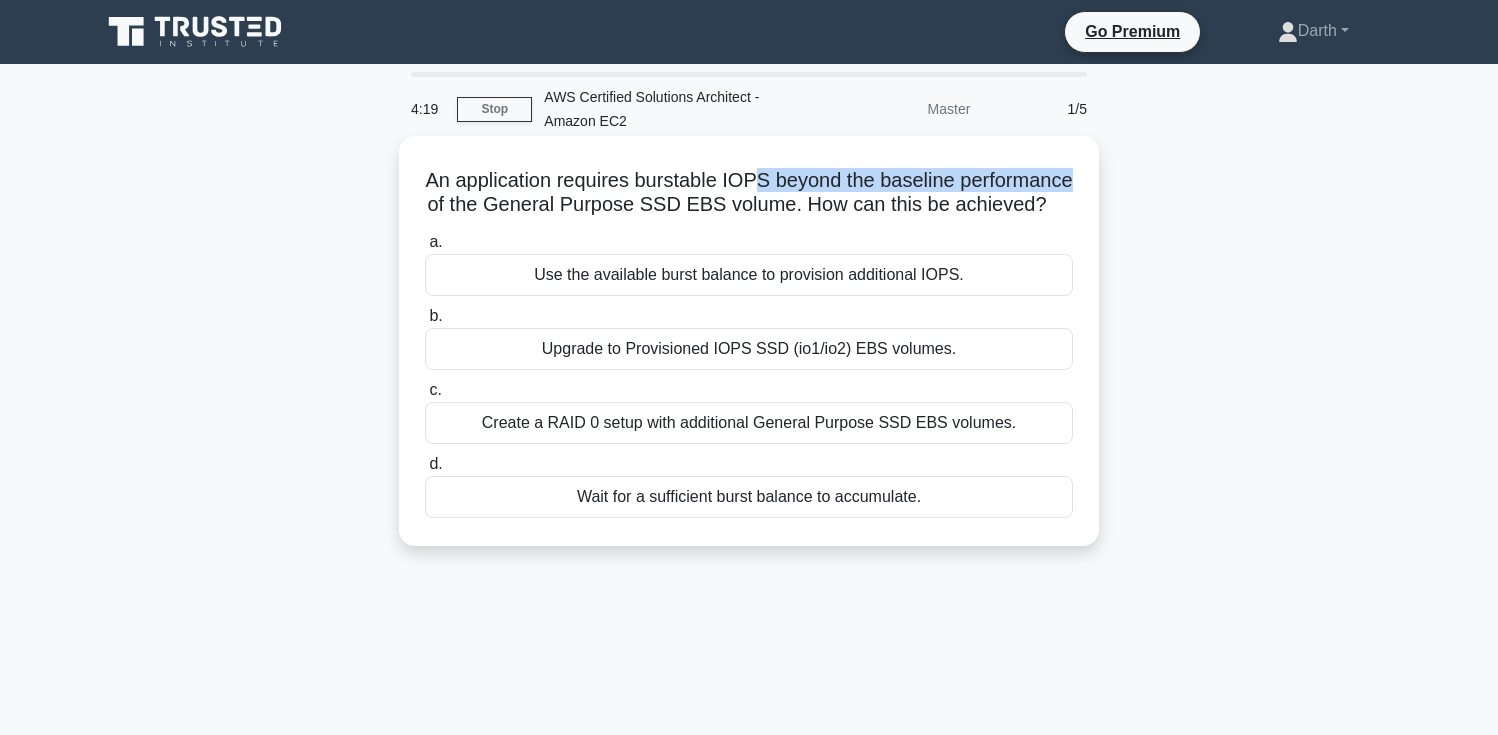 drag, startPoint x: 761, startPoint y: 183, endPoint x: 1077, endPoint y: 174, distance: 316.12814 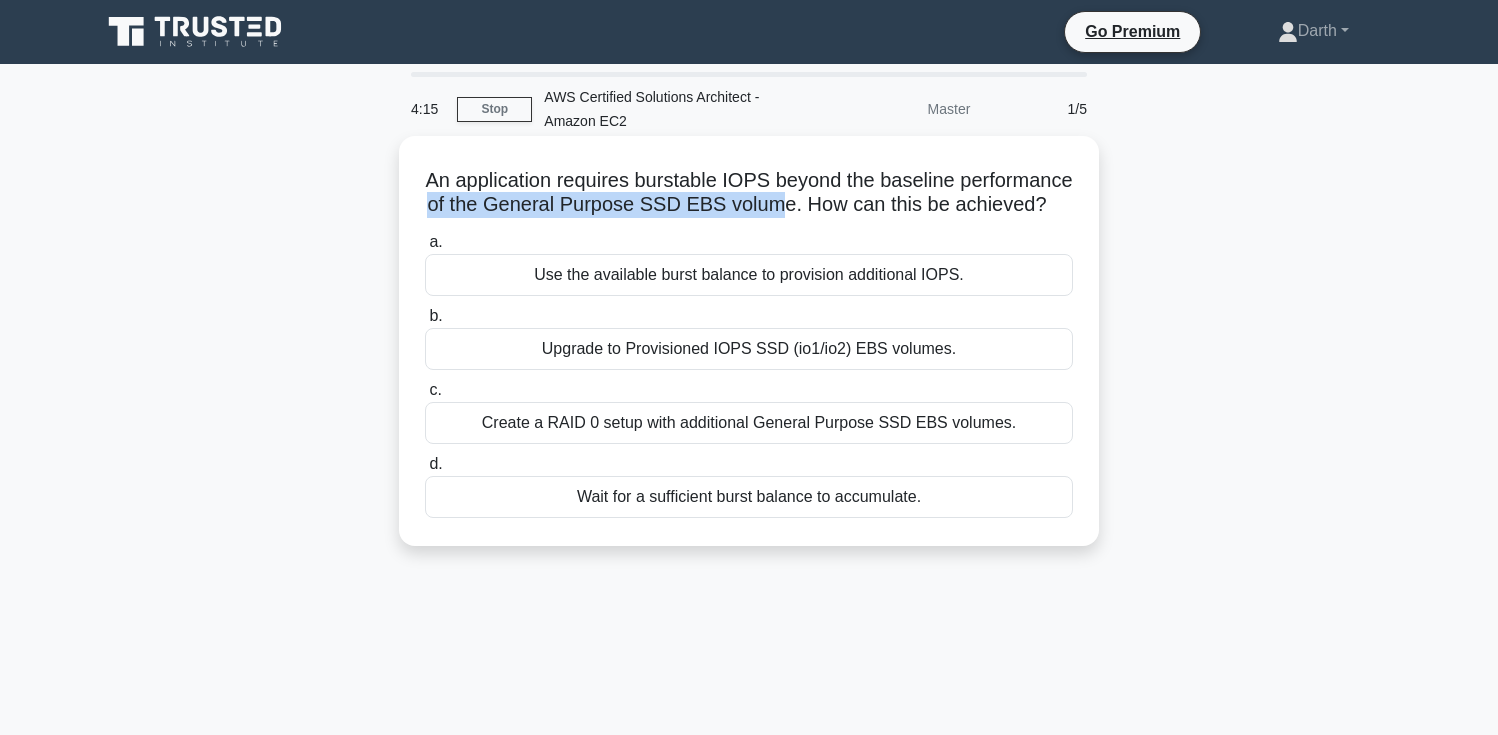 drag, startPoint x: 435, startPoint y: 212, endPoint x: 778, endPoint y: 211, distance: 343.00146 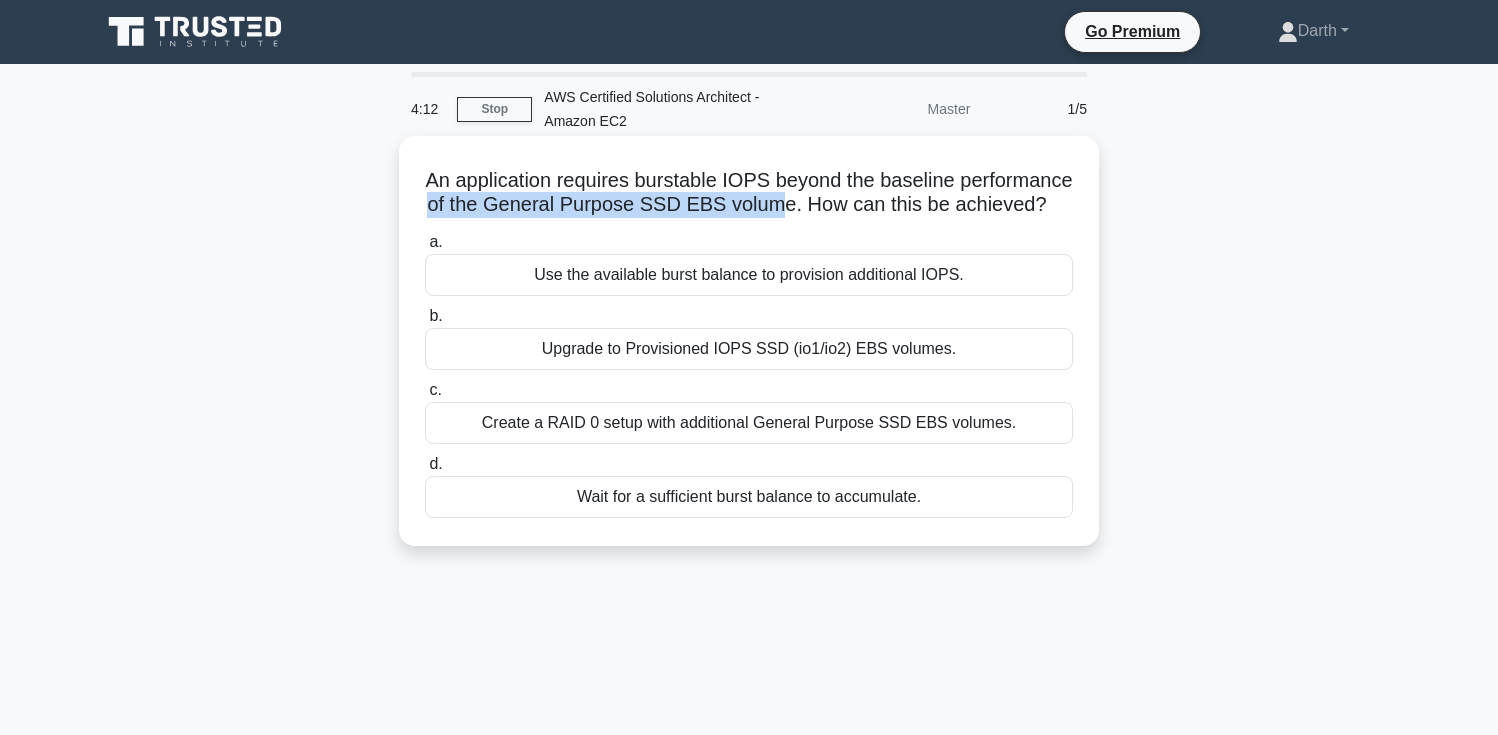 click on "An application requires burstable IOPS beyond the baseline performance of the General Purpose SSD EBS volume. How can this be achieved?
.spinner_0XTQ{transform-origin:center;animation:spinner_y6GP .75s linear infinite}@keyframes spinner_y6GP{100%{transform:rotate(360deg)}}" at bounding box center [749, 193] 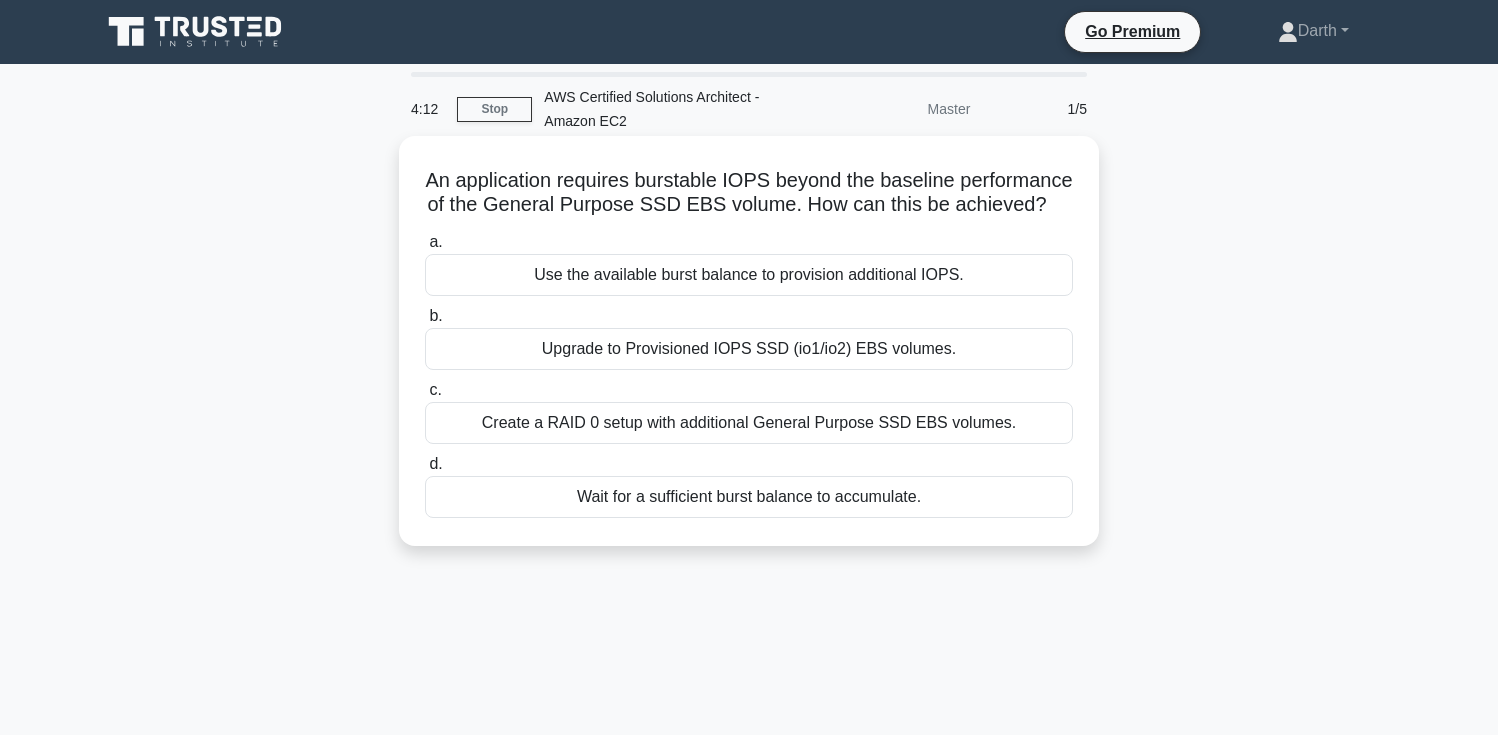 click on "An application requires burstable IOPS beyond the baseline performance of the General Purpose SSD EBS volume. How can this be achieved?
.spinner_0XTQ{transform-origin:center;animation:spinner_y6GP .75s linear infinite}@keyframes spinner_y6GP{100%{transform:rotate(360deg)}}" at bounding box center (749, 193) 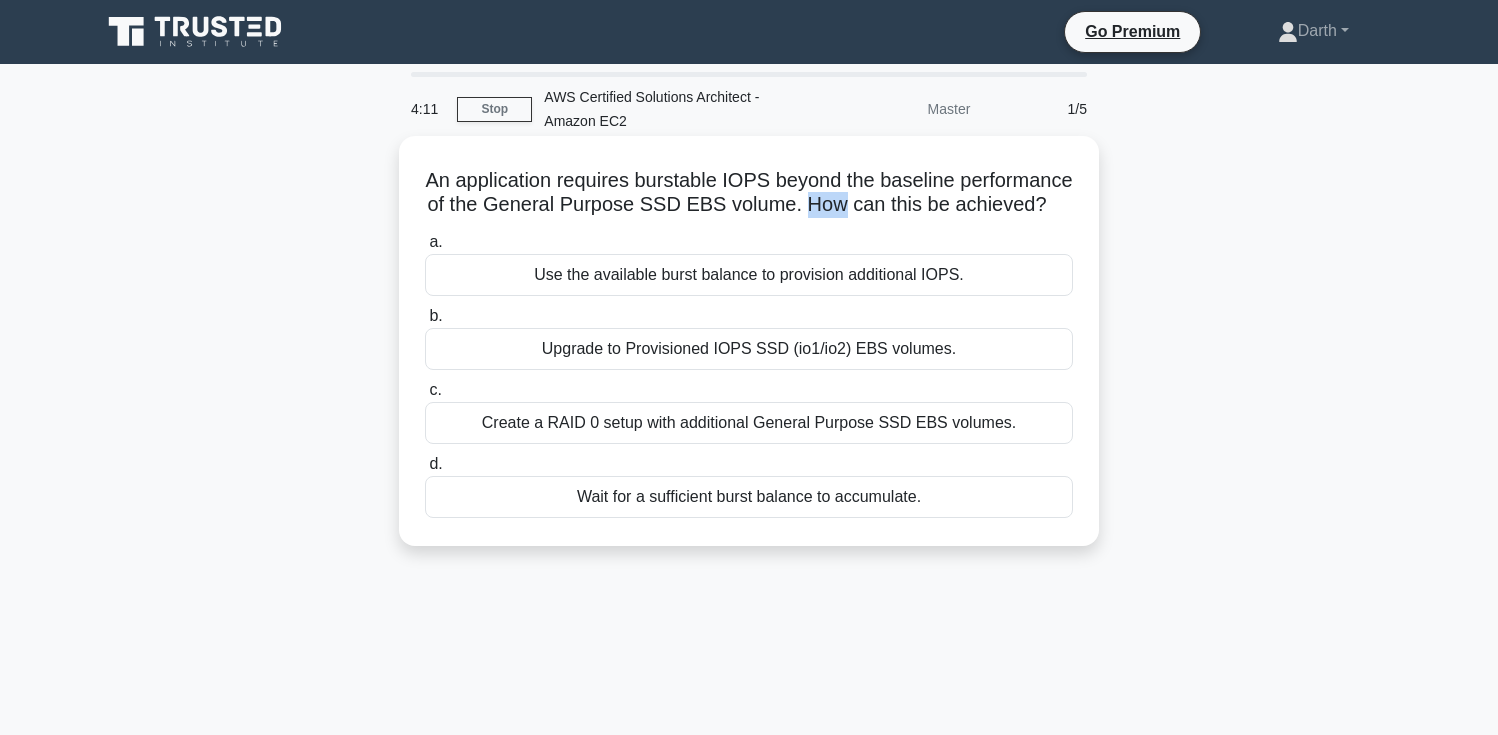 click on "An application requires burstable IOPS beyond the baseline performance of the General Purpose SSD EBS volume. How can this be achieved?
.spinner_0XTQ{transform-origin:center;animation:spinner_y6GP .75s linear infinite}@keyframes spinner_y6GP{100%{transform:rotate(360deg)}}" at bounding box center (749, 193) 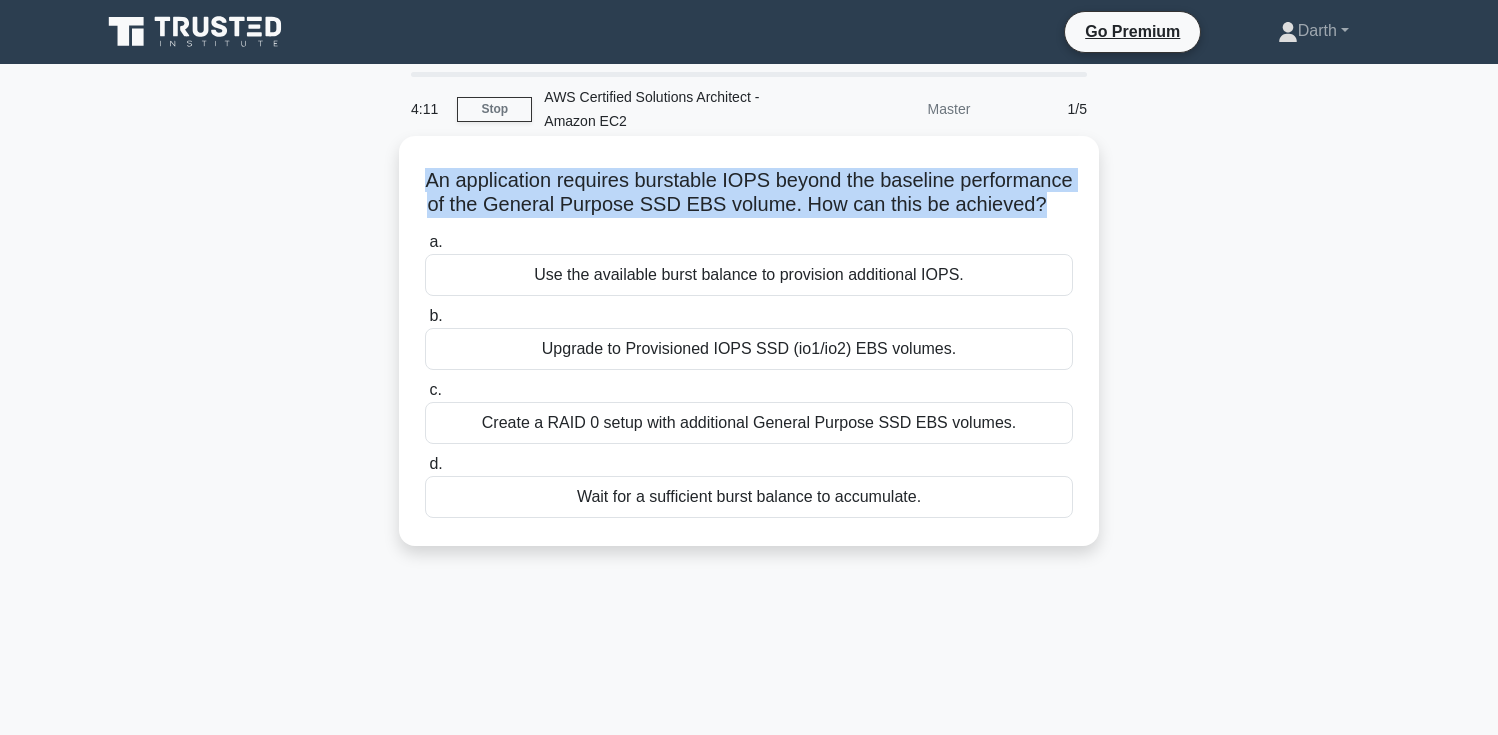 click on "An application requires burstable IOPS beyond the baseline performance of the General Purpose SSD EBS volume. How can this be achieved?
.spinner_0XTQ{transform-origin:center;animation:spinner_y6GP .75s linear infinite}@keyframes spinner_y6GP{100%{transform:rotate(360deg)}}" at bounding box center [749, 193] 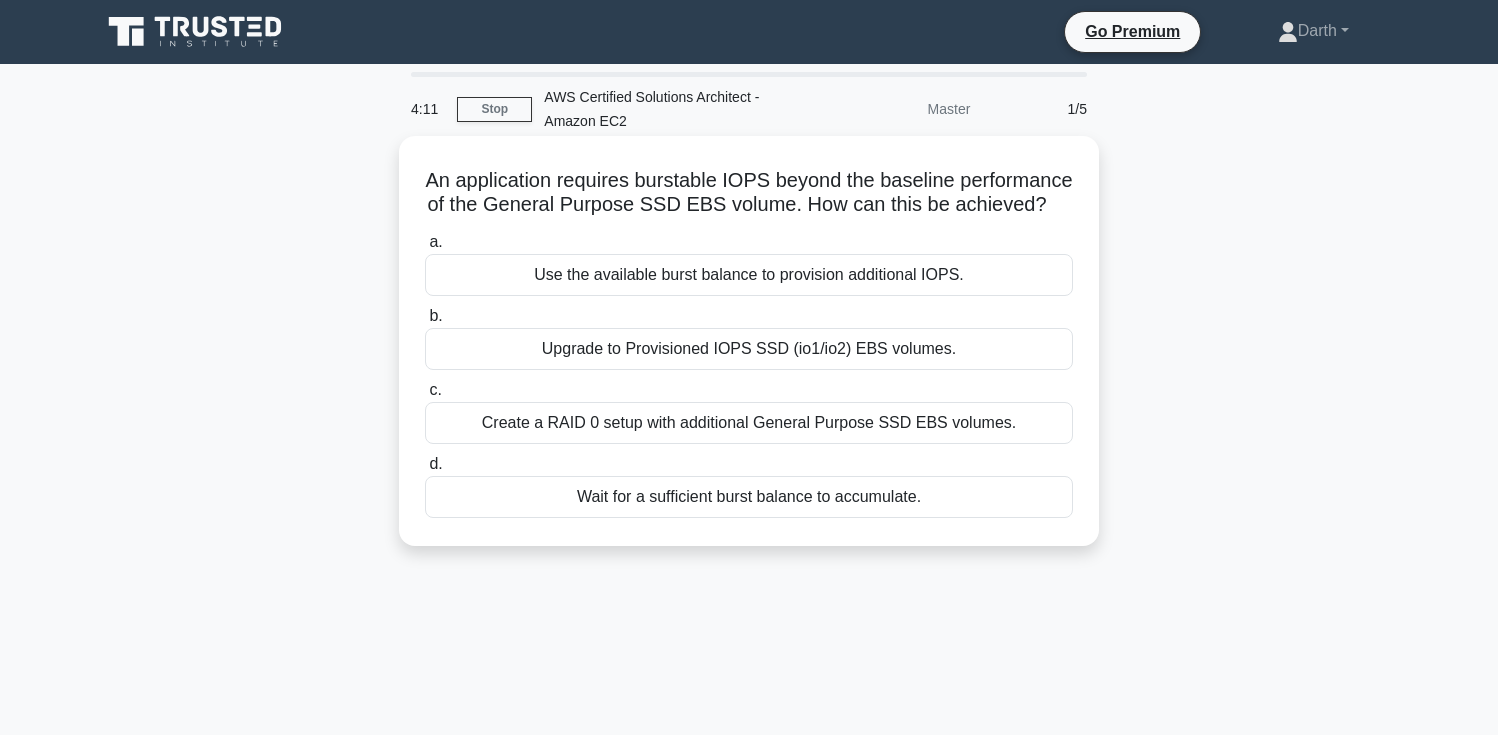 click on "An application requires burstable IOPS beyond the baseline performance of the General Purpose SSD EBS volume. How can this be achieved?
.spinner_0XTQ{transform-origin:center;animation:spinner_y6GP .75s linear infinite}@keyframes spinner_y6GP{100%{transform:rotate(360deg)}}" at bounding box center (749, 193) 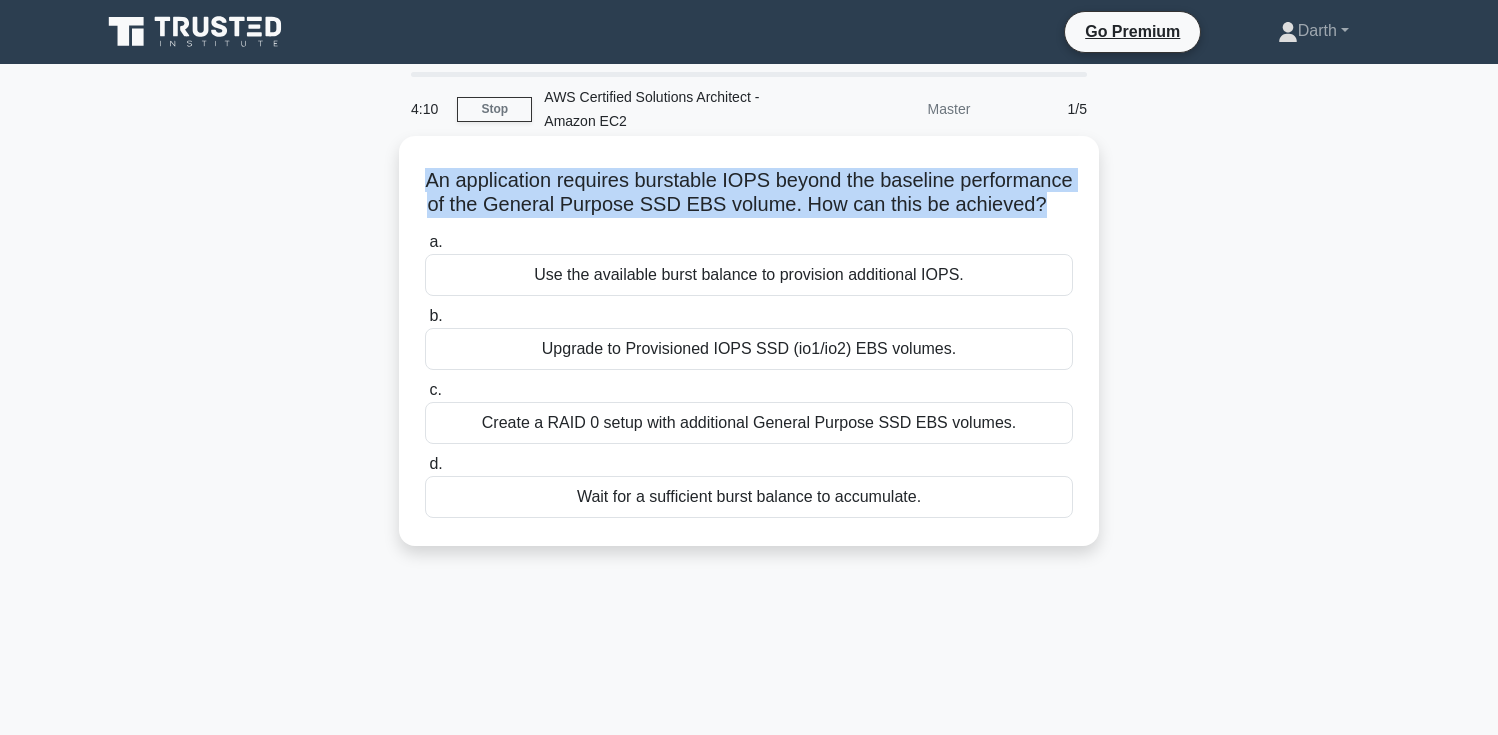 click on "An application requires burstable IOPS beyond the baseline performance of the General Purpose SSD EBS volume. How can this be achieved?
.spinner_0XTQ{transform-origin:center;animation:spinner_y6GP .75s linear infinite}@keyframes spinner_y6GP{100%{transform:rotate(360deg)}}" at bounding box center (749, 193) 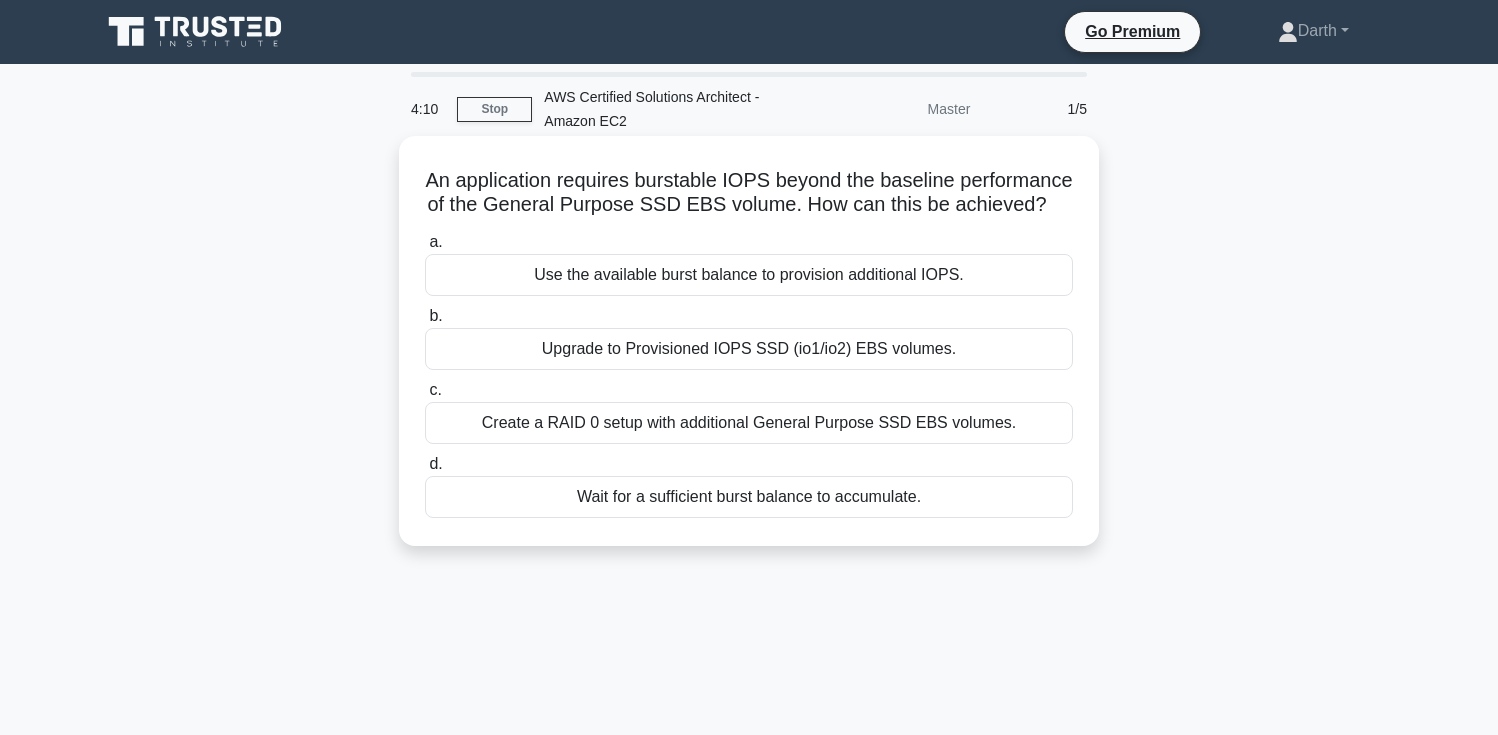click on "An application requires burstable IOPS beyond the baseline performance of the General Purpose SSD EBS volume. How can this be achieved?
.spinner_0XTQ{transform-origin:center;animation:spinner_y6GP .75s linear infinite}@keyframes spinner_y6GP{100%{transform:rotate(360deg)}}
a.
Use the available burst balance to provision additional IOPS.
b. c. d." at bounding box center [749, 341] 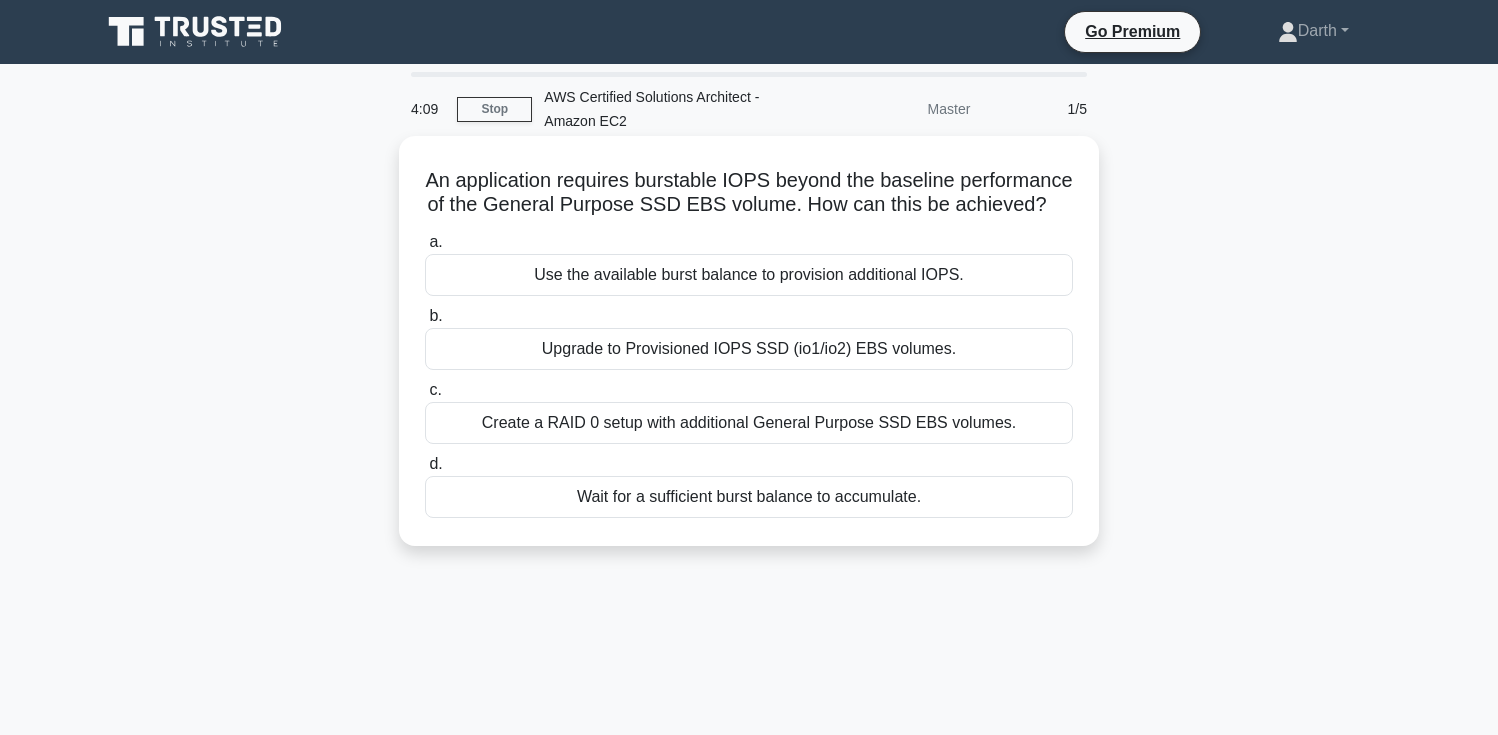 click on "An application requires burstable IOPS beyond the baseline performance of the General Purpose SSD EBS volume. How can this be achieved?
.spinner_0XTQ{transform-origin:center;animation:spinner_y6GP .75s linear infinite}@keyframes spinner_y6GP{100%{transform:rotate(360deg)}}
a.
Use the available burst balance to provision additional IOPS.
b. c. d." at bounding box center (749, 341) 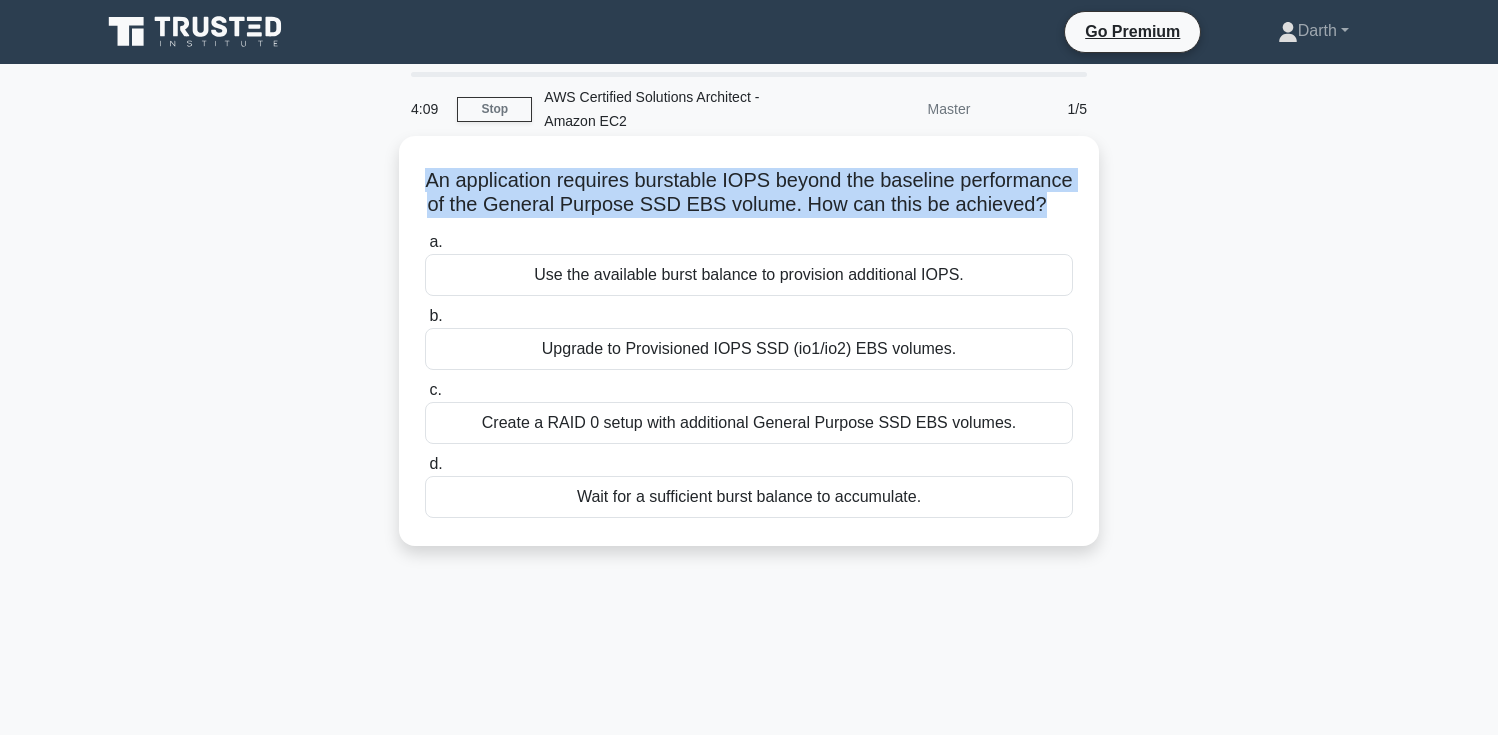 click on "An application requires burstable IOPS beyond the baseline performance of the General Purpose SSD EBS volume. How can this be achieved?
.spinner_0XTQ{transform-origin:center;animation:spinner_y6GP .75s linear infinite}@keyframes spinner_y6GP{100%{transform:rotate(360deg)}}" at bounding box center [749, 193] 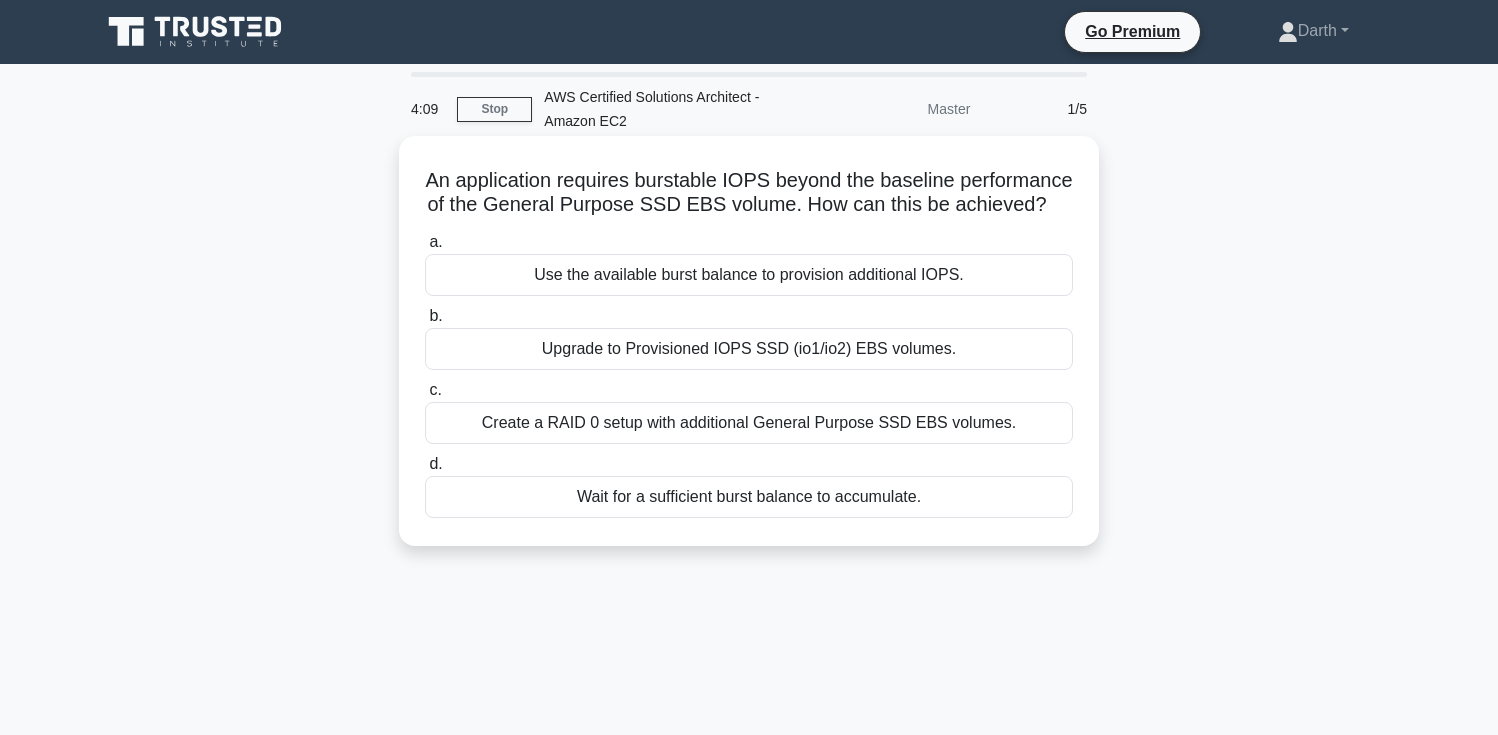 click on "An application requires burstable IOPS beyond the baseline performance of the General Purpose SSD EBS volume. How can this be achieved?
.spinner_0XTQ{transform-origin:center;animation:spinner_y6GP .75s linear infinite}@keyframes spinner_y6GP{100%{transform:rotate(360deg)}}" at bounding box center (749, 193) 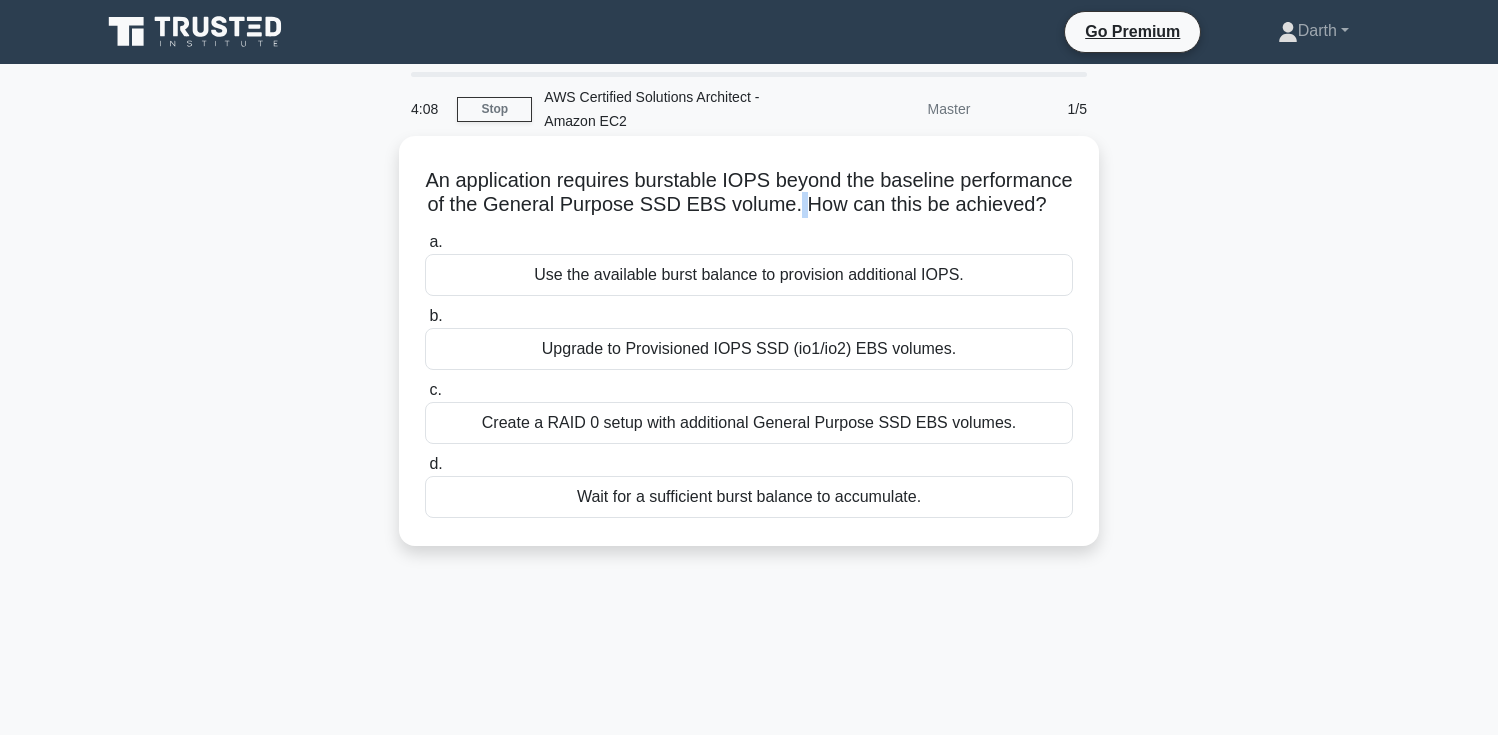 click on "An application requires burstable IOPS beyond the baseline performance of the General Purpose SSD EBS volume. How can this be achieved?
.spinner_0XTQ{transform-origin:center;animation:spinner_y6GP .75s linear infinite}@keyframes spinner_y6GP{100%{transform:rotate(360deg)}}" at bounding box center [749, 193] 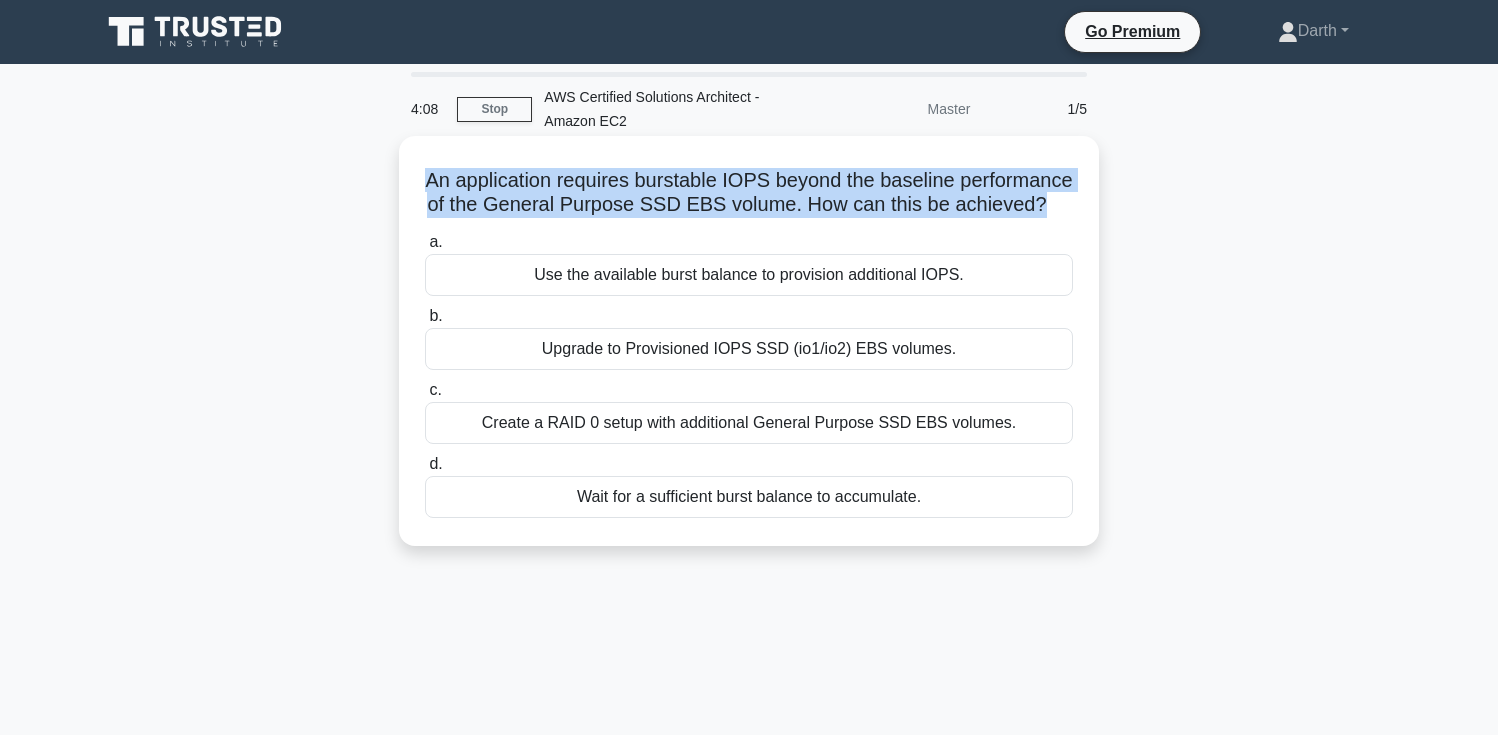 click on "An application requires burstable IOPS beyond the baseline performance of the General Purpose SSD EBS volume. How can this be achieved?
.spinner_0XTQ{transform-origin:center;animation:spinner_y6GP .75s linear infinite}@keyframes spinner_y6GP{100%{transform:rotate(360deg)}}" at bounding box center (749, 193) 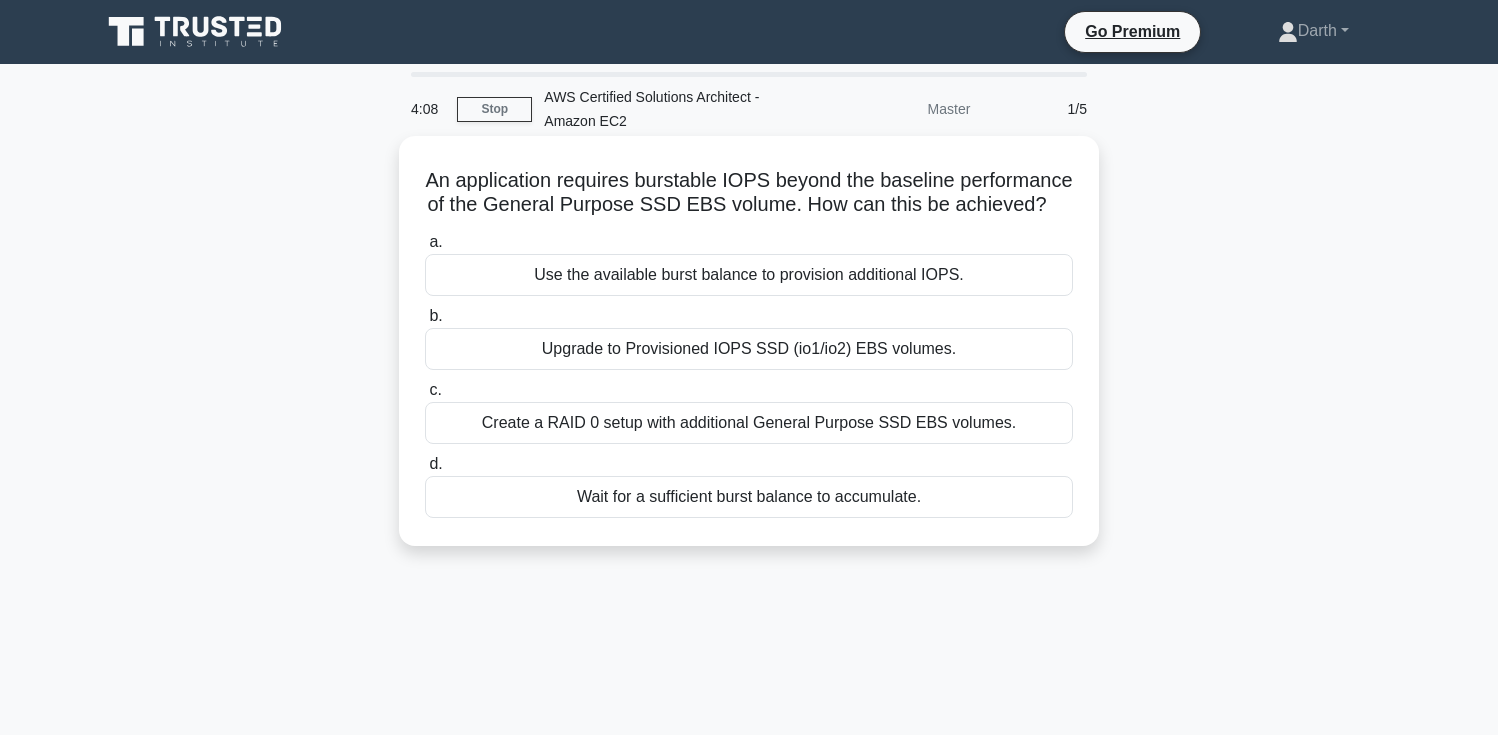 click on "An application requires burstable IOPS beyond the baseline performance of the General Purpose SSD EBS volume. How can this be achieved?
.spinner_0XTQ{transform-origin:center;animation:spinner_y6GP .75s linear infinite}@keyframes spinner_y6GP{100%{transform:rotate(360deg)}}" at bounding box center (749, 193) 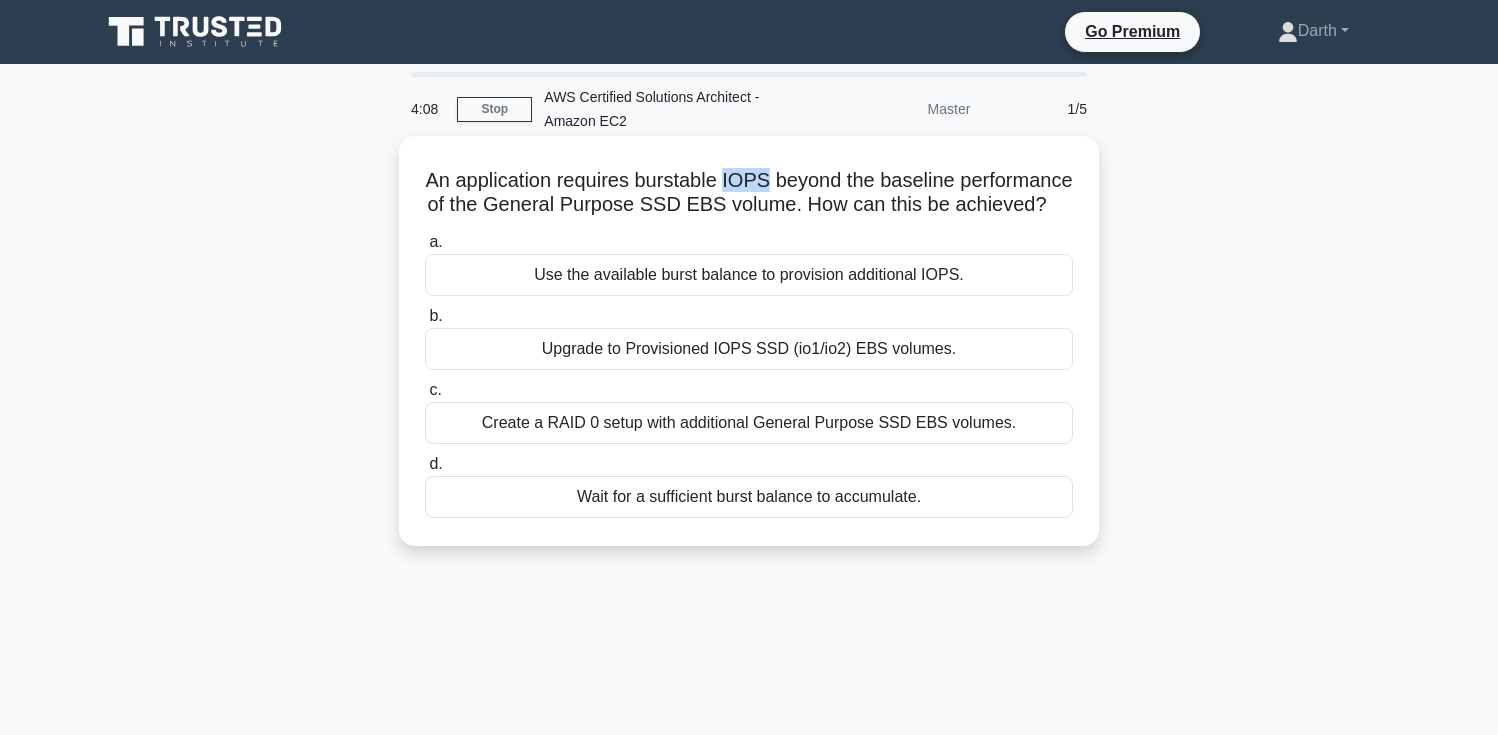 click on "An application requires burstable IOPS beyond the baseline performance of the General Purpose SSD EBS volume. How can this be achieved?
.spinner_0XTQ{transform-origin:center;animation:spinner_y6GP .75s linear infinite}@keyframes spinner_y6GP{100%{transform:rotate(360deg)}}" at bounding box center (749, 193) 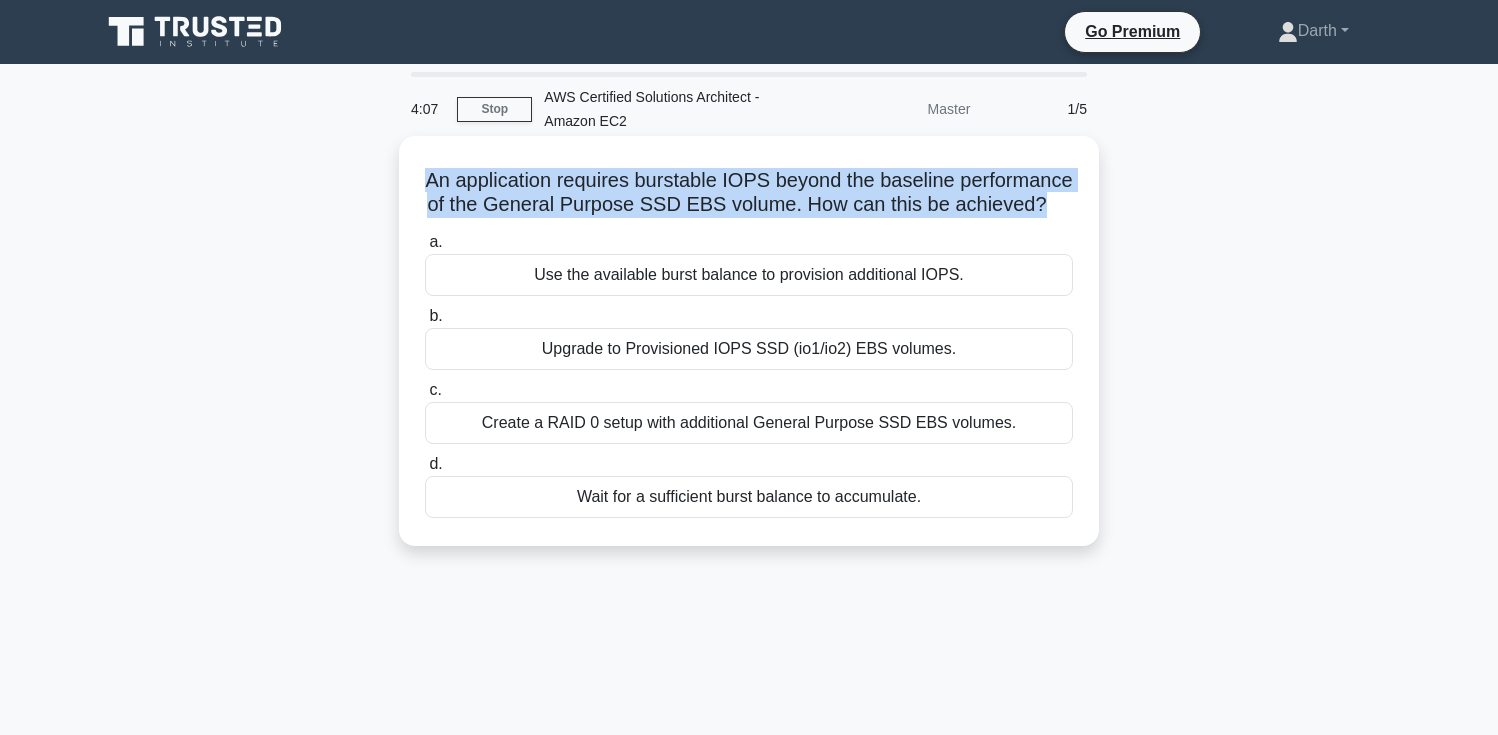 click on "An application requires burstable IOPS beyond the baseline performance of the General Purpose SSD EBS volume. How can this be achieved?
.spinner_0XTQ{transform-origin:center;animation:spinner_y6GP .75s linear infinite}@keyframes spinner_y6GP{100%{transform:rotate(360deg)}}" at bounding box center [749, 193] 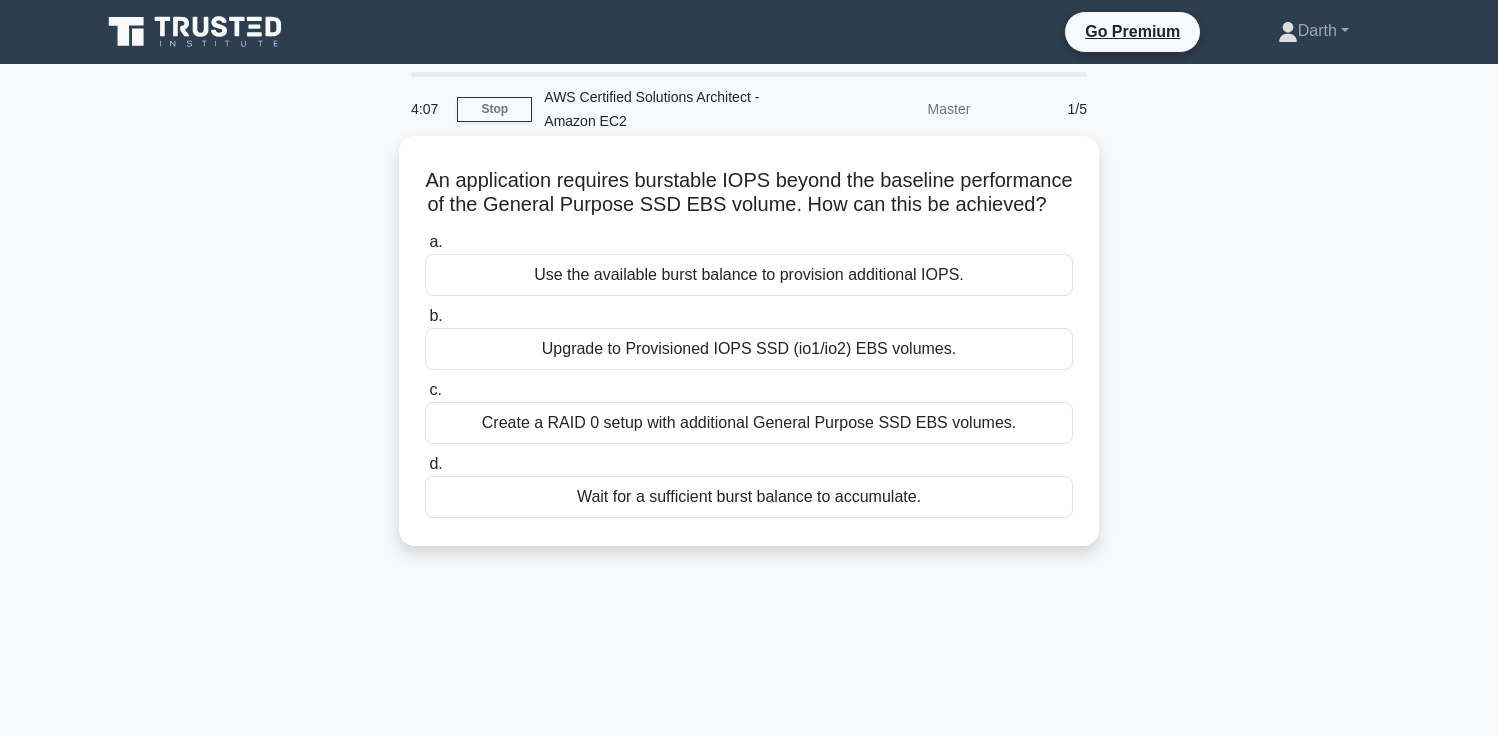 click on "An application requires burstable IOPS beyond the baseline performance of the General Purpose SSD EBS volume. How can this be achieved?
.spinner_0XTQ{transform-origin:center;animation:spinner_y6GP .75s linear infinite}@keyframes spinner_y6GP{100%{transform:rotate(360deg)}}" at bounding box center (749, 193) 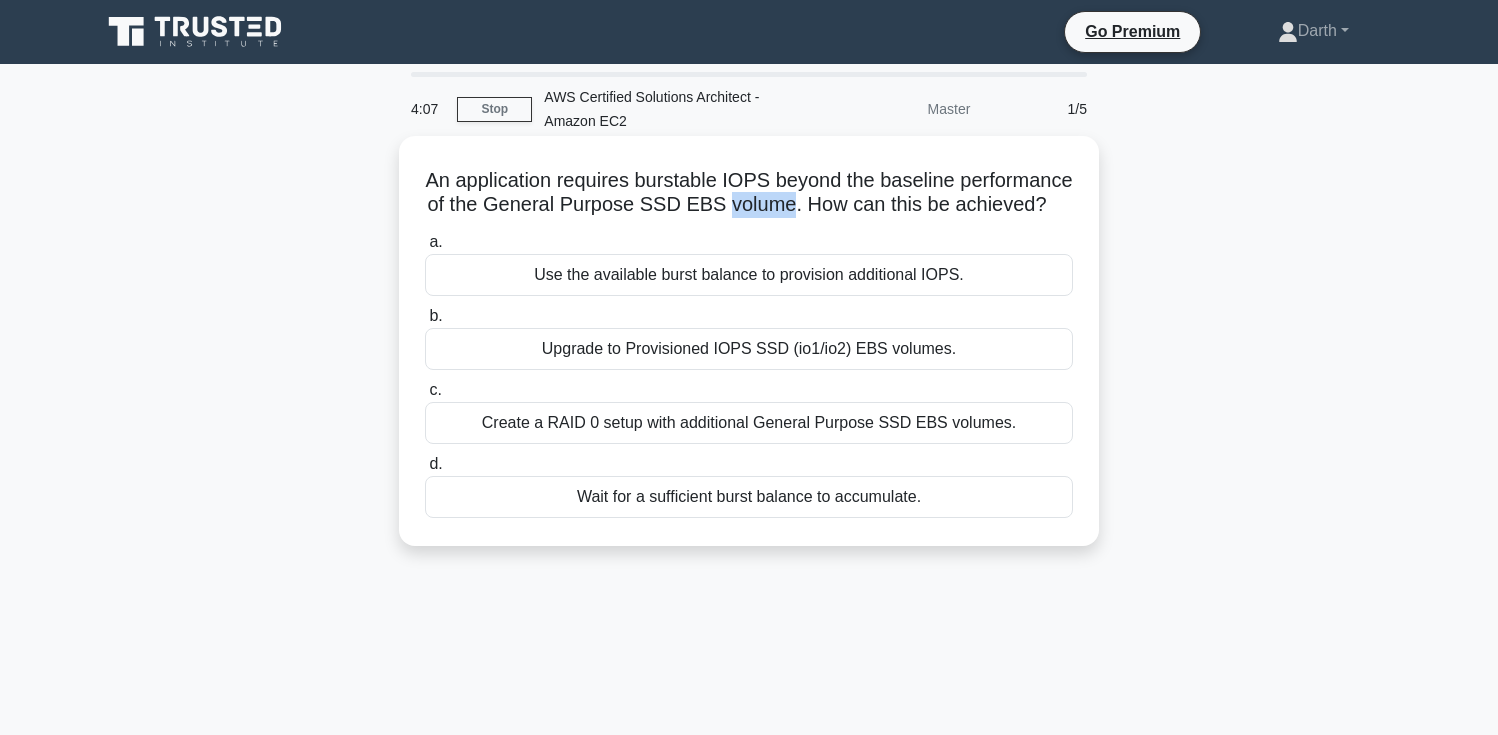 click on "An application requires burstable IOPS beyond the baseline performance of the General Purpose SSD EBS volume. How can this be achieved?
.spinner_0XTQ{transform-origin:center;animation:spinner_y6GP .75s linear infinite}@keyframes spinner_y6GP{100%{transform:rotate(360deg)}}" at bounding box center (749, 193) 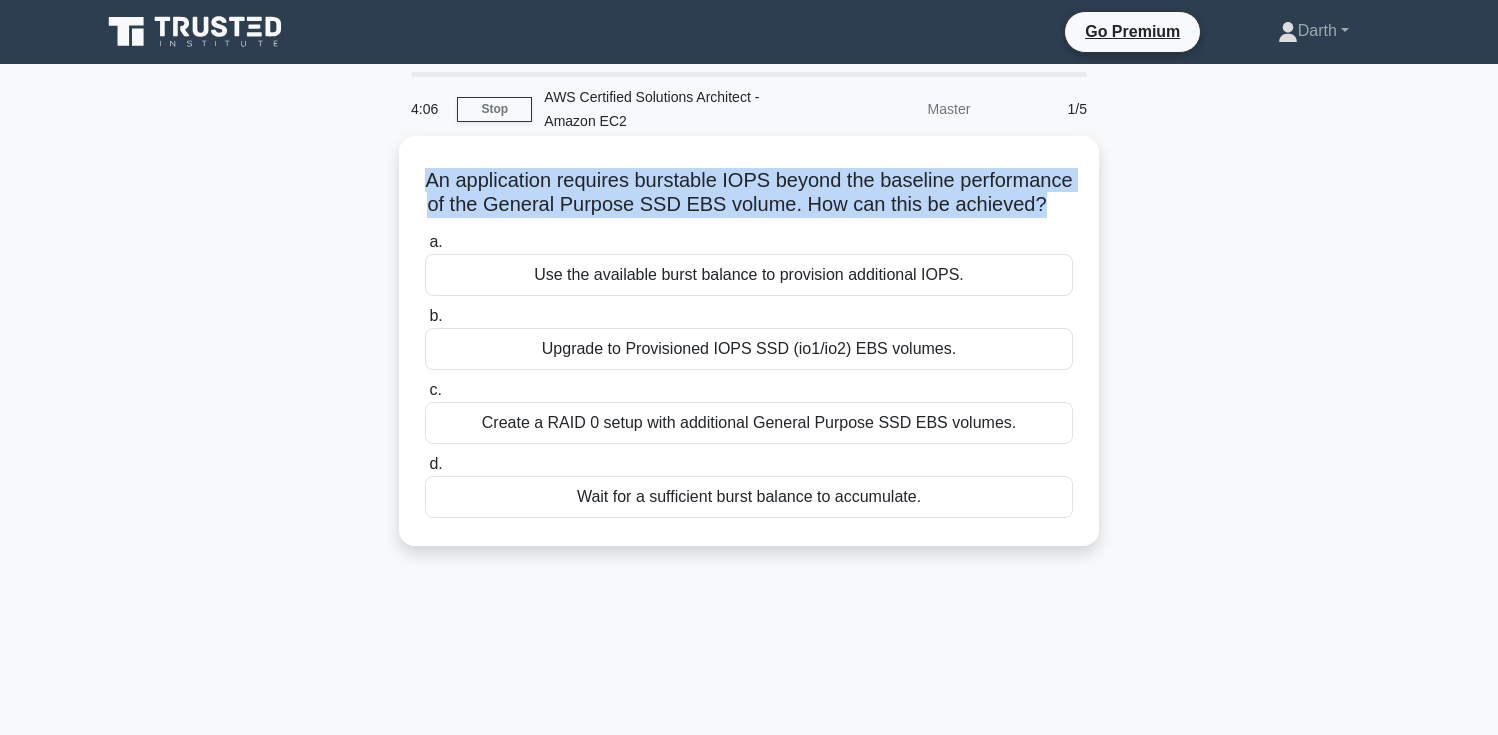 click on "a.
Use the available burst balance to provision additional IOPS." at bounding box center [749, 263] 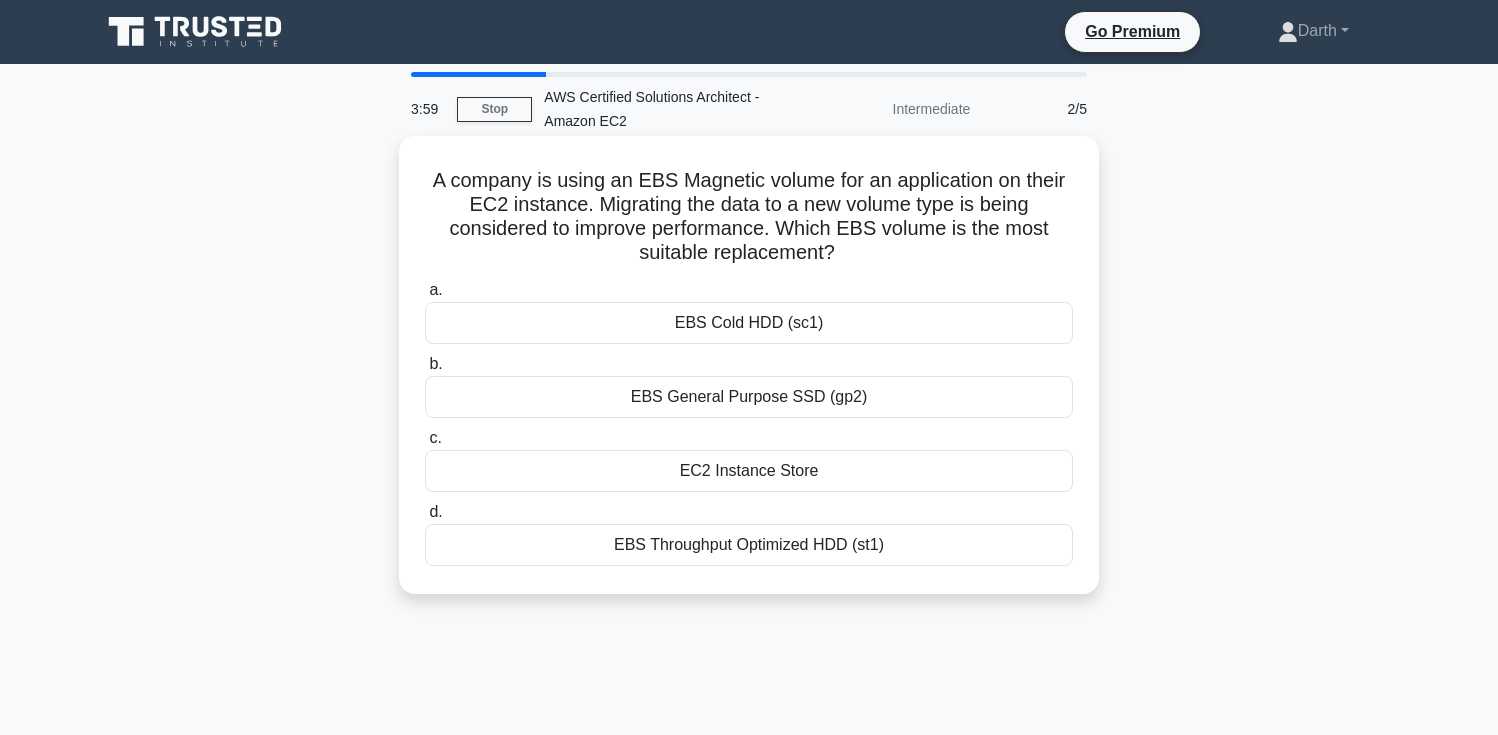 click on "A company is using an EBS Magnetic volume for an application on their EC2 instance. Migrating the data to a new volume type is being considered to improve performance. Which EBS volume is the most suitable replacement?
.spinner_0XTQ{transform-origin:center;animation:spinner_y6GP .75s linear infinite}@keyframes spinner_y6GP{100%{transform:rotate(360deg)}}" at bounding box center (749, 217) 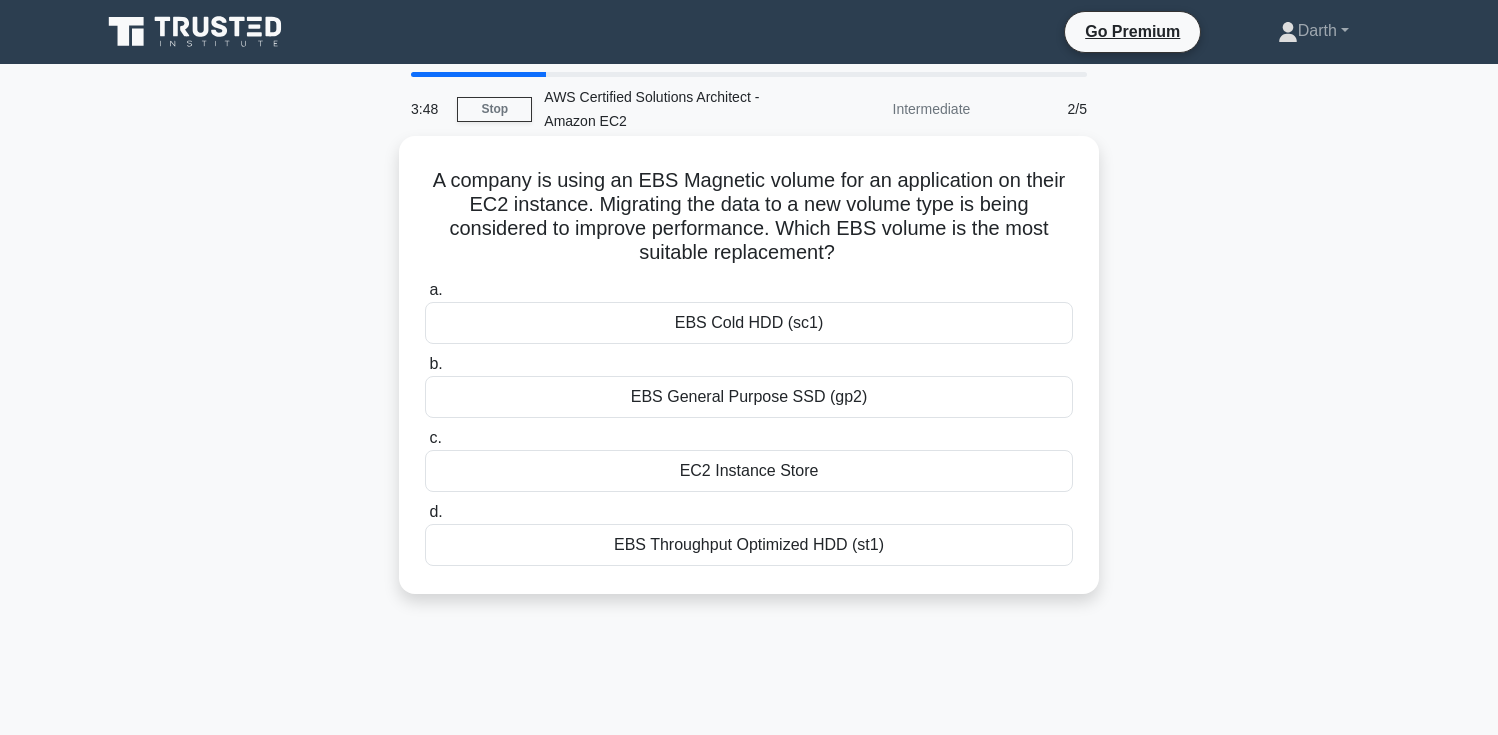 click on "EBS General Purpose SSD (gp2)" at bounding box center (749, 397) 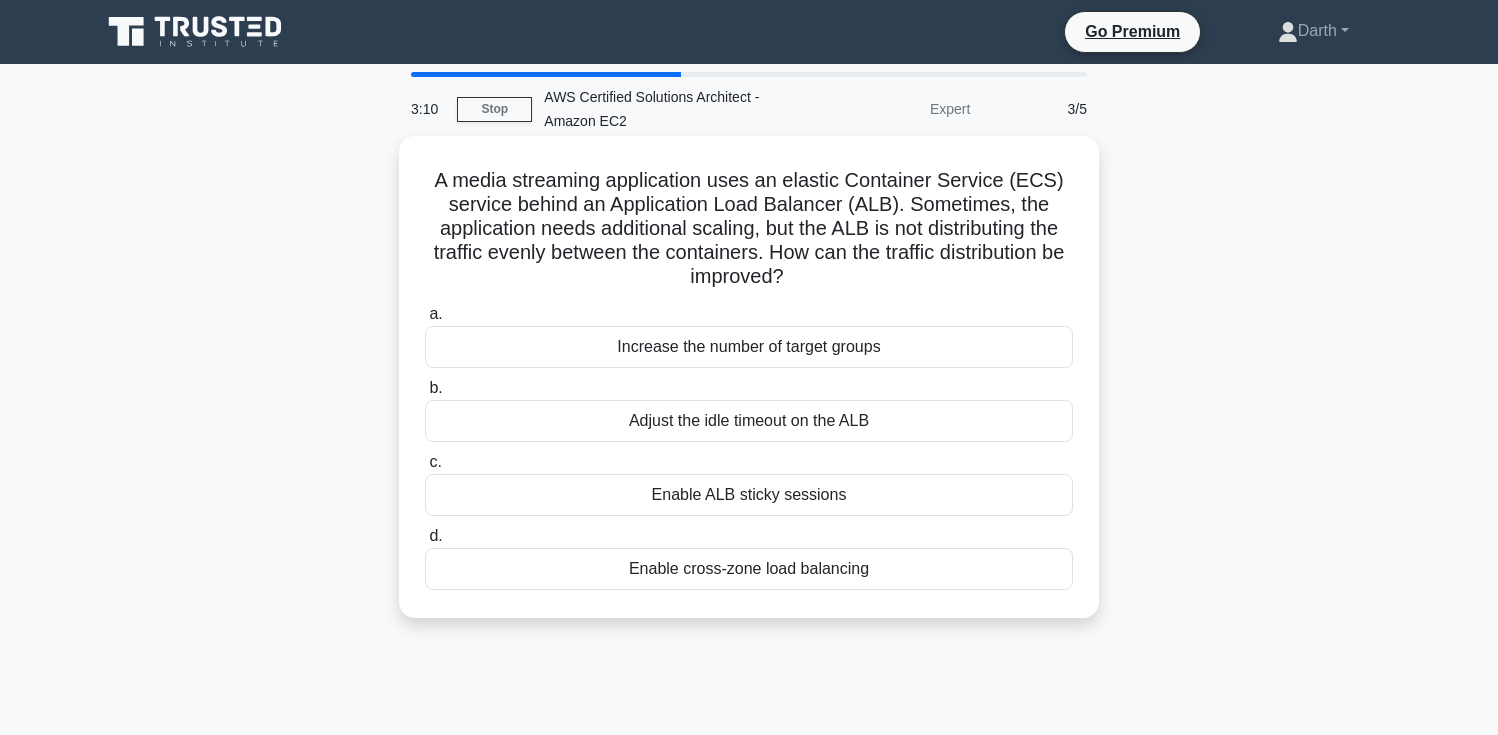 click on "Enable ALB sticky sessions" at bounding box center [749, 495] 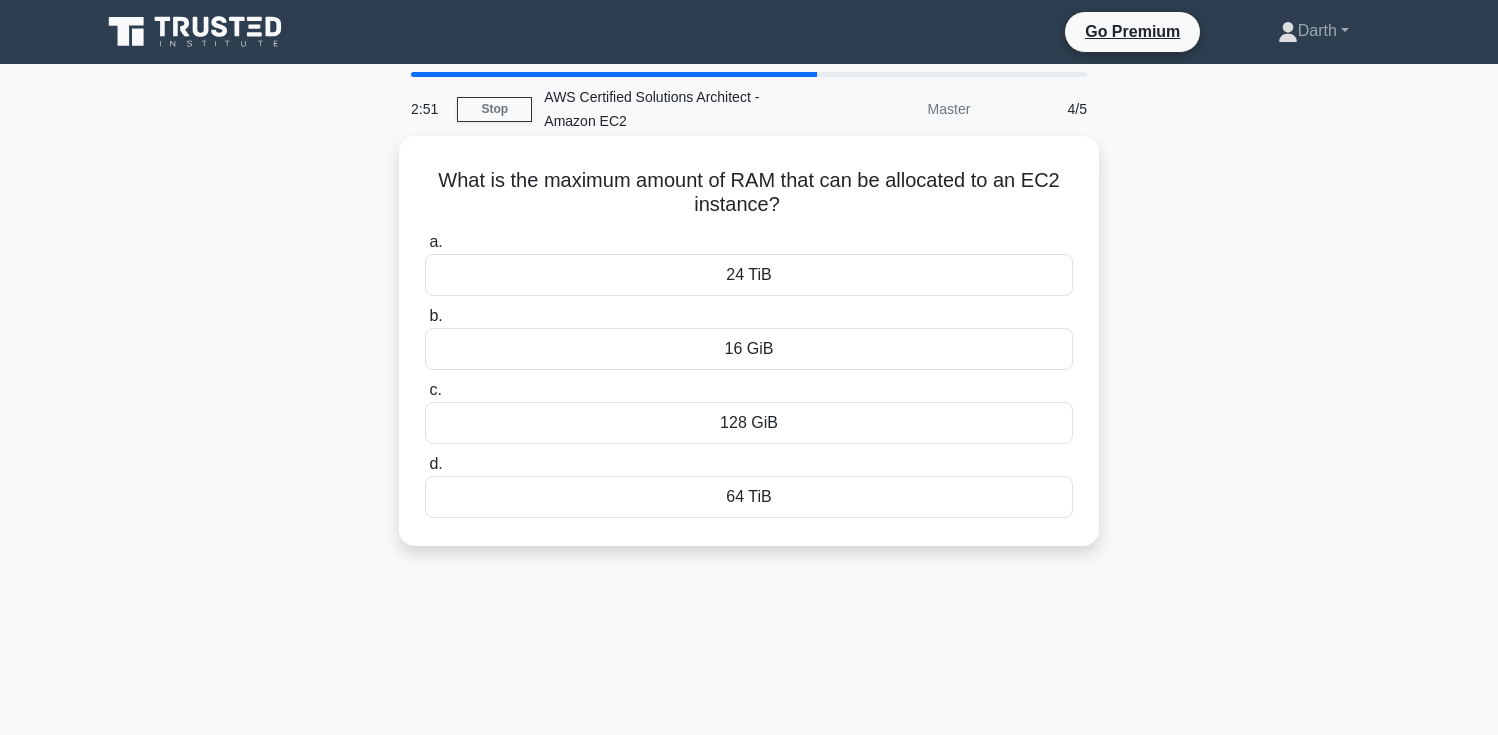click on "64 TiB" at bounding box center (749, 497) 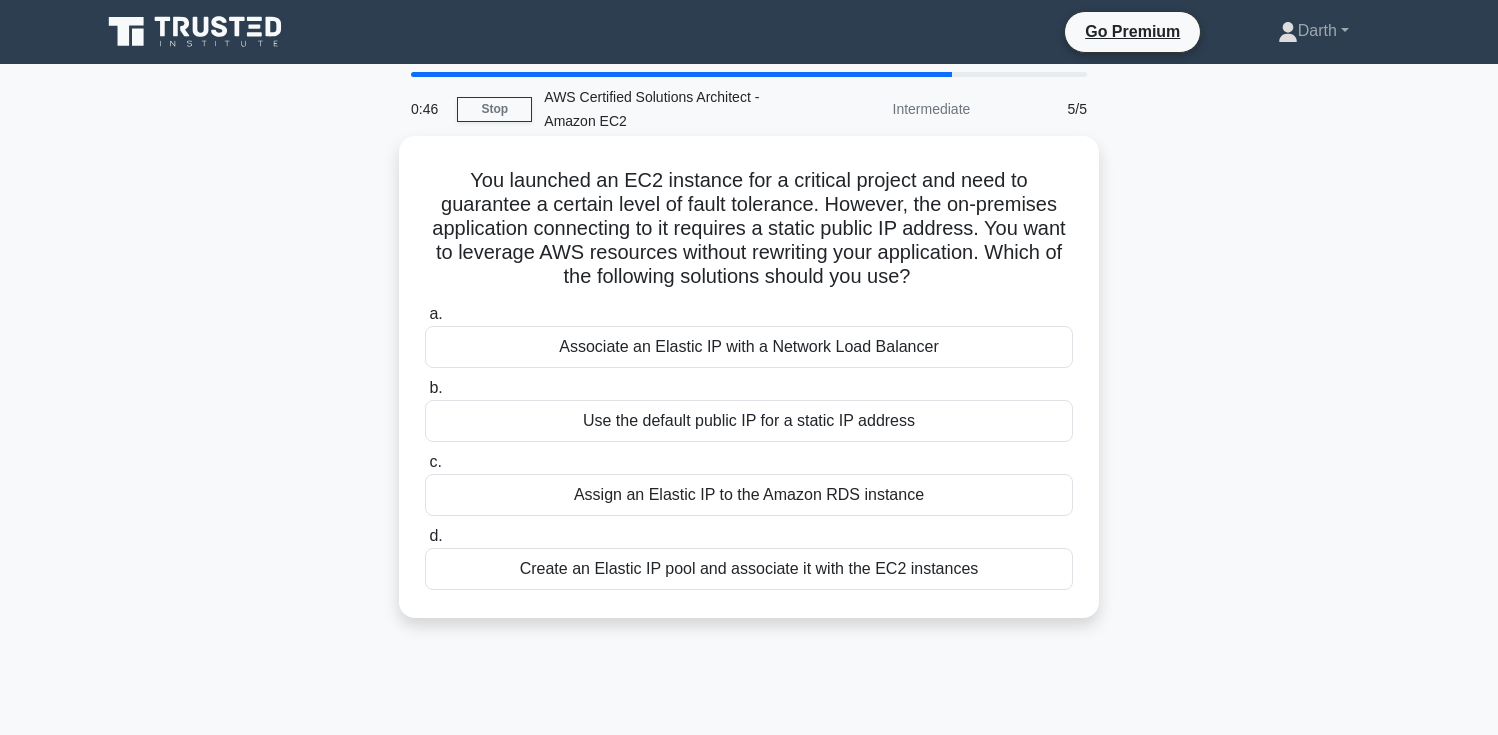 click on "Associate an Elastic IP with a Network Load Balancer" at bounding box center [749, 347] 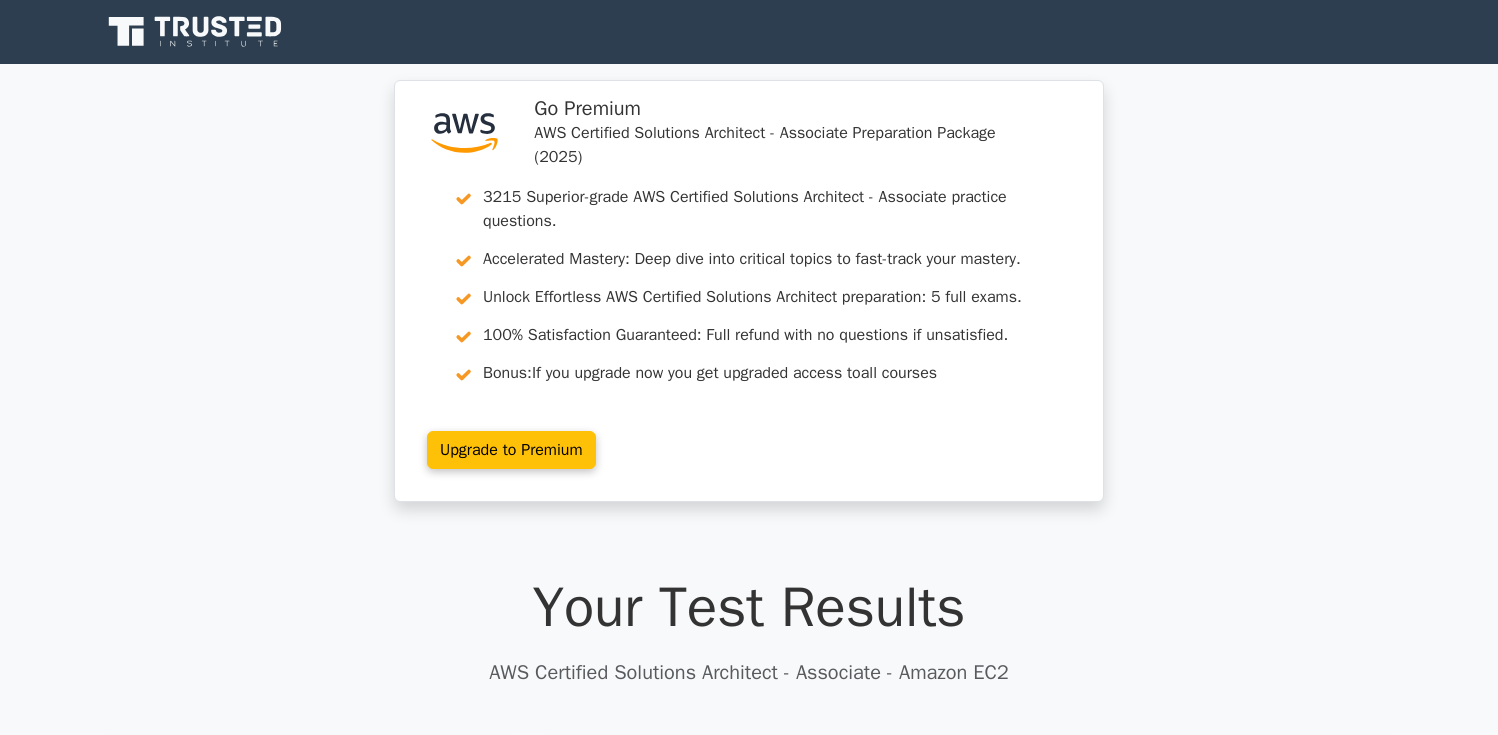 scroll, scrollTop: 0, scrollLeft: 0, axis: both 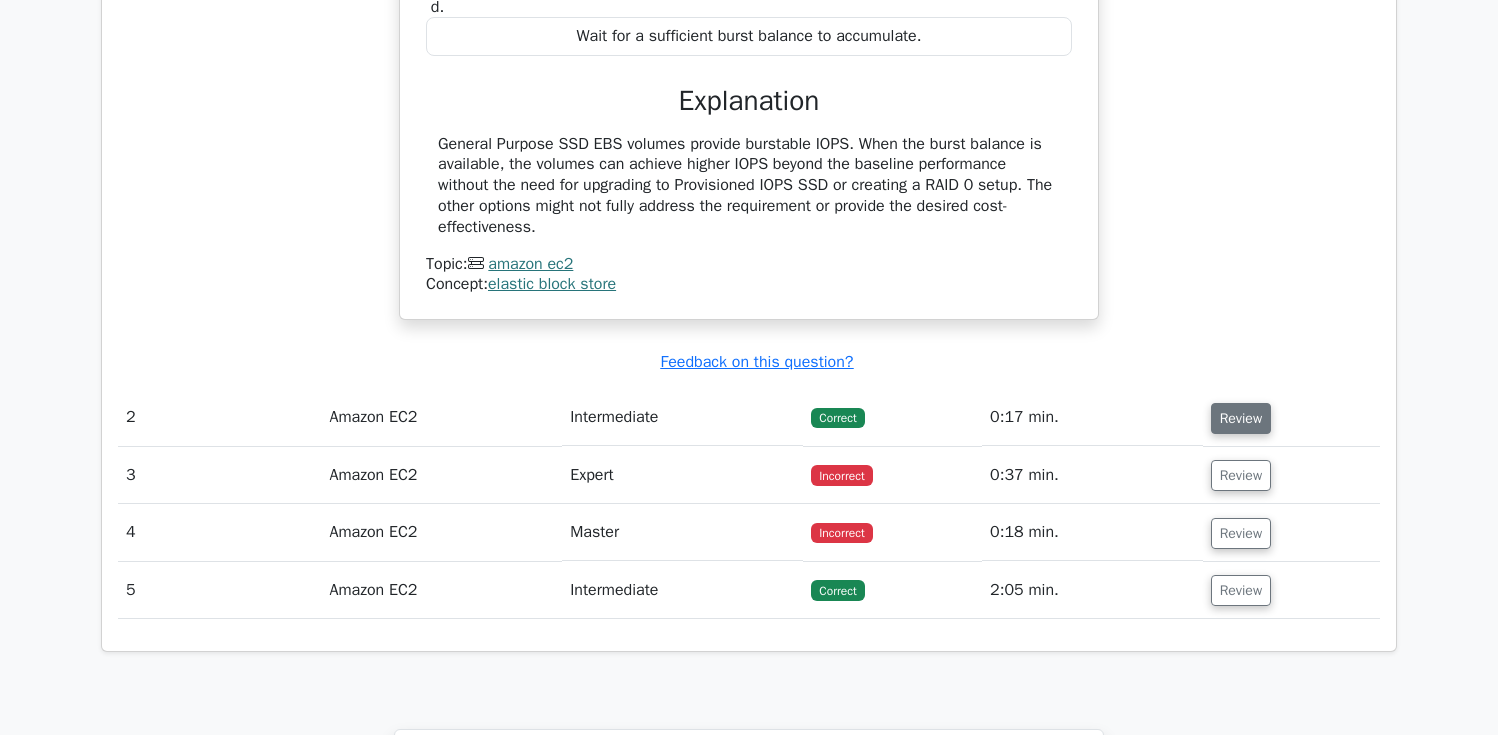 click on "Review" at bounding box center [1241, 418] 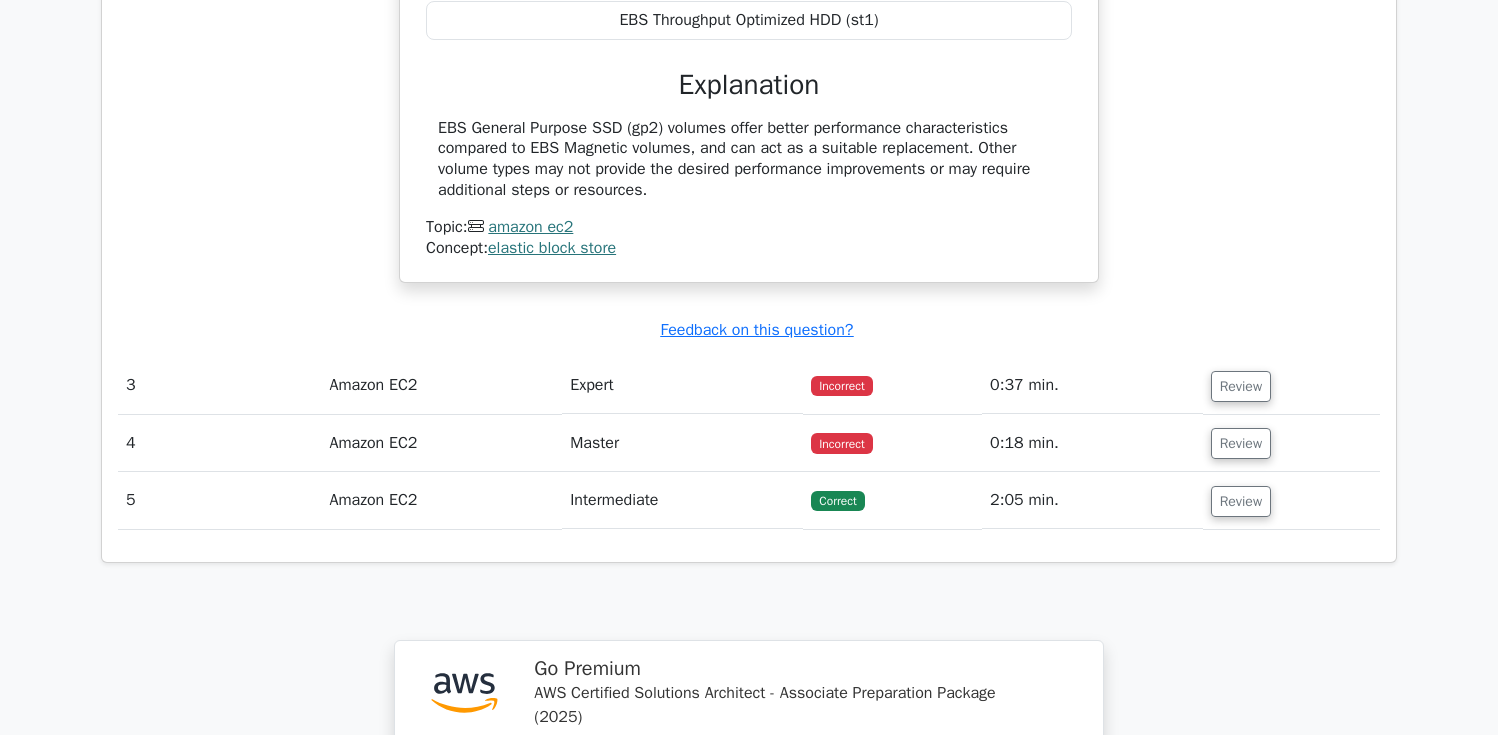 scroll, scrollTop: 2681, scrollLeft: 0, axis: vertical 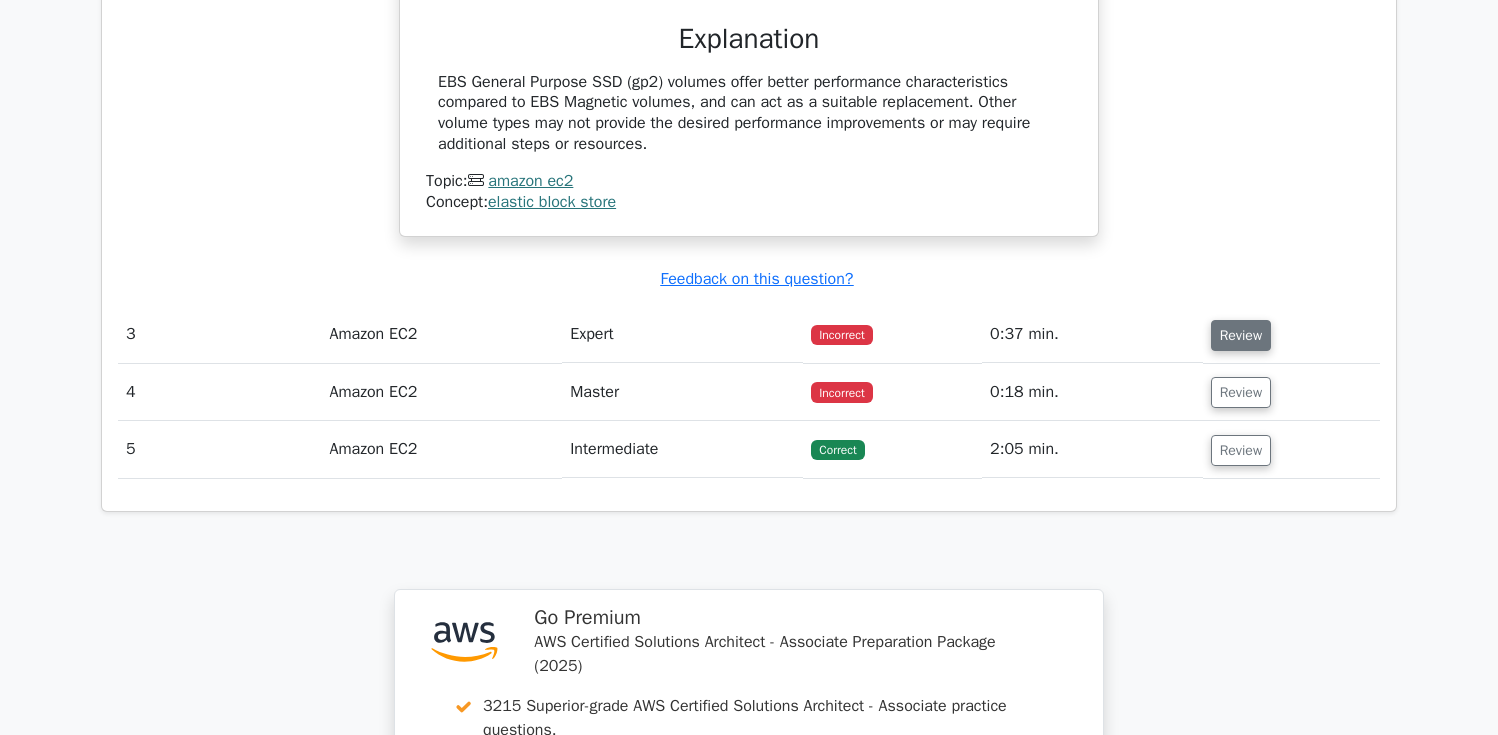 click on "Review" at bounding box center [1241, 335] 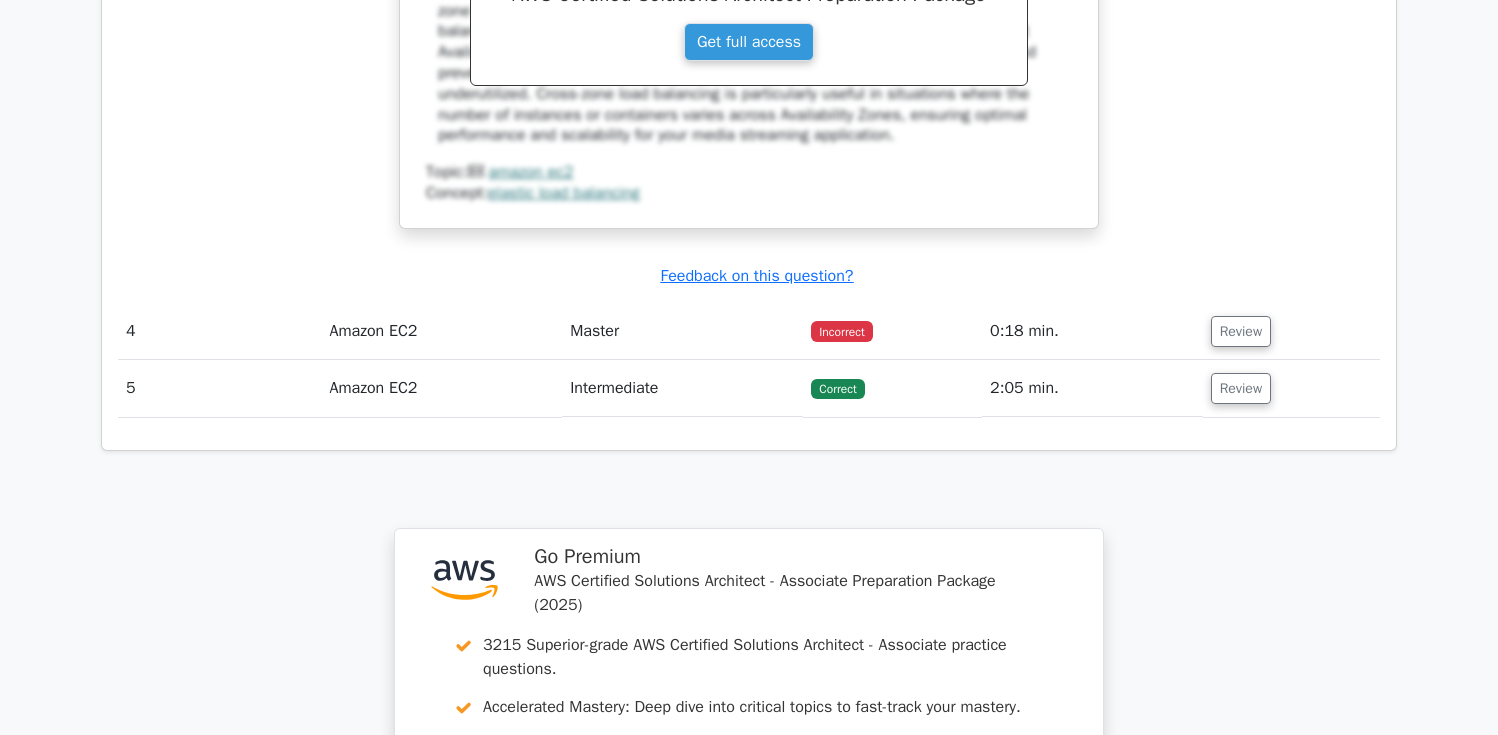 scroll, scrollTop: 3701, scrollLeft: 0, axis: vertical 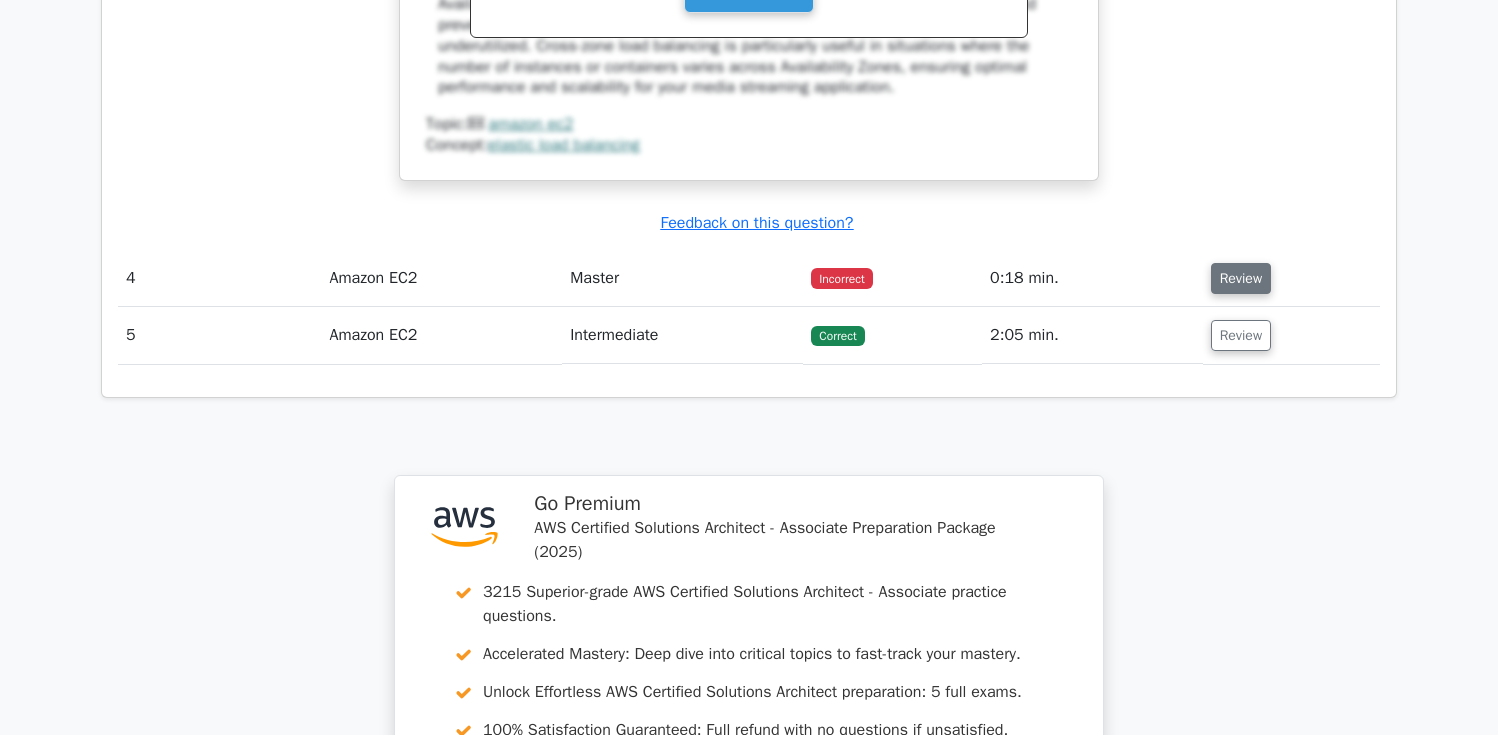 click on "Review" at bounding box center [1241, 278] 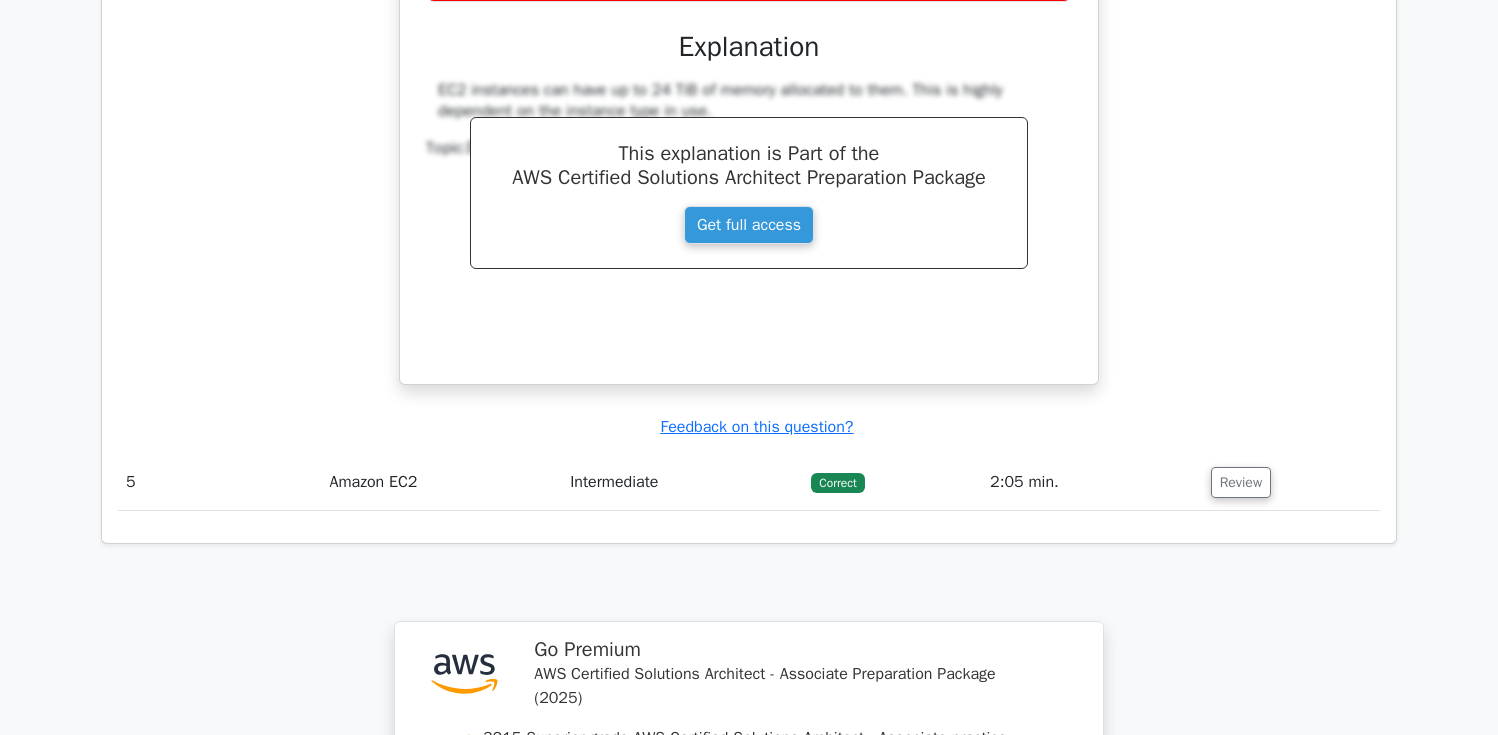 scroll, scrollTop: 4387, scrollLeft: 0, axis: vertical 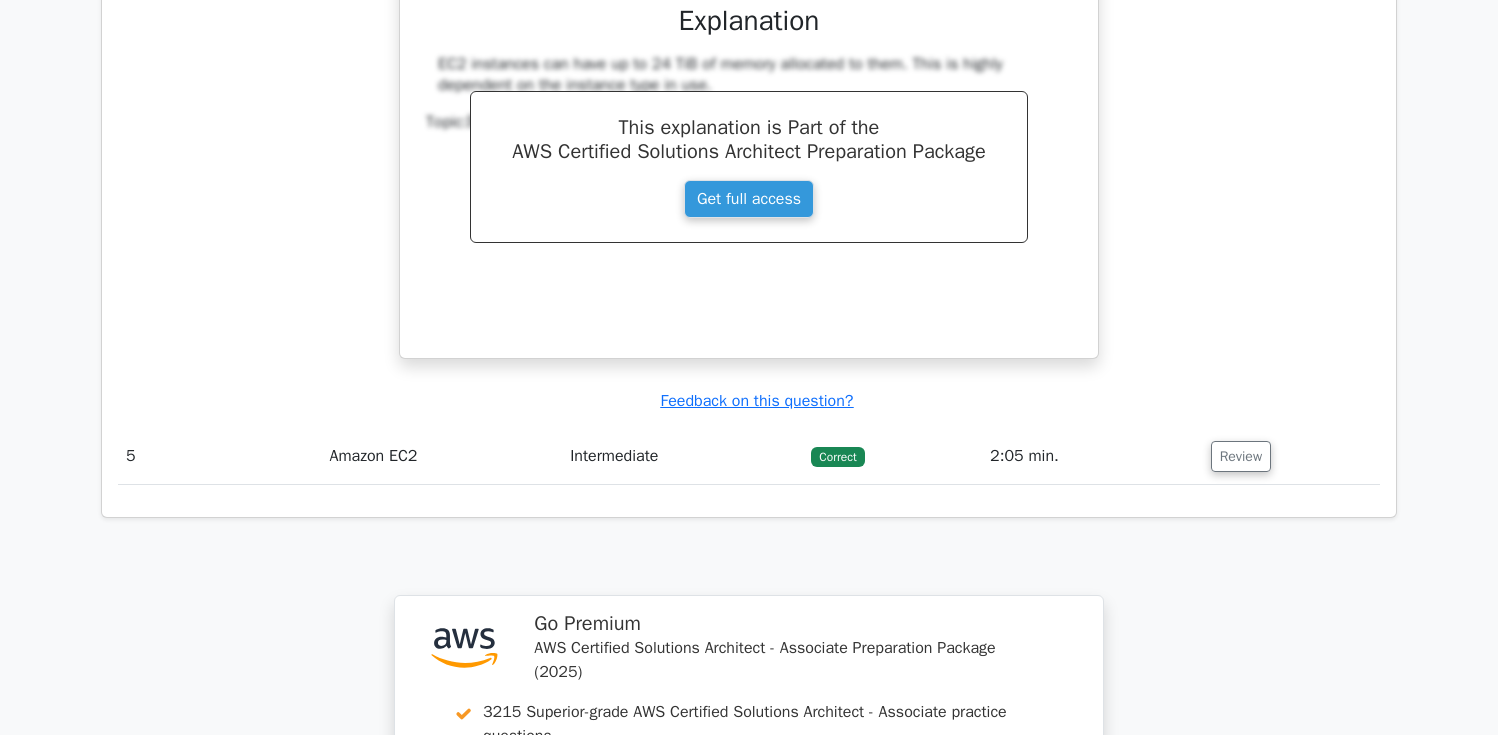 click on "Review" at bounding box center [1291, 456] 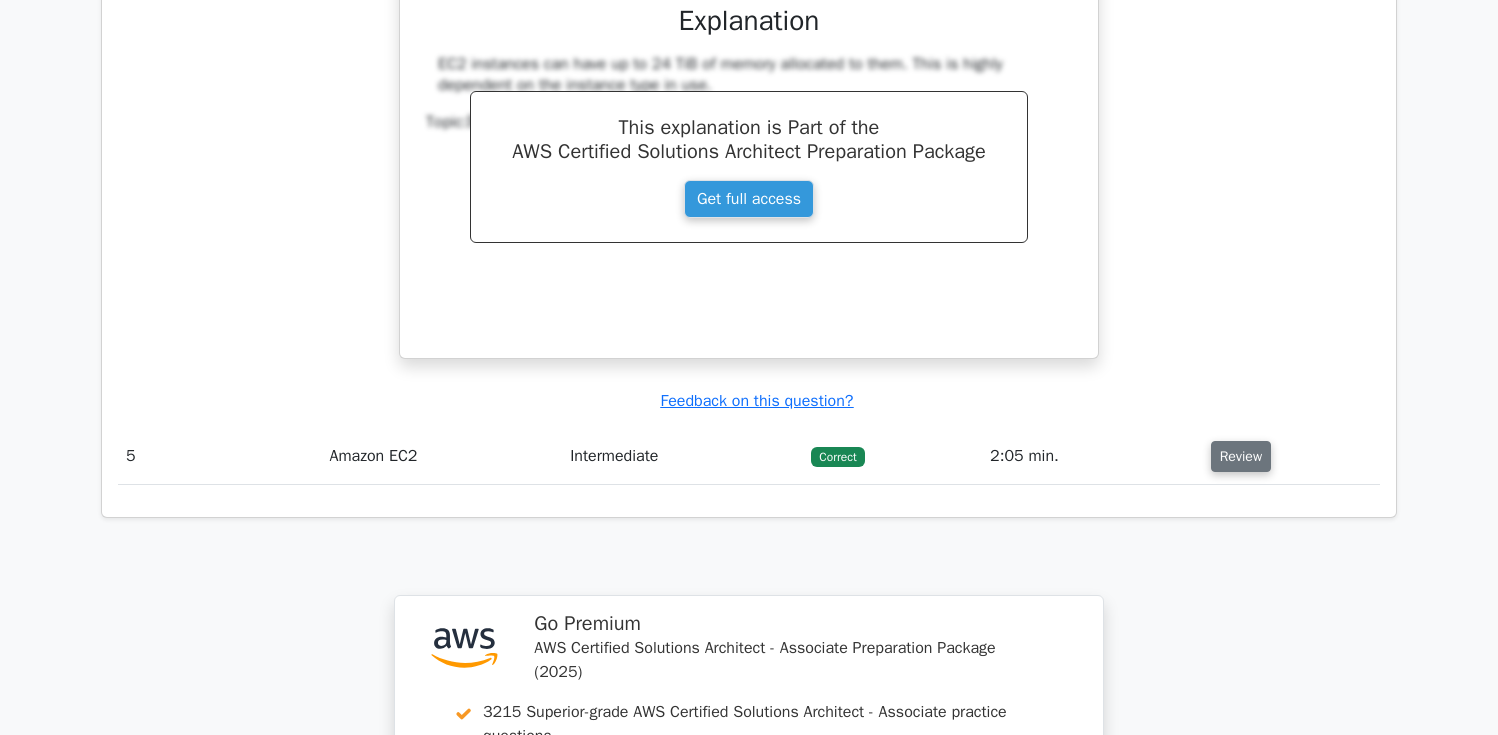 click on "Review" at bounding box center (1241, 456) 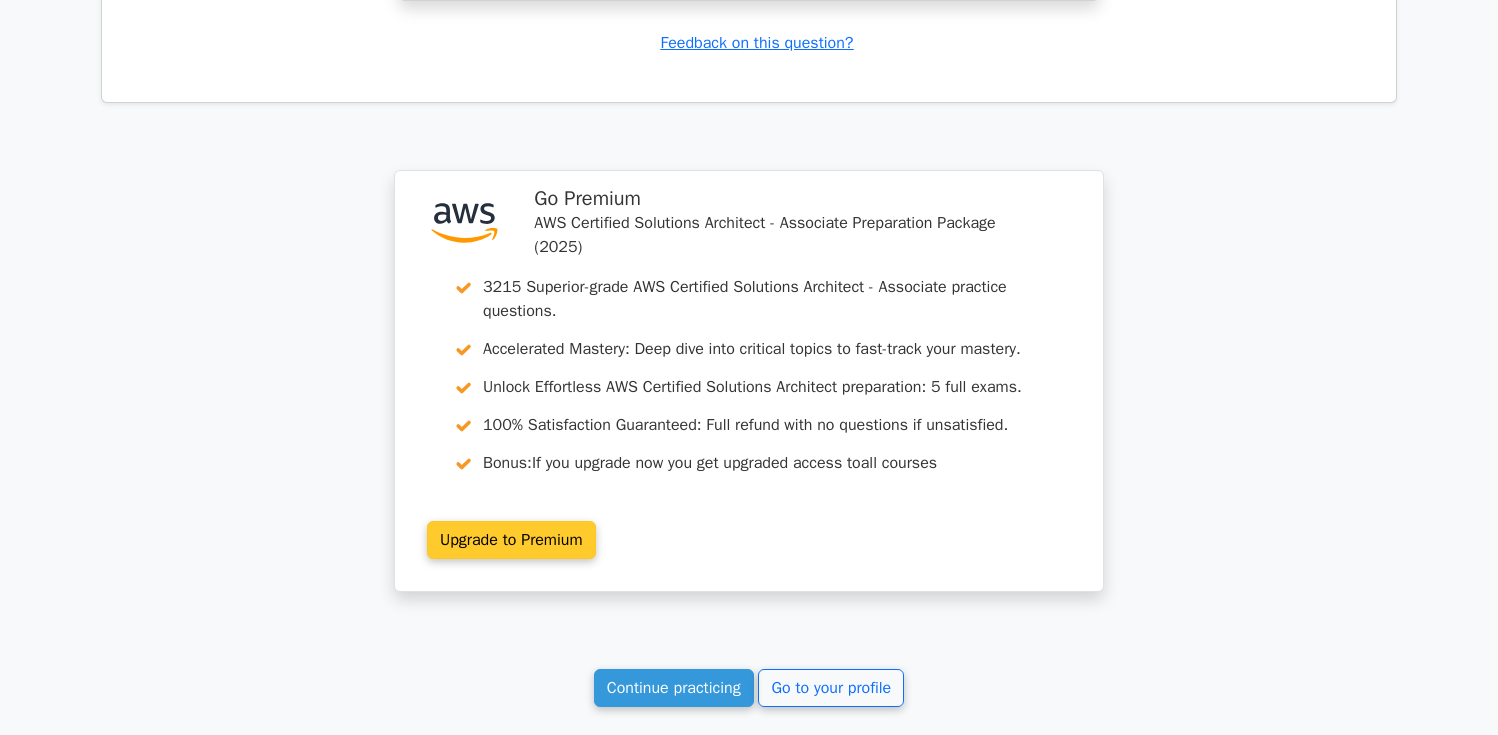 scroll, scrollTop: 5548, scrollLeft: 0, axis: vertical 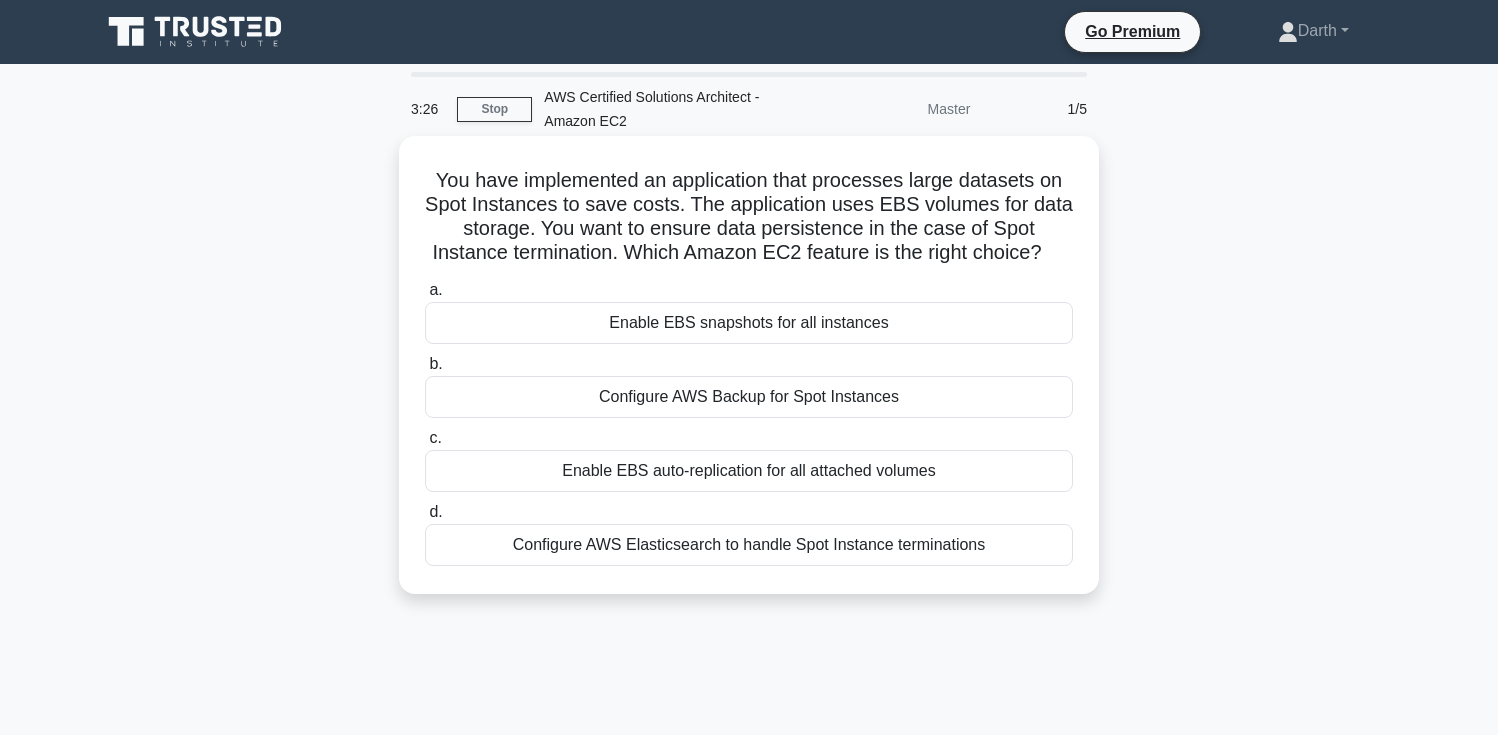 click on "Enable EBS snapshots for all instances" at bounding box center (749, 323) 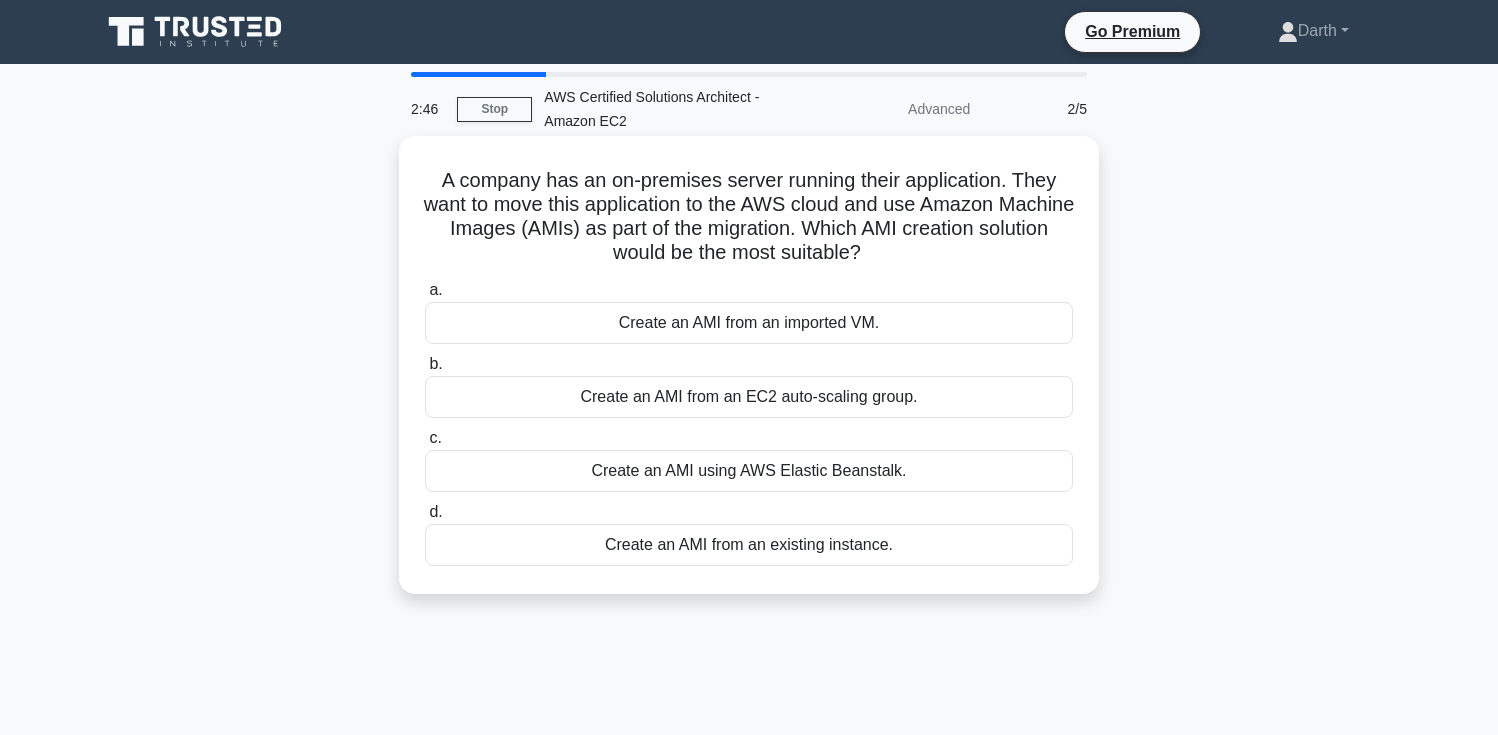 click on "Create an AMI from an existing instance." at bounding box center [749, 545] 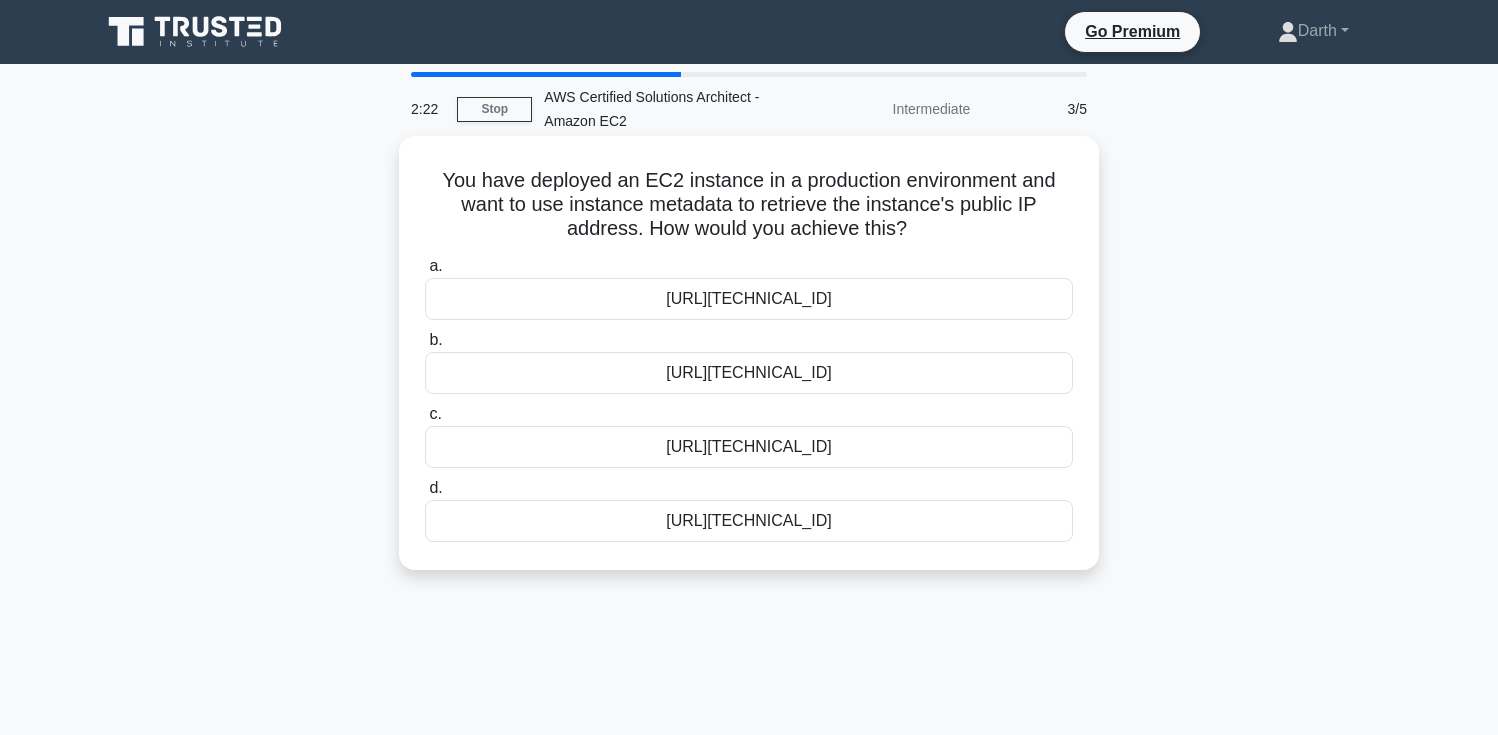 click on "[URL][TECHNICAL_ID]" at bounding box center [749, 447] 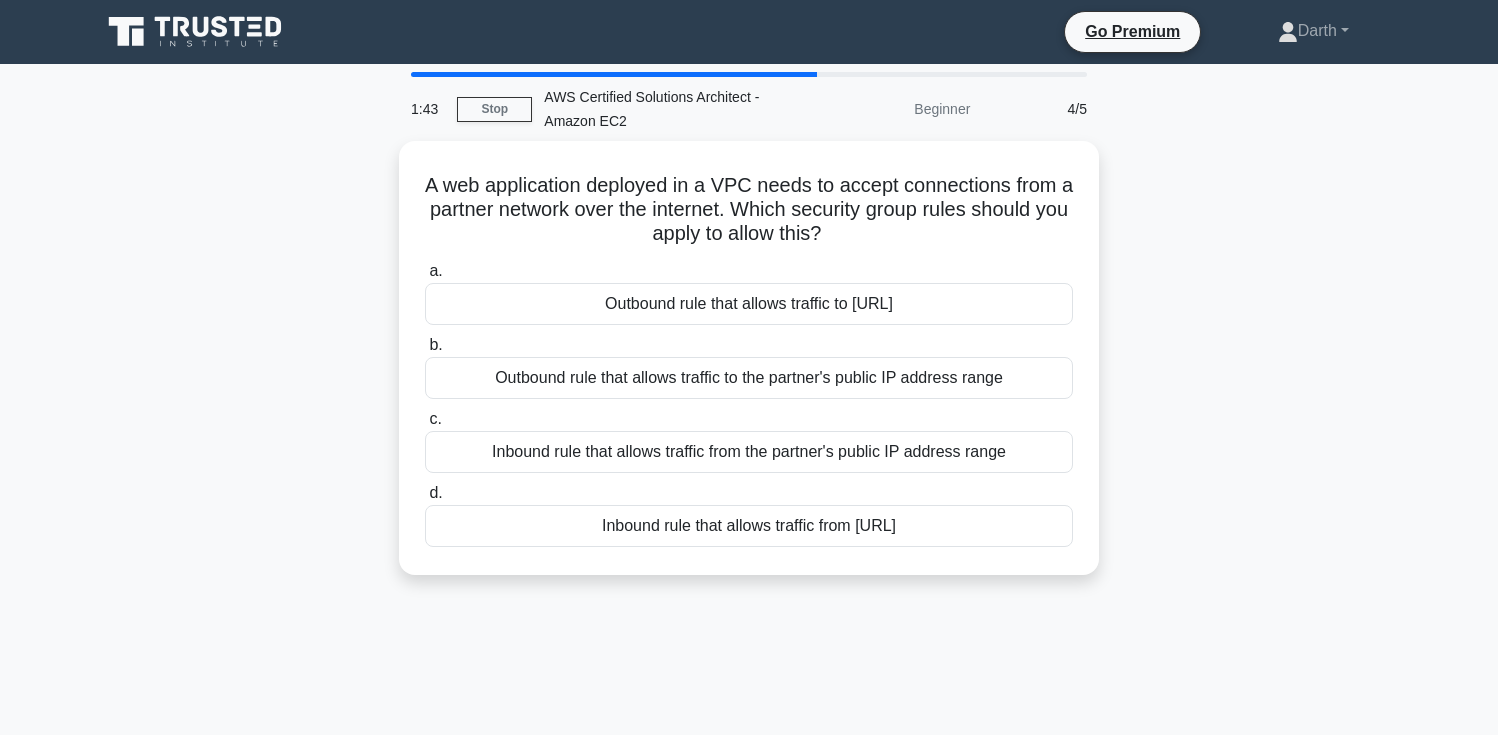 click on "Inbound rule that allows traffic from the partner's public IP address range" at bounding box center [749, 452] 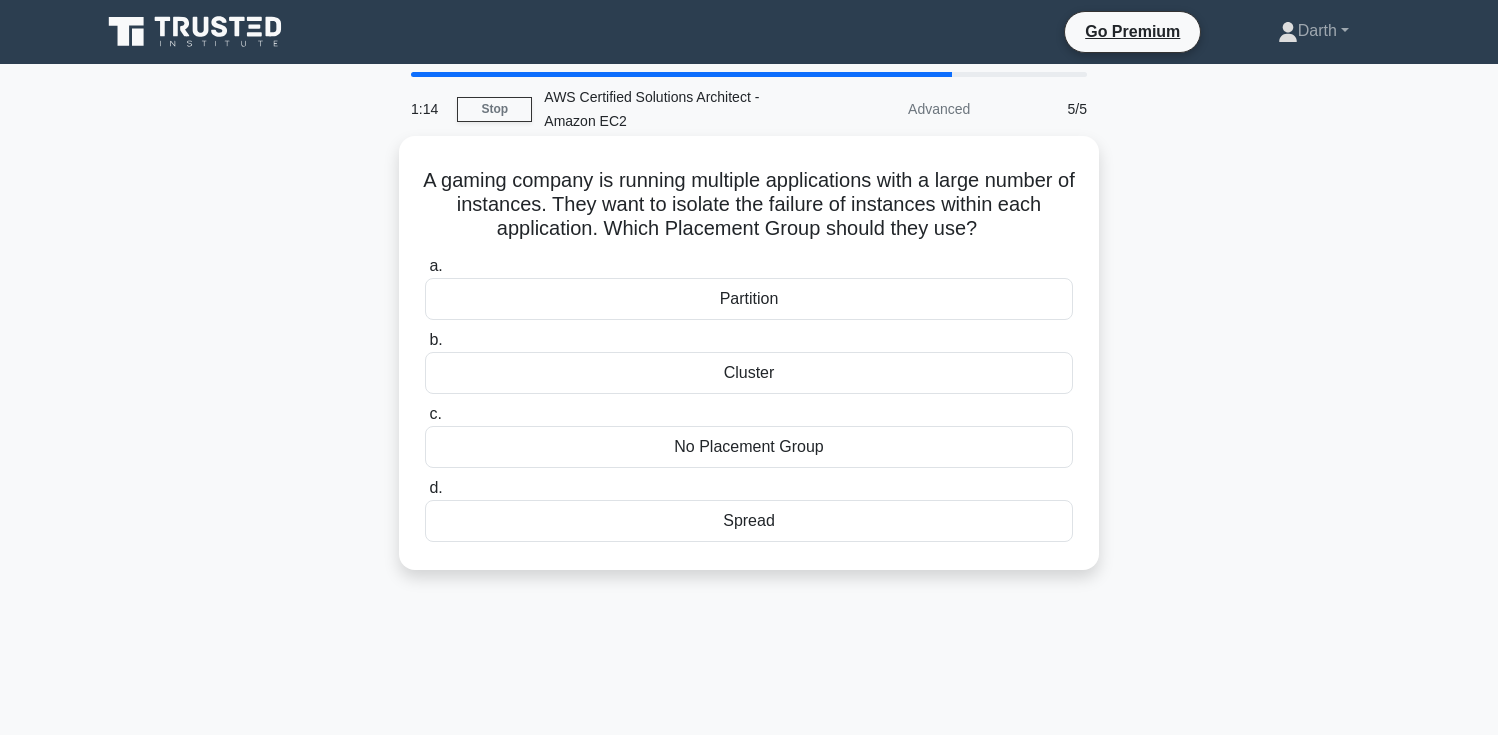 click on "Spread" at bounding box center [749, 521] 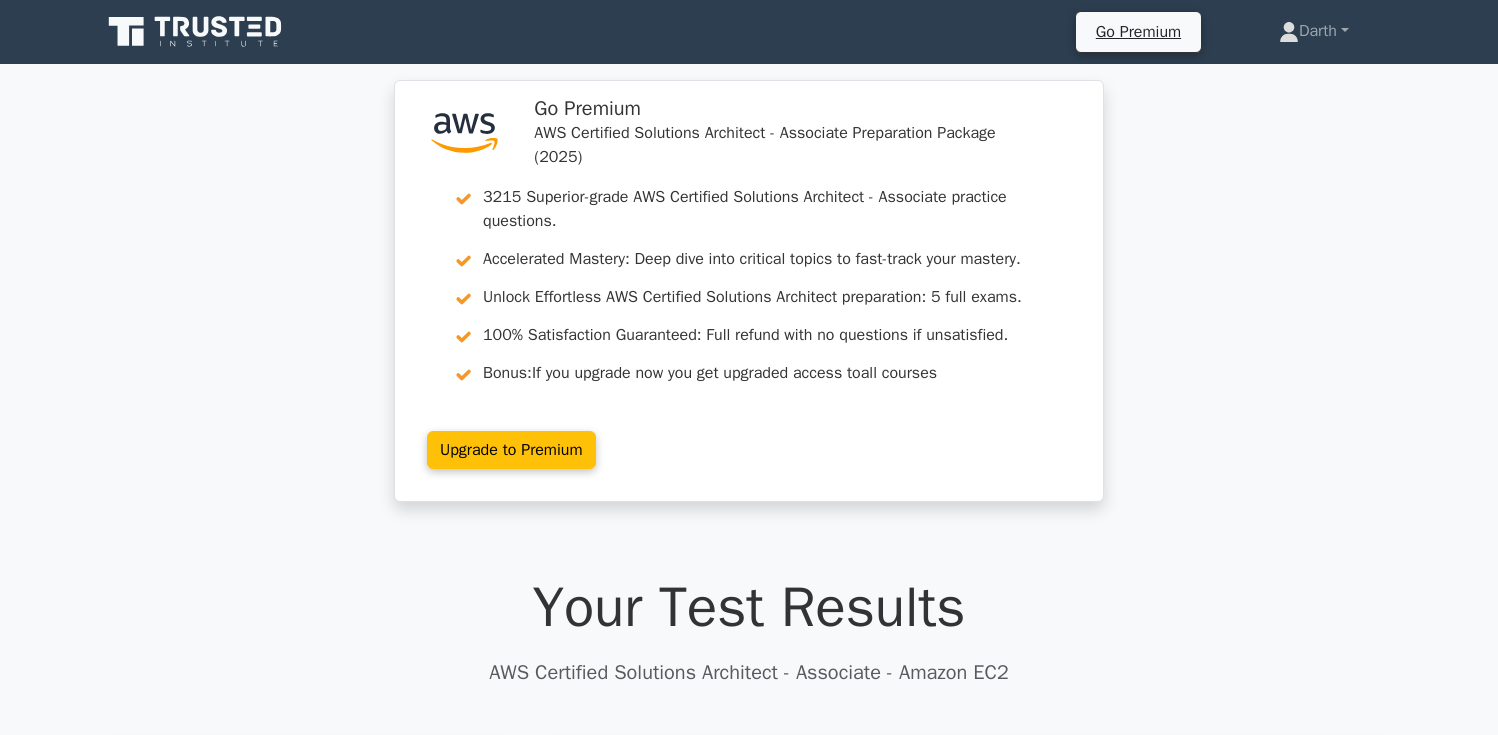 scroll, scrollTop: 0, scrollLeft: 0, axis: both 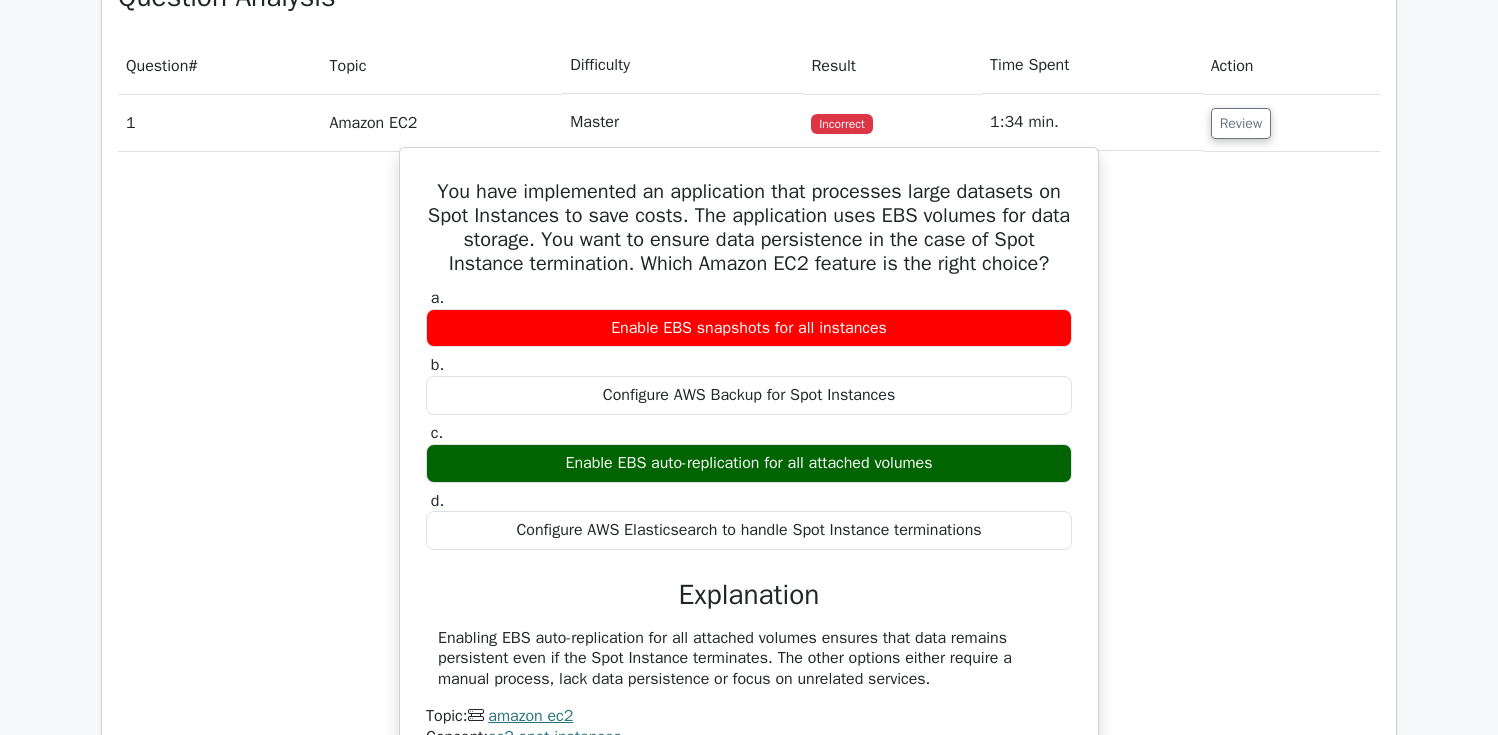 click on "You have implemented an application that processes large datasets on Spot Instances to save costs. The application uses EBS volumes for data storage. You want to ensure data persistence in the case of Spot Instance termination. Which Amazon EC2 feature is the right choice?" at bounding box center (749, 228) 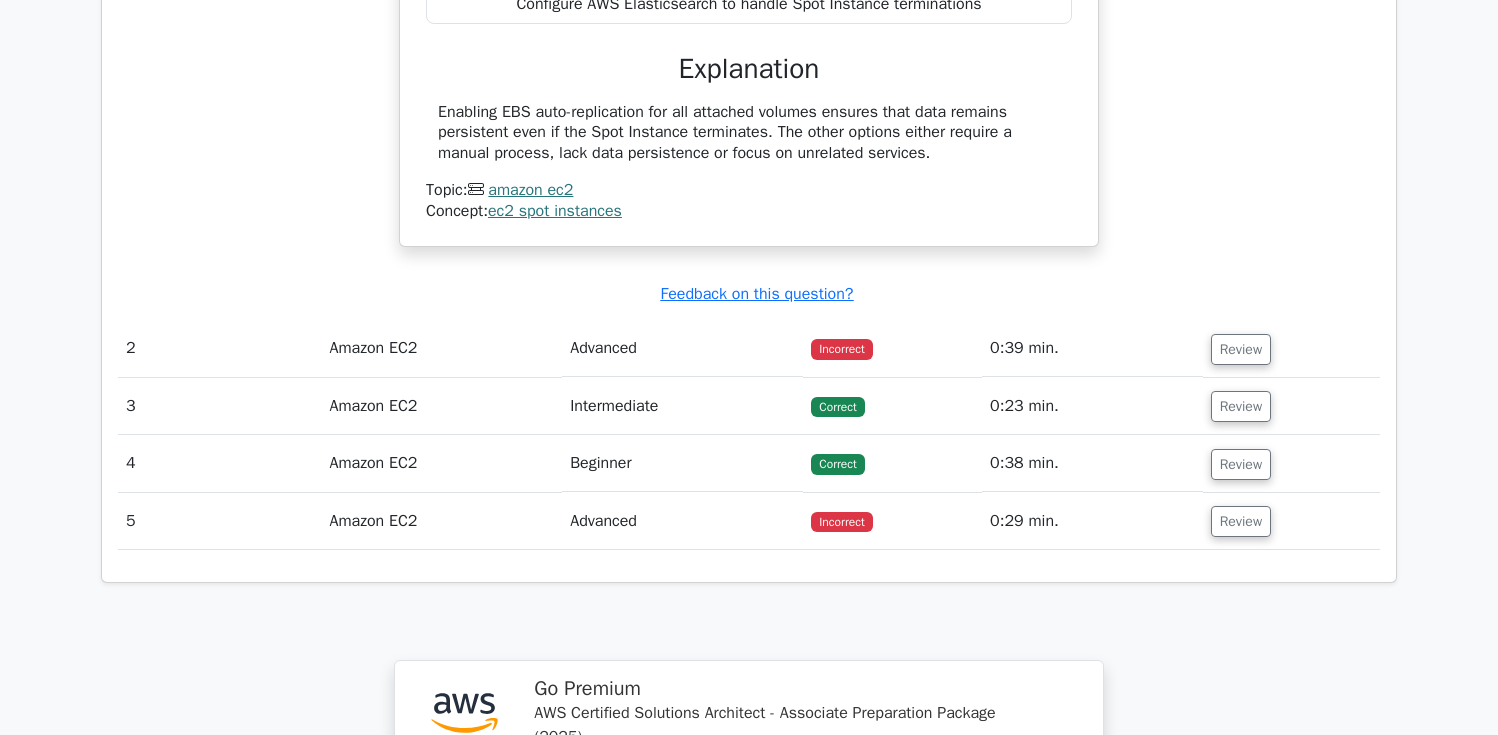 scroll, scrollTop: 1952, scrollLeft: 0, axis: vertical 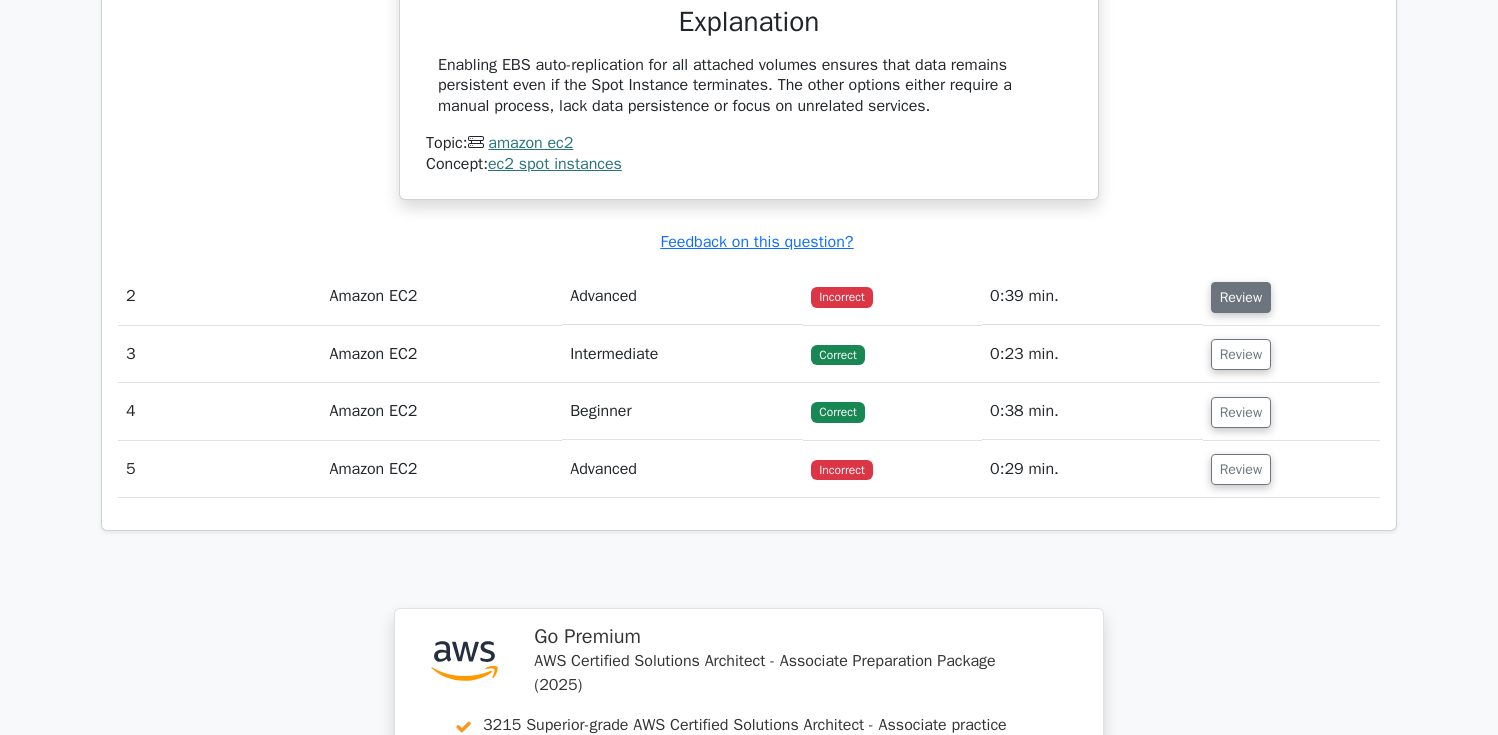 click on "Review" at bounding box center (1241, 297) 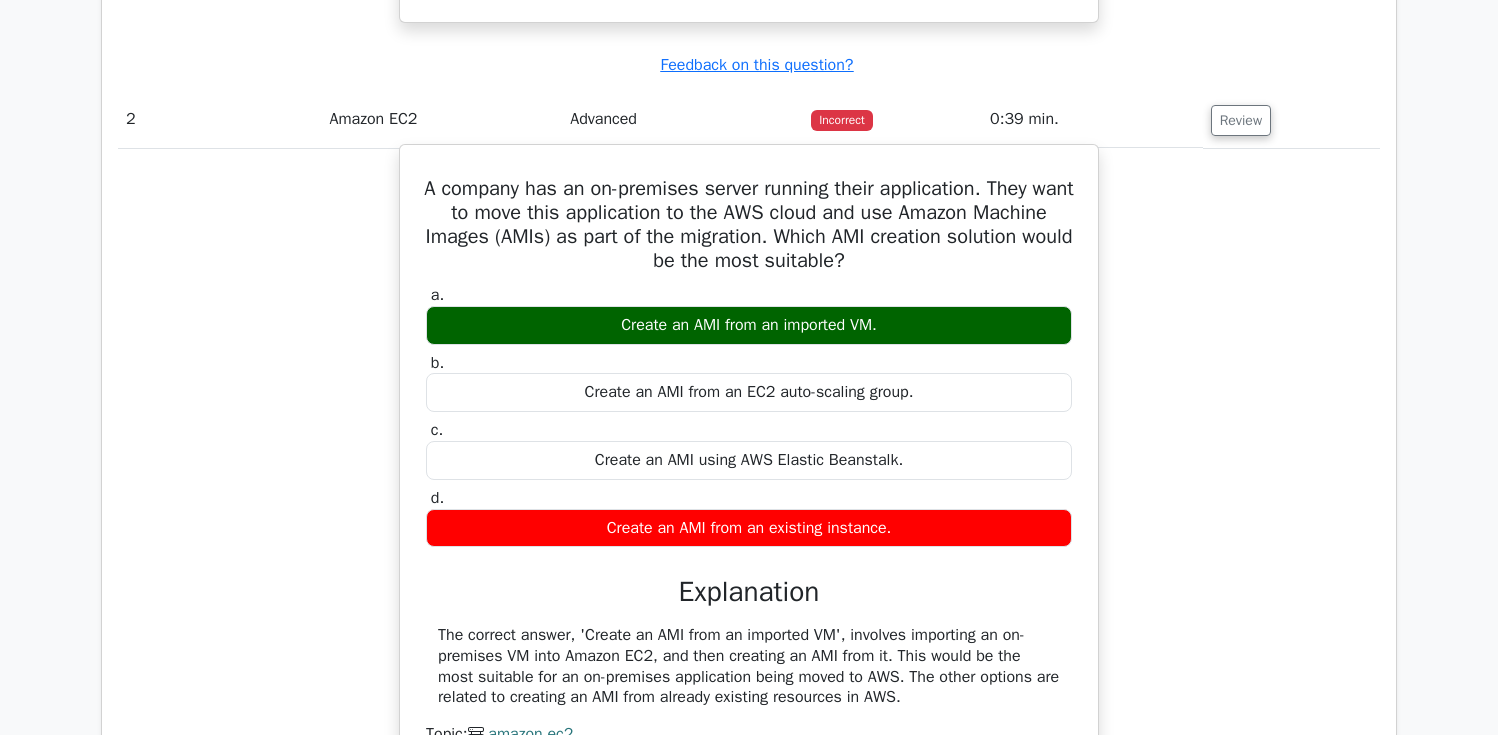 scroll, scrollTop: 2154, scrollLeft: 0, axis: vertical 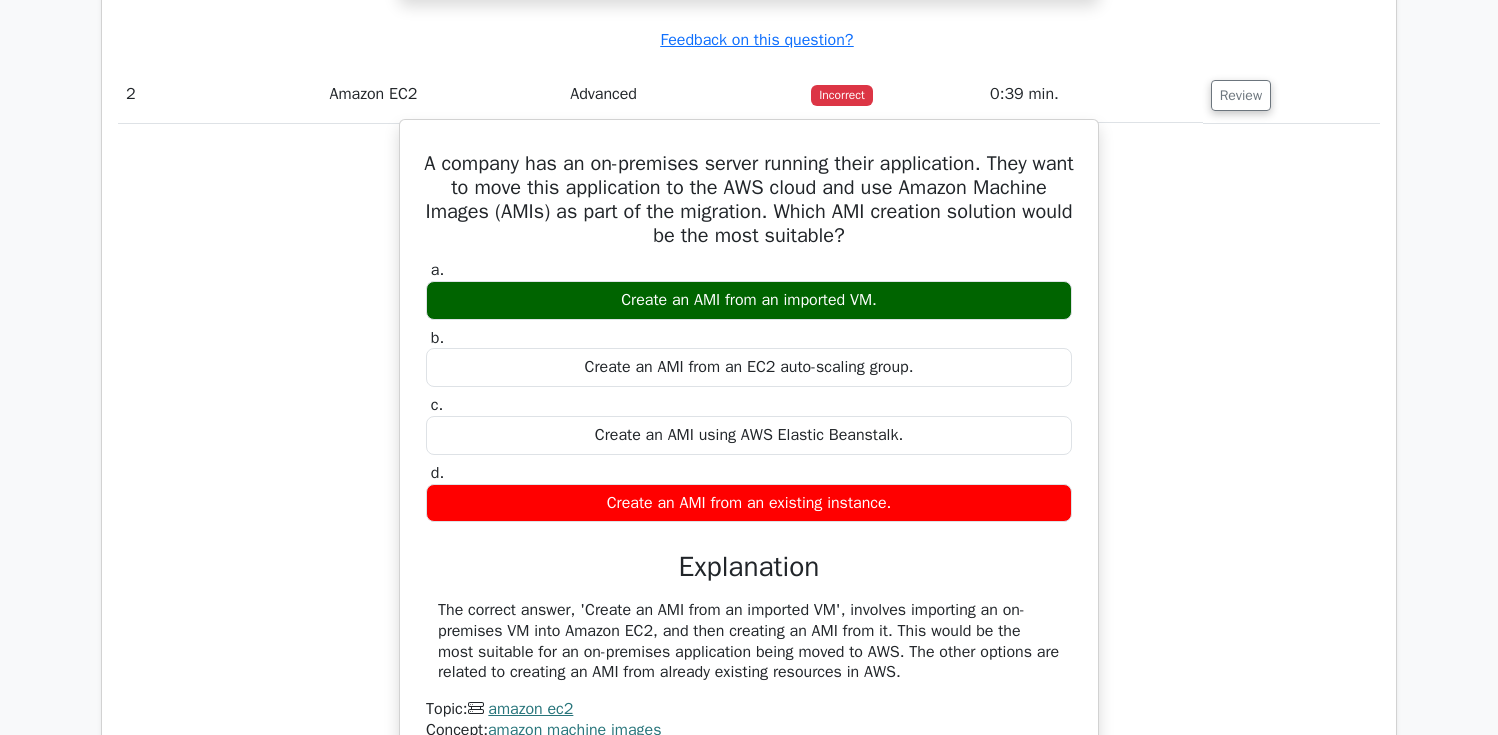 click on "Create an AMI from an existing instance." at bounding box center [749, 503] 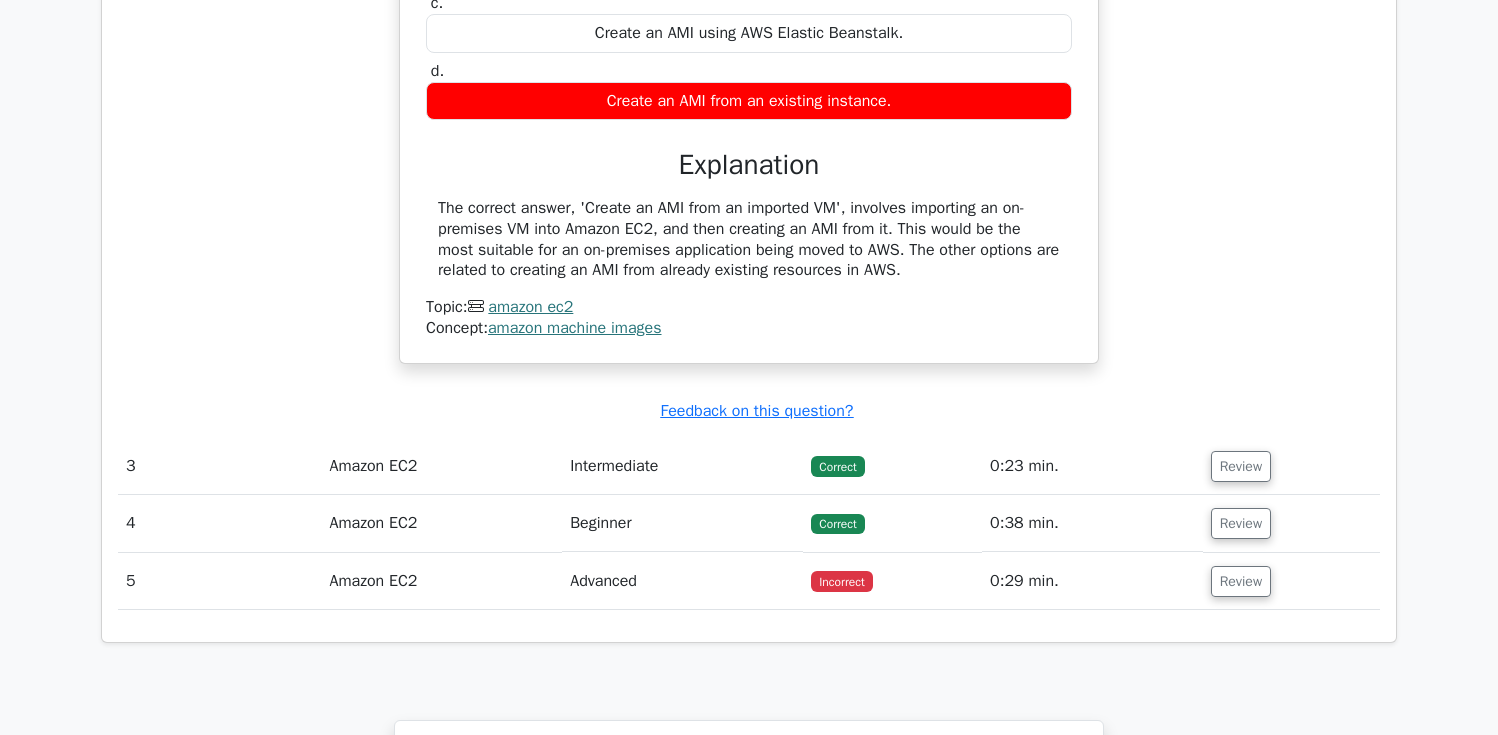 scroll, scrollTop: 2557, scrollLeft: 0, axis: vertical 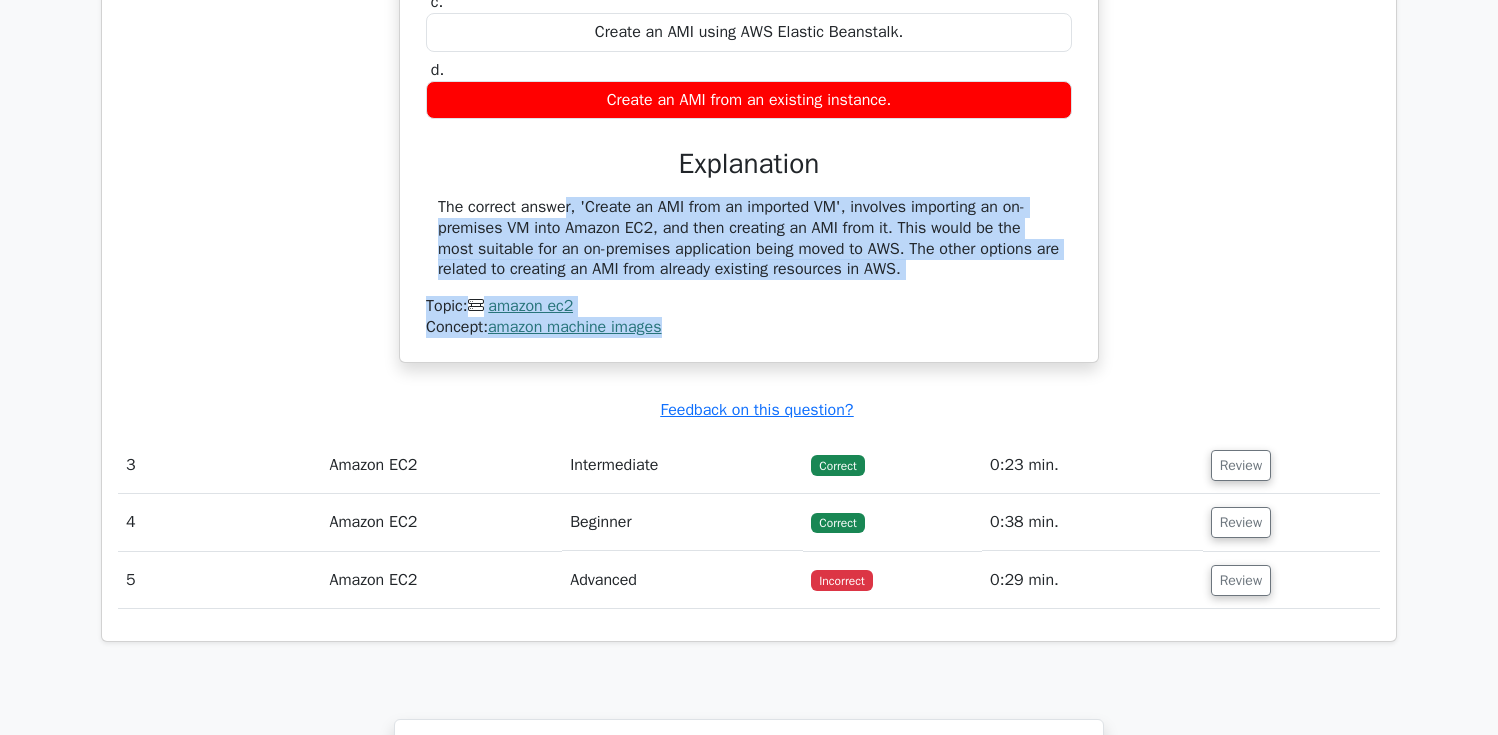 drag, startPoint x: 514, startPoint y: 191, endPoint x: 812, endPoint y: 312, distance: 321.62866 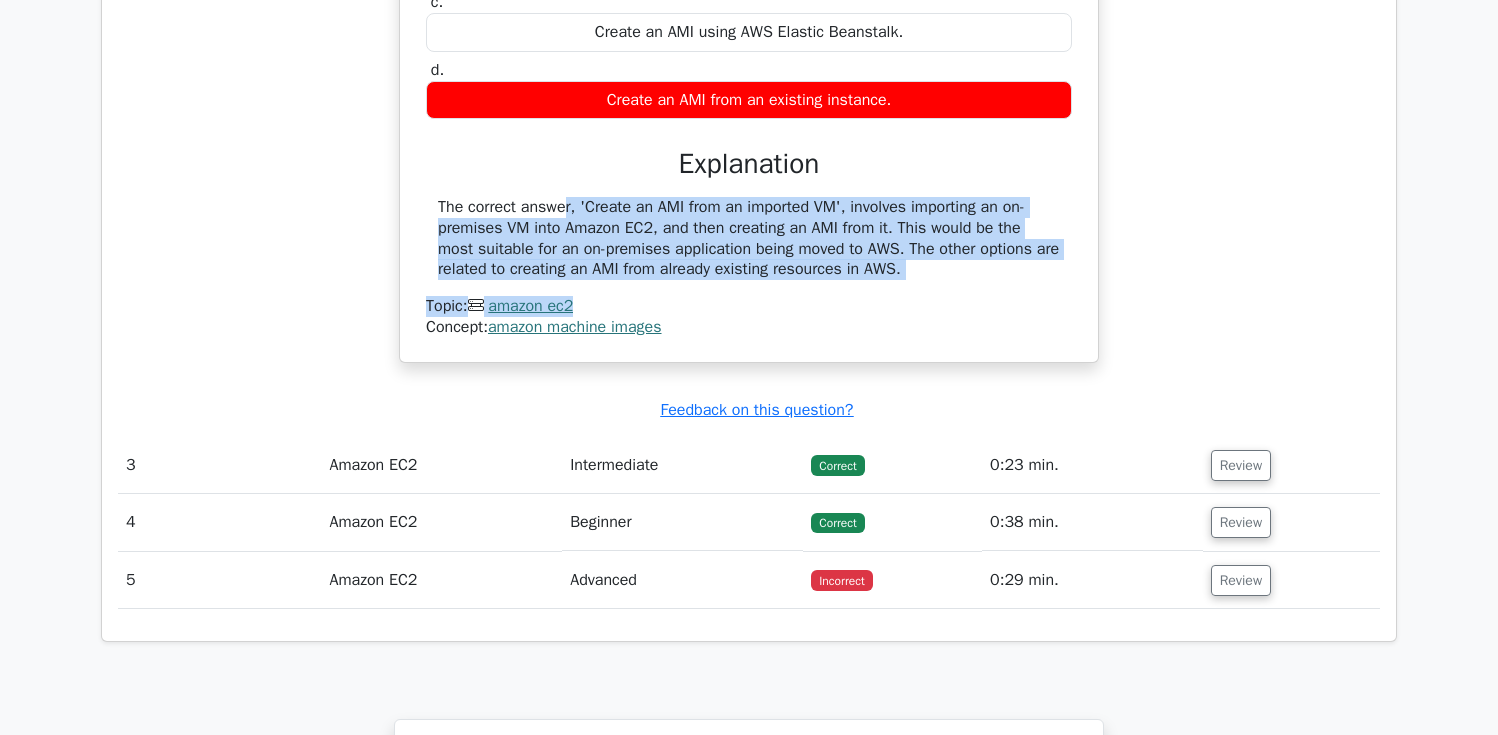 click on "The correct answer, 'Create an AMI from an imported VM', involves importing an on-premises VM into Amazon EC2, and then creating an AMI from it. This would be the most suitable for an on-premises application being moved to AWS. The other options are related to creating an AMI from already existing resources in AWS." at bounding box center (749, 238) 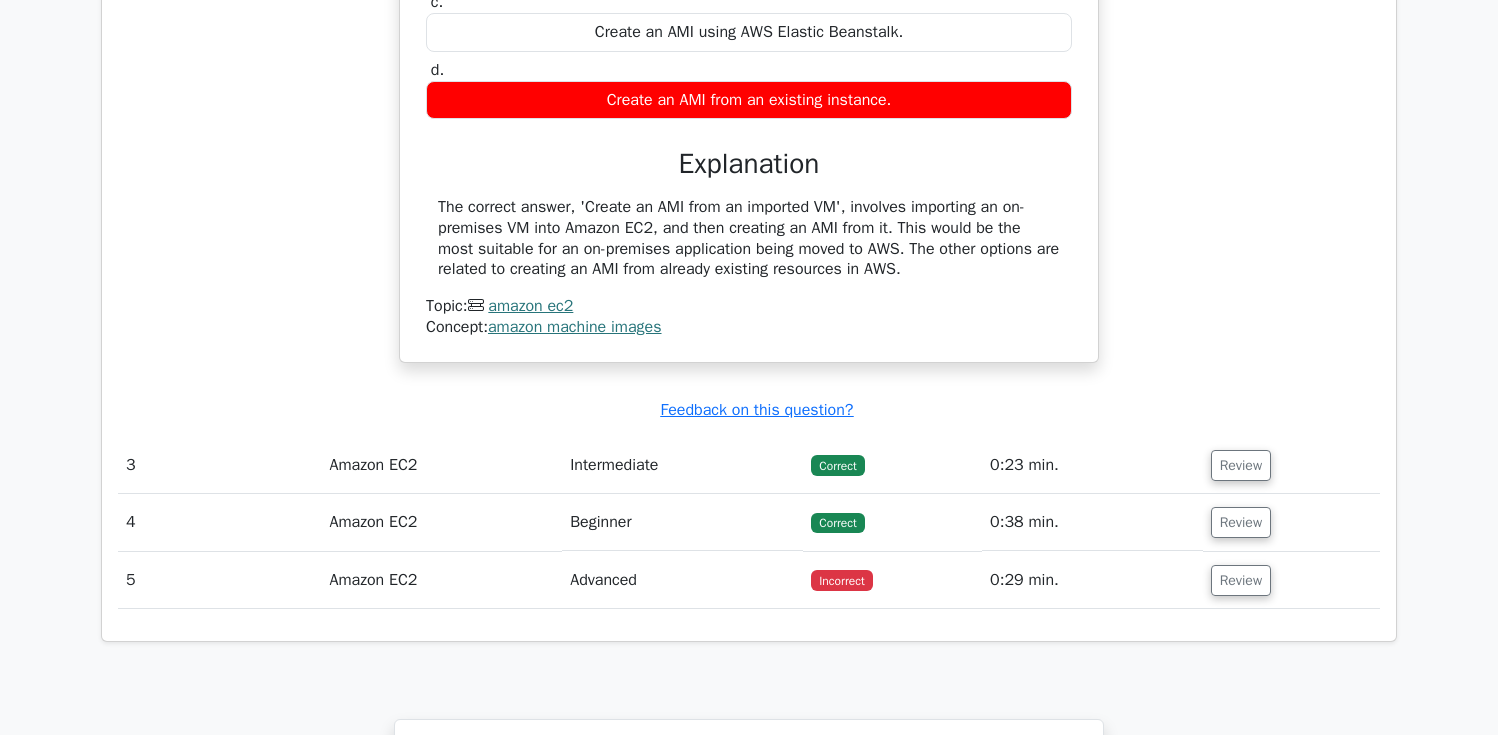 click on "The correct answer, 'Create an AMI from an imported VM', involves importing an on-premises VM into Amazon EC2, and then creating an AMI from it. This would be the most suitable for an on-premises application being moved to AWS. The other options are related to creating an AMI from already existing resources in AWS." at bounding box center [749, 238] 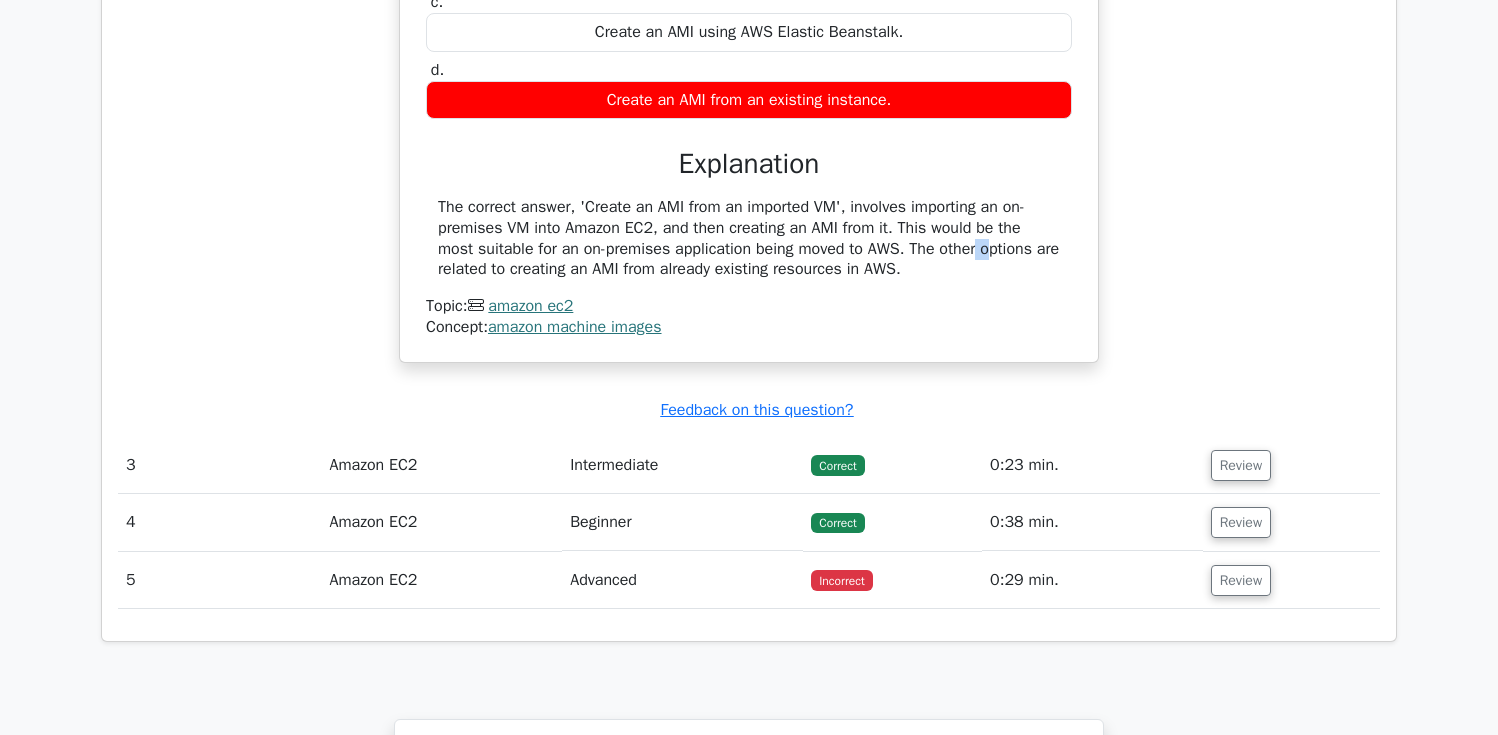 click on "The correct answer, 'Create an AMI from an imported VM', involves importing an on-premises VM into Amazon EC2, and then creating an AMI from it. This would be the most suitable for an on-premises application being moved to AWS. The other options are related to creating an AMI from already existing resources in AWS." at bounding box center [749, 238] 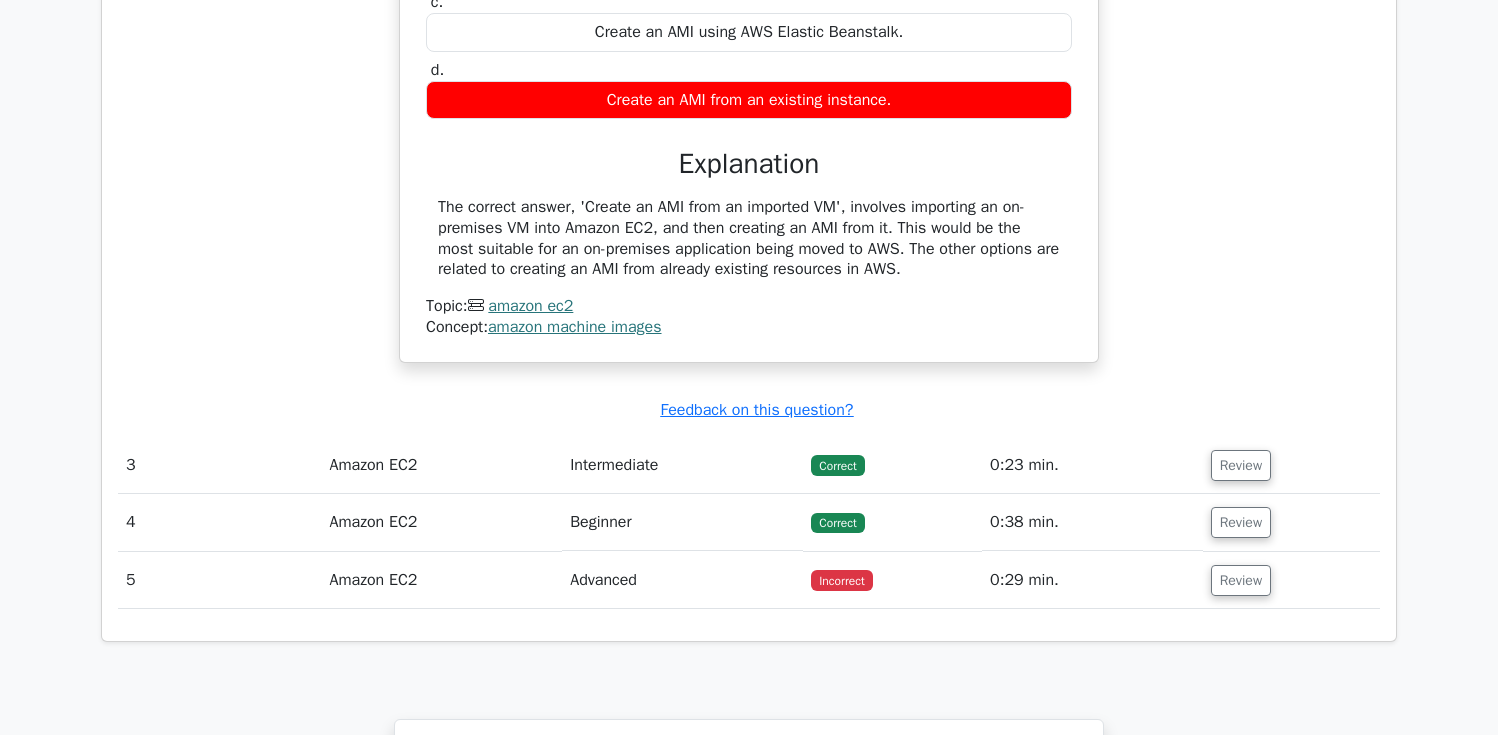 click on "The correct answer, 'Create an AMI from an imported VM', involves importing an on-premises VM into Amazon EC2, and then creating an AMI from it. This would be the most suitable for an on-premises application being moved to AWS. The other options are related to creating an AMI from already existing resources in AWS." at bounding box center [749, 238] 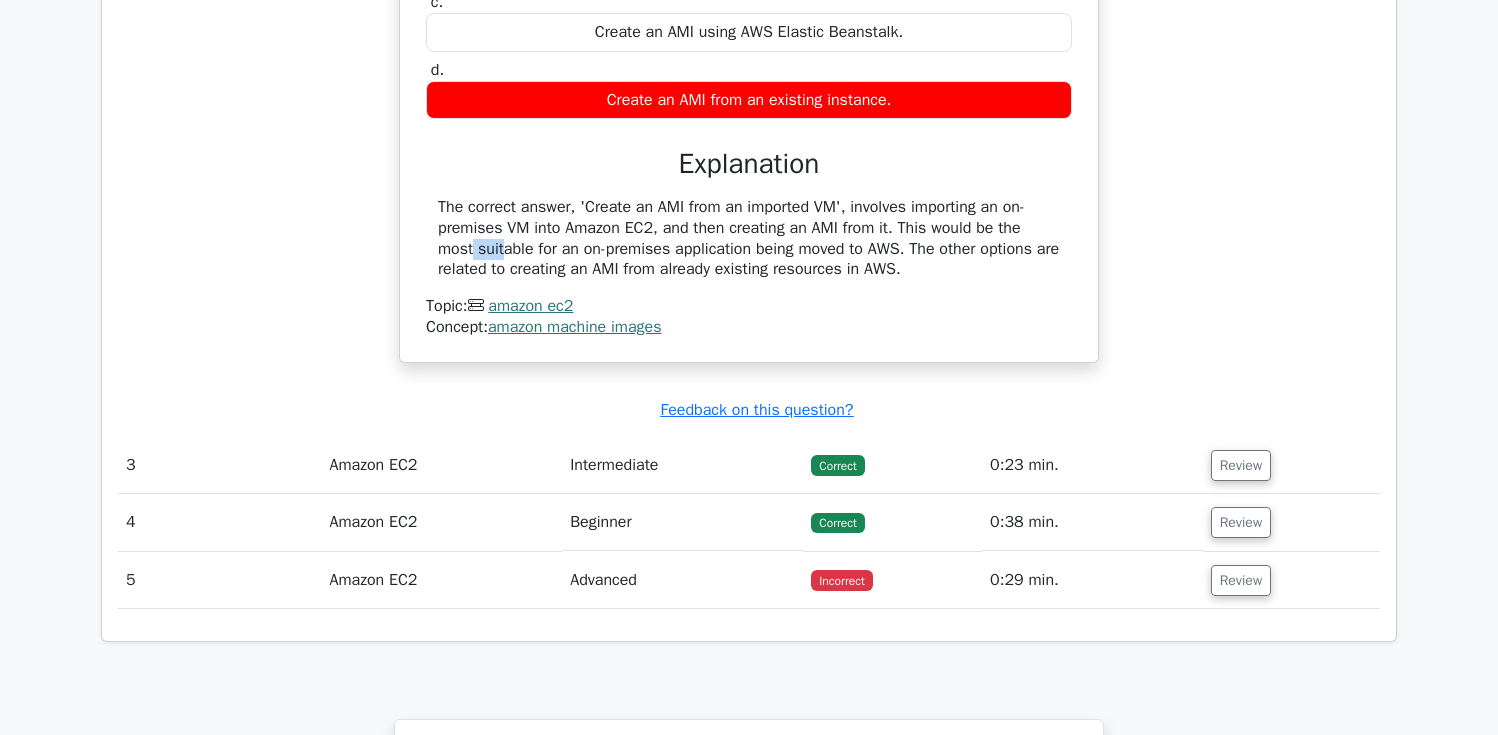 click on "The correct answer, 'Create an AMI from an imported VM', involves importing an on-premises VM into Amazon EC2, and then creating an AMI from it. This would be the most suitable for an on-premises application being moved to AWS. The other options are related to creating an AMI from already existing resources in AWS." at bounding box center [749, 238] 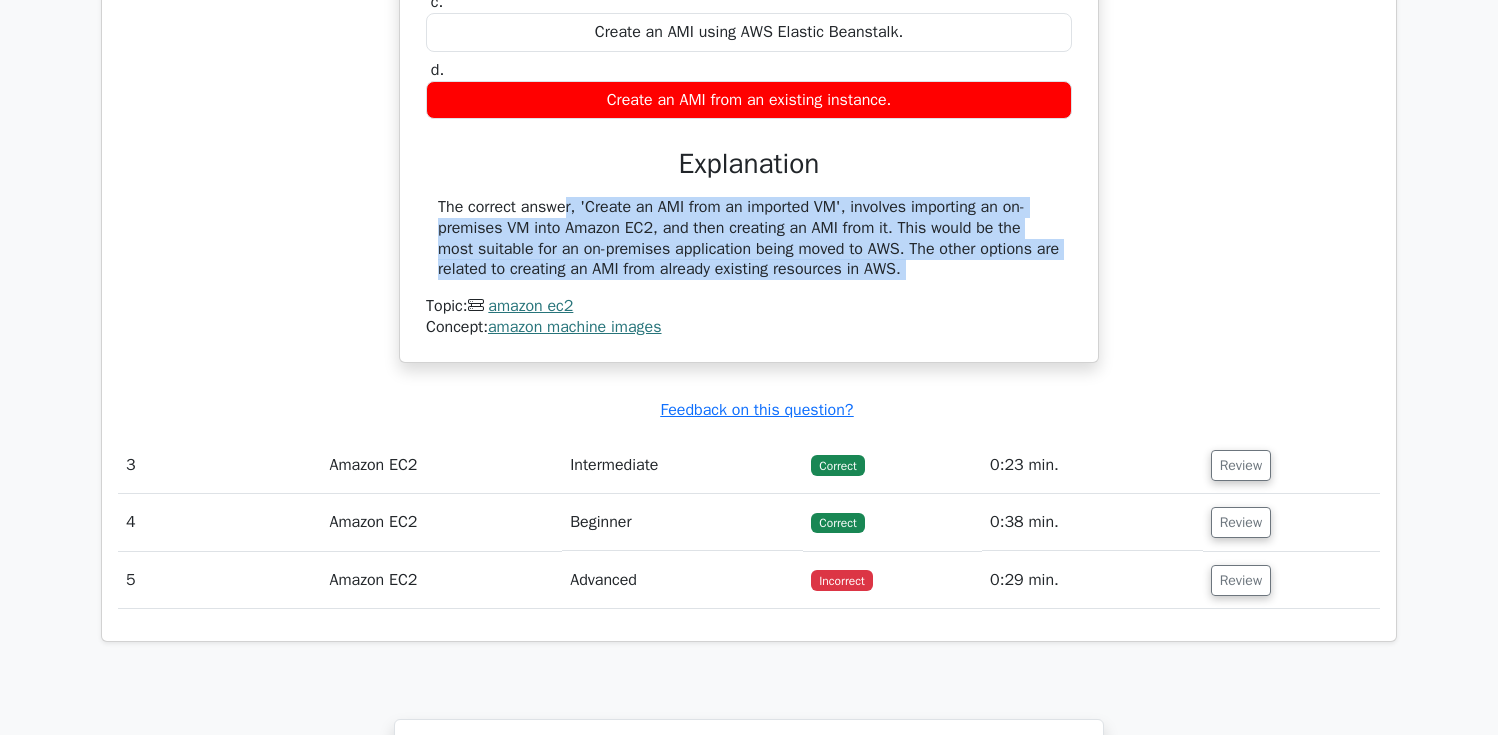 click on "The correct answer, 'Create an AMI from an imported VM', involves importing an on-premises VM into Amazon EC2, and then creating an AMI from it. This would be the most suitable for an on-premises application being moved to AWS. The other options are related to creating an AMI from already existing resources in AWS." at bounding box center [749, 238] 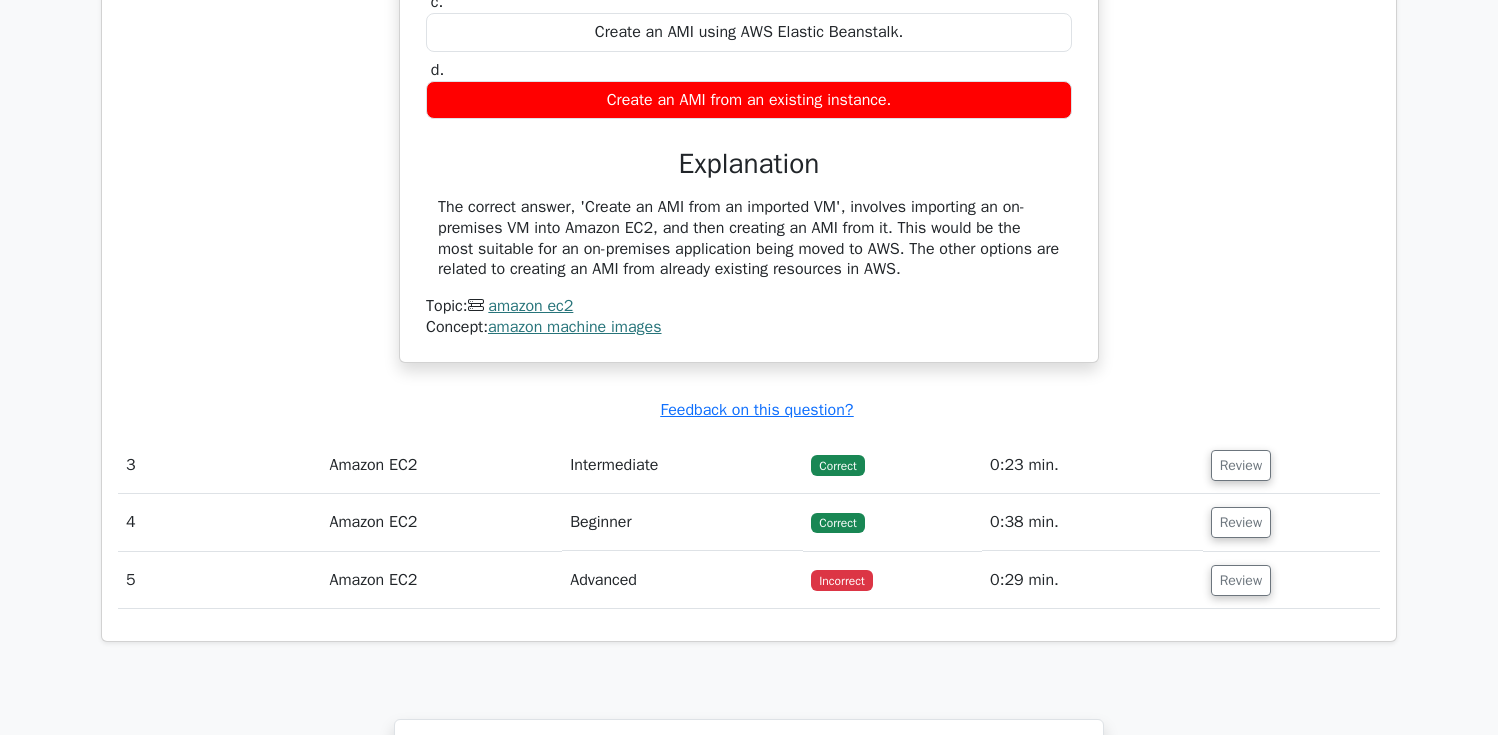 click on "The correct answer, 'Create an AMI from an imported VM', involves importing an on-premises VM into Amazon EC2, and then creating an AMI from it. This would be the most suitable for an on-premises application being moved to AWS. The other options are related to creating an AMI from already existing resources in AWS." at bounding box center (749, 238) 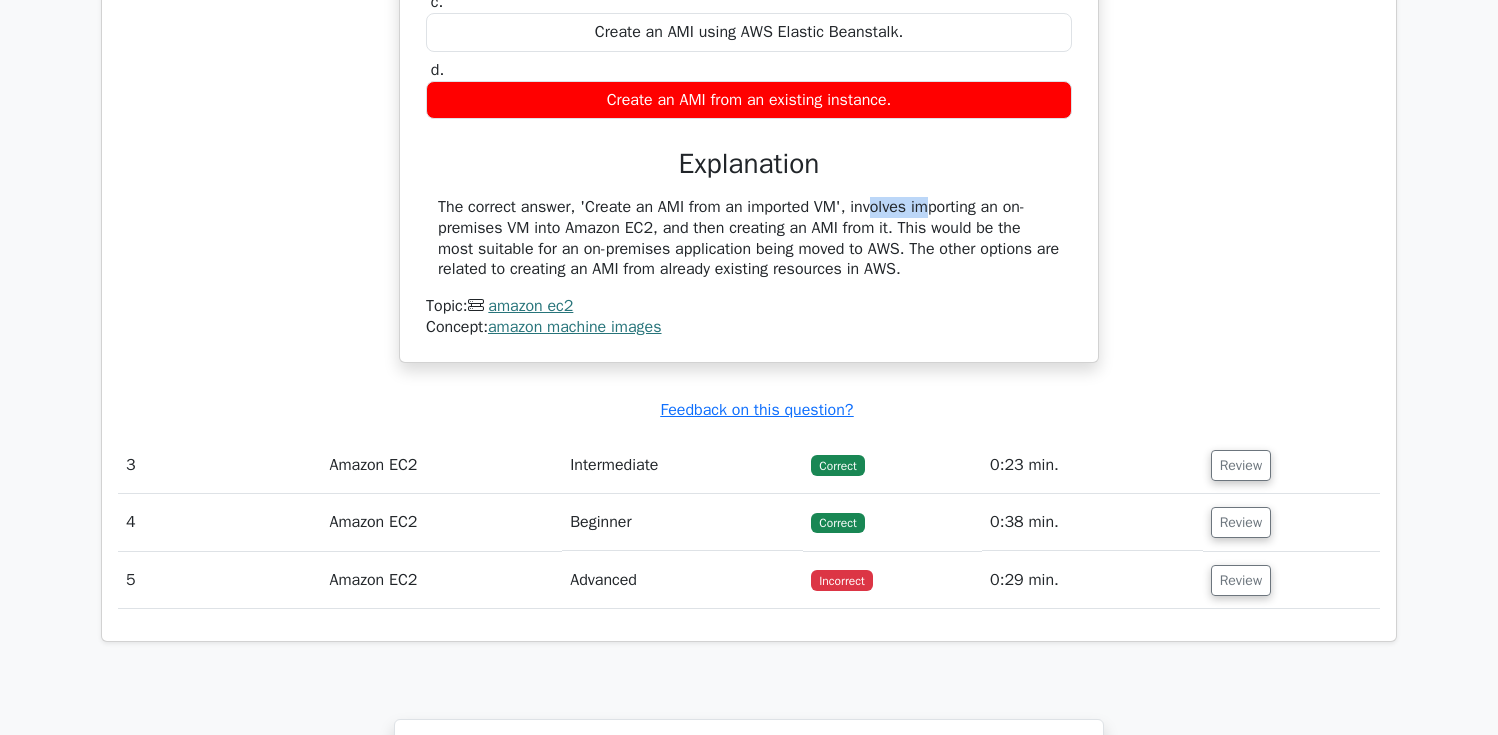 click on "The correct answer, 'Create an AMI from an imported VM', involves importing an on-premises VM into Amazon EC2, and then creating an AMI from it. This would be the most suitable for an on-premises application being moved to AWS. The other options are related to creating an AMI from already existing resources in AWS." at bounding box center [749, 238] 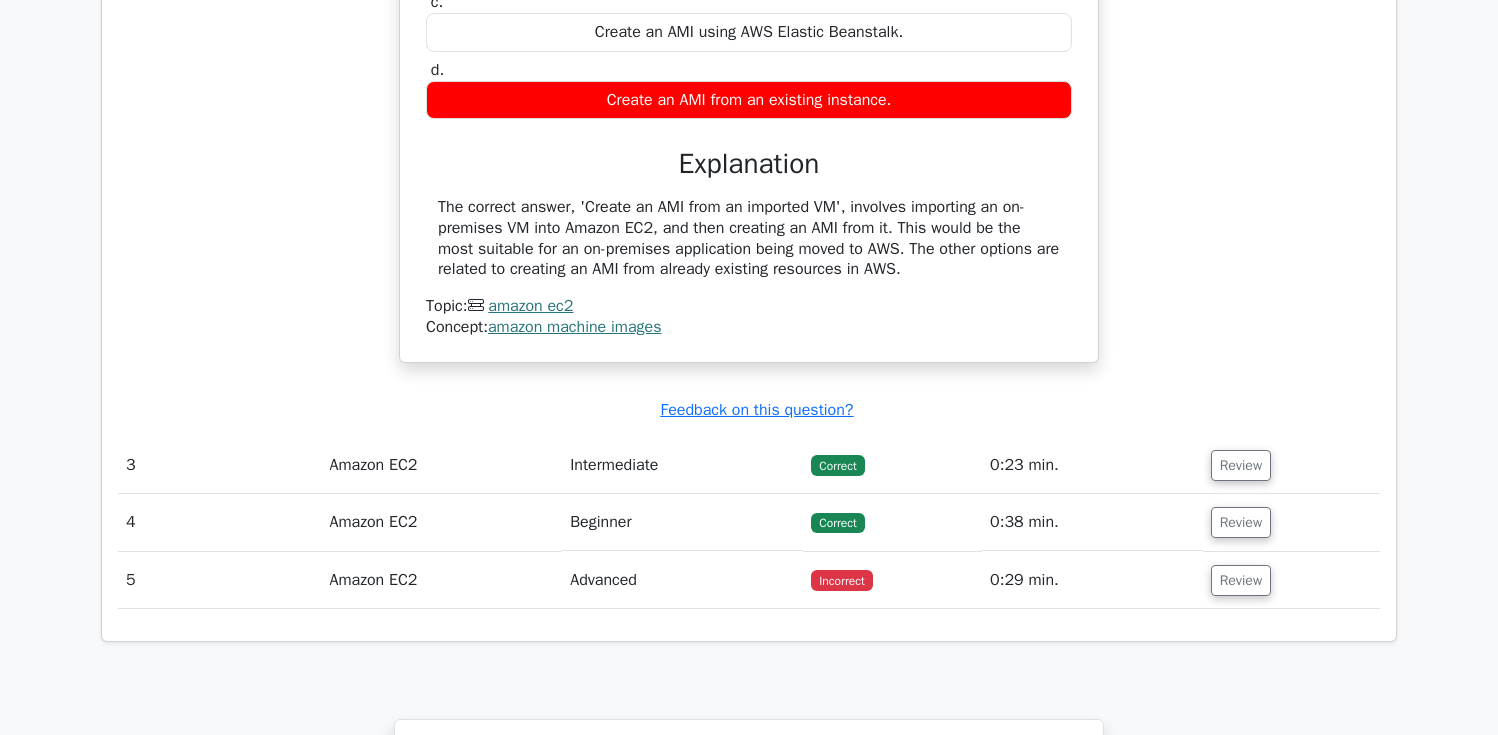 click on "The correct answer, 'Create an AMI from an imported VM', involves importing an on-premises VM into Amazon EC2, and then creating an AMI from it. This would be the most suitable for an on-premises application being moved to AWS. The other options are related to creating an AMI from already existing resources in AWS." at bounding box center [749, 238] 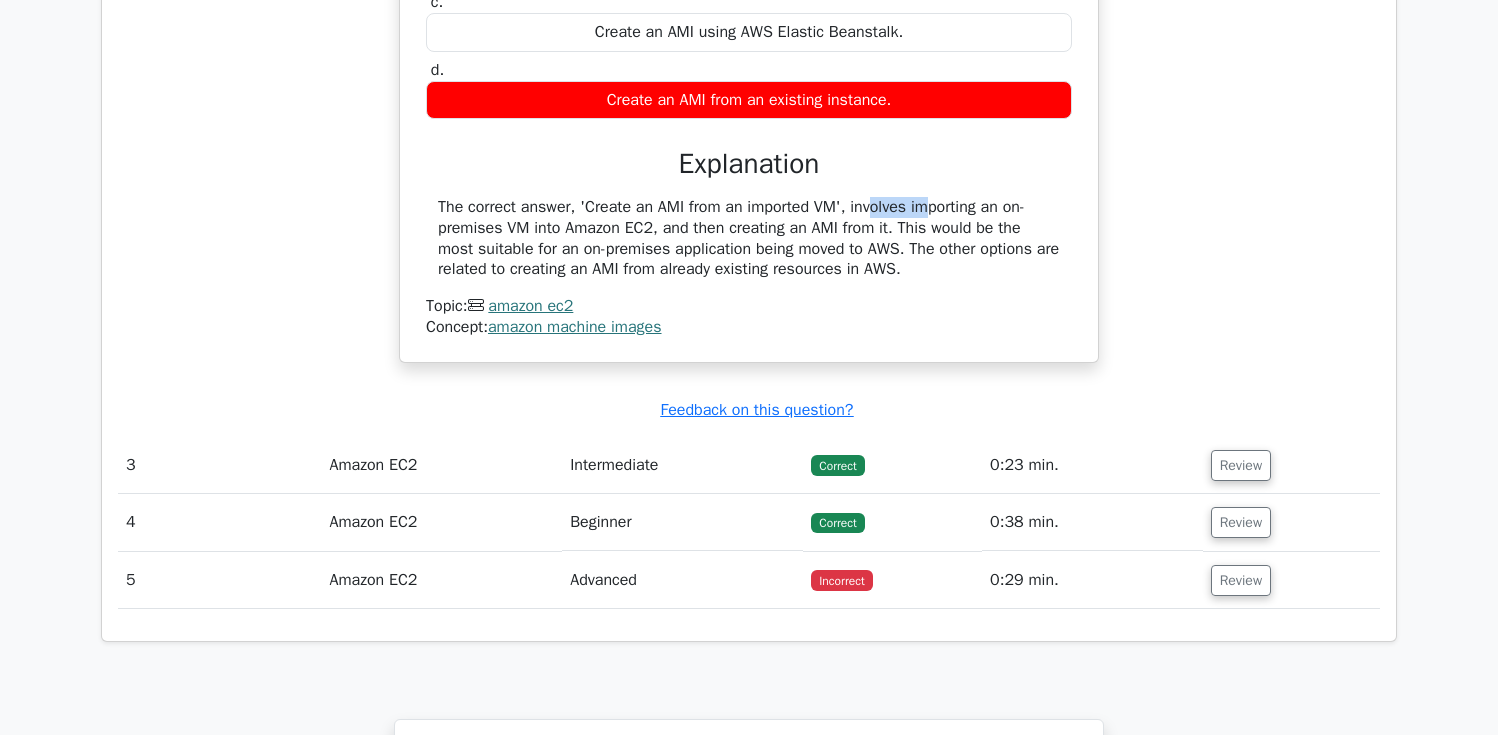 click on "The correct answer, 'Create an AMI from an imported VM', involves importing an on-premises VM into Amazon EC2, and then creating an AMI from it. This would be the most suitable for an on-premises application being moved to AWS. The other options are related to creating an AMI from already existing resources in AWS." at bounding box center [749, 238] 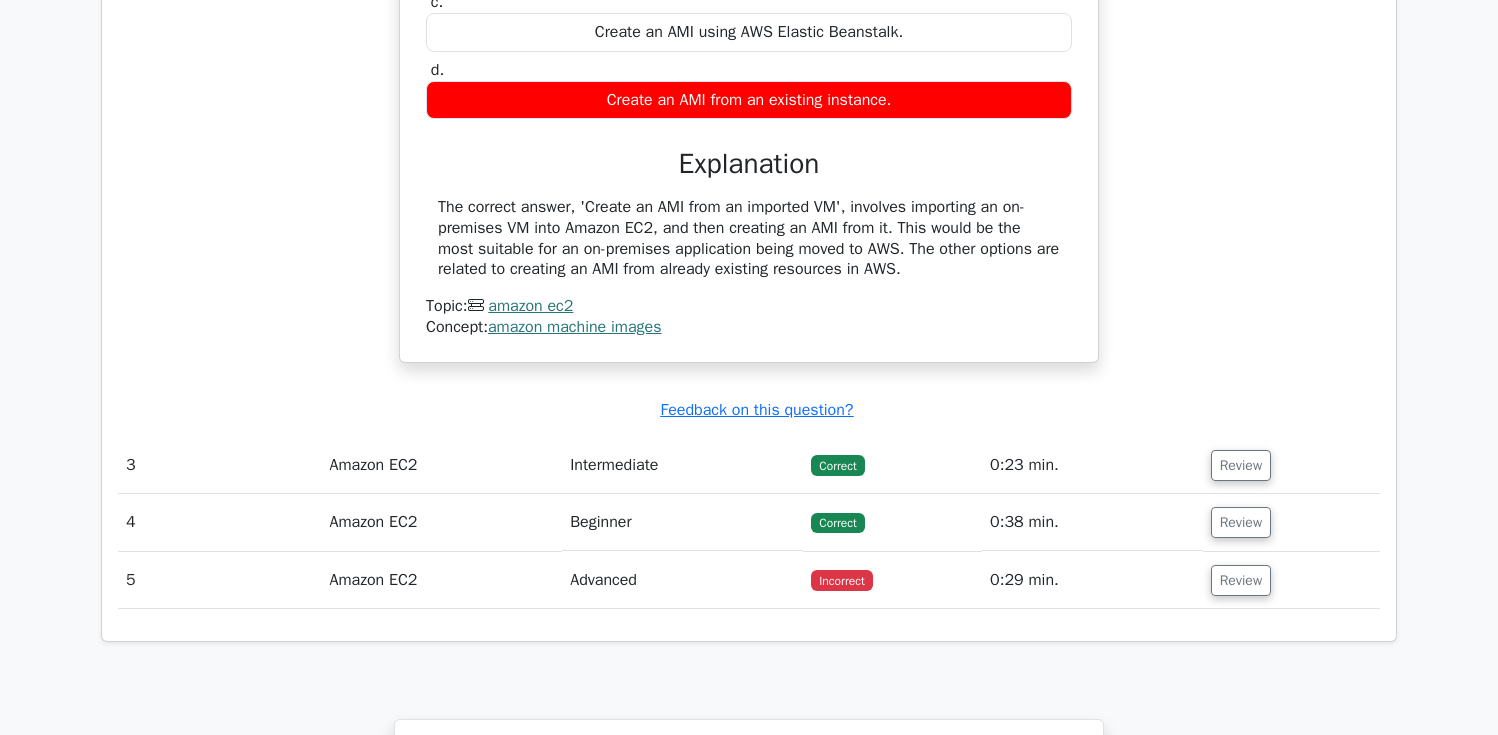 click on "The correct answer, 'Create an AMI from an imported VM', involves importing an on-premises VM into Amazon EC2, and then creating an AMI from it. This would be the most suitable for an on-premises application being moved to AWS. The other options are related to creating an AMI from already existing resources in AWS." at bounding box center (749, 238) 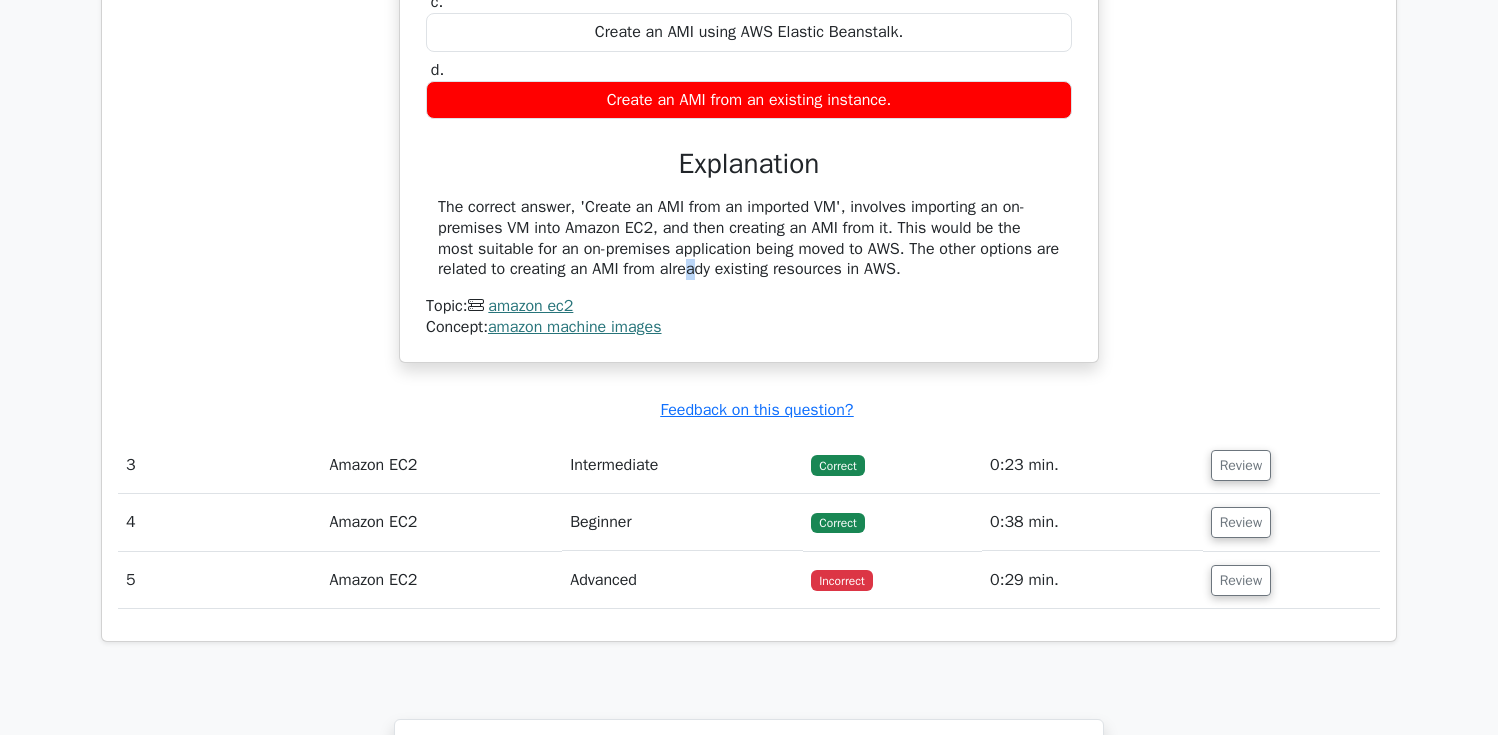 click on "The correct answer, 'Create an AMI from an imported VM', involves importing an on-premises VM into Amazon EC2, and then creating an AMI from it. This would be the most suitable for an on-premises application being moved to AWS. The other options are related to creating an AMI from already existing resources in AWS." at bounding box center [749, 238] 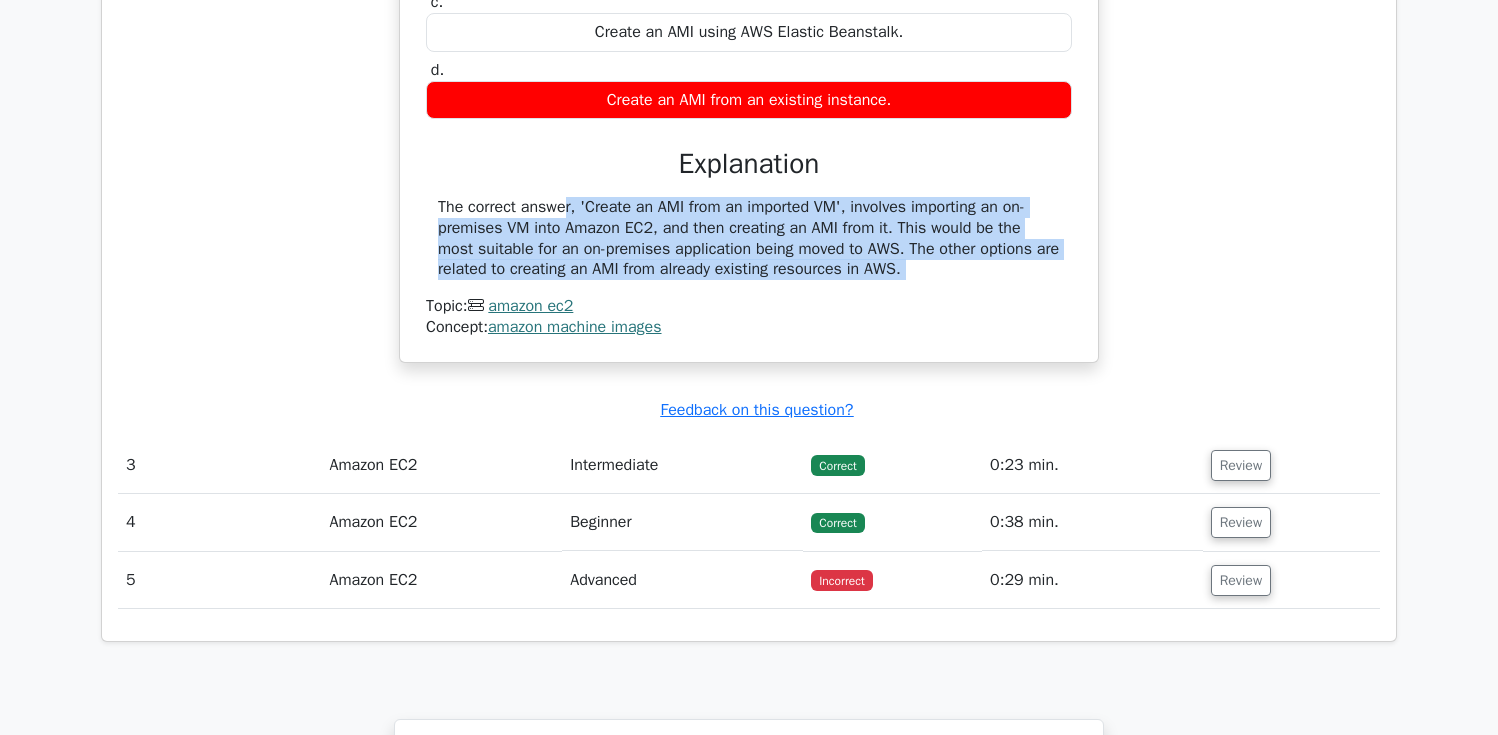 click on "The correct answer, 'Create an AMI from an imported VM', involves importing an on-premises VM into Amazon EC2, and then creating an AMI from it. This would be the most suitable for an on-premises application being moved to AWS. The other options are related to creating an AMI from already existing resources in AWS.
Topic:    amazon ec2
Concept:
amazon machine images" at bounding box center (749, 267) 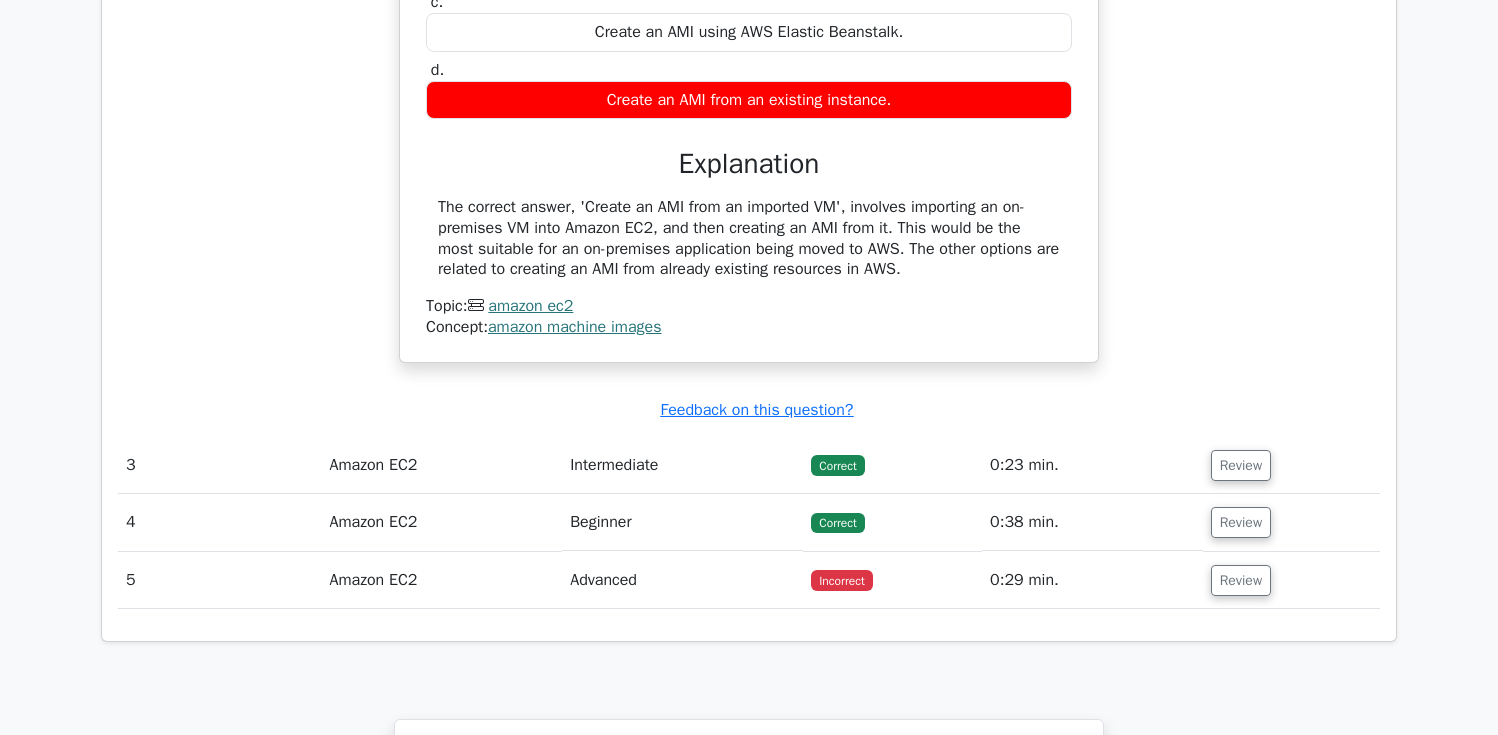 click on "The correct answer, 'Create an AMI from an imported VM', involves importing an on-premises VM into Amazon EC2, and then creating an AMI from it. This would be the most suitable for an on-premises application being moved to AWS. The other options are related to creating an AMI from already existing resources in AWS." at bounding box center (749, 238) 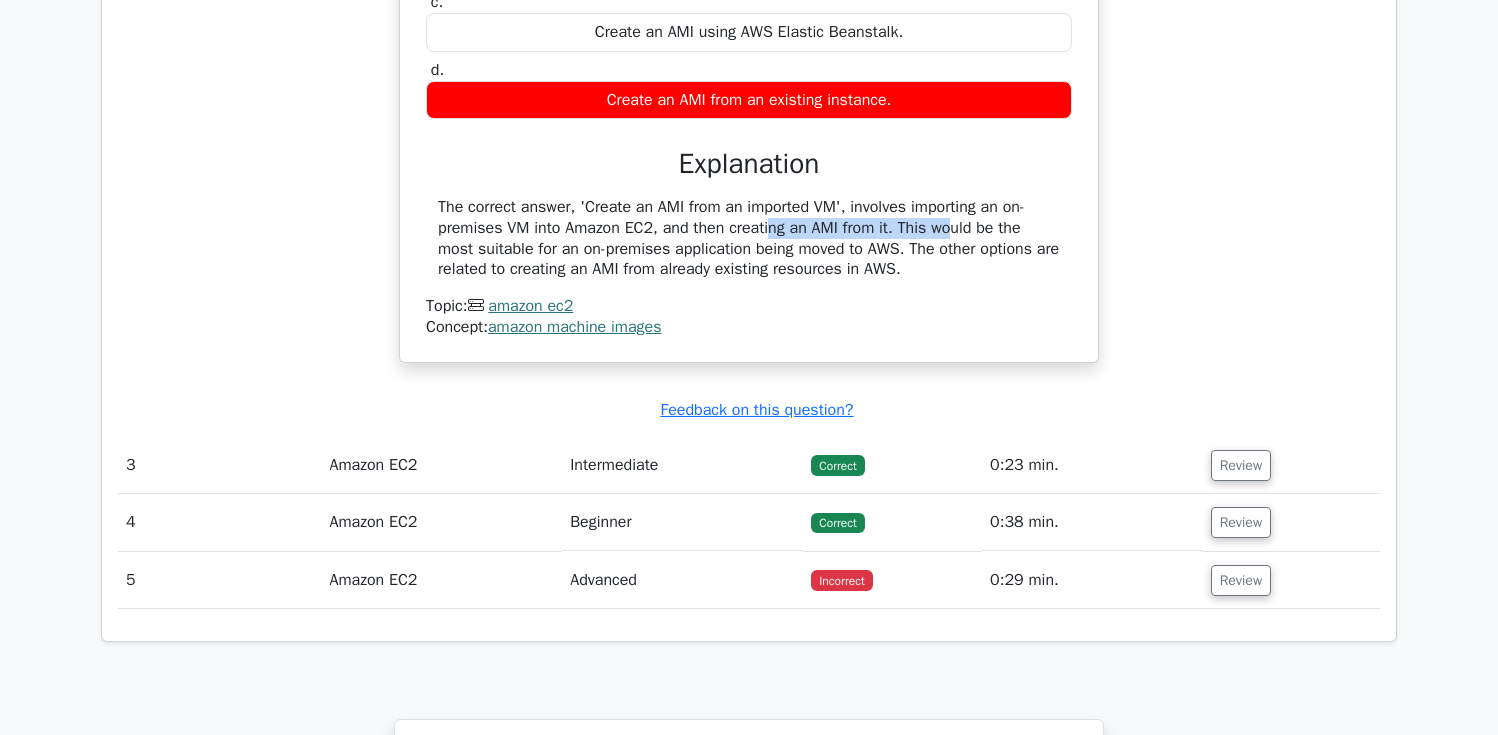 drag, startPoint x: 662, startPoint y: 222, endPoint x: 850, endPoint y: 222, distance: 188 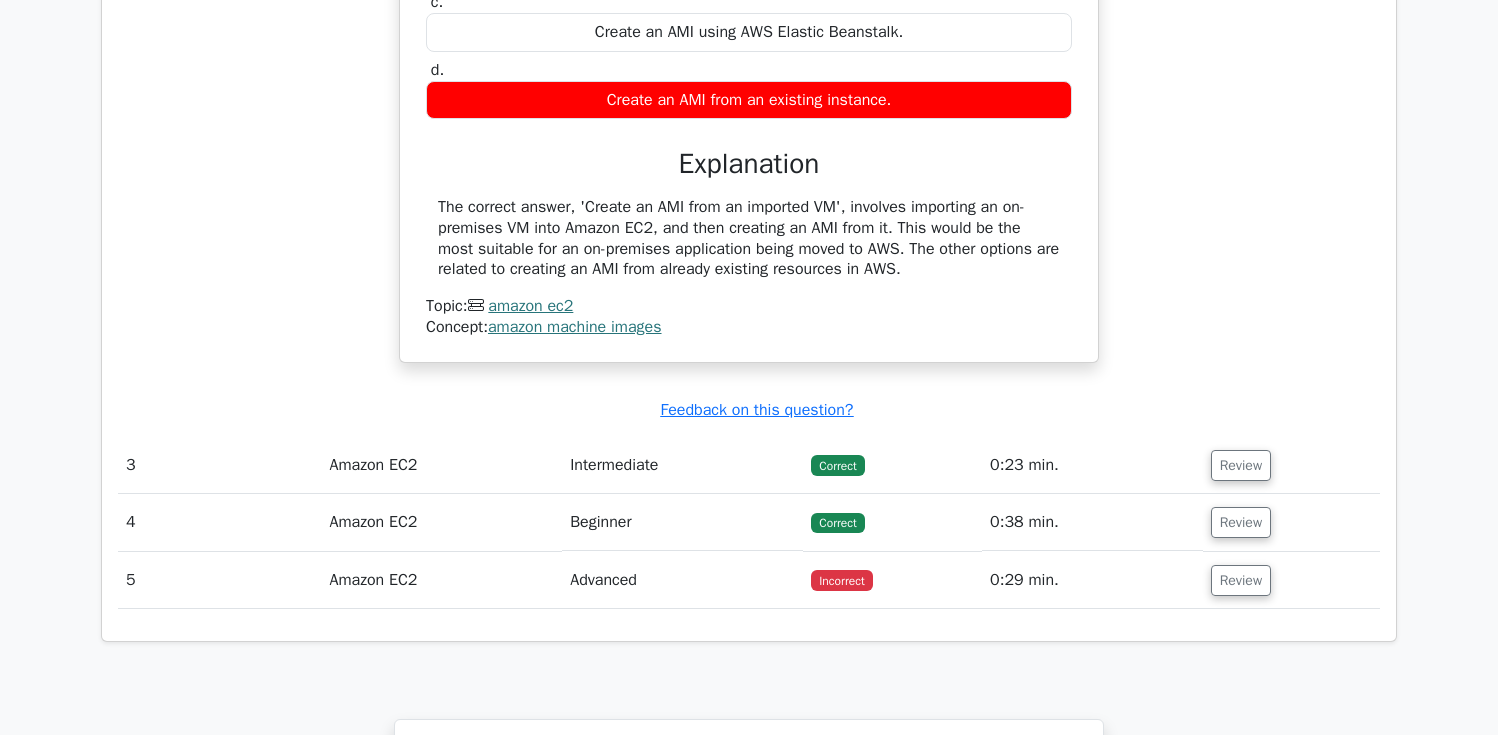 click on "The correct answer, 'Create an AMI from an imported VM', involves importing an on-premises VM into Amazon EC2, and then creating an AMI from it. This would be the most suitable for an on-premises application being moved to AWS. The other options are related to creating an AMI from already existing resources in AWS." at bounding box center (749, 238) 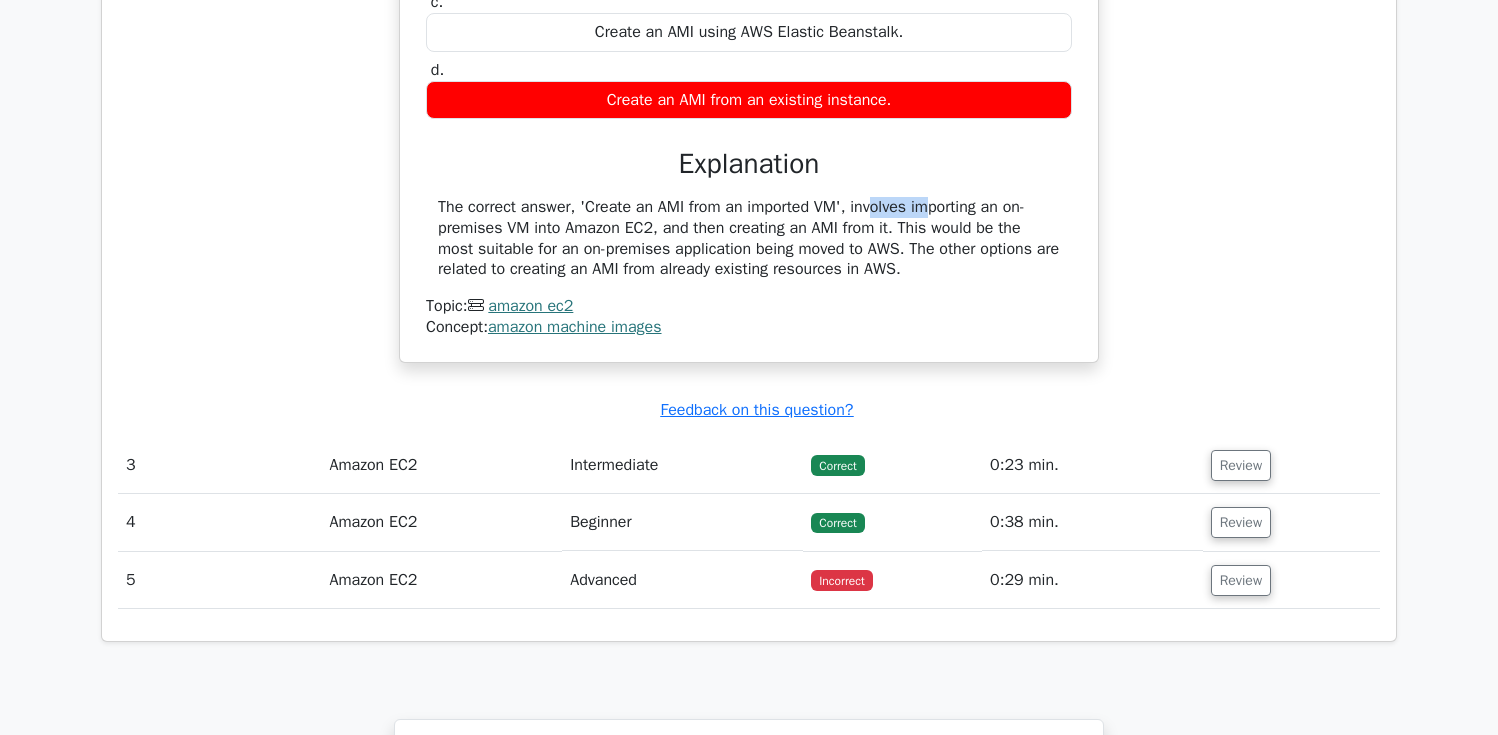 click on "The correct answer, 'Create an AMI from an imported VM', involves importing an on-premises VM into Amazon EC2, and then creating an AMI from it. This would be the most suitable for an on-premises application being moved to AWS. The other options are related to creating an AMI from already existing resources in AWS." at bounding box center [749, 238] 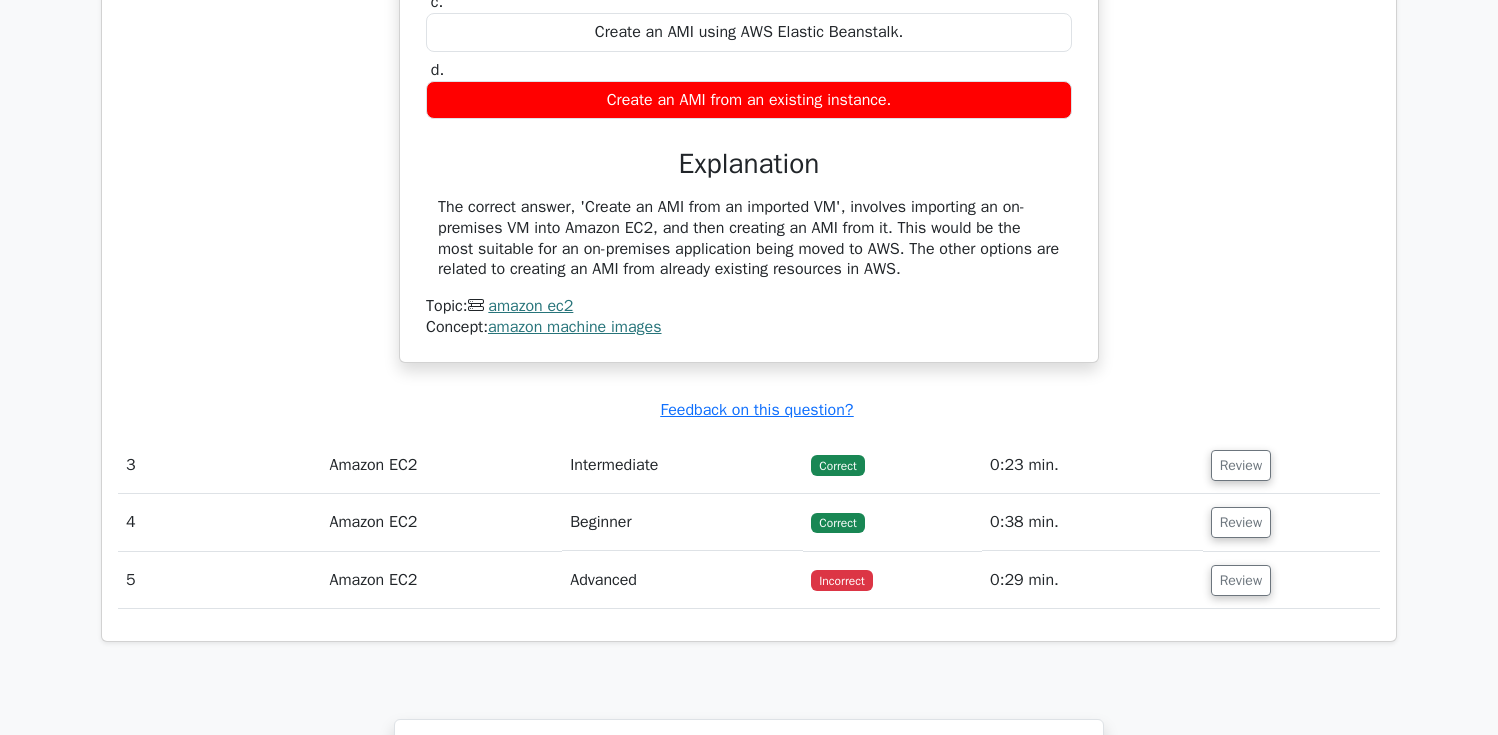 click on "The correct answer, 'Create an AMI from an imported VM', involves importing an on-premises VM into Amazon EC2, and then creating an AMI from it. This would be the most suitable for an on-premises application being moved to AWS. The other options are related to creating an AMI from already existing resources in AWS." at bounding box center [749, 238] 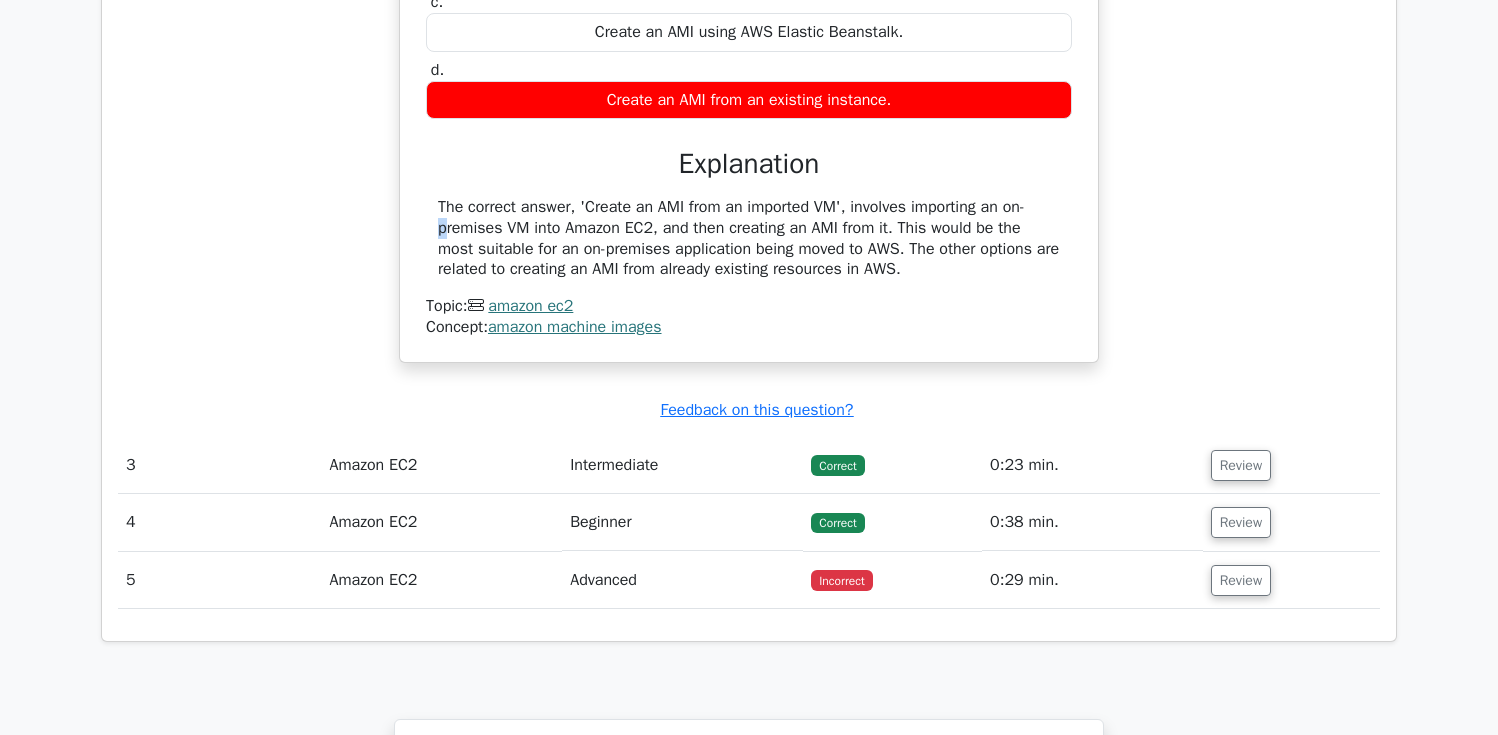 click on "The correct answer, 'Create an AMI from an imported VM', involves importing an on-premises VM into Amazon EC2, and then creating an AMI from it. This would be the most suitable for an on-premises application being moved to AWS. The other options are related to creating an AMI from already existing resources in AWS." at bounding box center [749, 238] 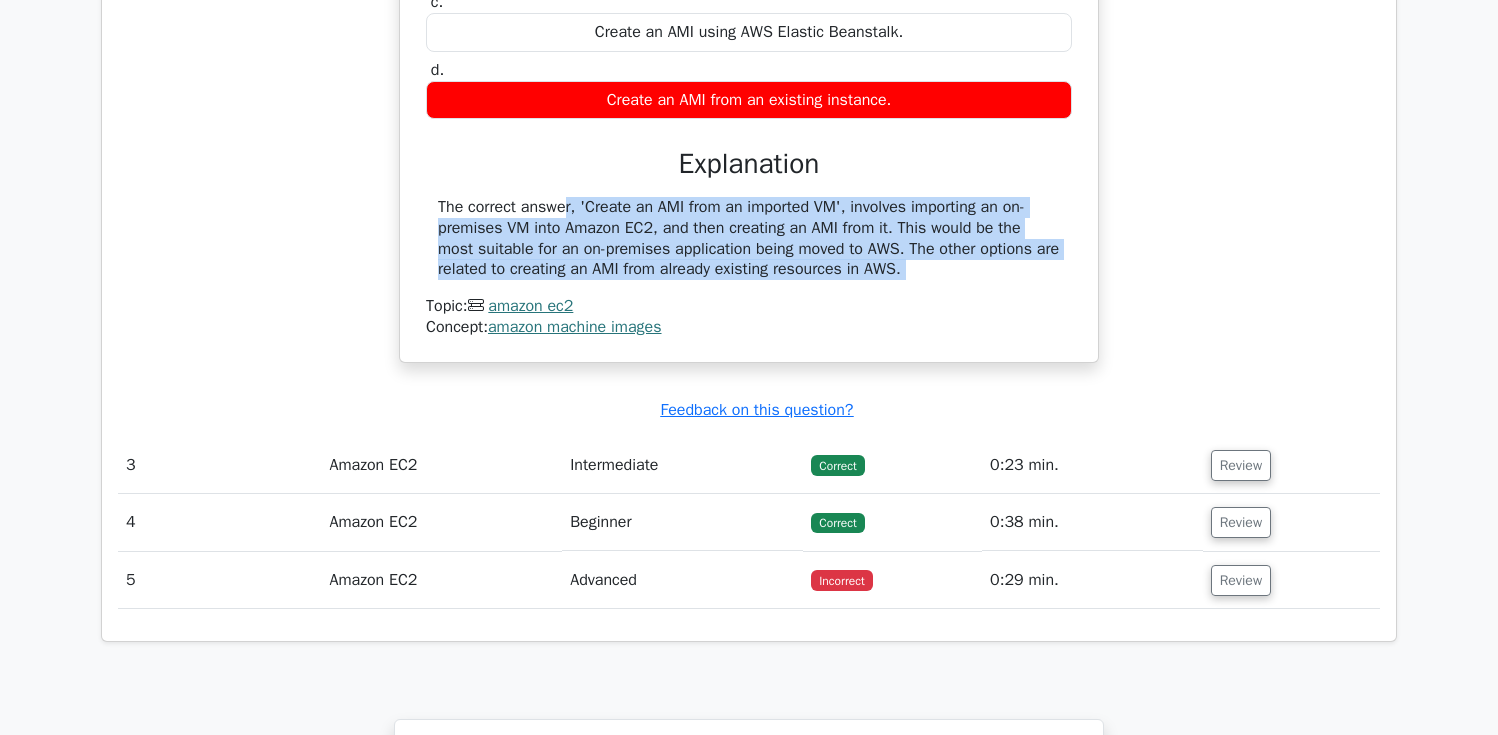 click on "The correct answer, 'Create an AMI from an imported VM', involves importing an on-premises VM into Amazon EC2, and then creating an AMI from it. This would be the most suitable for an on-premises application being moved to AWS. The other options are related to creating an AMI from already existing resources in AWS." at bounding box center [749, 238] 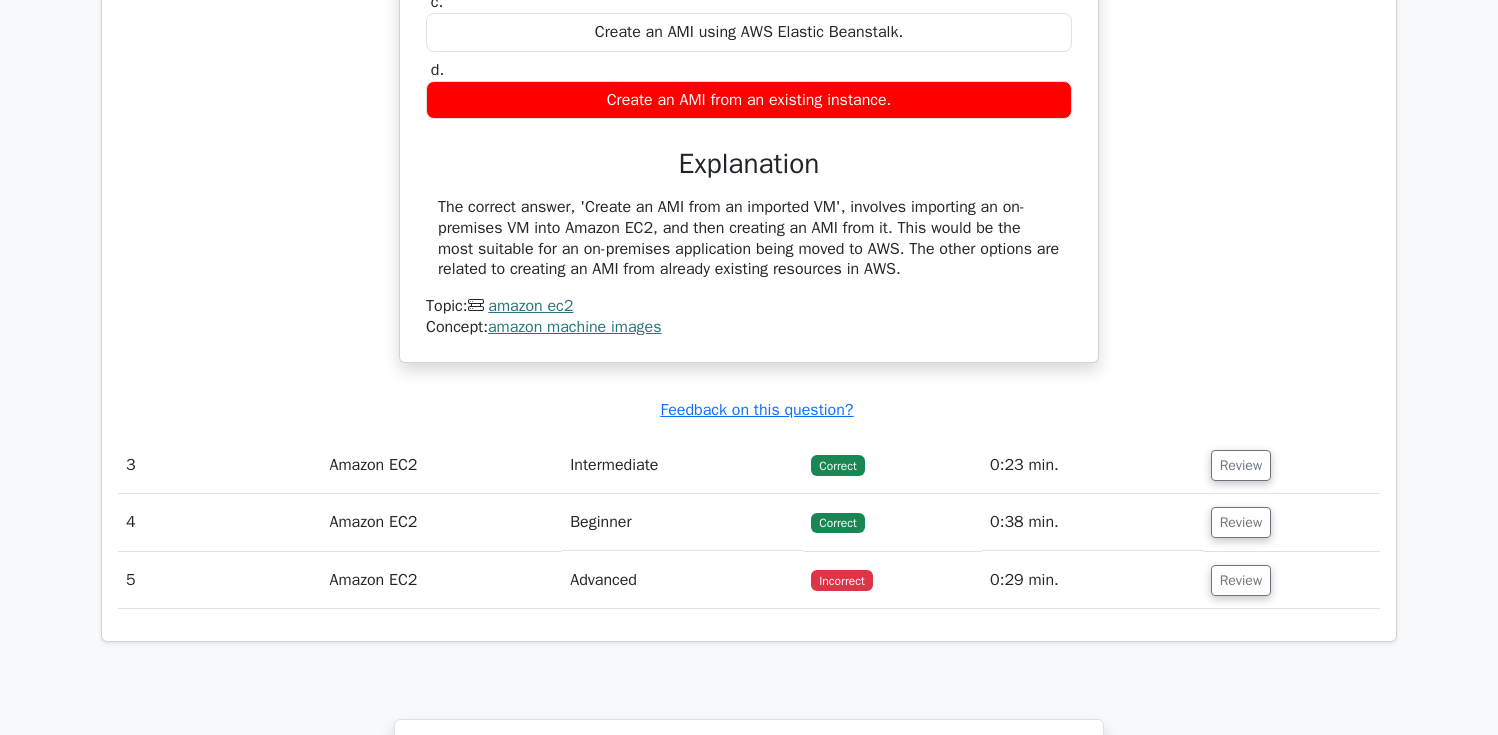click on "The correct answer, 'Create an AMI from an imported VM', involves importing an on-premises VM into Amazon EC2, and then creating an AMI from it. This would be the most suitable for an on-premises application being moved to AWS. The other options are related to creating an AMI from already existing resources in AWS." at bounding box center [749, 238] 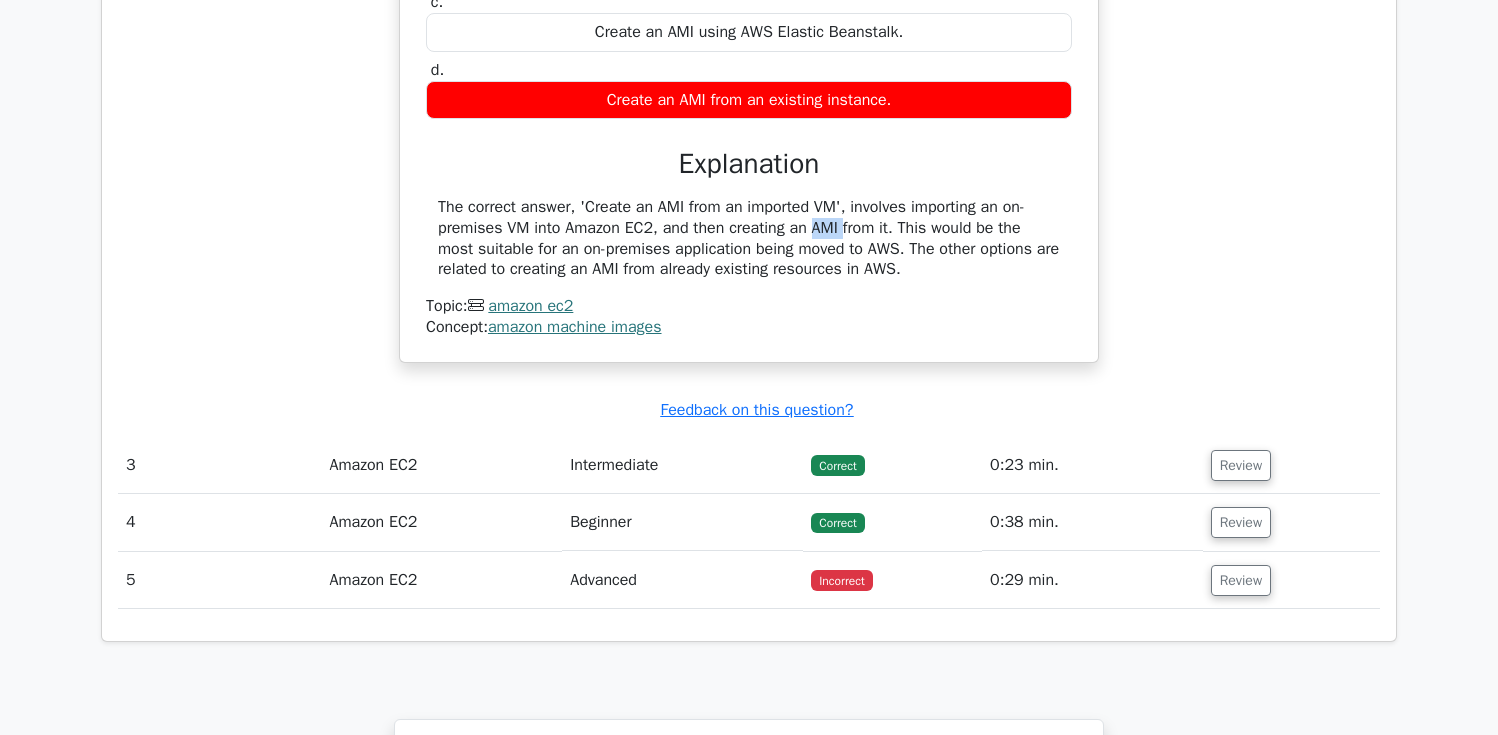 click on "The correct answer, 'Create an AMI from an imported VM', involves importing an on-premises VM into Amazon EC2, and then creating an AMI from it. This would be the most suitable for an on-premises application being moved to AWS. The other options are related to creating an AMI from already existing resources in AWS." at bounding box center (749, 238) 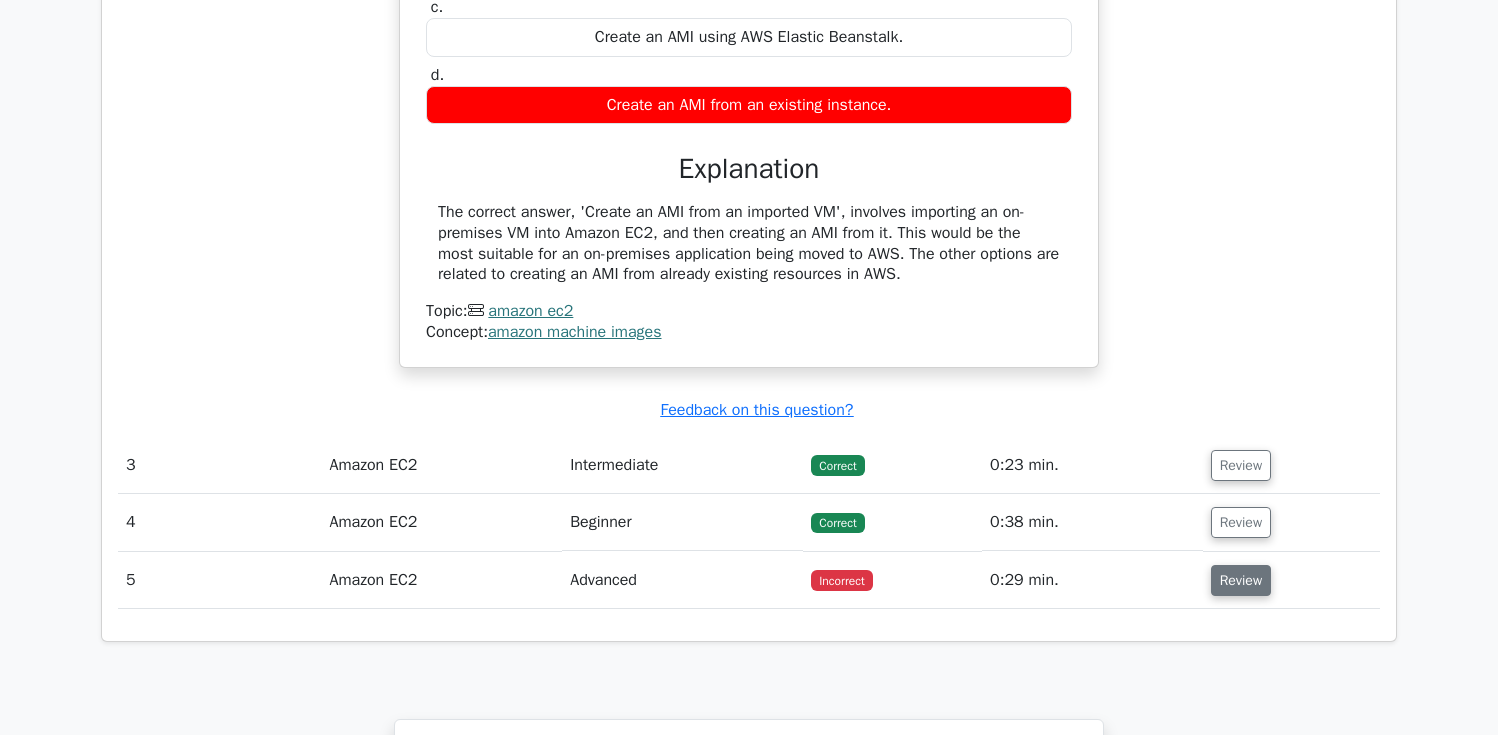 click on "Review" at bounding box center (1241, 580) 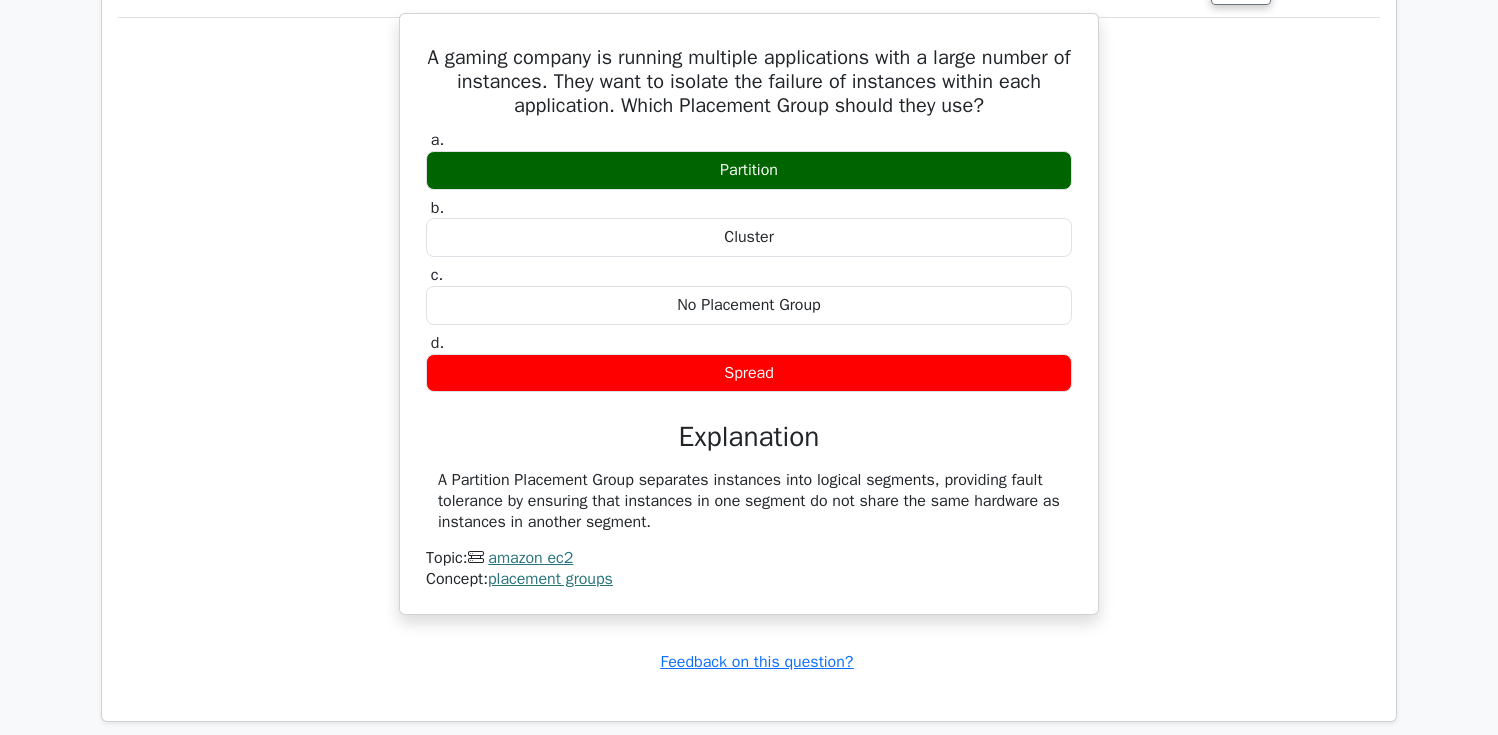 scroll, scrollTop: 3153, scrollLeft: 0, axis: vertical 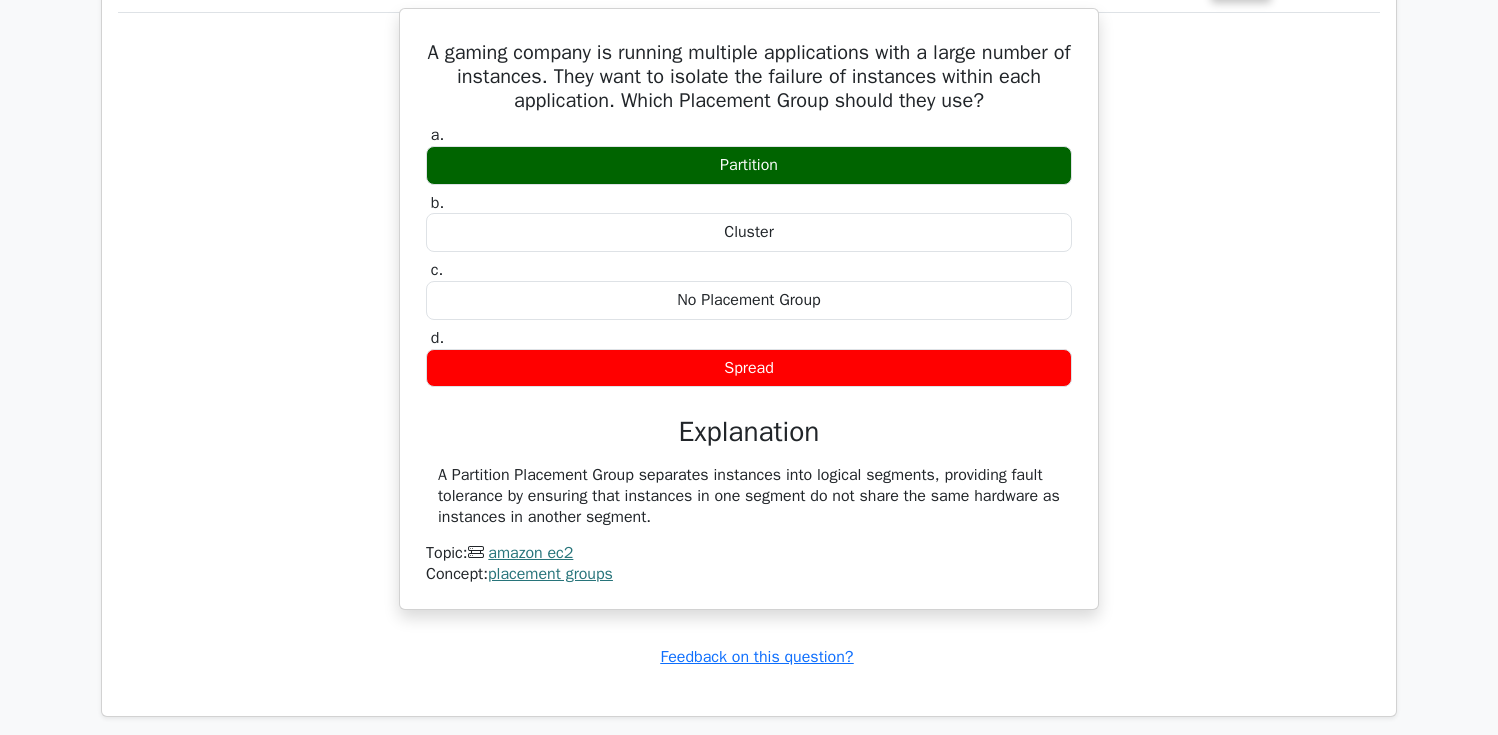 click on "A Partition Placement Group separates instances into logical segments, providing fault tolerance by ensuring that instances in one segment do not share the same hardware as instances in another segment." at bounding box center [749, 496] 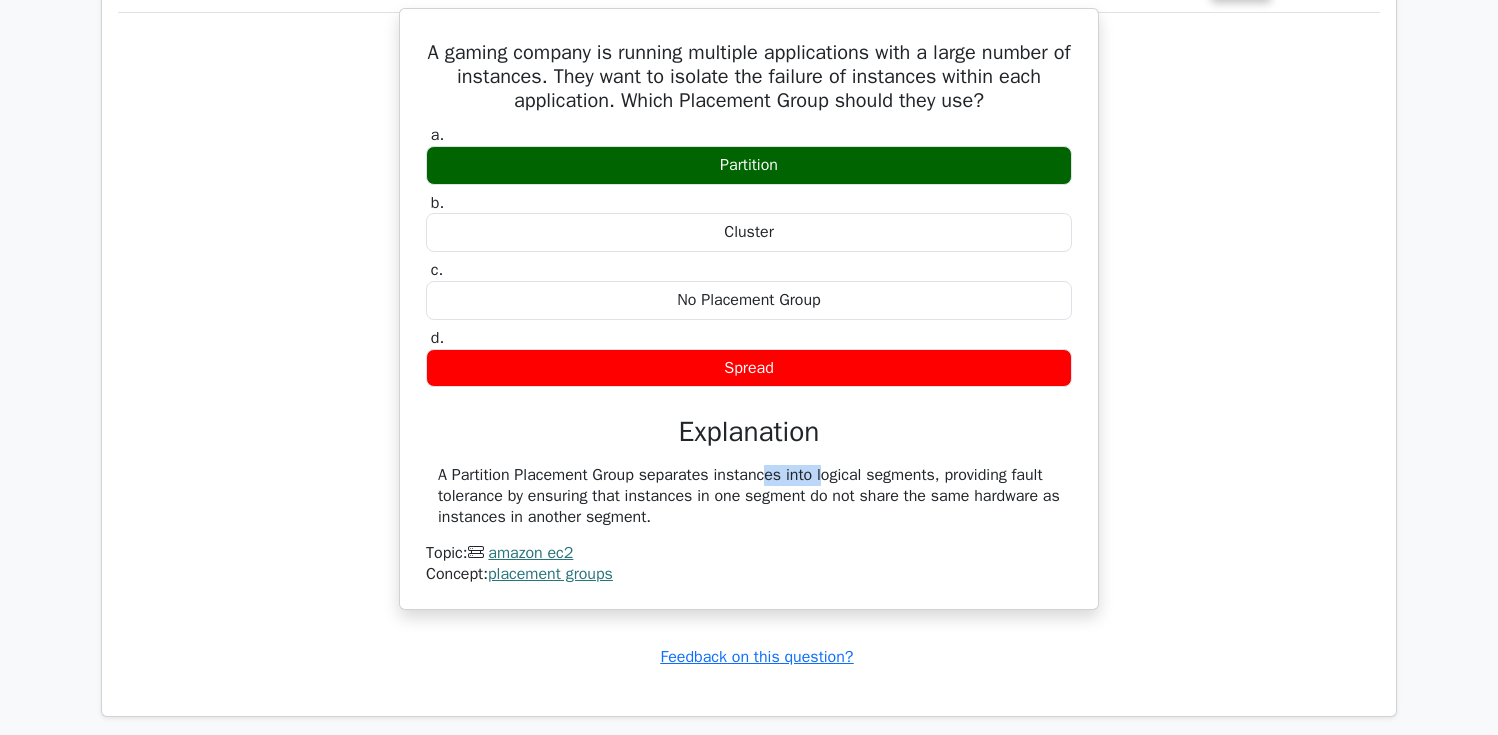 click on "A Partition Placement Group separates instances into logical segments, providing fault tolerance by ensuring that instances in one segment do not share the same hardware as instances in another segment." at bounding box center [749, 496] 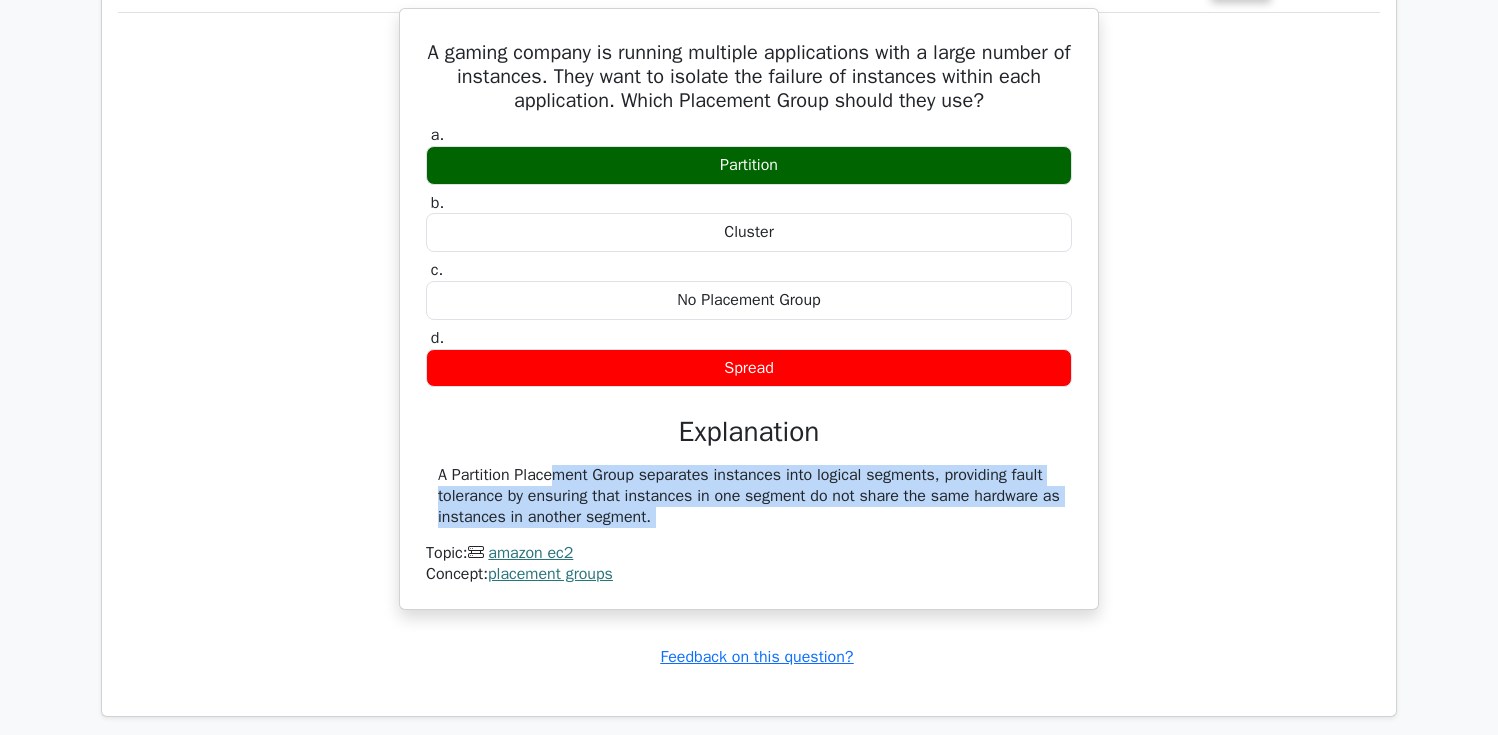 click on "A Partition Placement Group separates instances into logical segments, providing fault tolerance by ensuring that instances in one segment do not share the same hardware as instances in another segment." at bounding box center [749, 496] 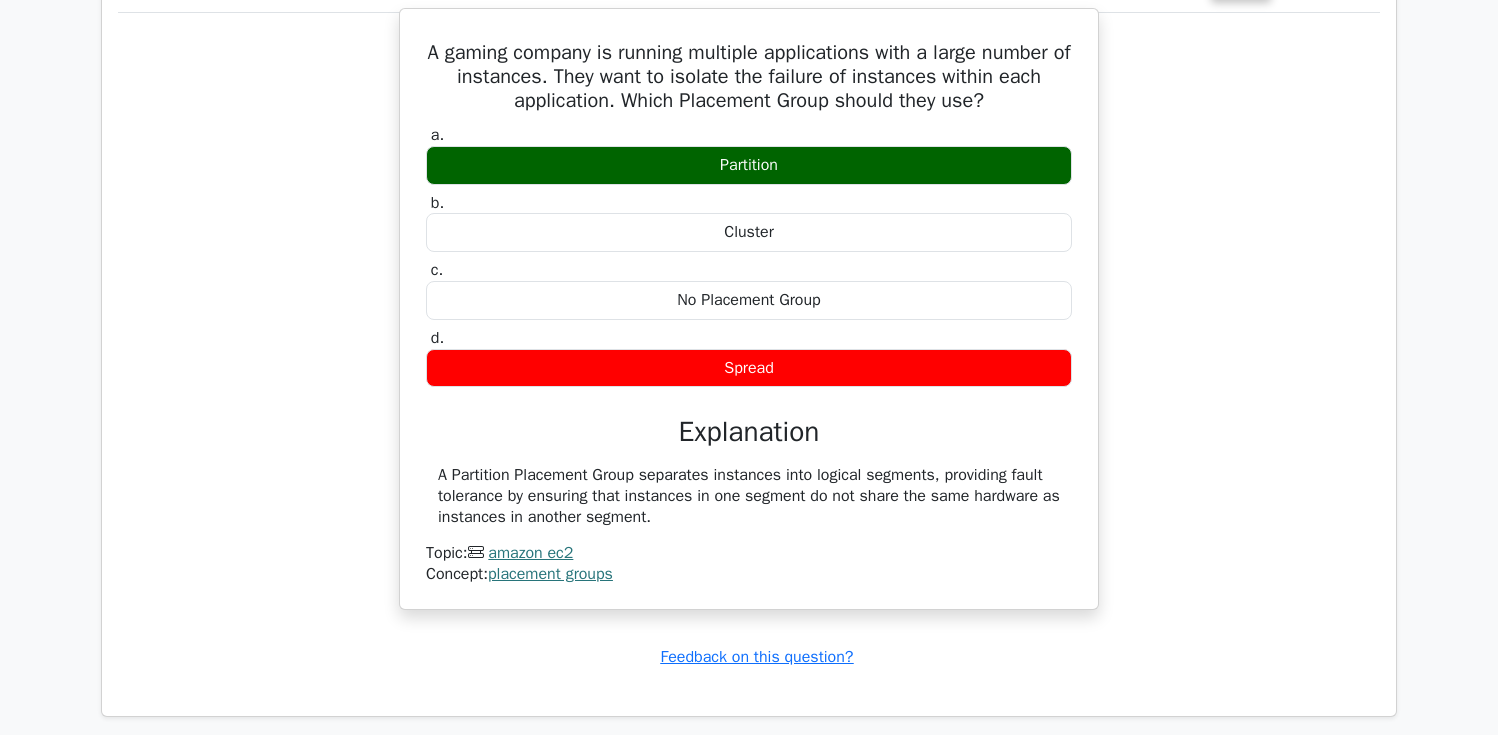 click on "A Partition Placement Group separates instances into logical segments, providing fault tolerance by ensuring that instances in one segment do not share the same hardware as instances in another segment." at bounding box center [749, 496] 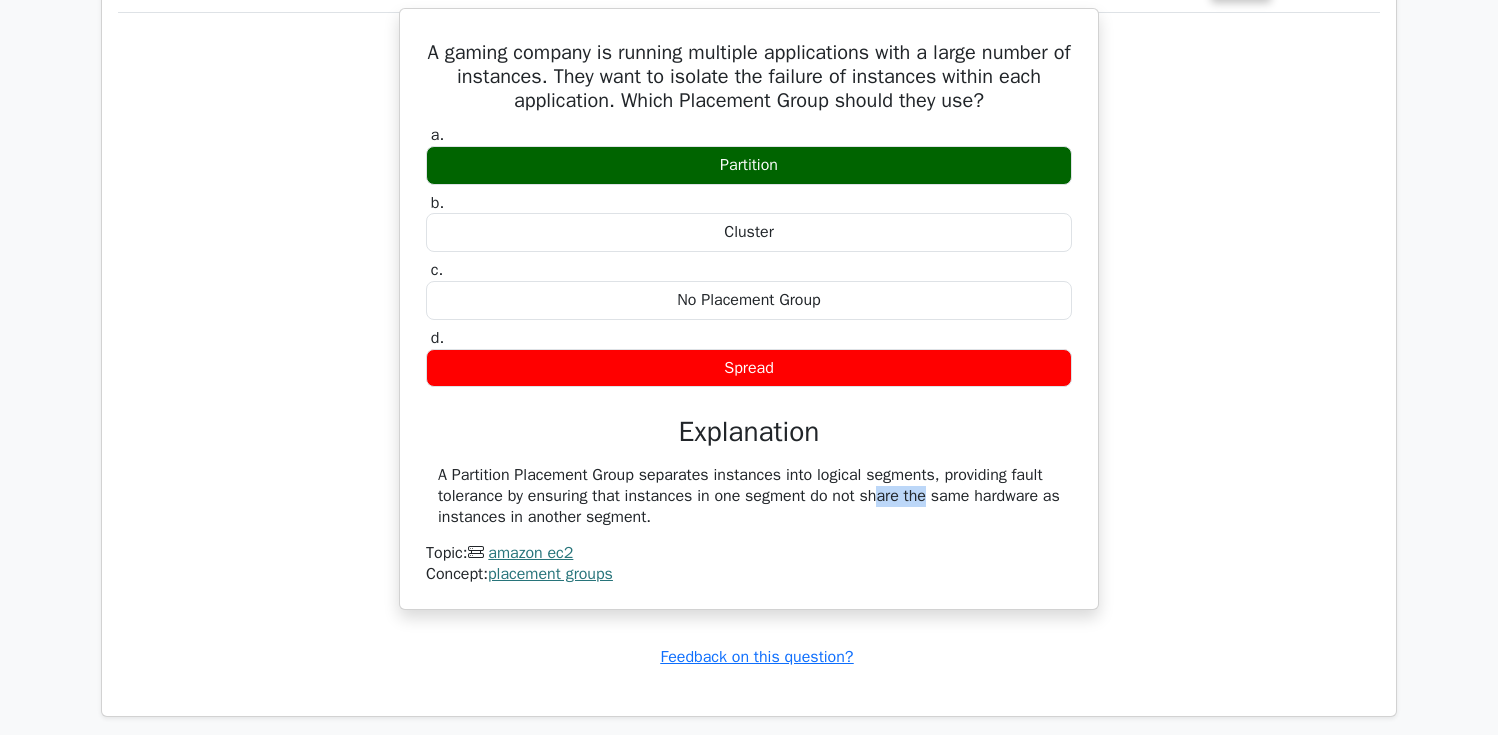 click on "A Partition Placement Group separates instances into logical segments, providing fault tolerance by ensuring that instances in one segment do not share the same hardware as instances in another segment." at bounding box center (749, 496) 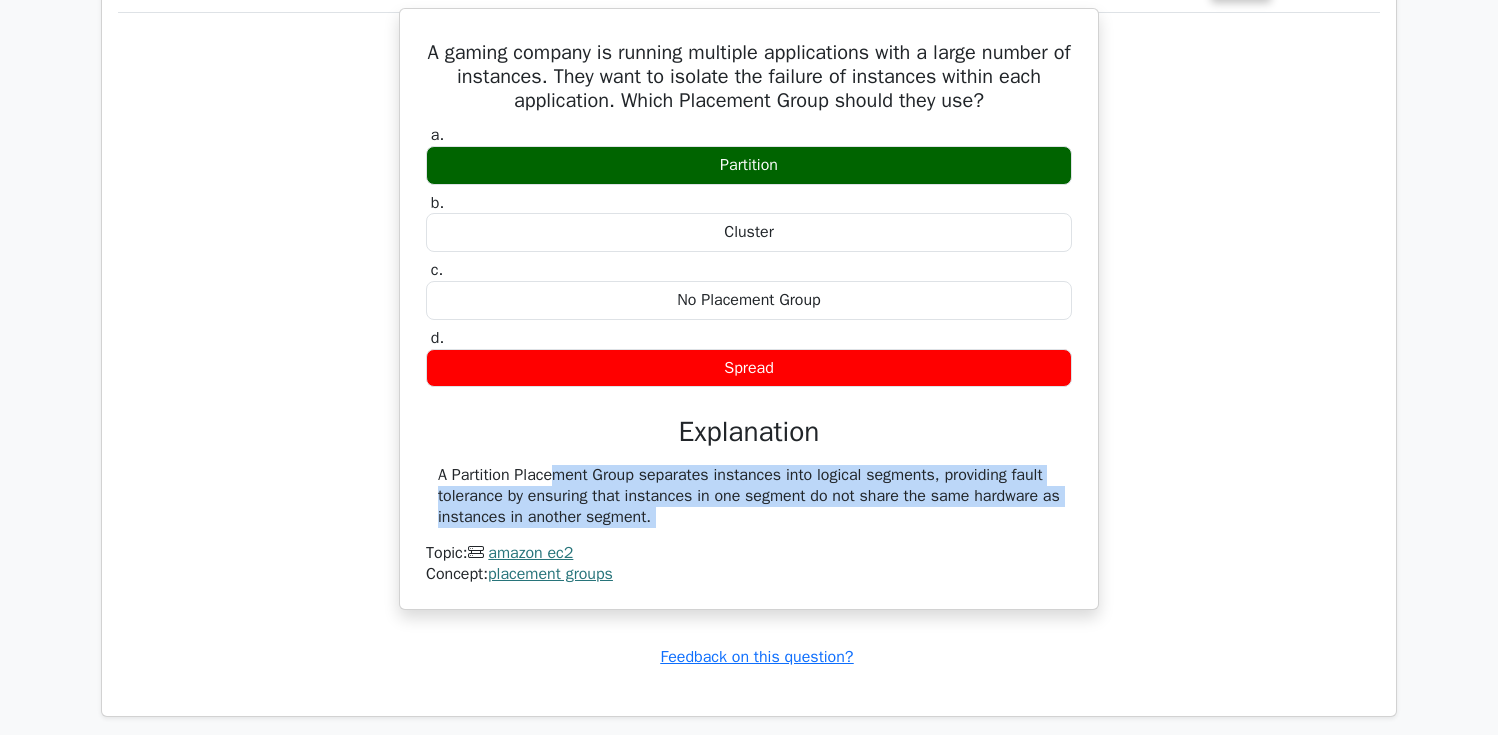 click on "A Partition Placement Group separates instances into logical segments, providing fault tolerance by ensuring that instances in one segment do not share the same hardware as instances in another segment." at bounding box center (749, 496) 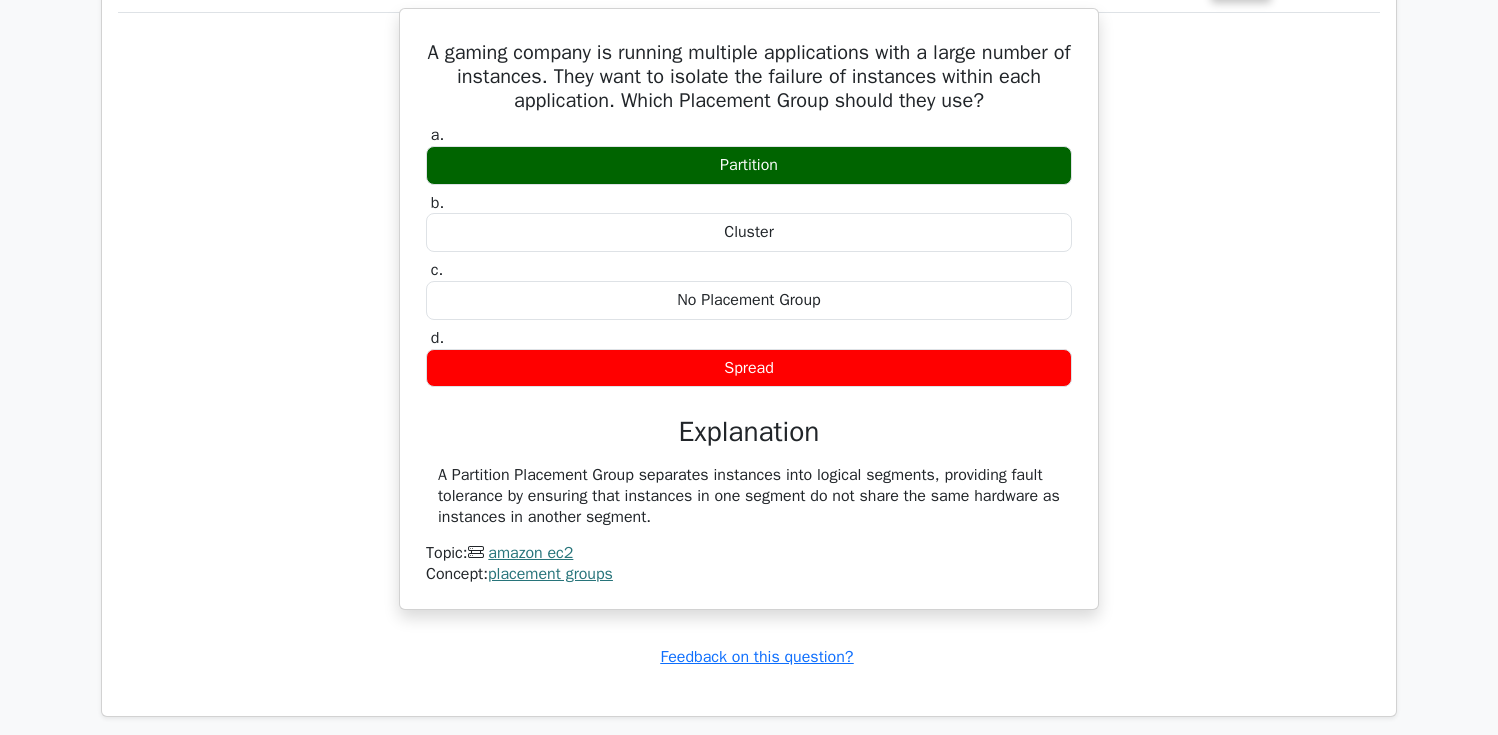 click on "A Partition Placement Group separates instances into logical segments, providing fault tolerance by ensuring that instances in one segment do not share the same hardware as instances in another segment." at bounding box center [749, 496] 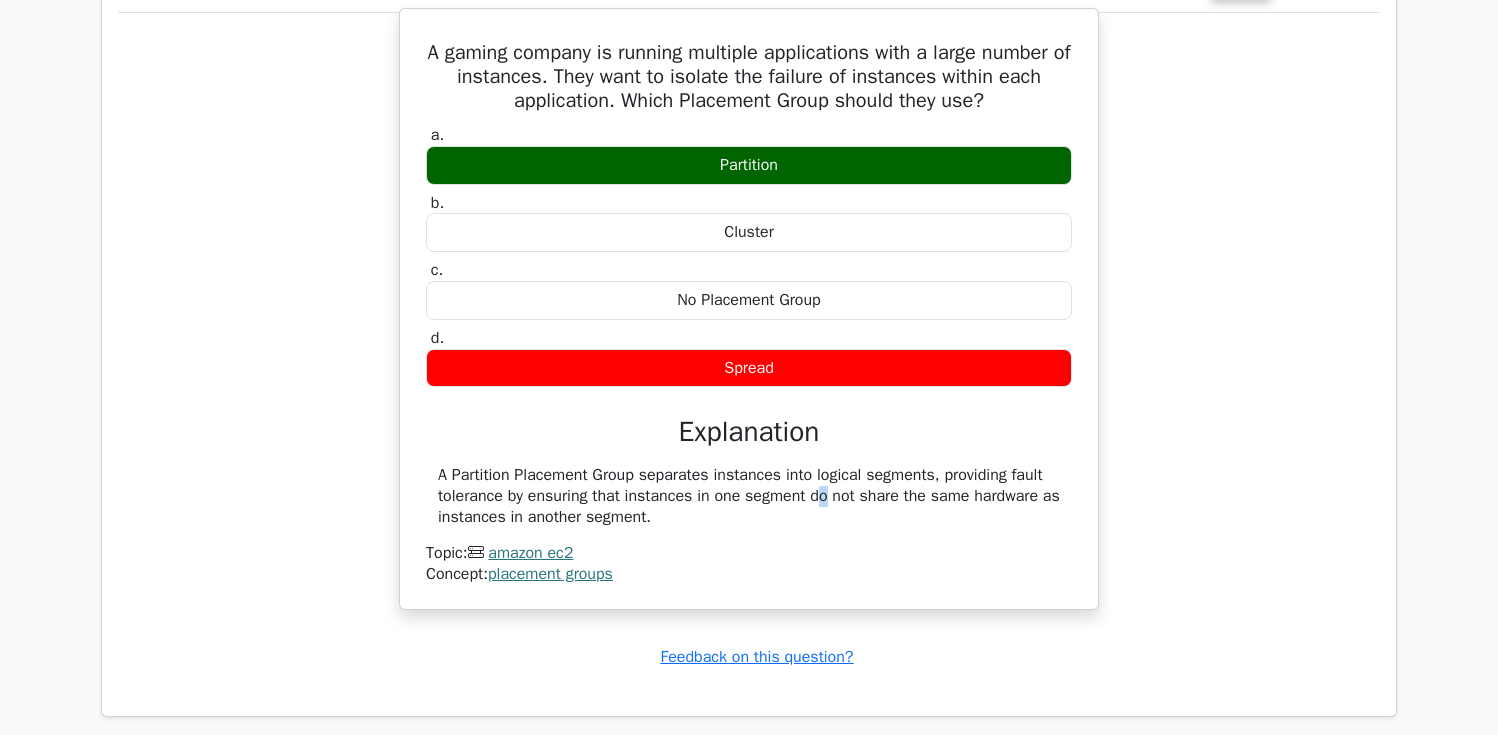 click on "A Partition Placement Group separates instances into logical segments, providing fault tolerance by ensuring that instances in one segment do not share the same hardware as instances in another segment." at bounding box center [749, 496] 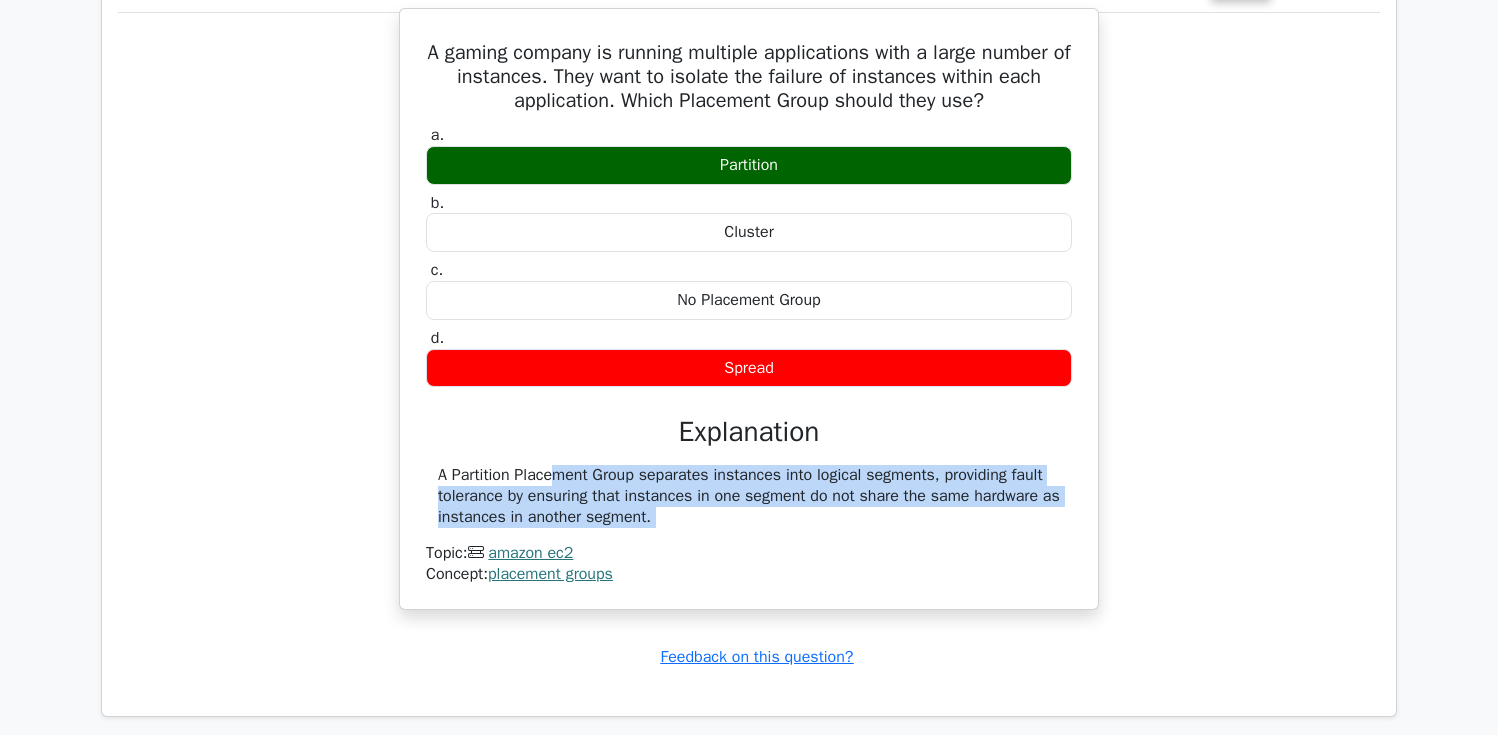 click on "A Partition Placement Group separates instances into logical segments, providing fault tolerance by ensuring that instances in one segment do not share the same hardware as instances in another segment." at bounding box center (749, 496) 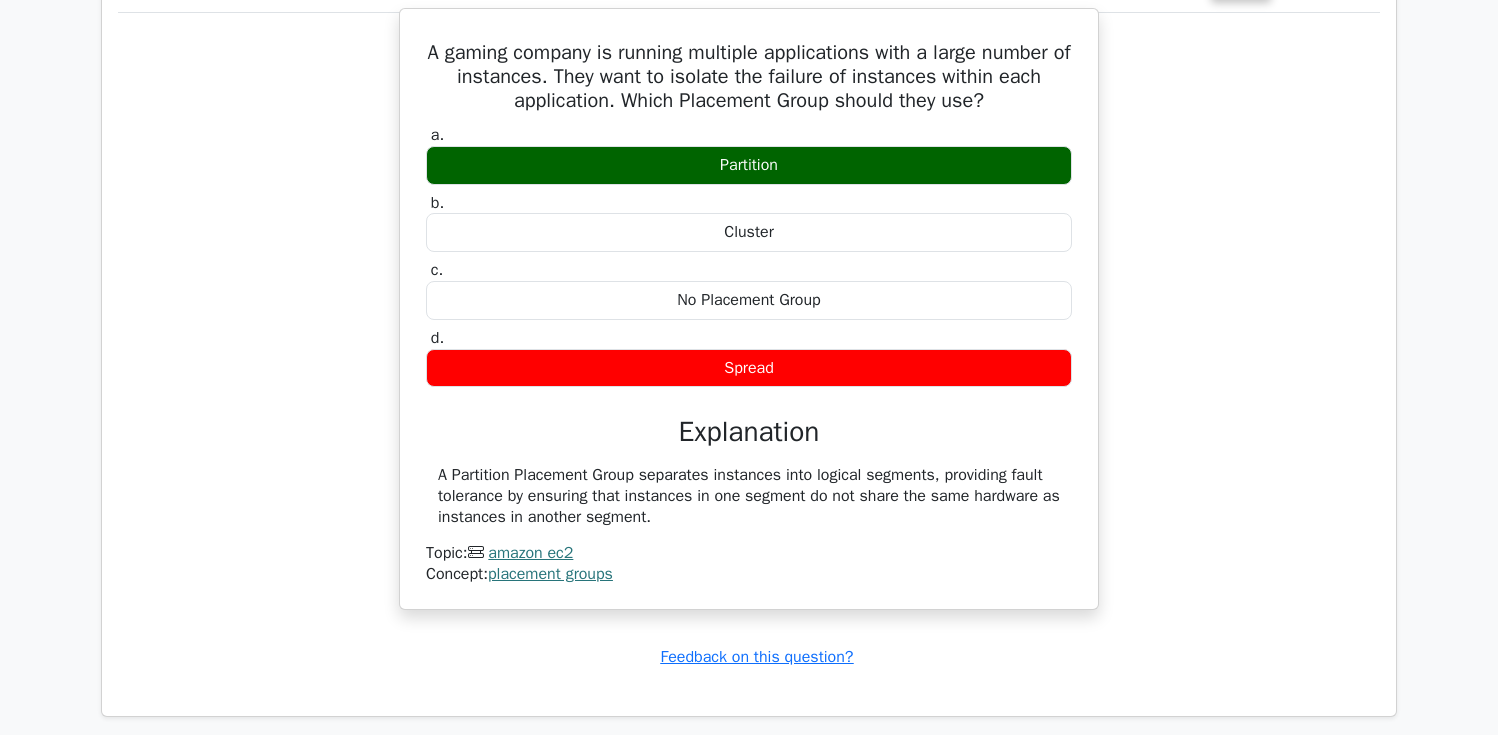 click on "A Partition Placement Group separates instances into logical segments, providing fault tolerance by ensuring that instances in one segment do not share the same hardware as instances in another segment." at bounding box center (749, 496) 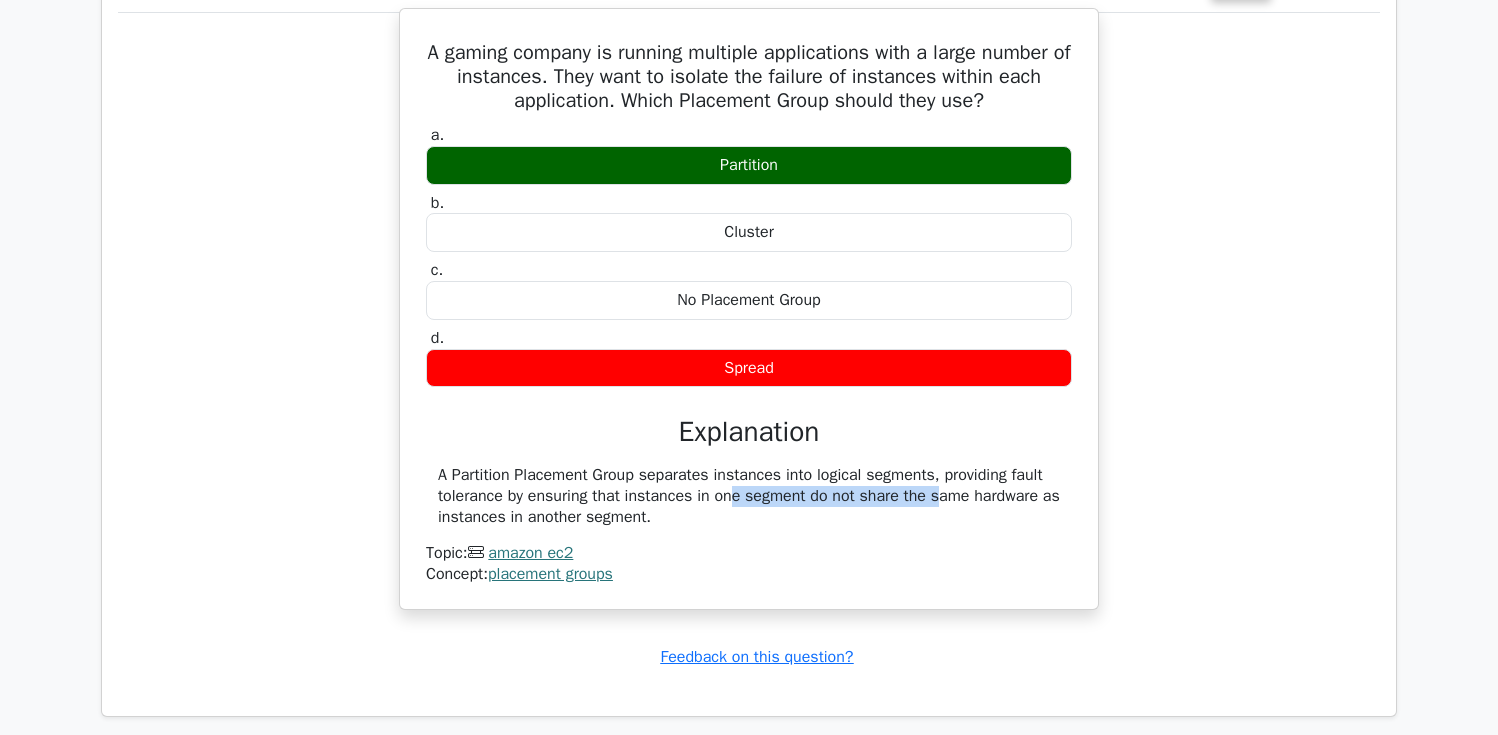 drag, startPoint x: 658, startPoint y: 494, endPoint x: 869, endPoint y: 501, distance: 211.11609 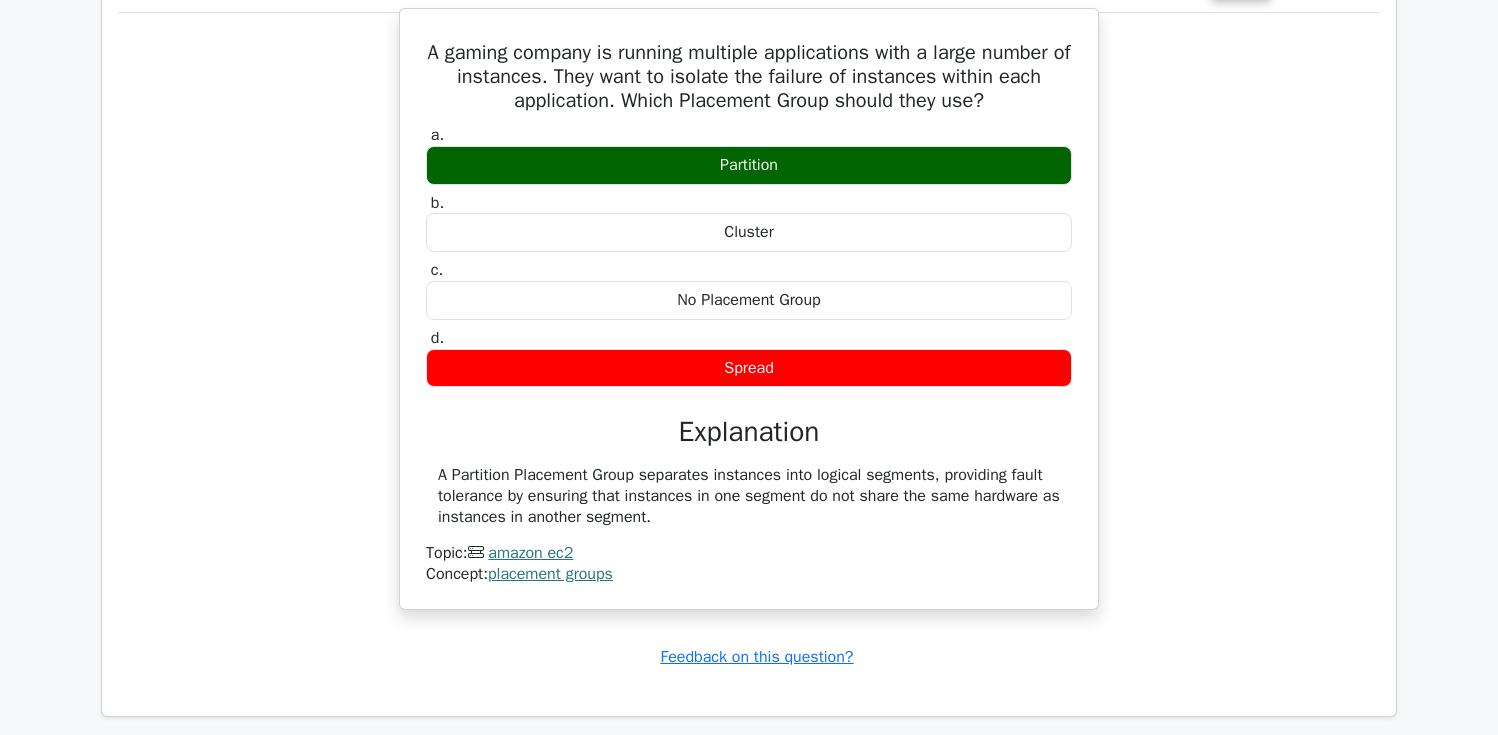 click on "A Partition Placement Group separates instances into logical segments, providing fault tolerance by ensuring that instances in one segment do not share the same hardware as instances in another segment." at bounding box center (749, 496) 